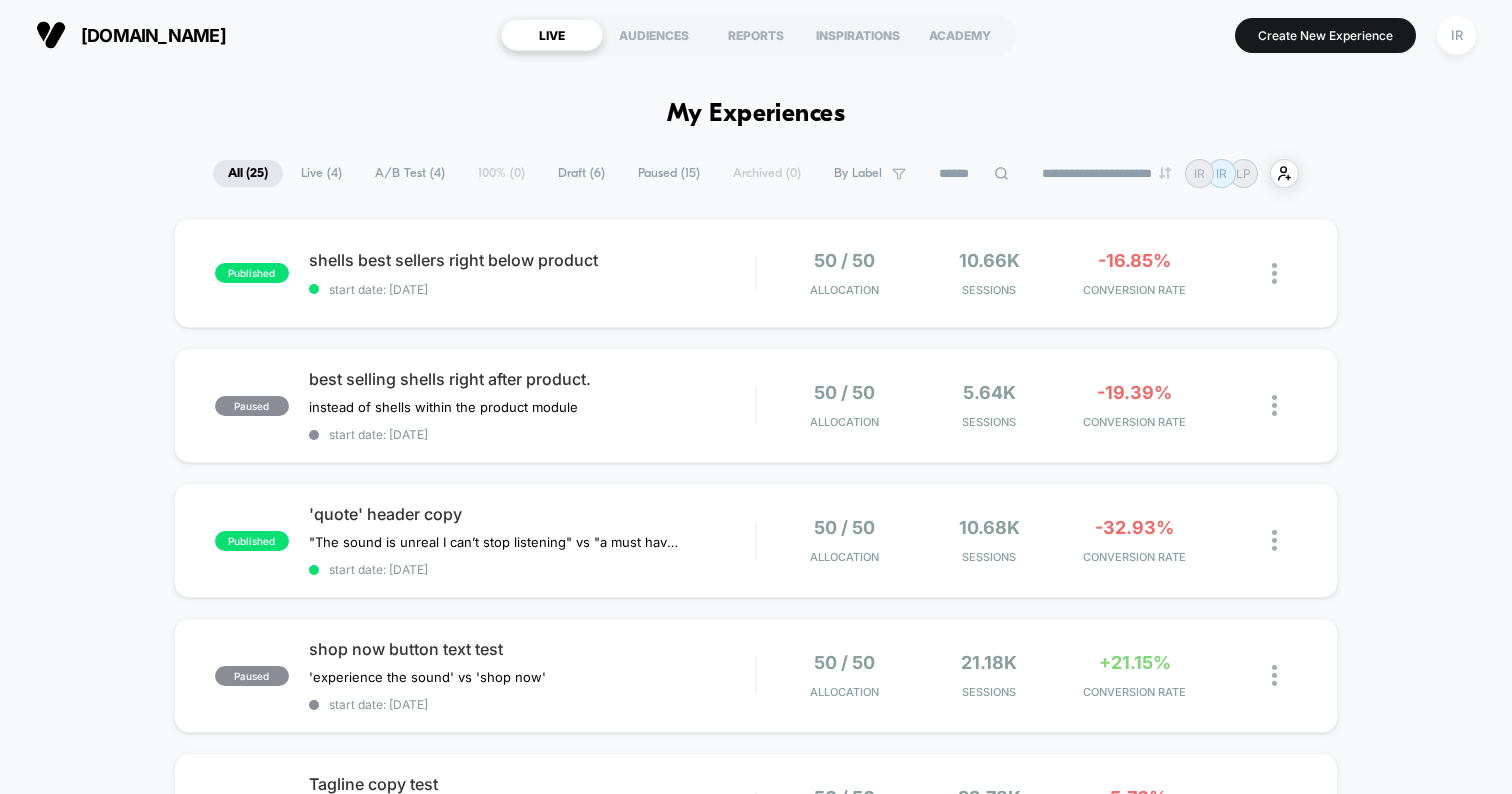 scroll, scrollTop: 0, scrollLeft: 0, axis: both 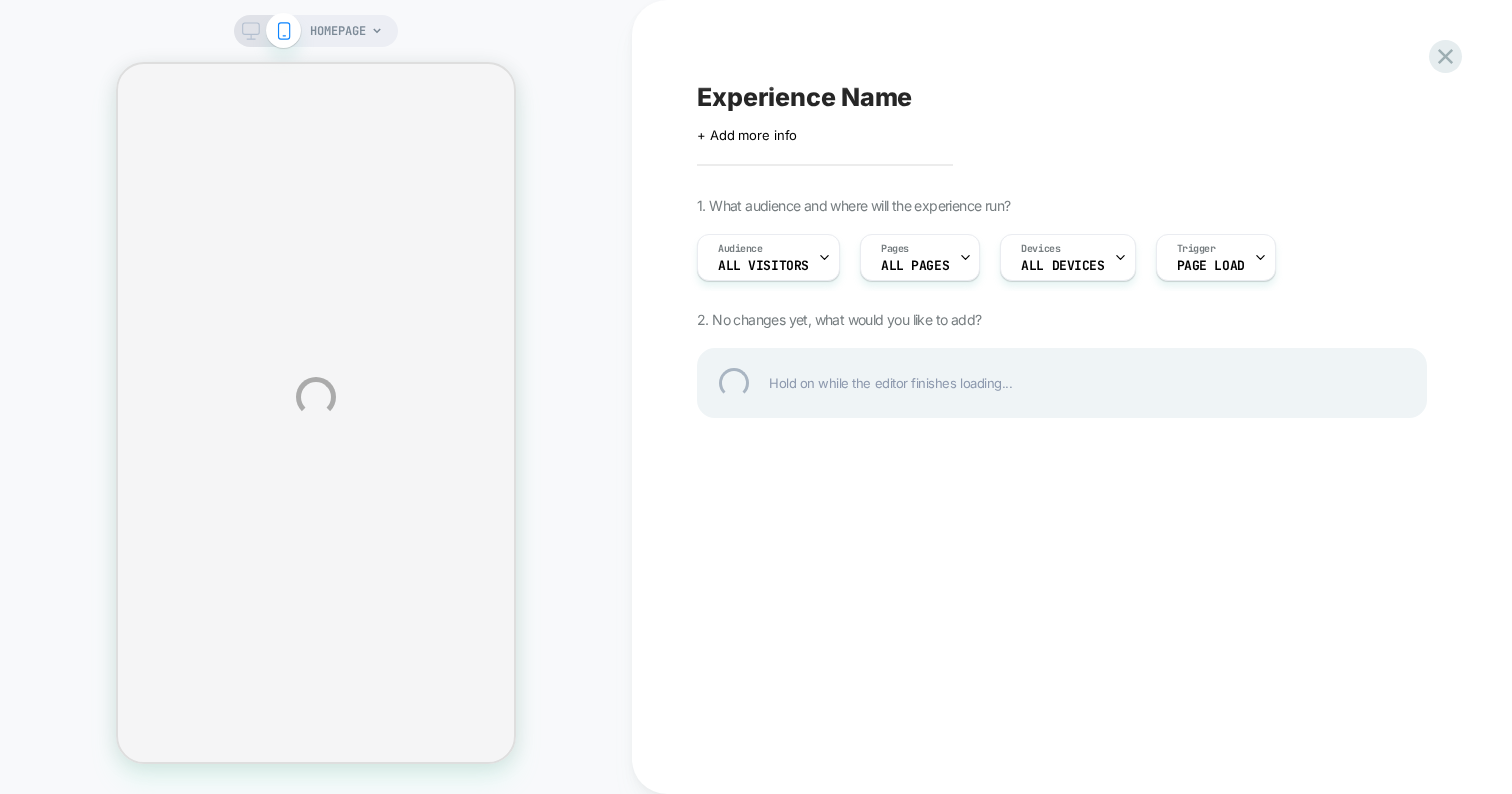 click on "Experience Name" at bounding box center [1062, 97] 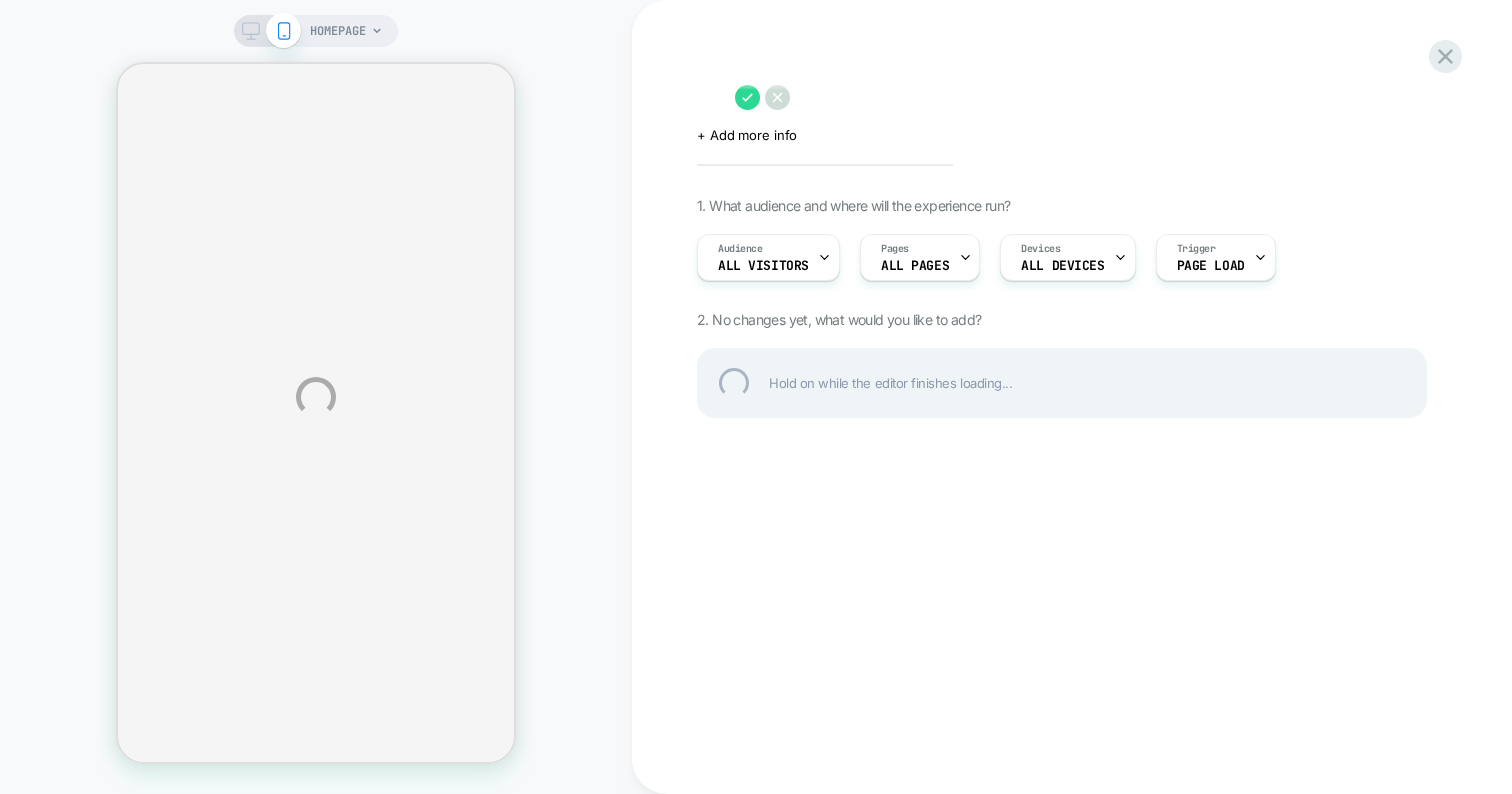 click at bounding box center [1062, 97] 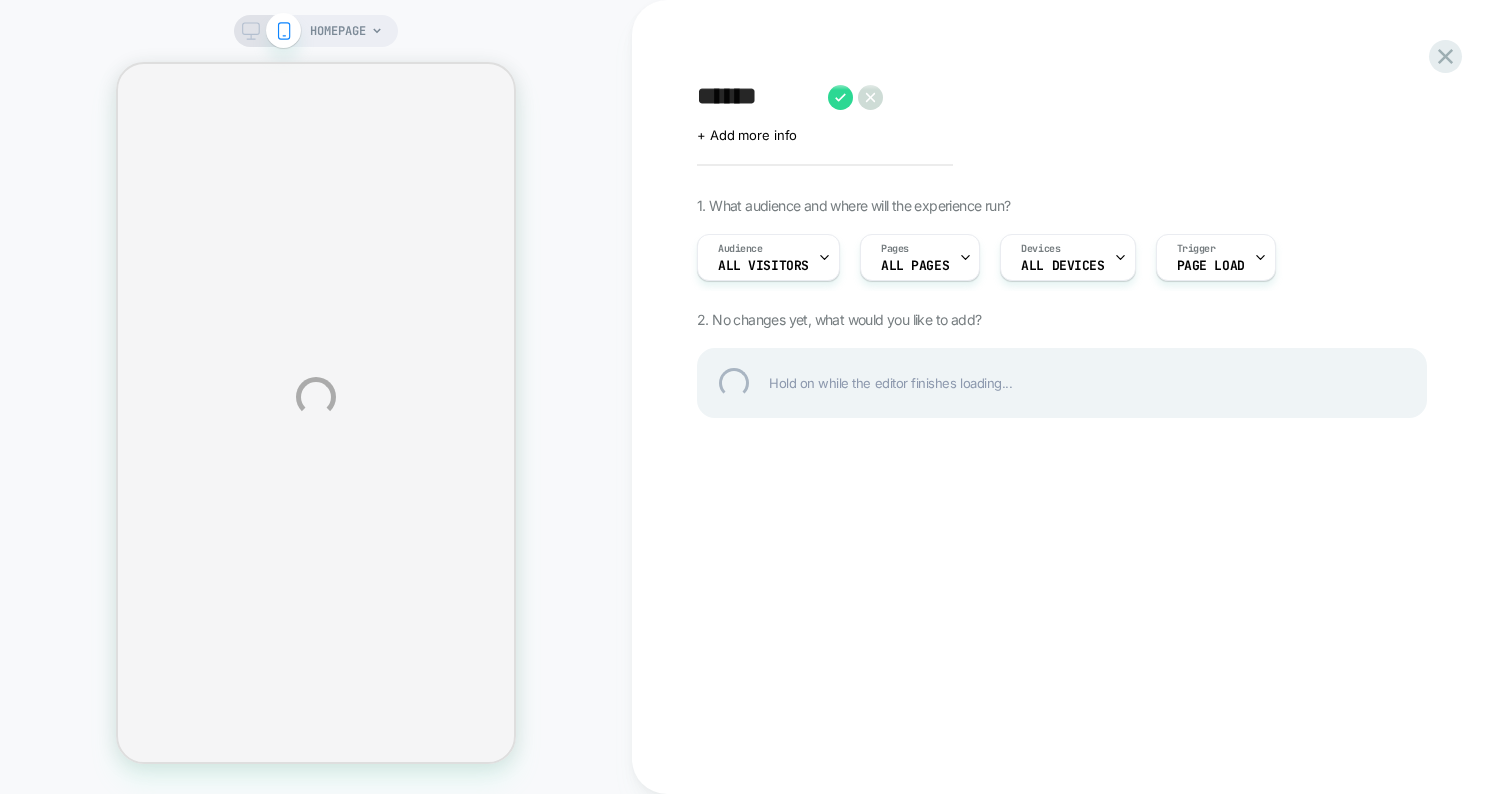 click on "*****" at bounding box center [757, 97] 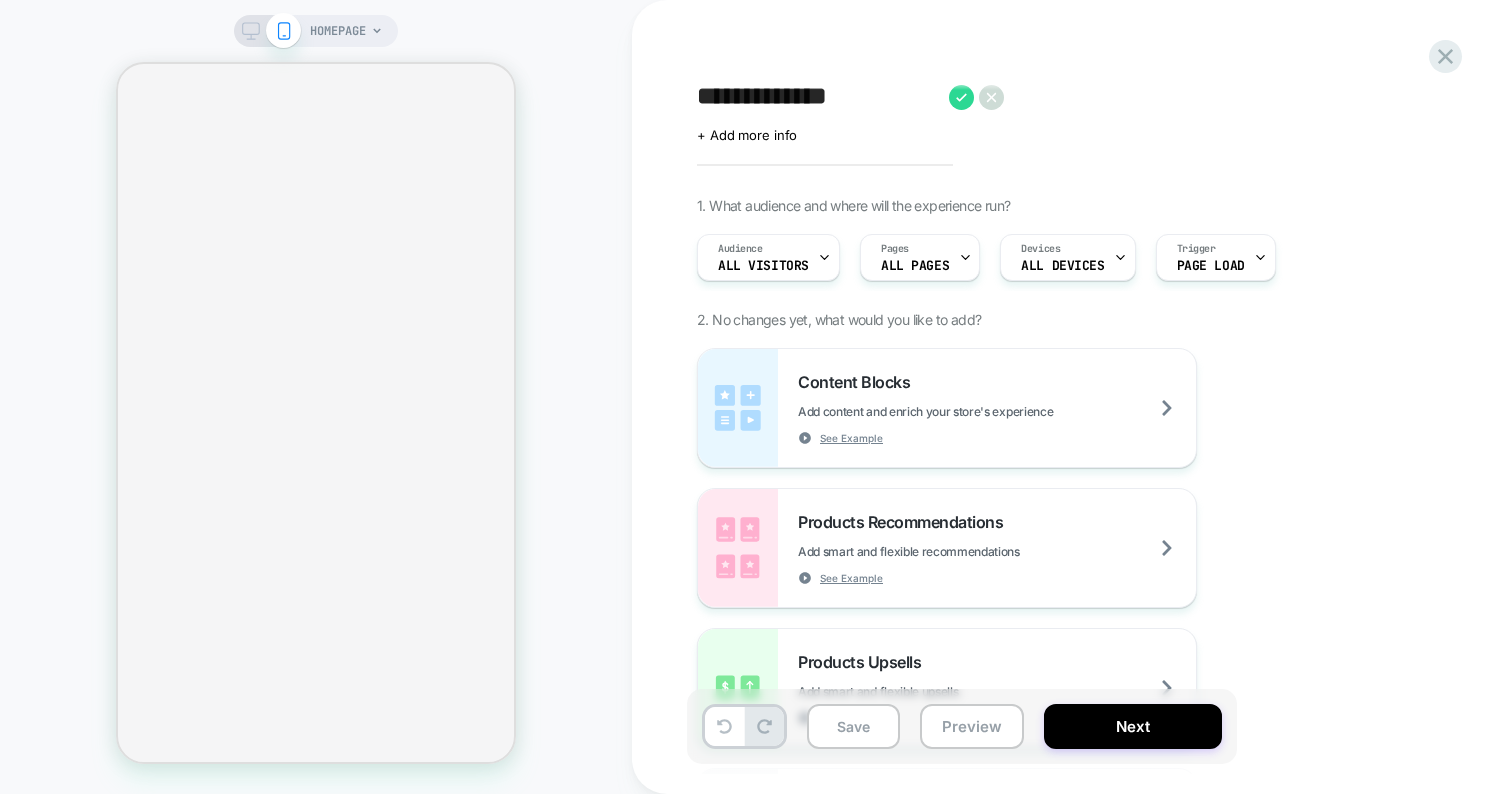 click on "**********" at bounding box center (818, 97) 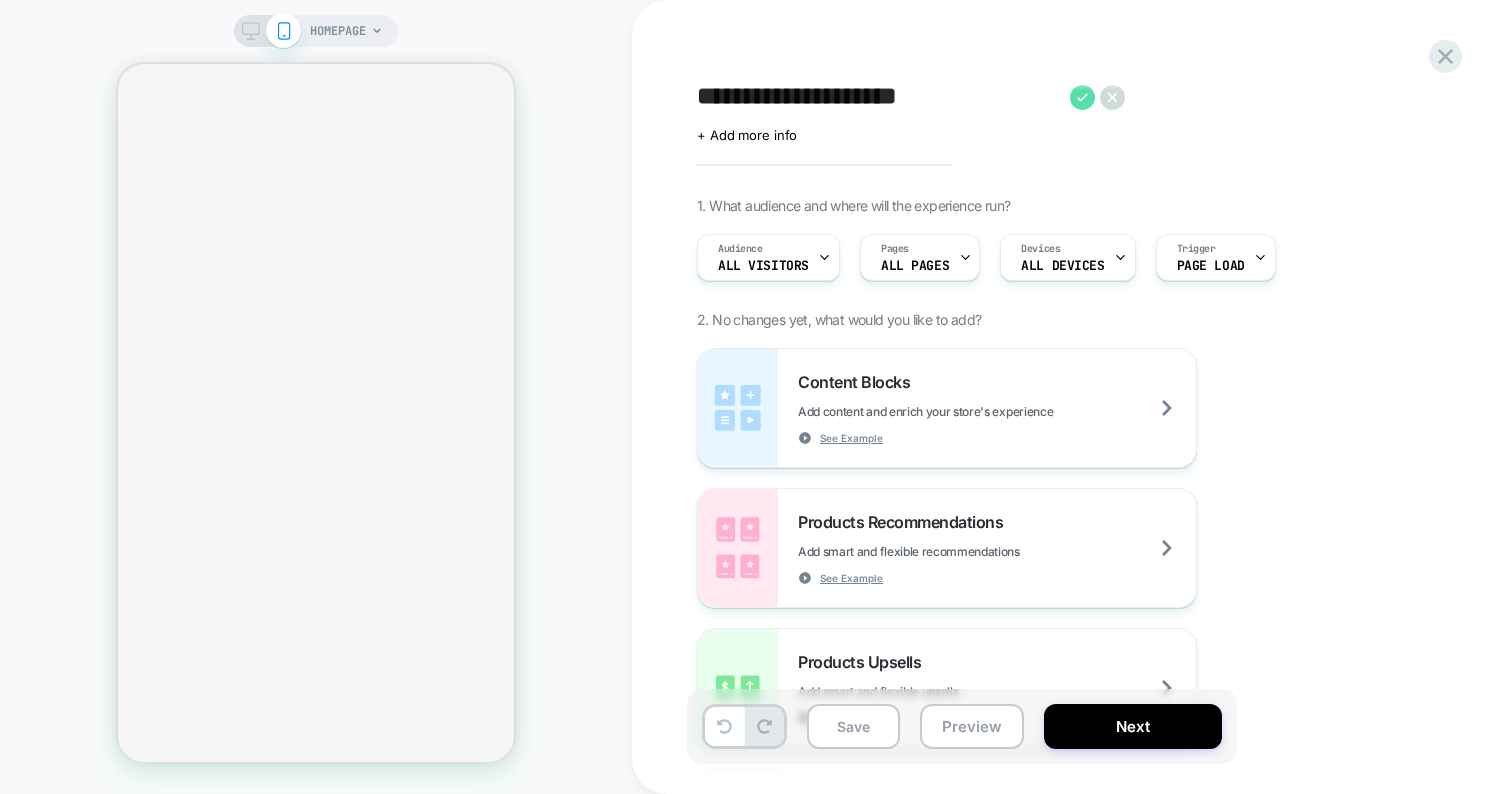 type on "**********" 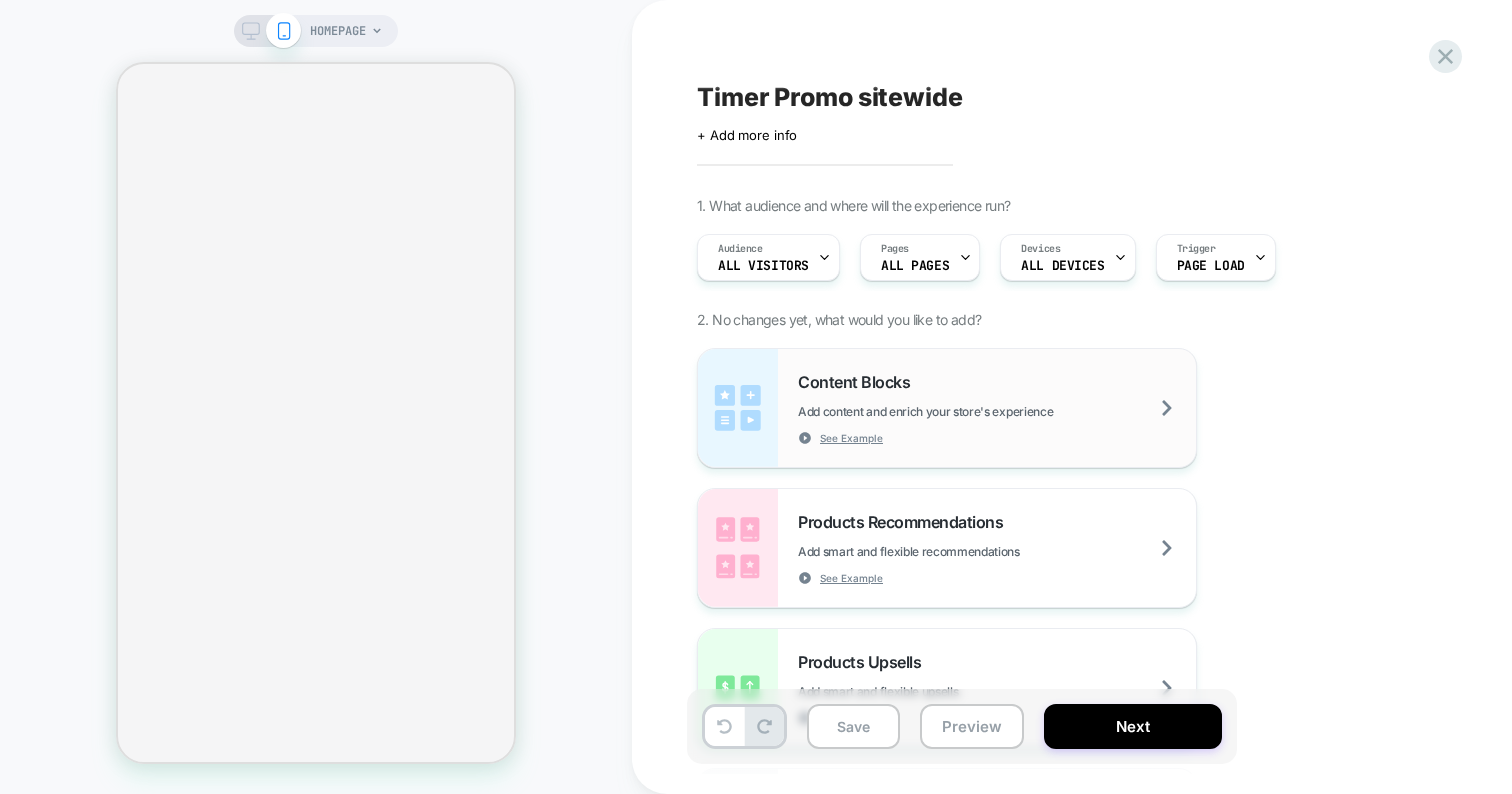 scroll, scrollTop: 242, scrollLeft: 0, axis: vertical 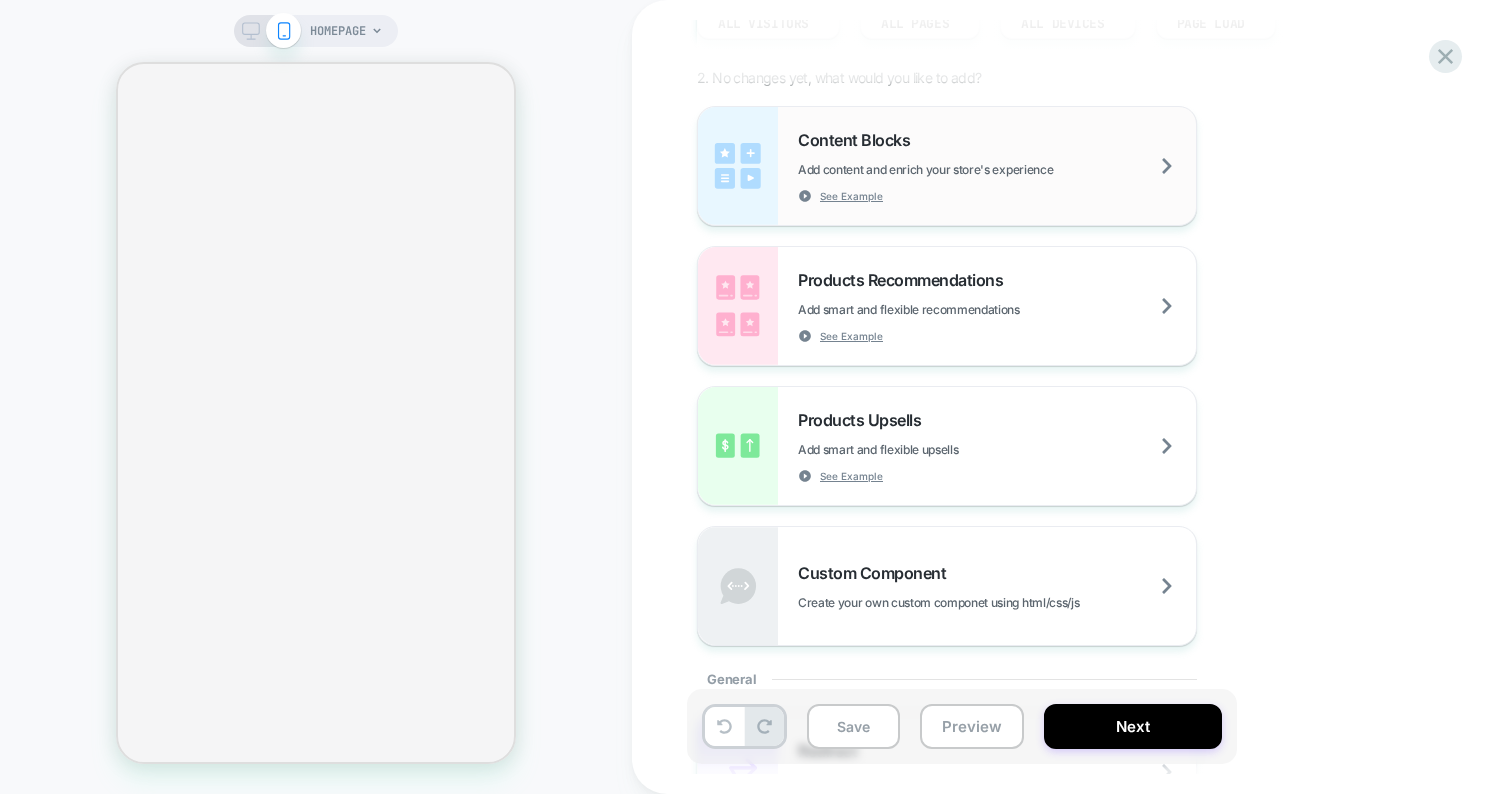 click on "Content Blocks Add content and enrich your store's experience See Example" at bounding box center [947, 166] 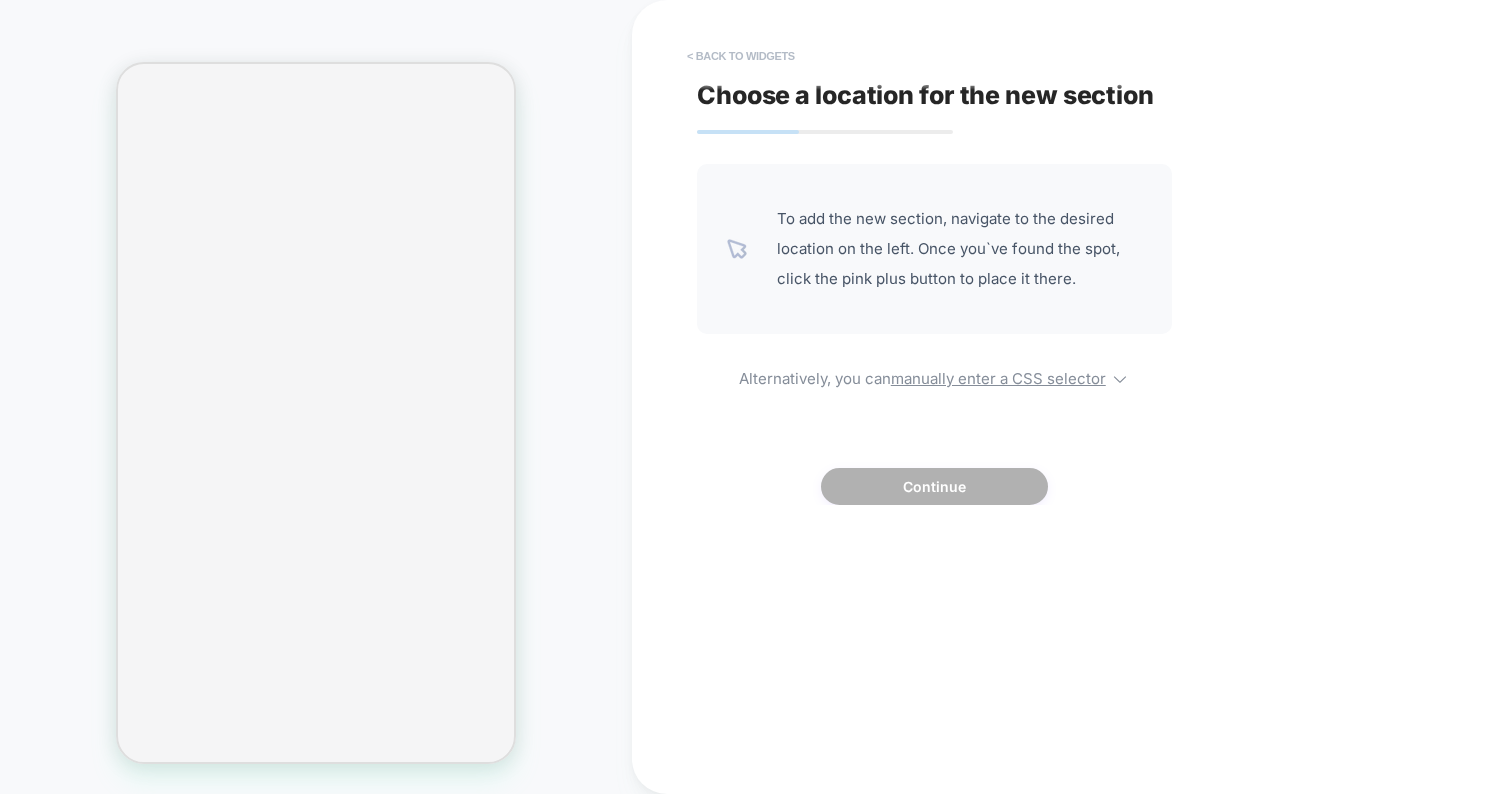 click on "< Back to widgets" at bounding box center (741, 56) 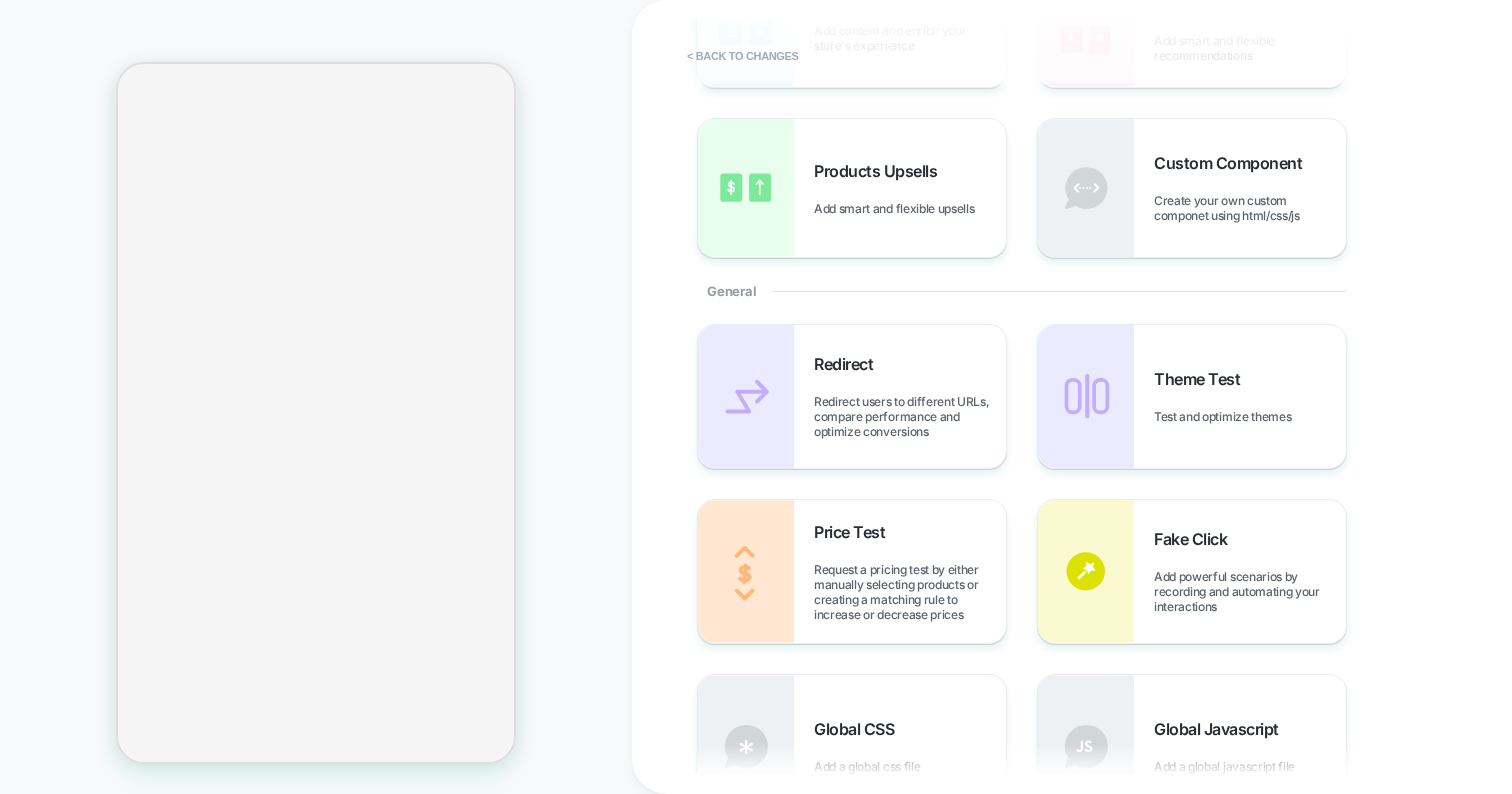 scroll, scrollTop: 0, scrollLeft: 0, axis: both 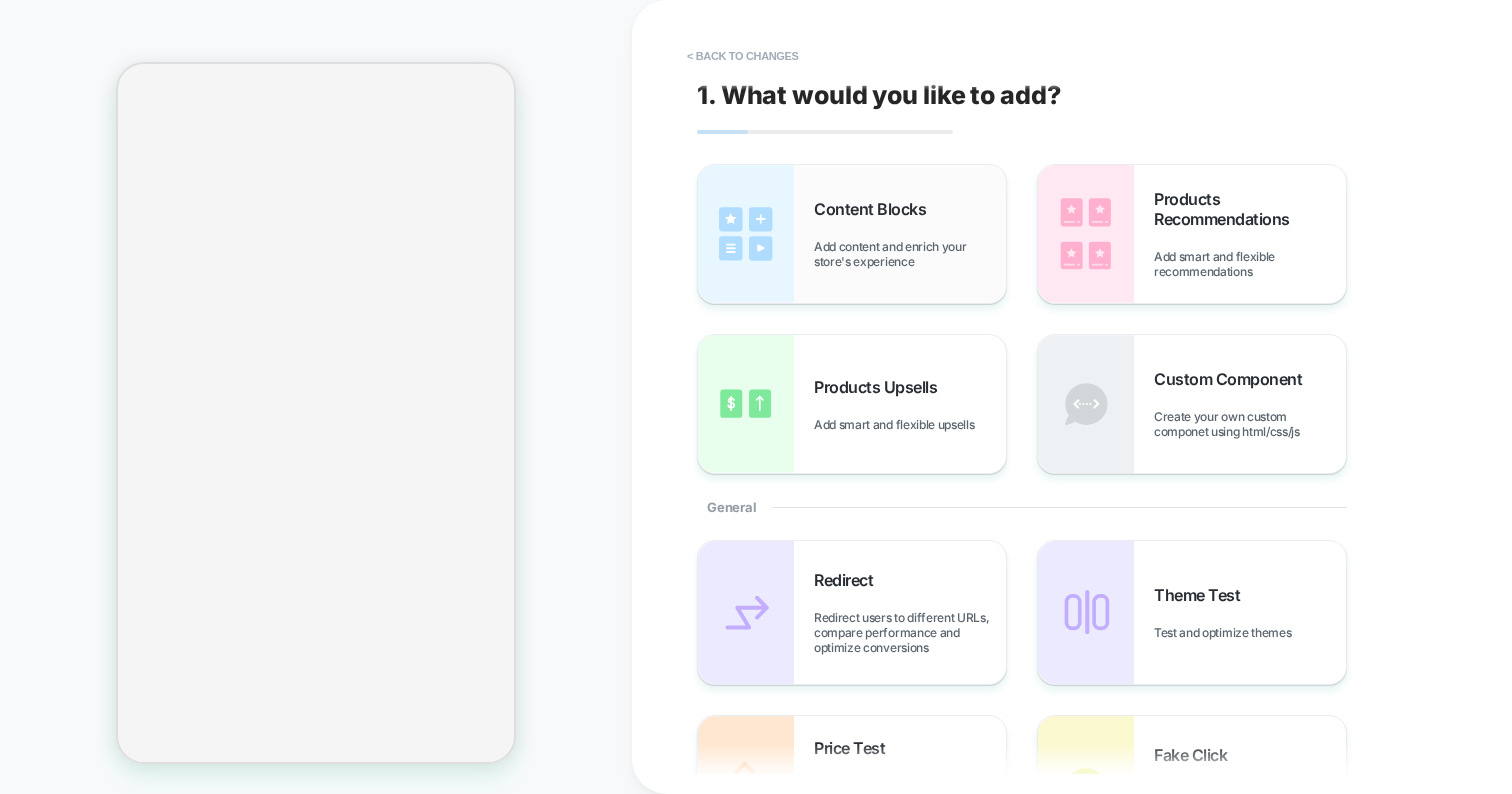 click on "Add content and enrich your store's experience" at bounding box center [910, 254] 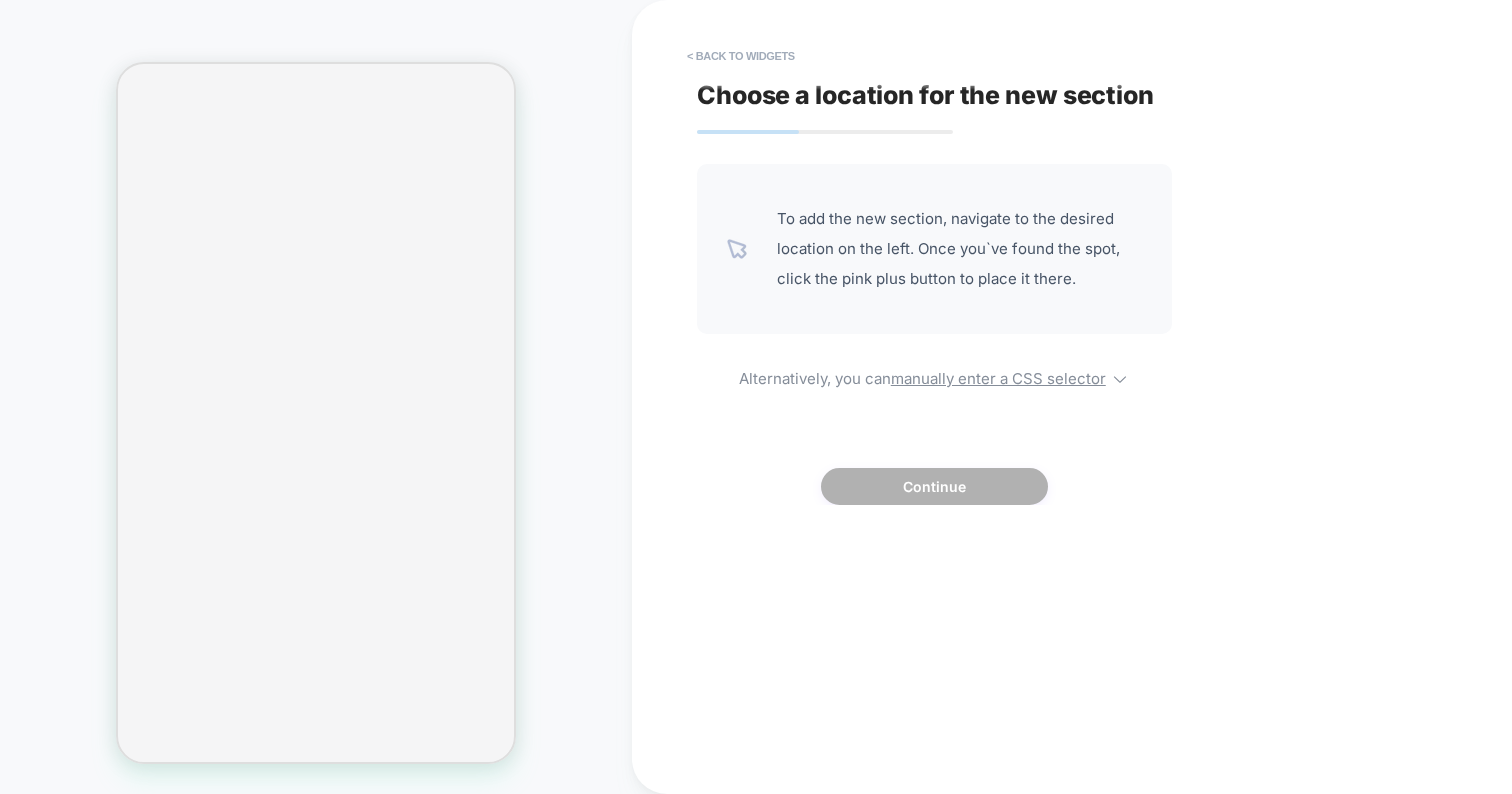 click on "Choose a location for the new section To add the new section, navigate to the desired location on the
left. Once you`ve found the spot, click the pink plus button to
place it there. Alternatively, you can  manually enter a CSS selector   Continue" at bounding box center [1062, 397] 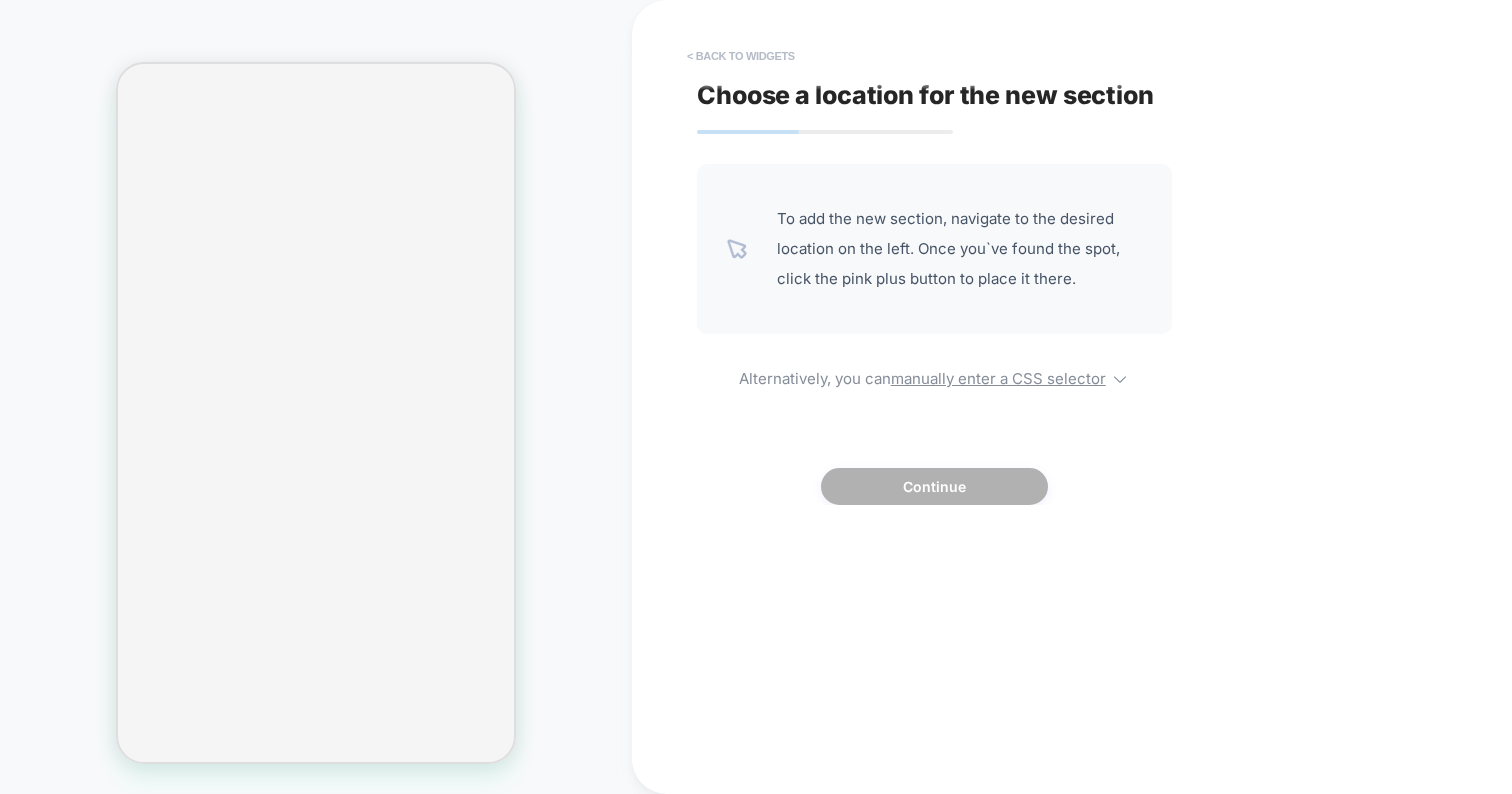 click on "< Back to widgets" at bounding box center (741, 56) 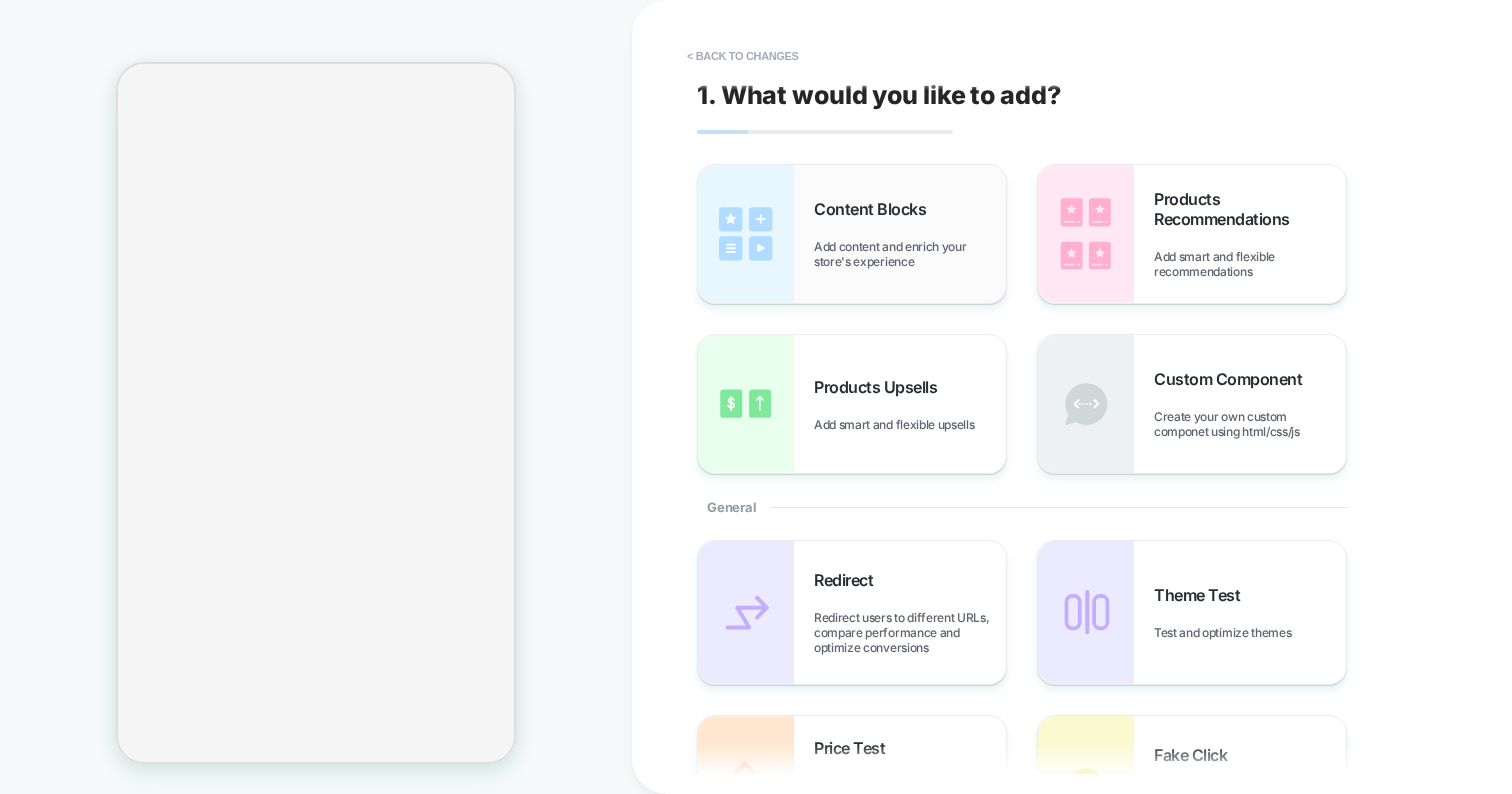 click on "Content Blocks Add content and enrich your store's experience" at bounding box center (852, 234) 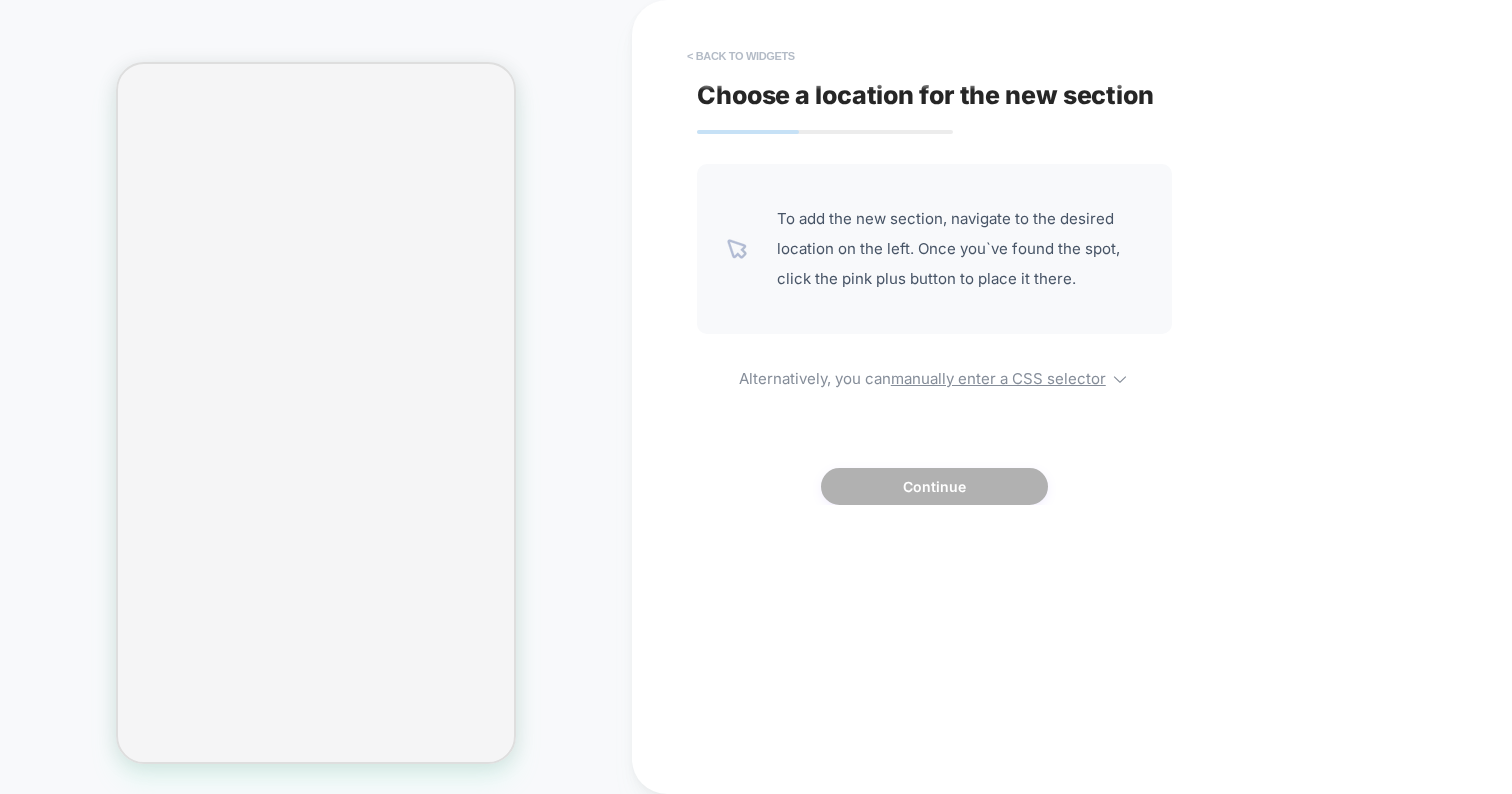 click on "< Back to widgets" at bounding box center (741, 56) 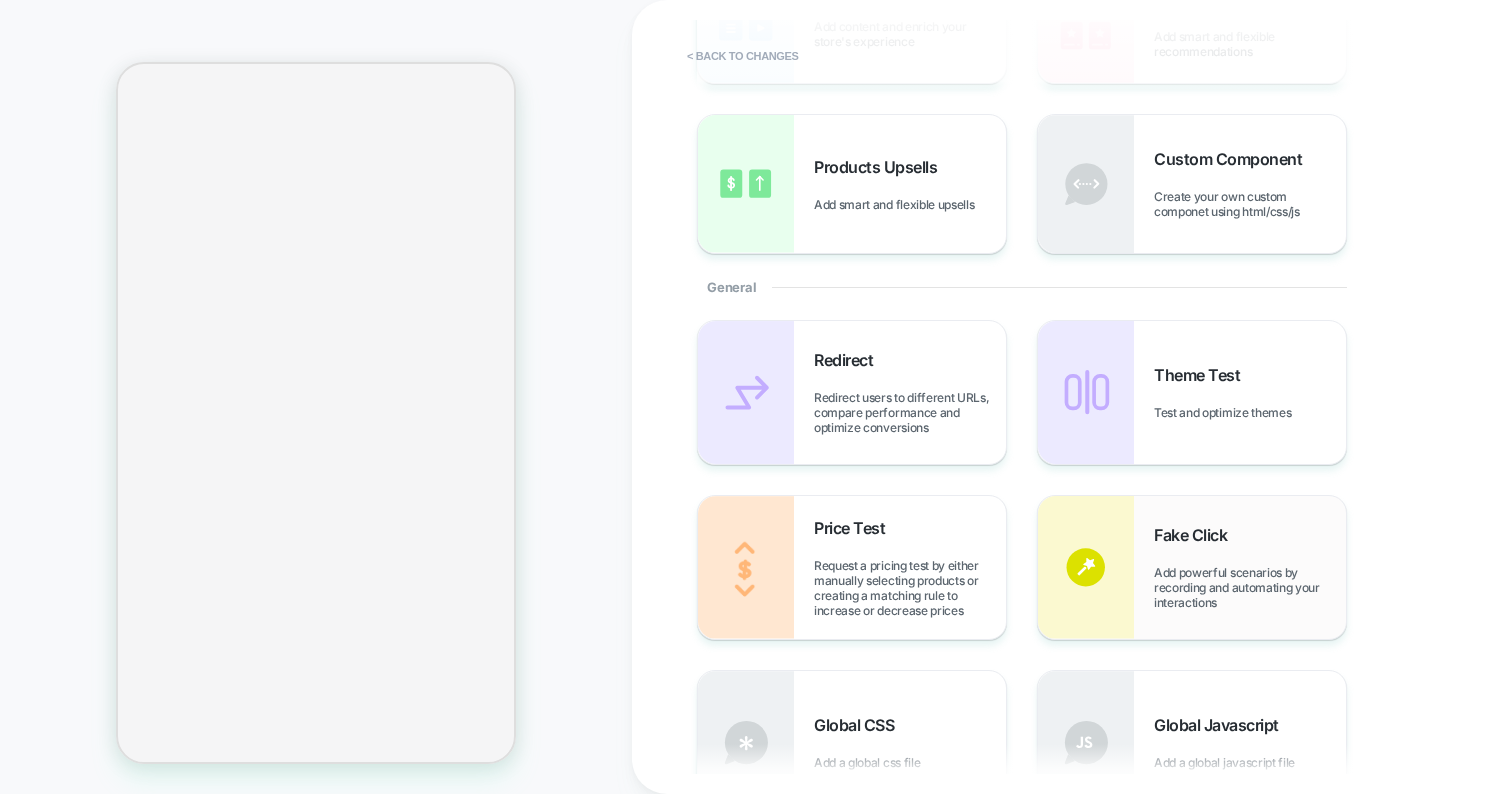 scroll, scrollTop: 478, scrollLeft: 0, axis: vertical 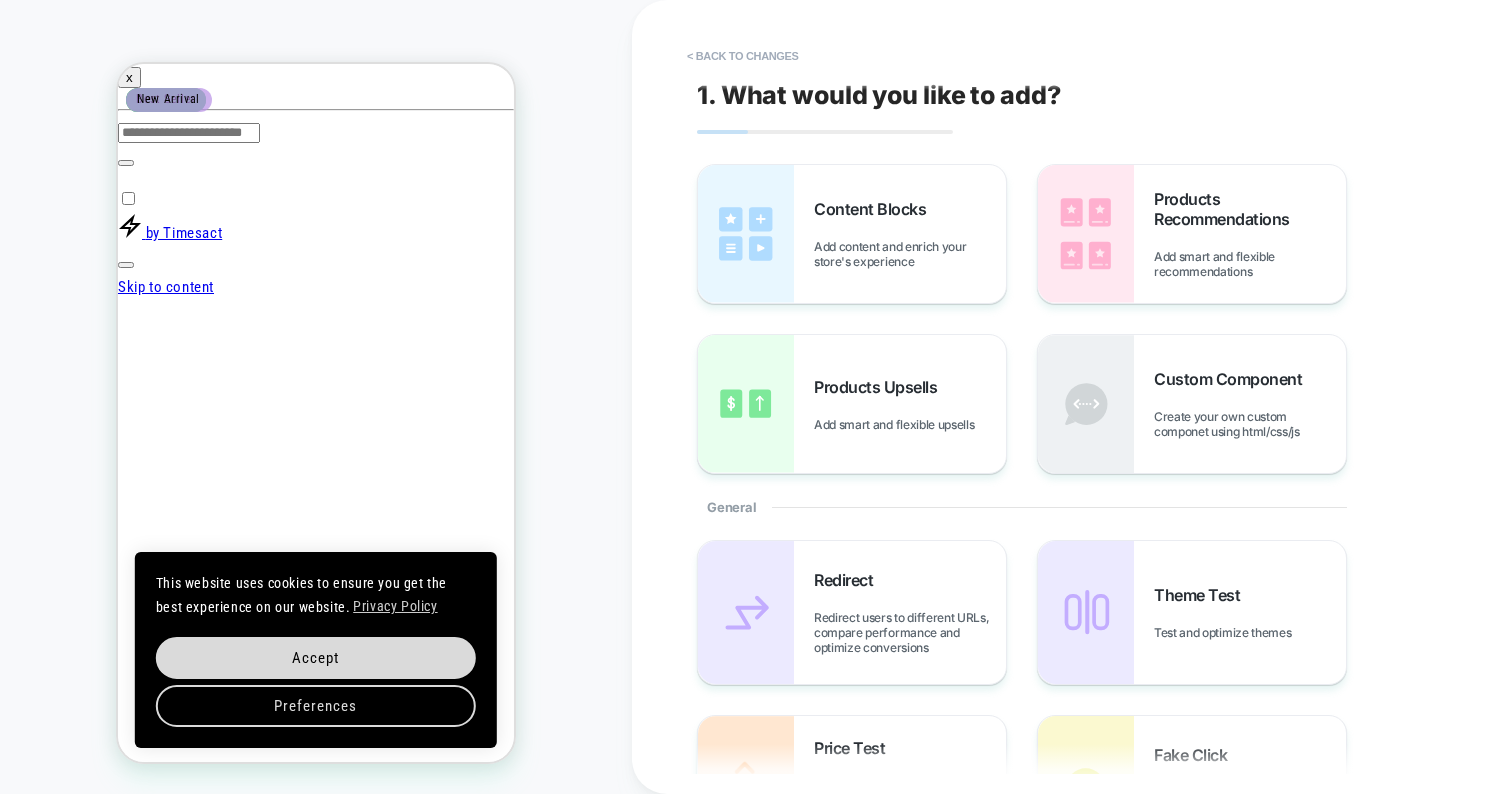 click on "Free Shipping On Orders Over $250
Join Over 100,000 Happy Customers
NEW Dream Theater Shells
Subscribe To Save Today
Buy Now Pay Later Starting at $20" at bounding box center (316, 1560) 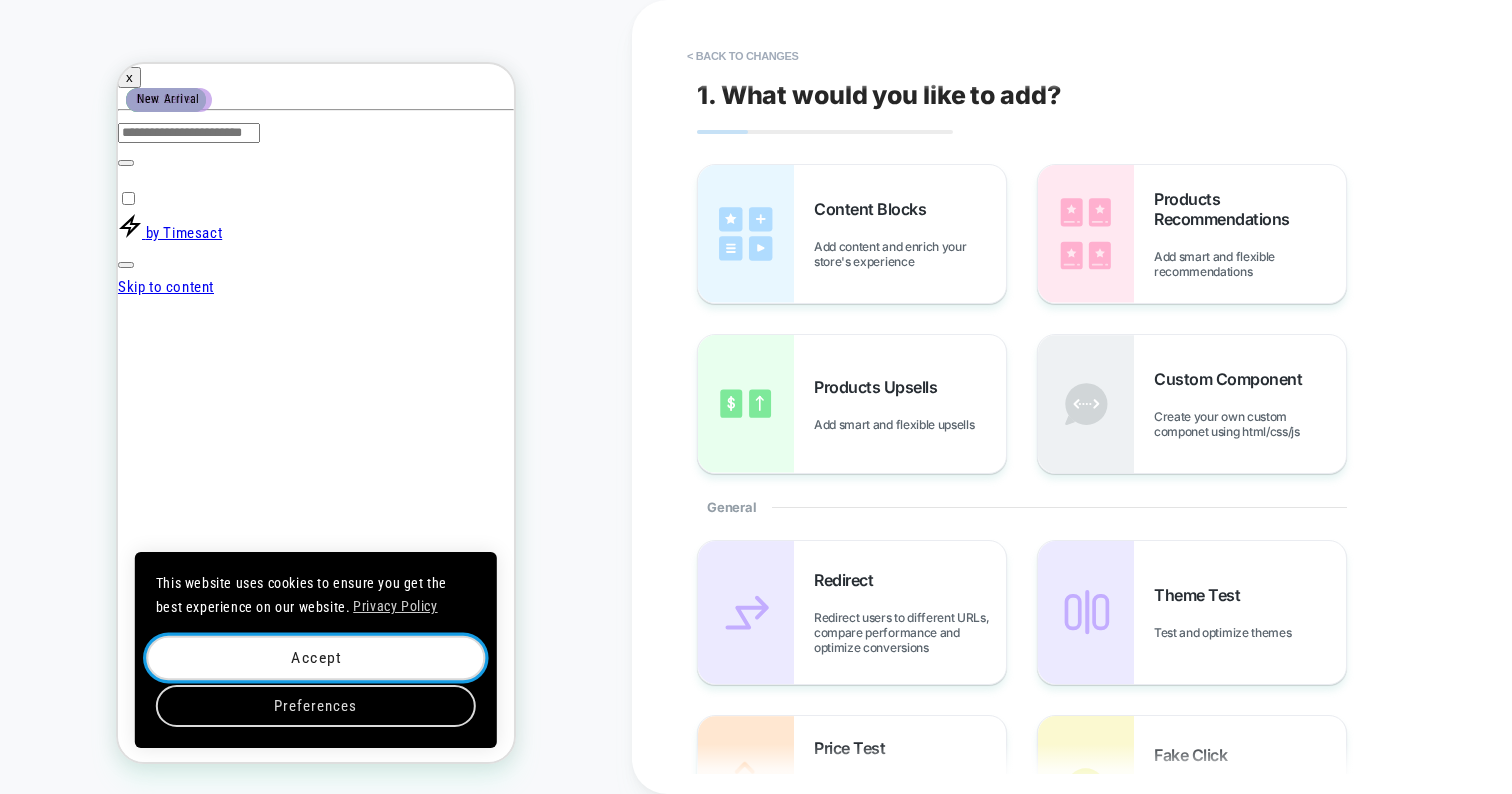 click on "Accept" at bounding box center [316, 658] 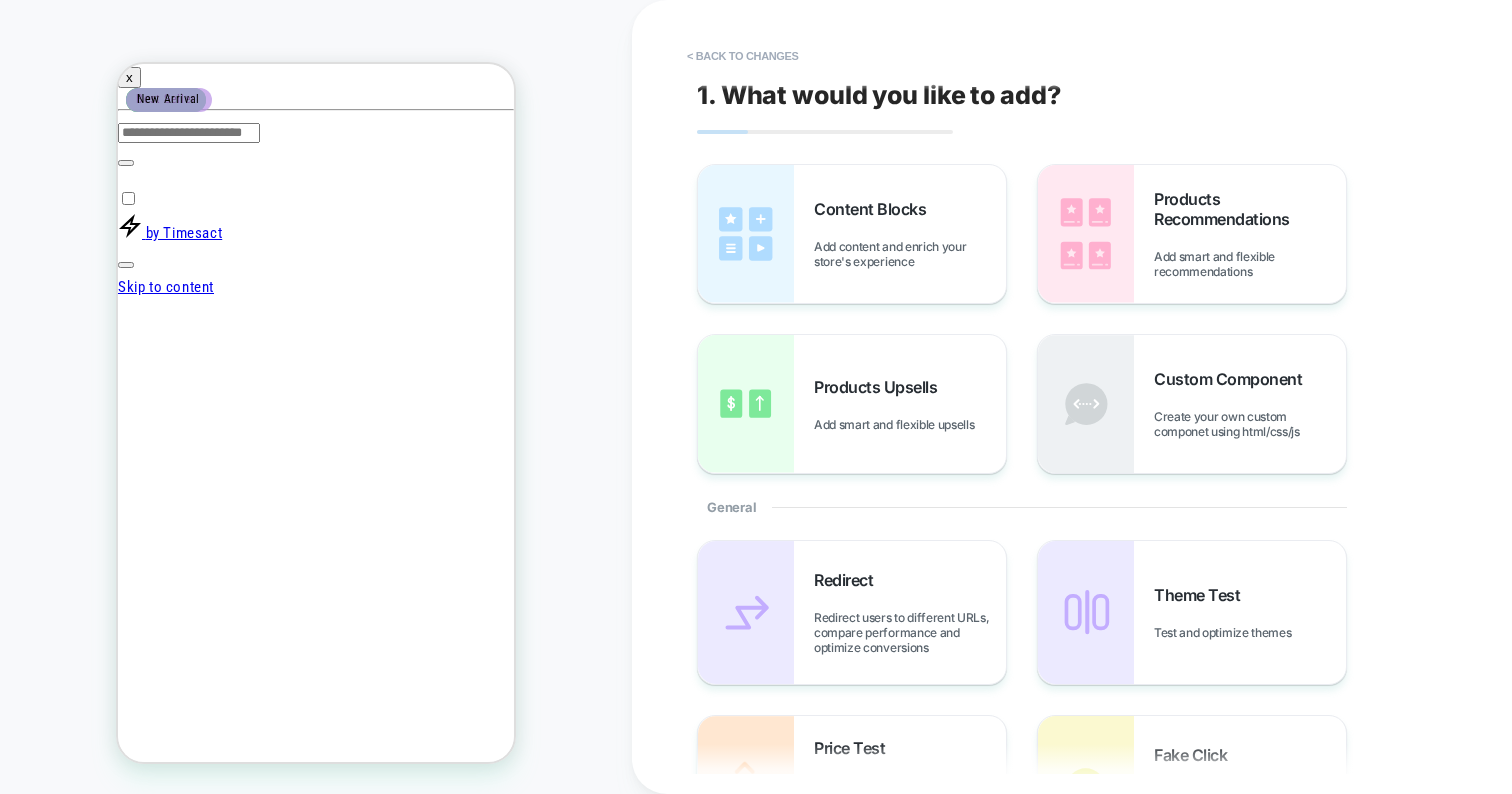 click at bounding box center (306, 2851) 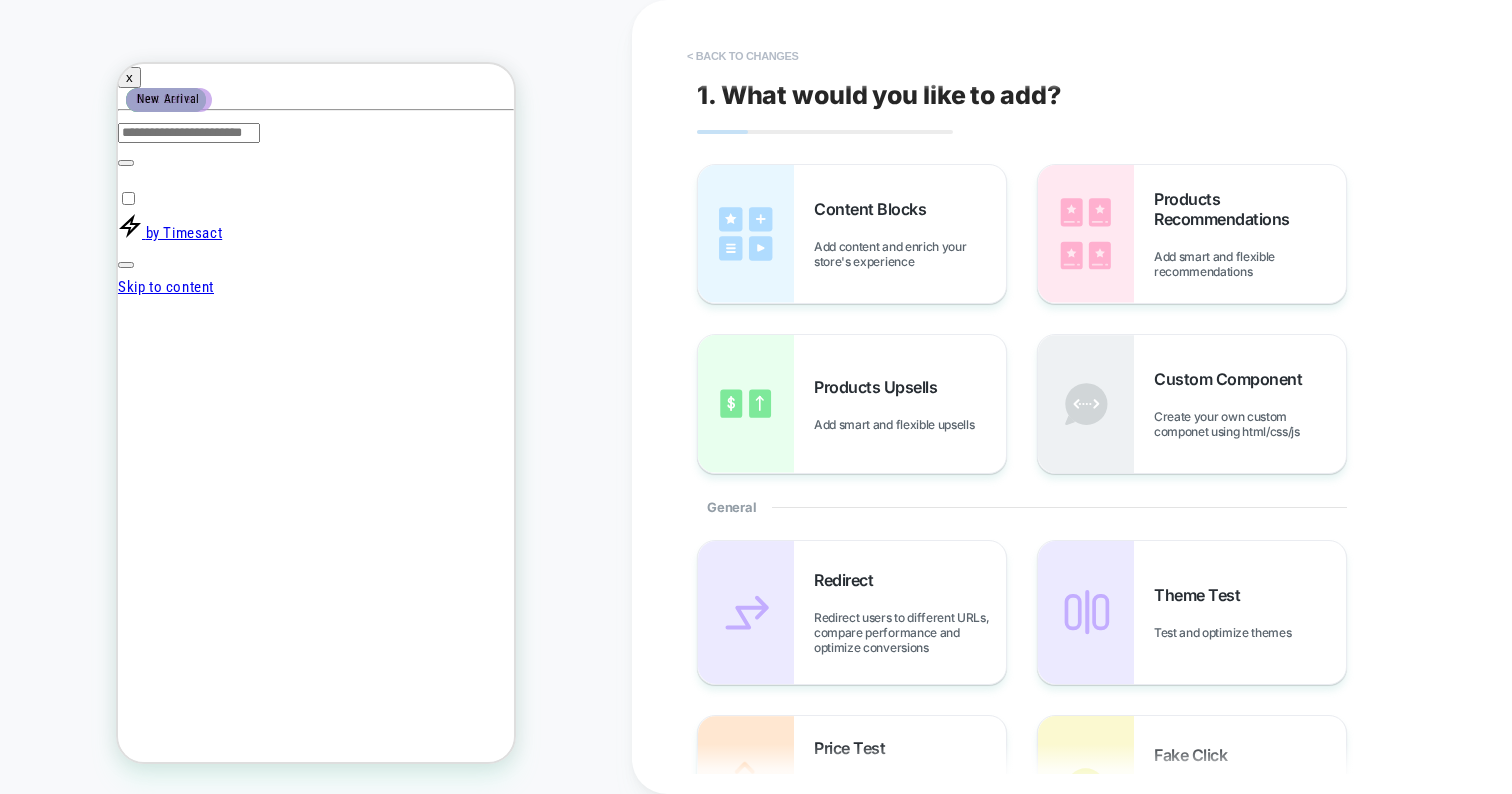 click on "< Back to changes" at bounding box center [743, 56] 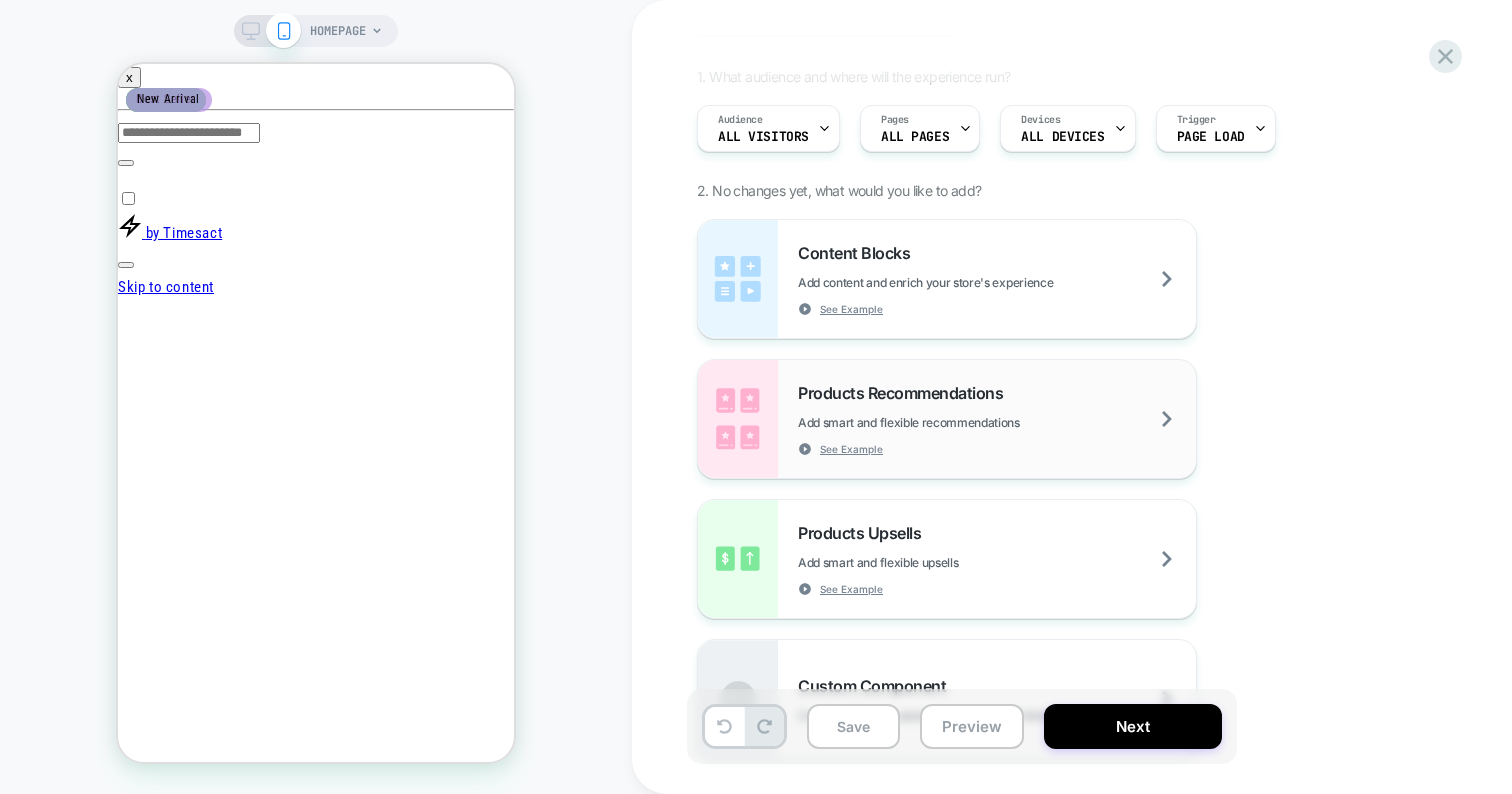 scroll, scrollTop: 0, scrollLeft: 0, axis: both 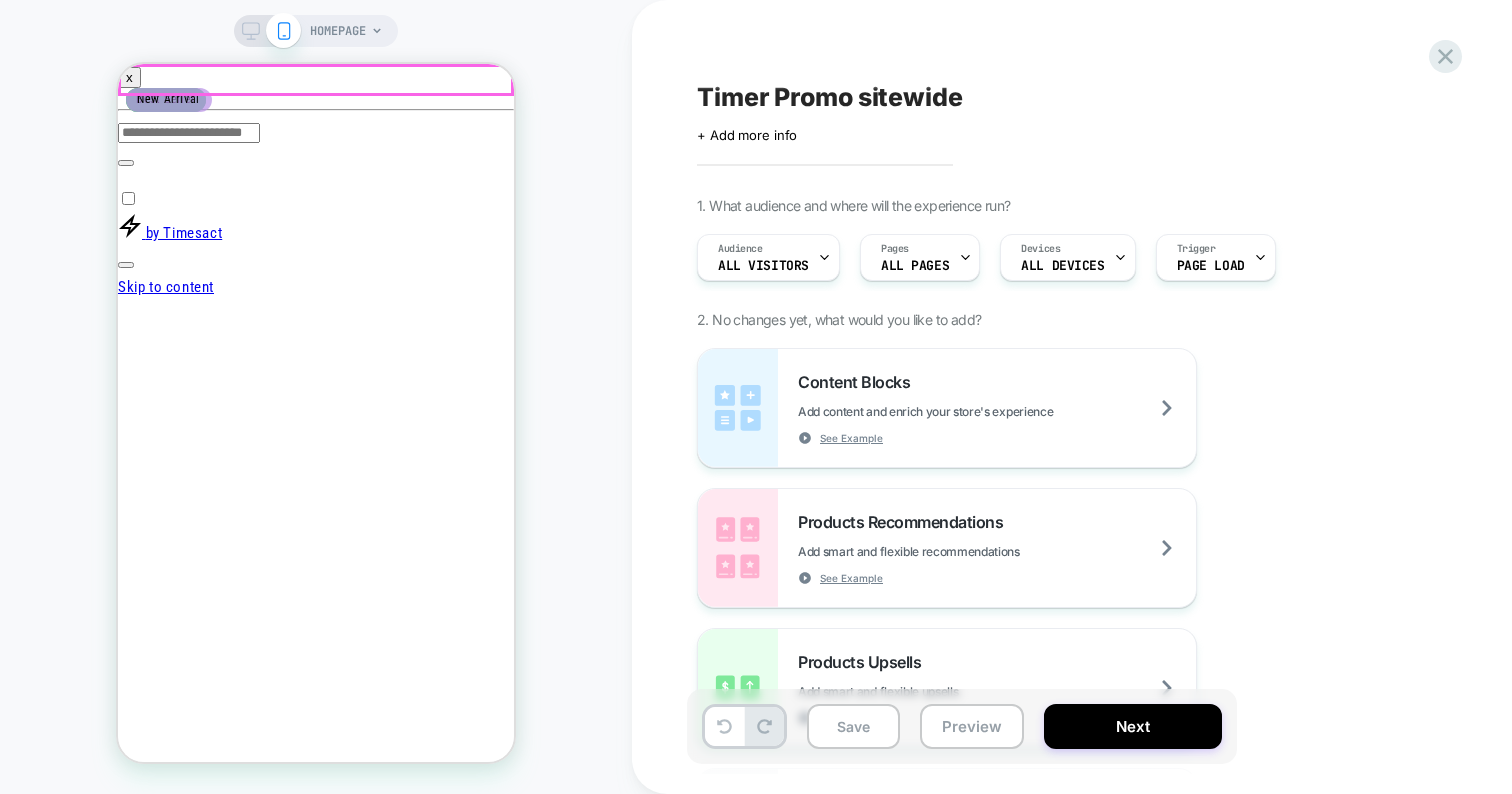 drag, startPoint x: 1202, startPoint y: 808, endPoint x: 424, endPoint y: 87, distance: 1060.7191 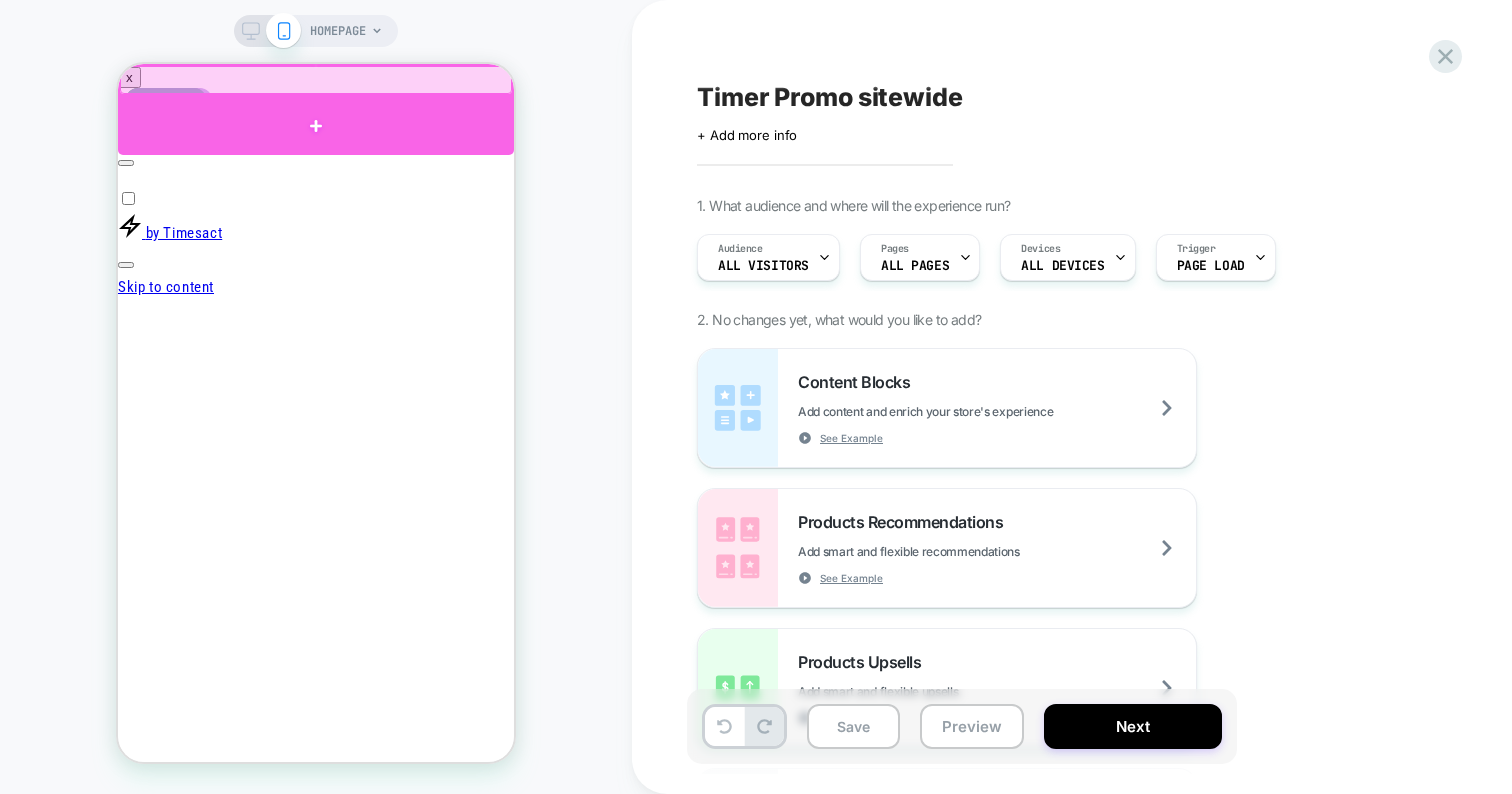click at bounding box center (316, 125) 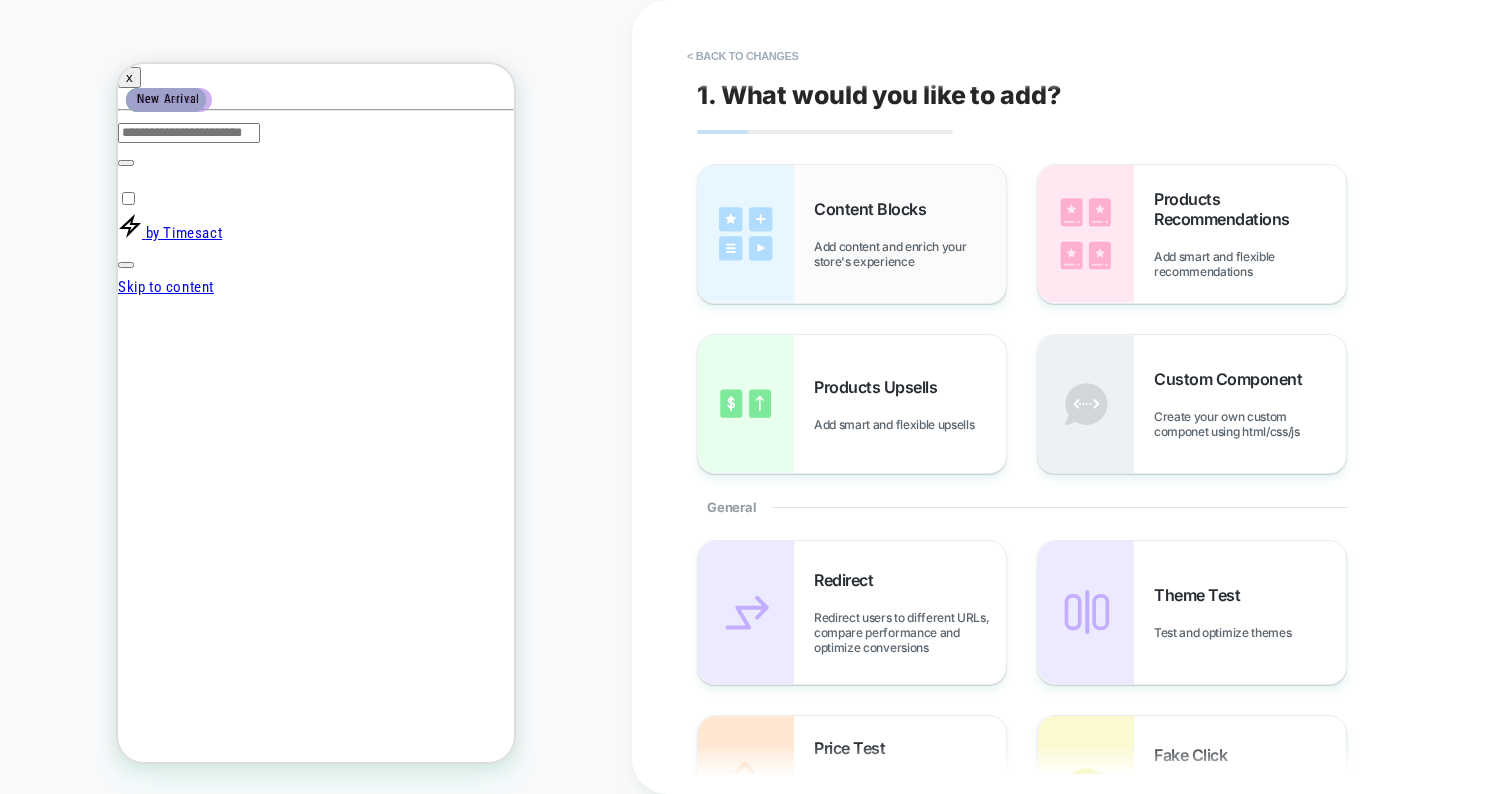 click on "Add content and enrich your store's experience" at bounding box center [910, 254] 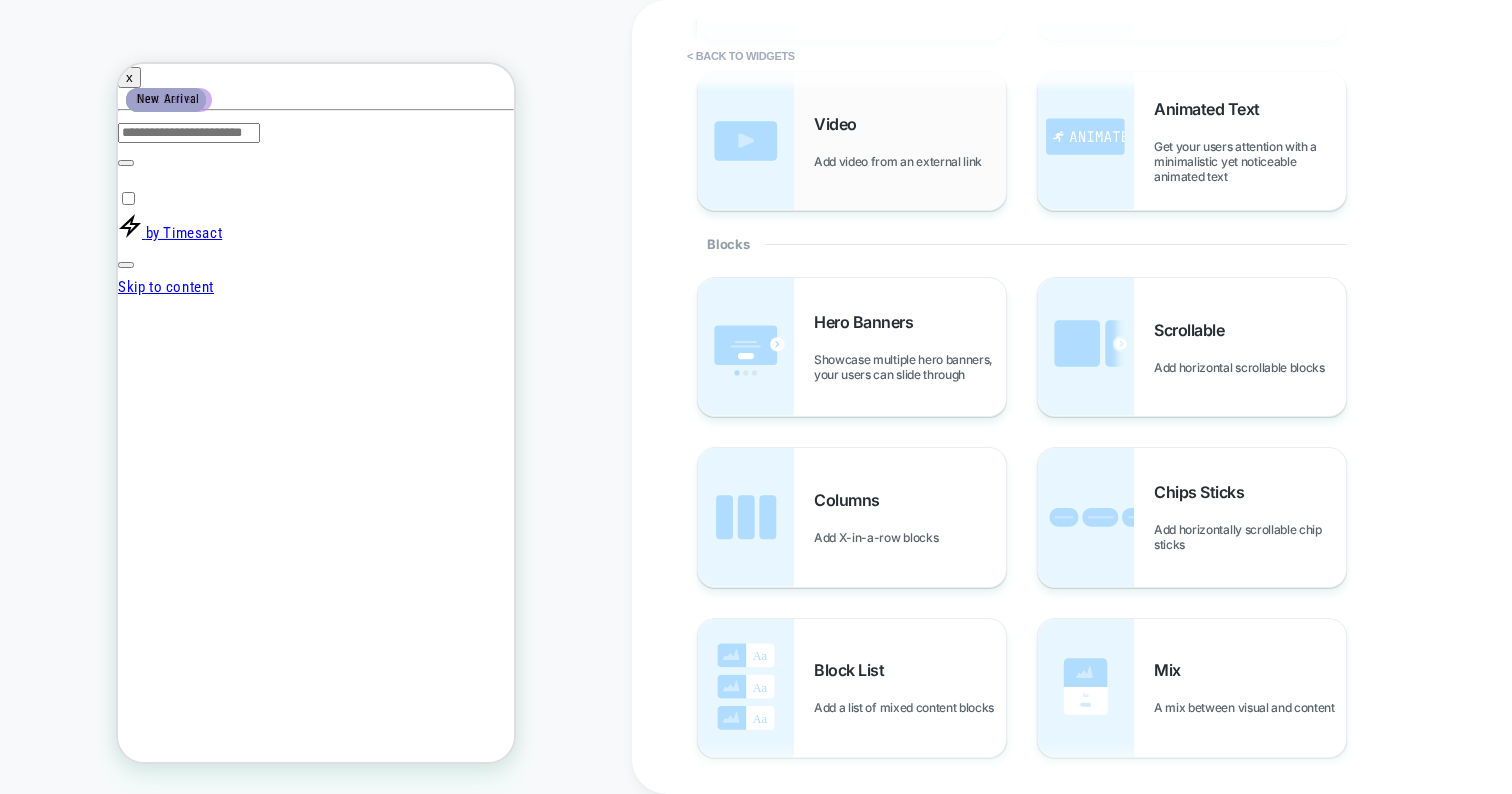 scroll, scrollTop: 640, scrollLeft: 0, axis: vertical 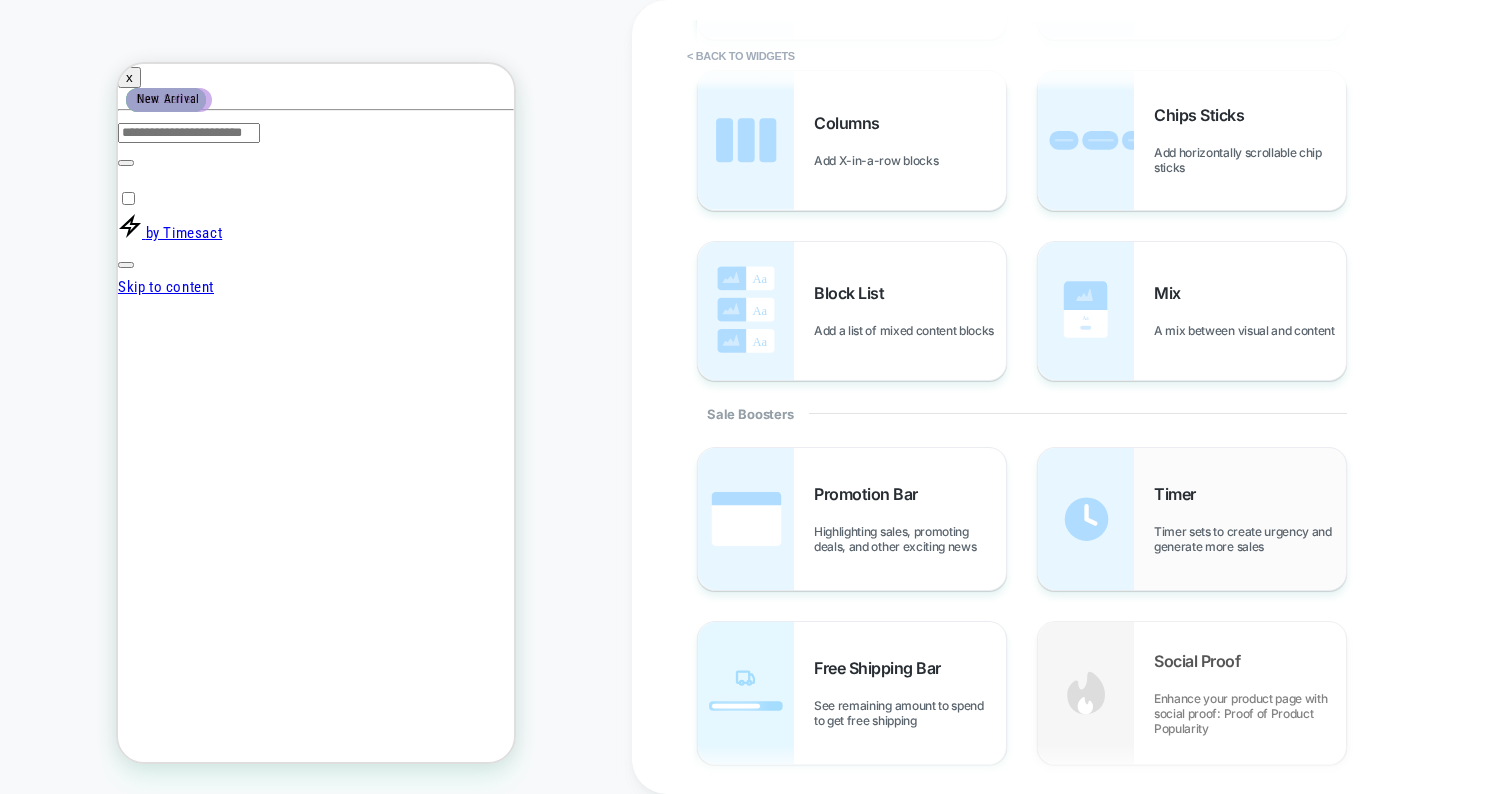 click on "Timer" at bounding box center [1180, 494] 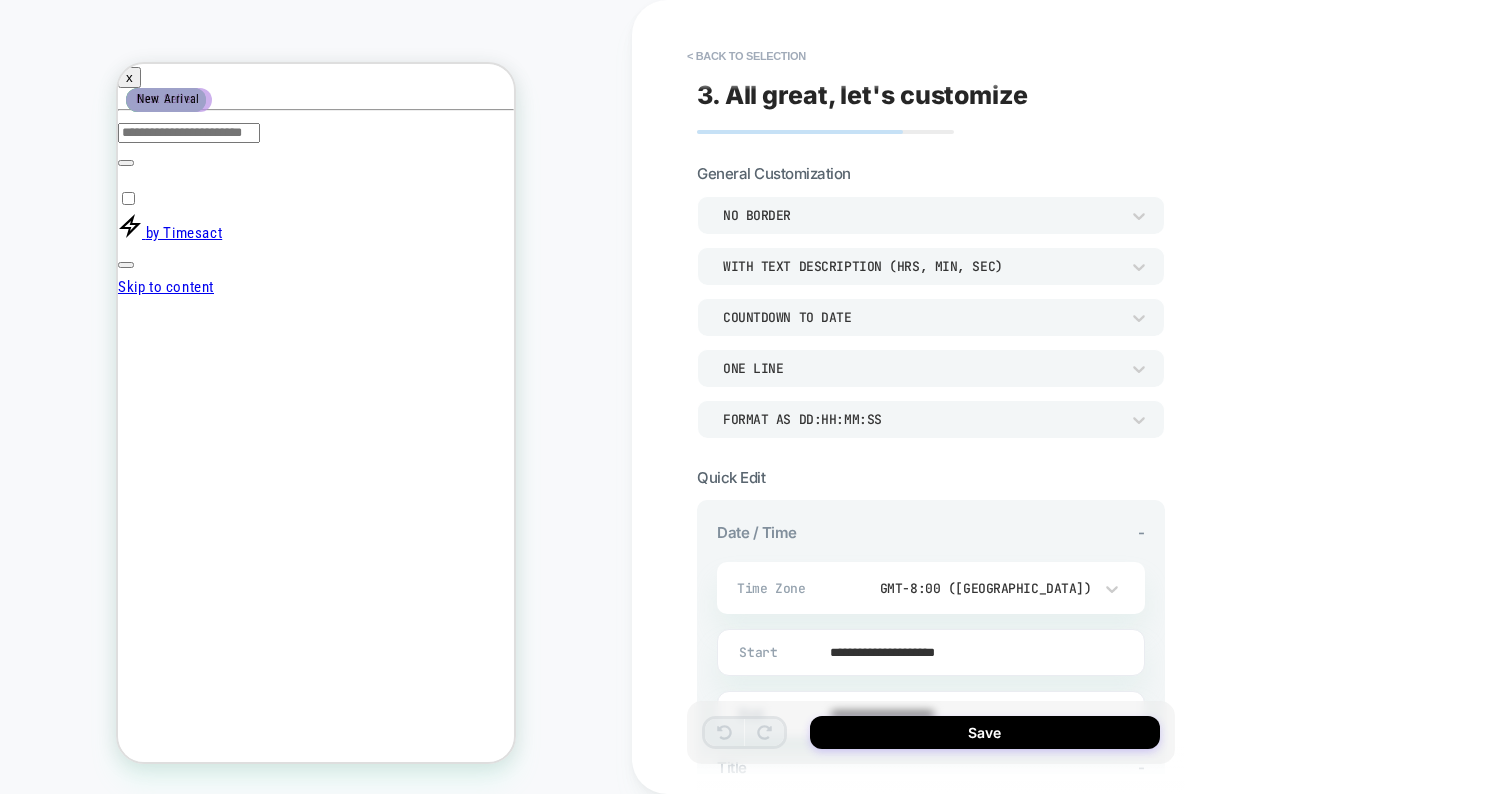 click on "NO BORDER" at bounding box center [921, 215] 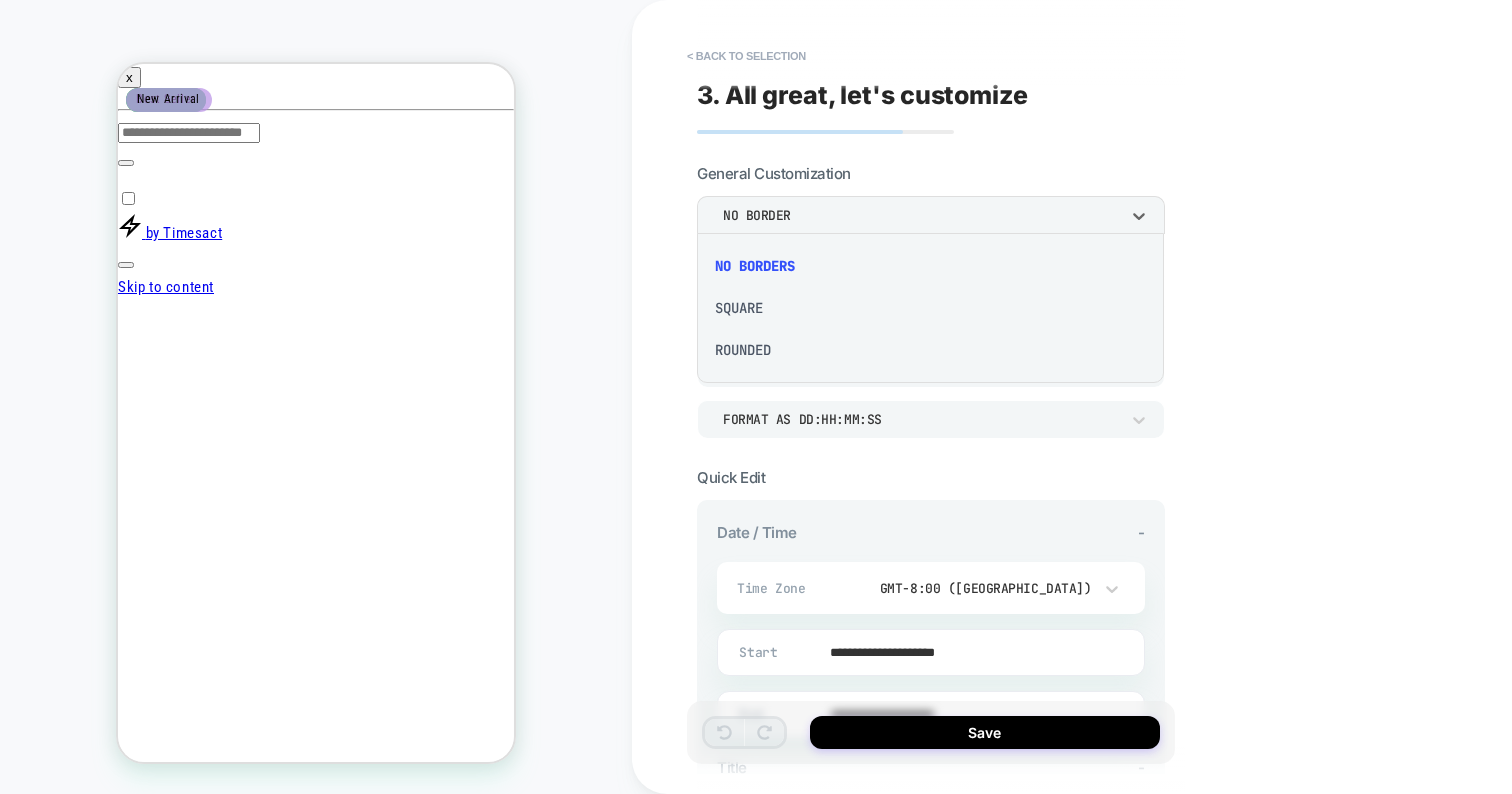 click at bounding box center (756, 397) 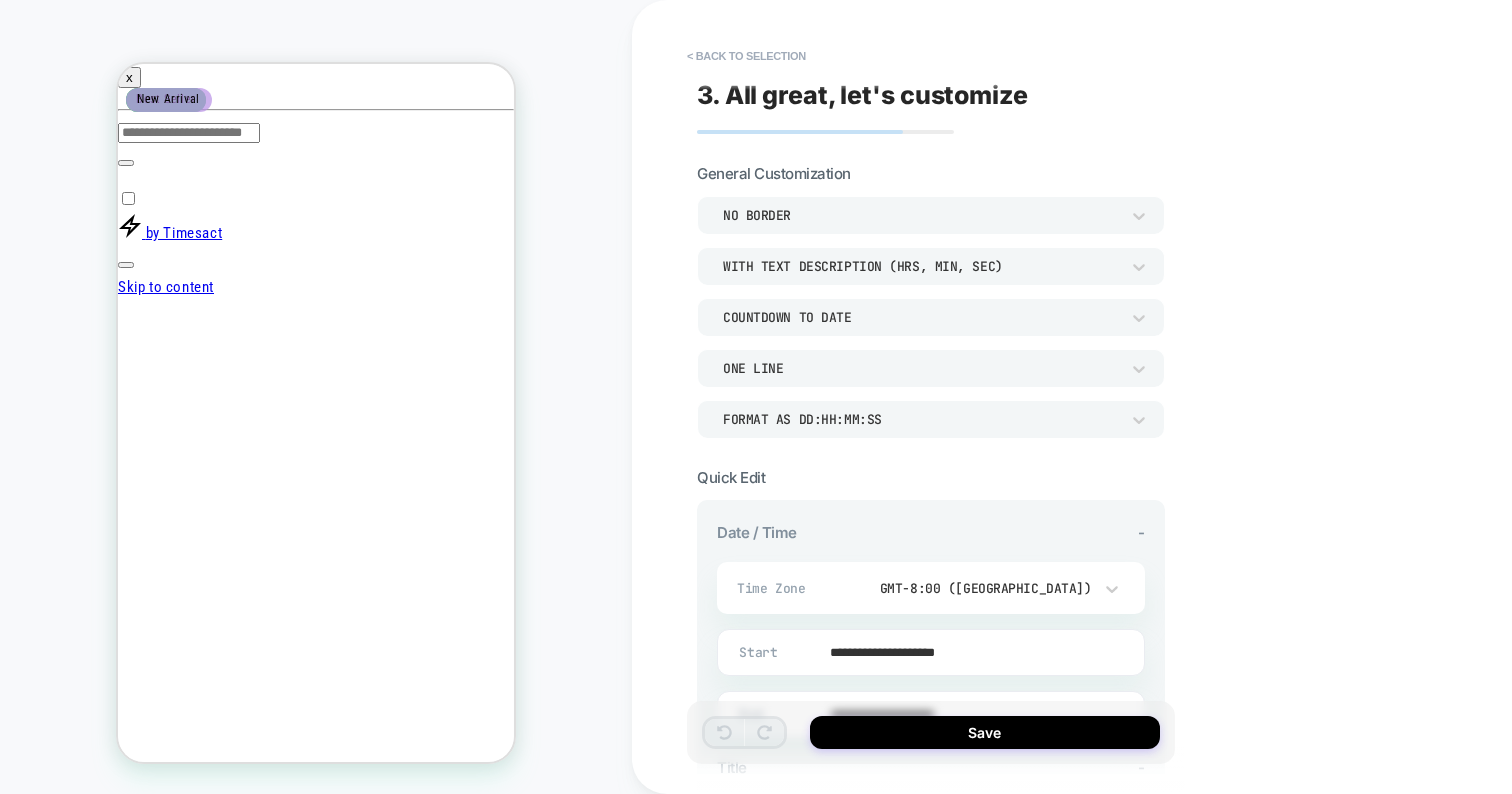 click on "NO BORDER" at bounding box center [921, 215] 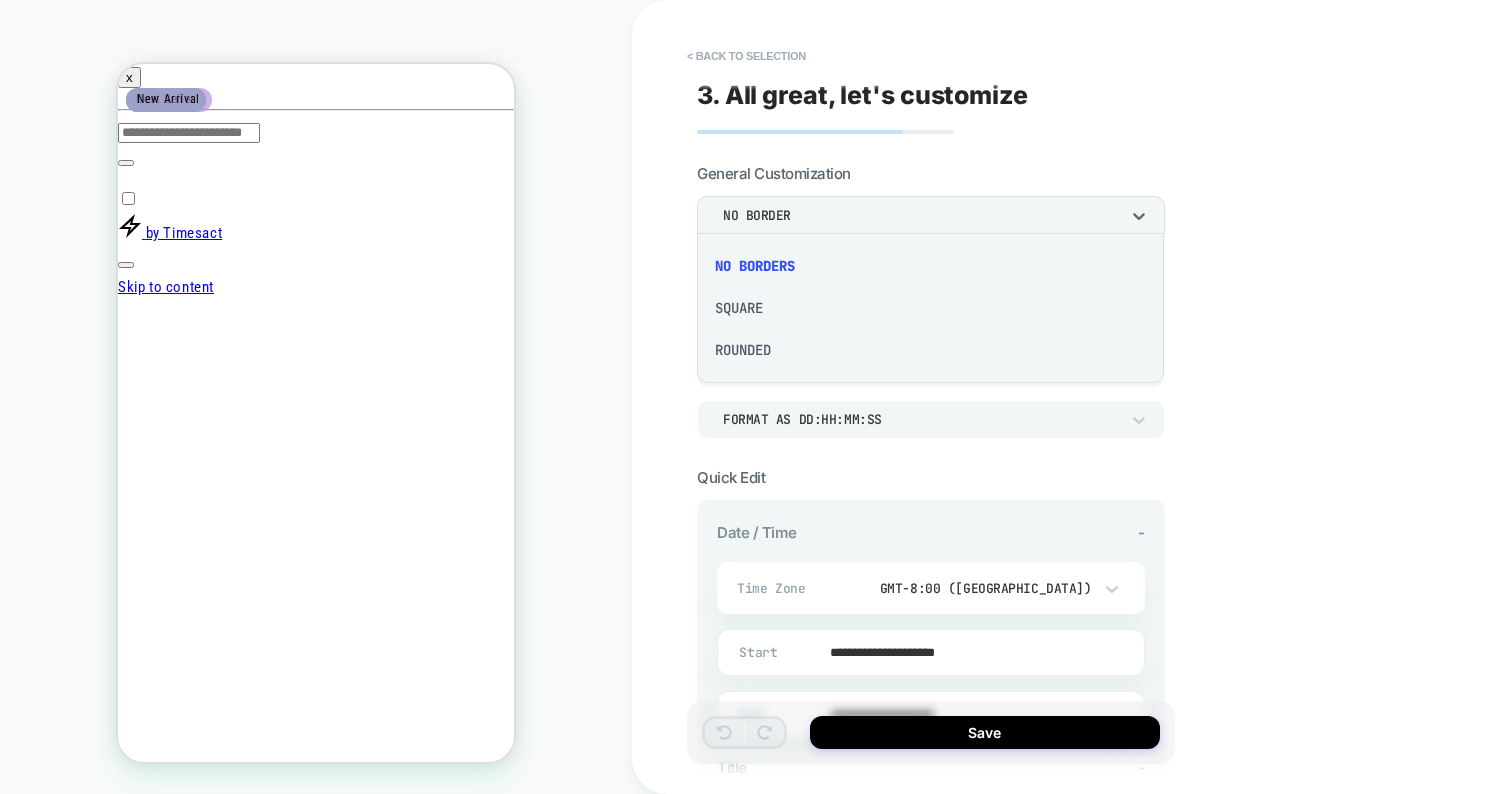 click on "SQUARE" at bounding box center [930, 308] 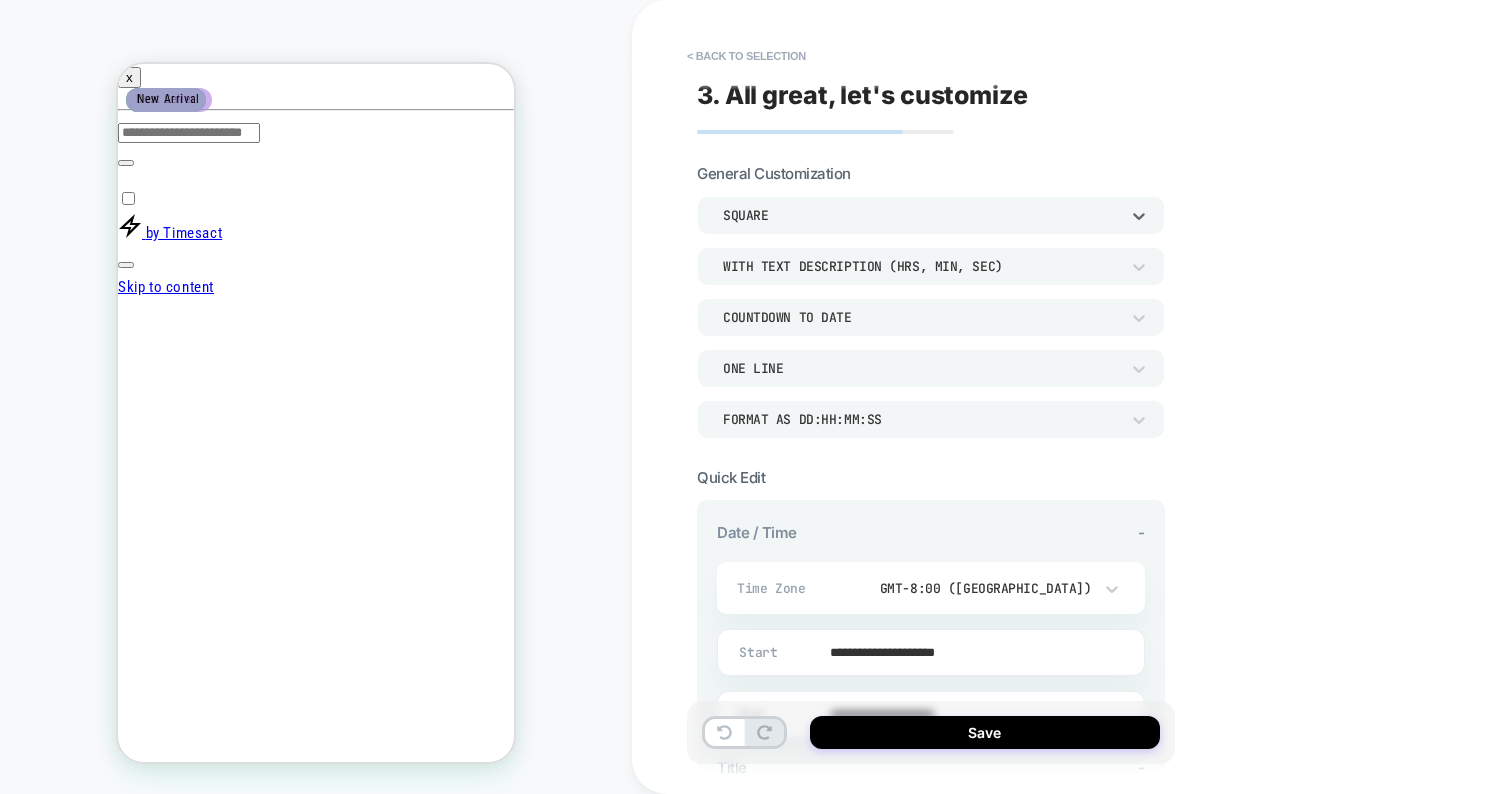 click on "SQUARE" at bounding box center (921, 215) 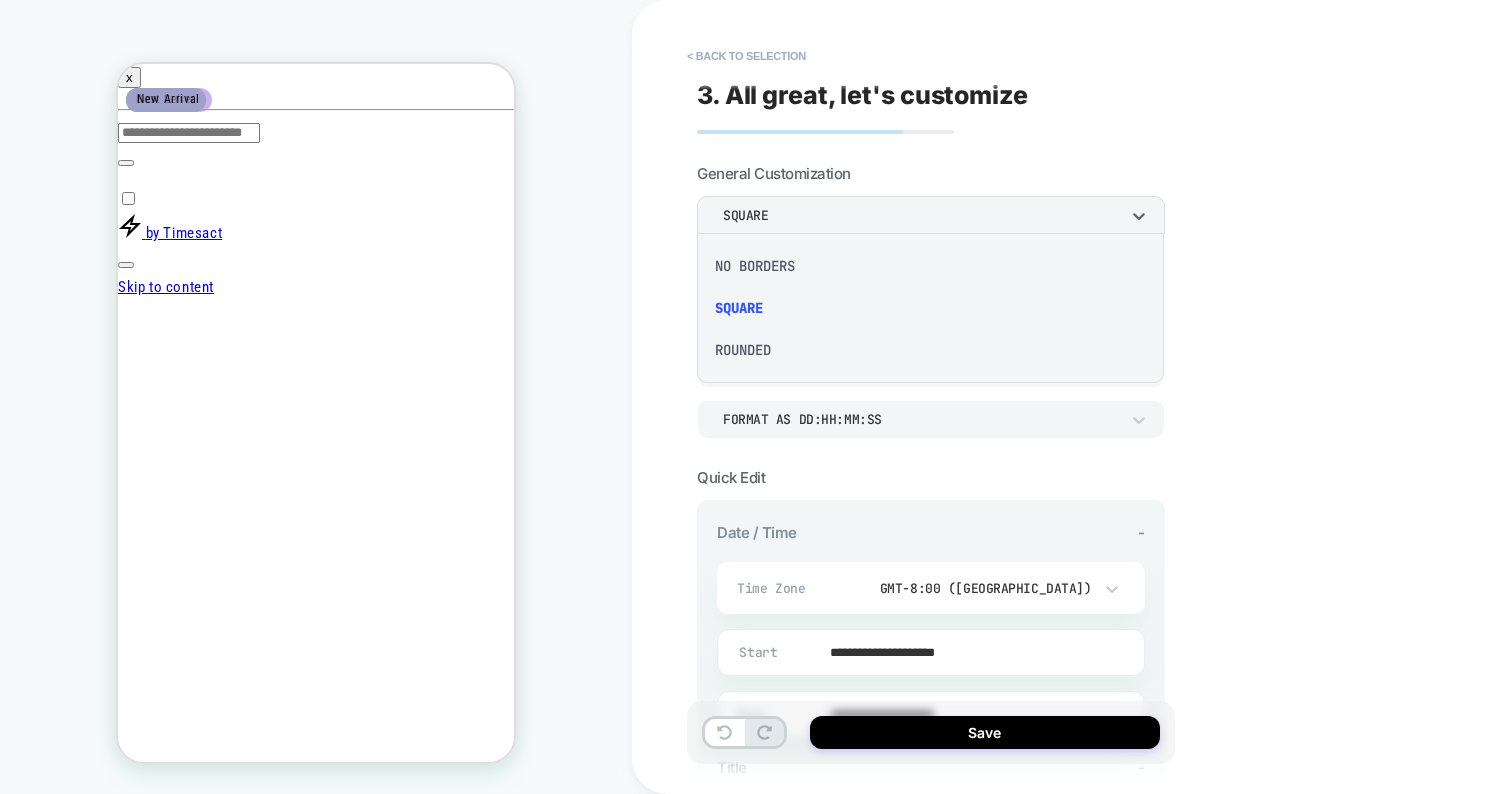 click on "NO BORDERS" at bounding box center [930, 266] 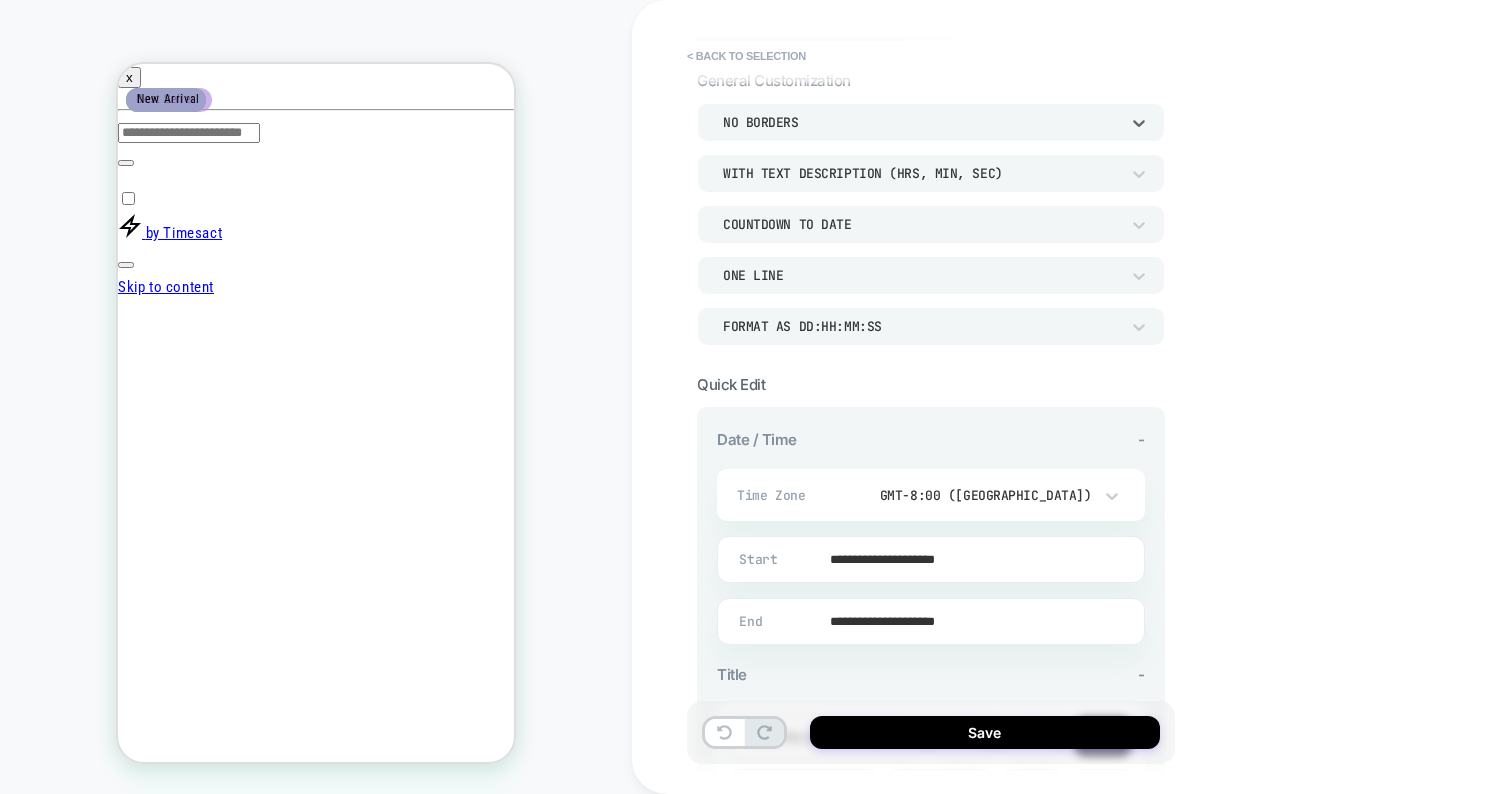 scroll, scrollTop: 241, scrollLeft: 0, axis: vertical 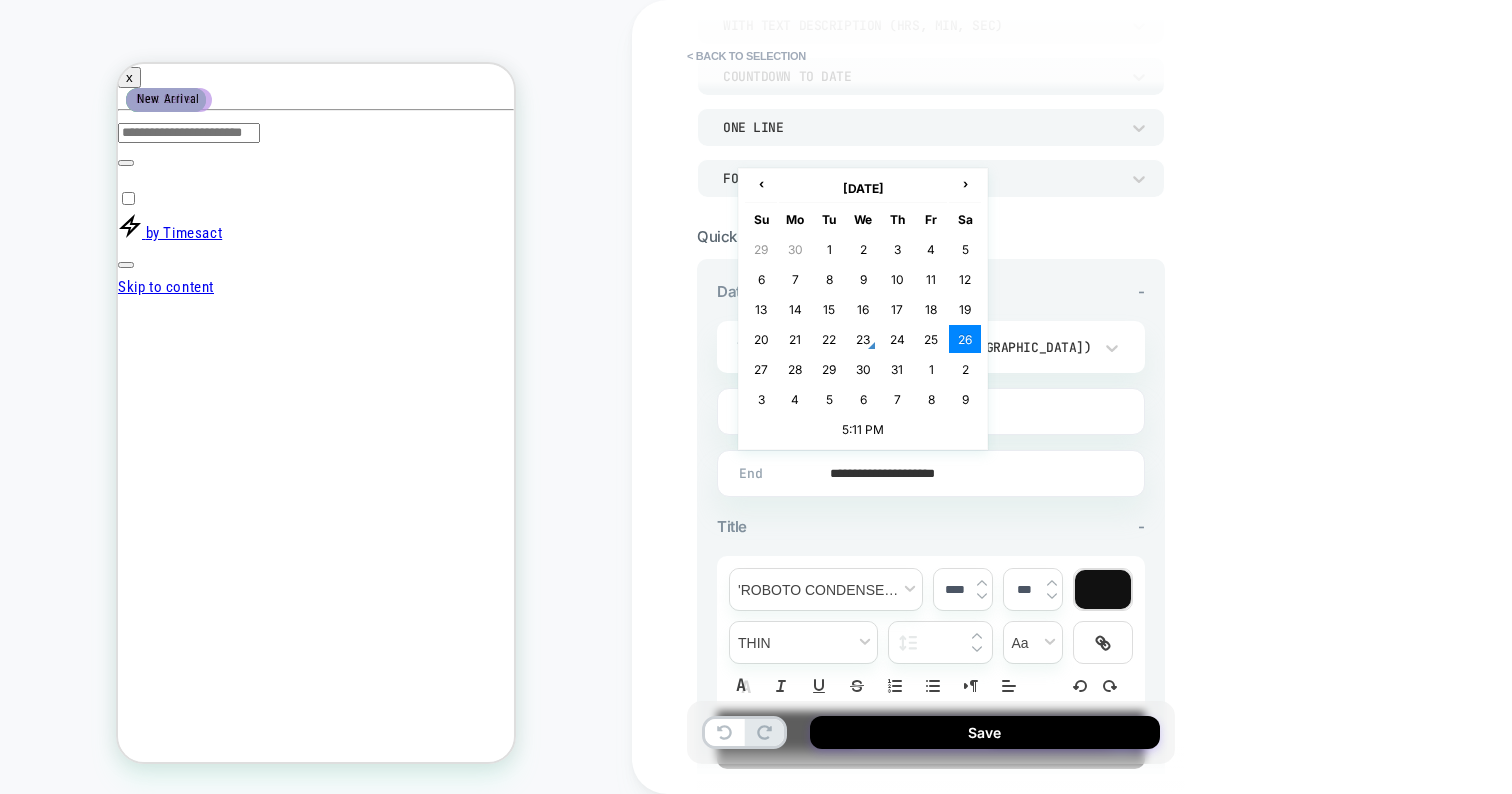 click on "**********" at bounding box center [927, 473] 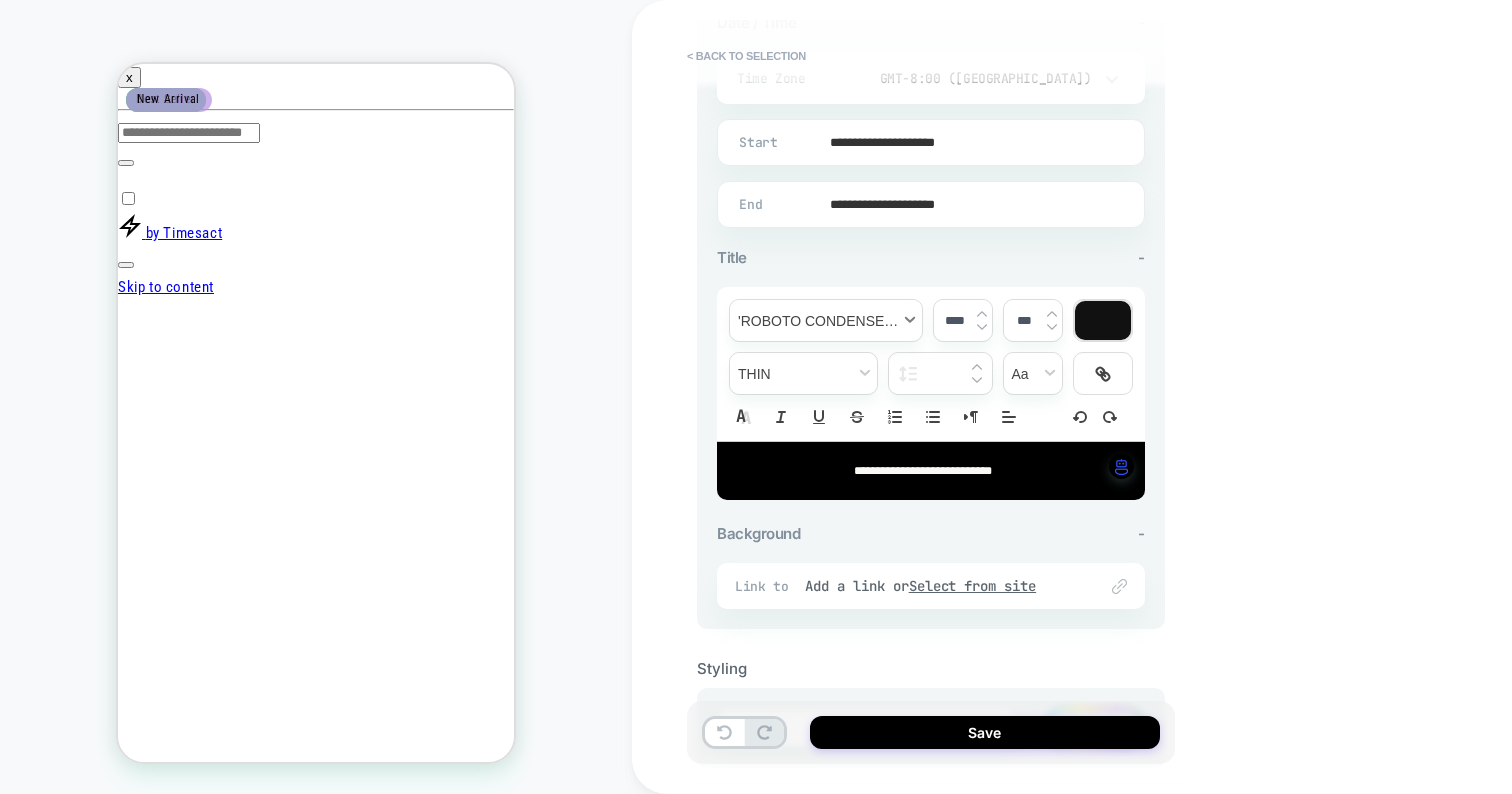 scroll, scrollTop: 609, scrollLeft: 0, axis: vertical 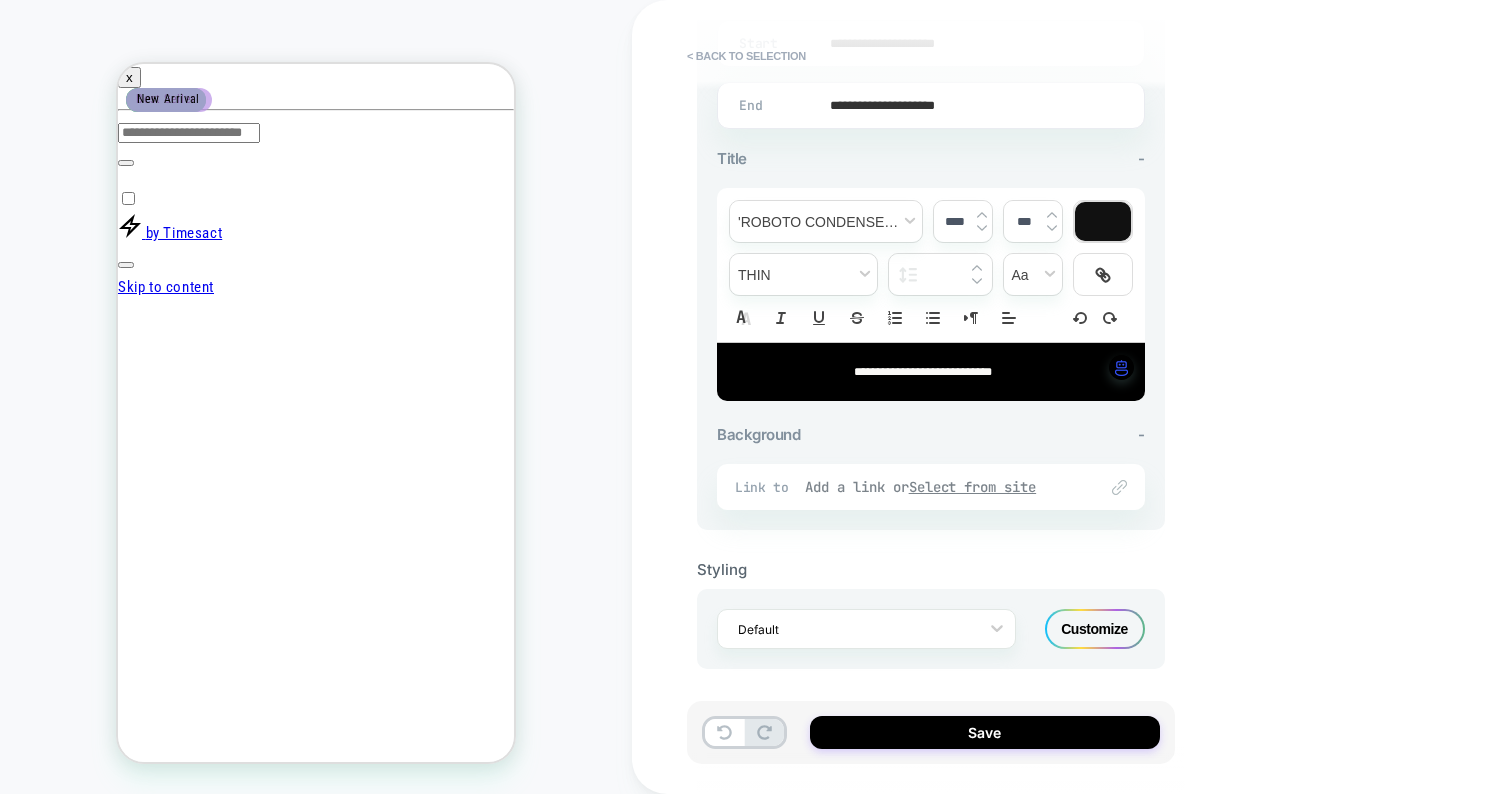 click on "Add a link or  Select from site" at bounding box center (941, 487) 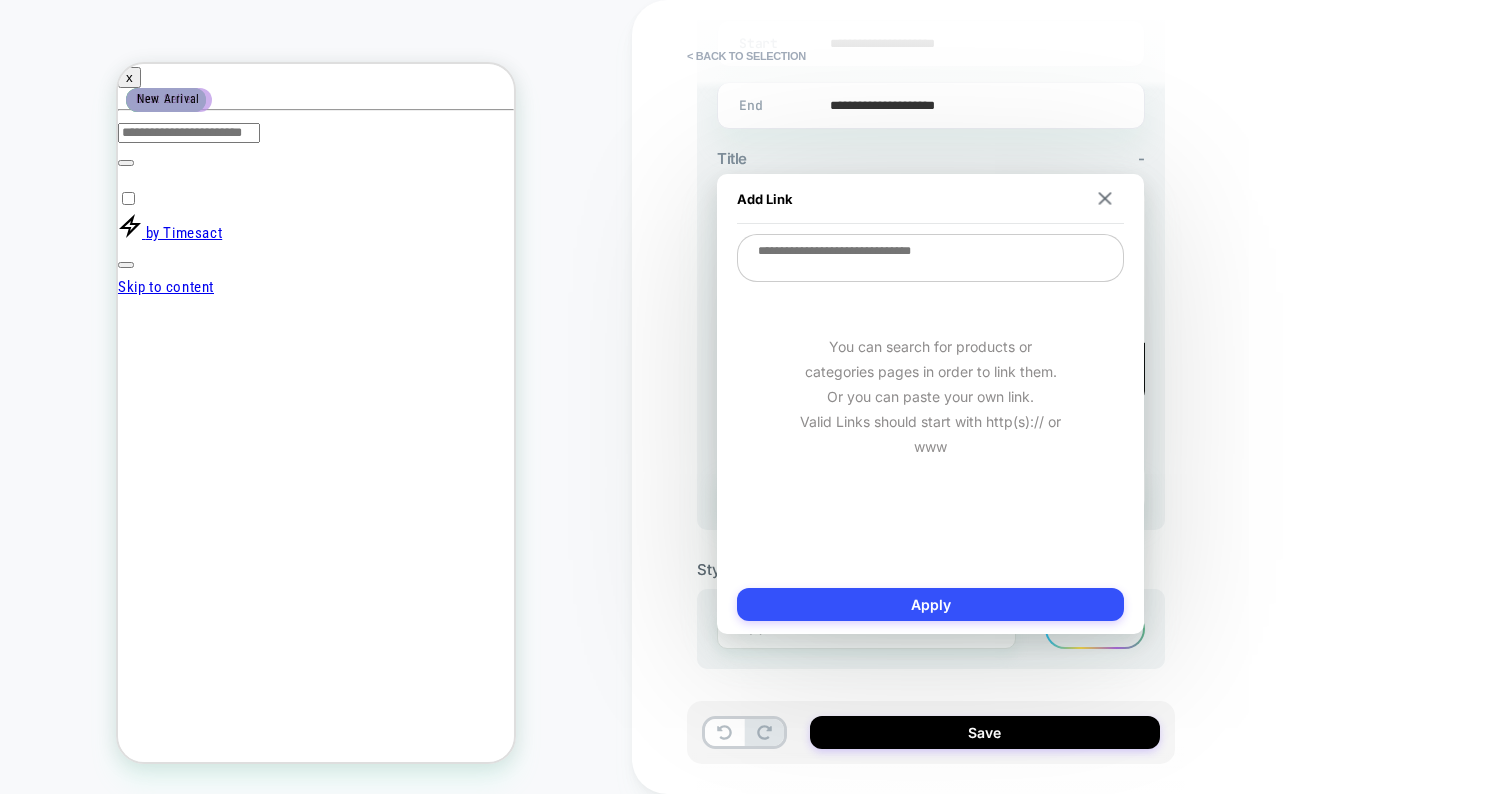 click on "Add Link" at bounding box center [930, 199] 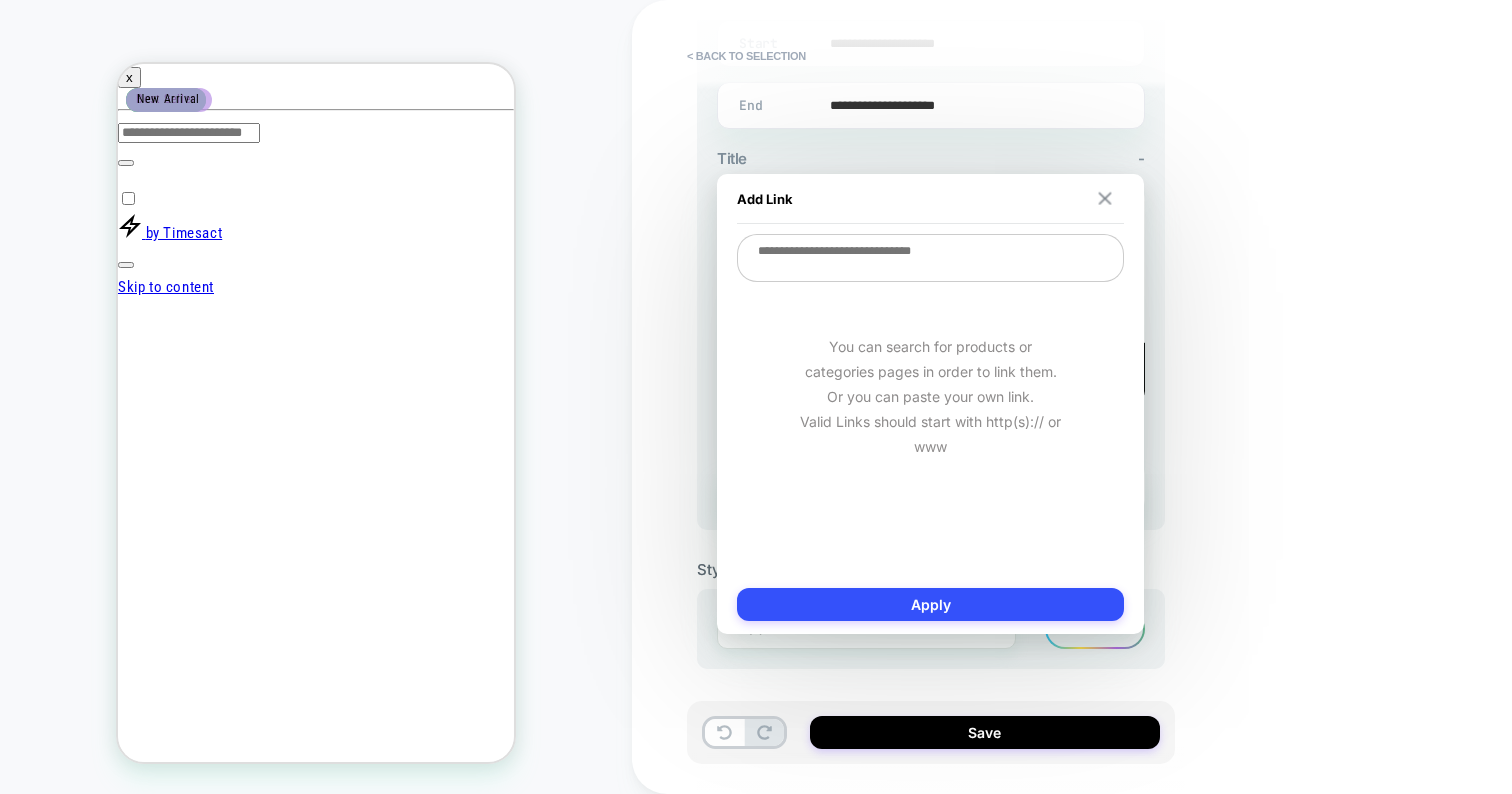 click at bounding box center (1105, 198) 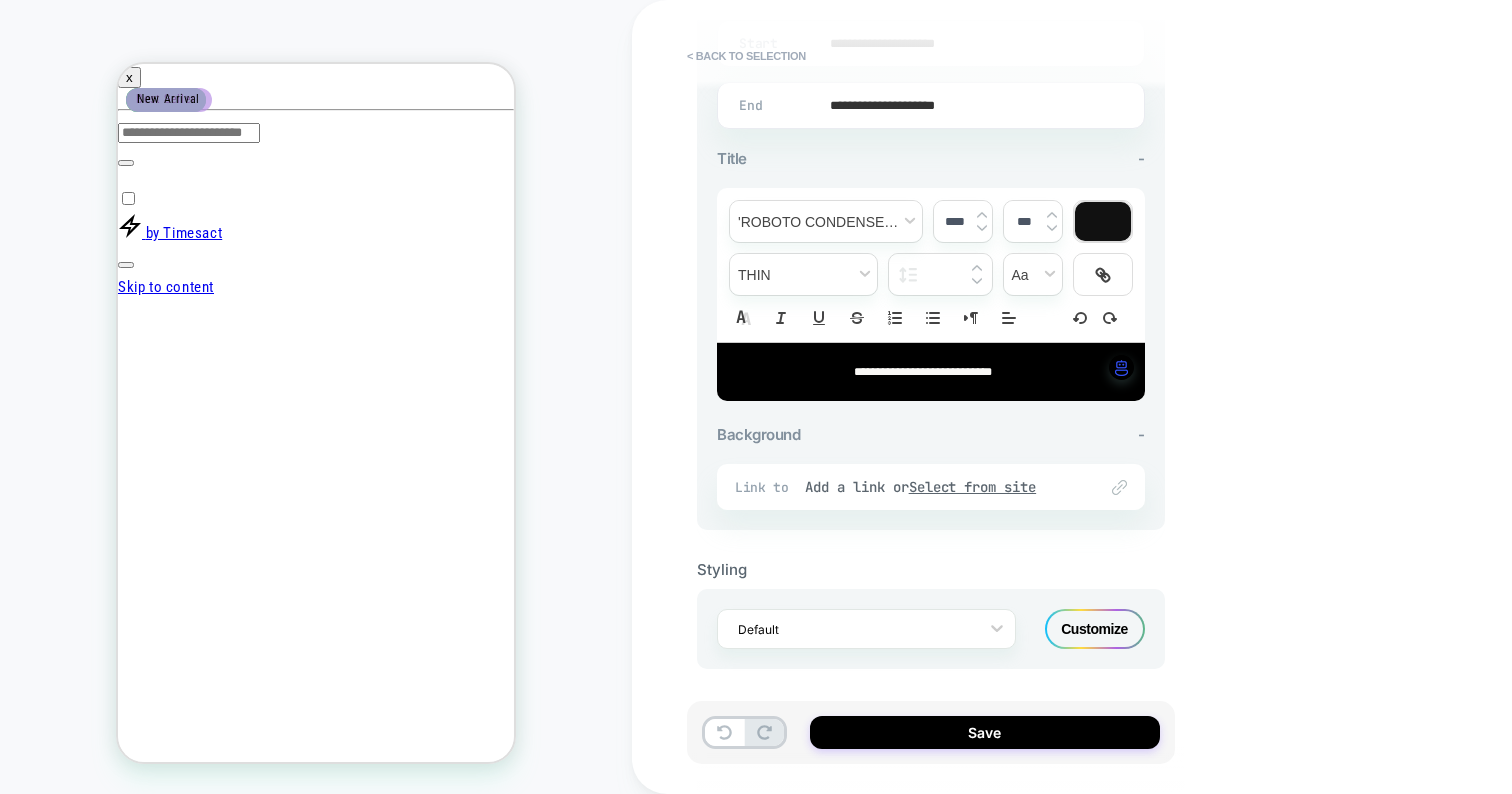 click at bounding box center (118, 64) 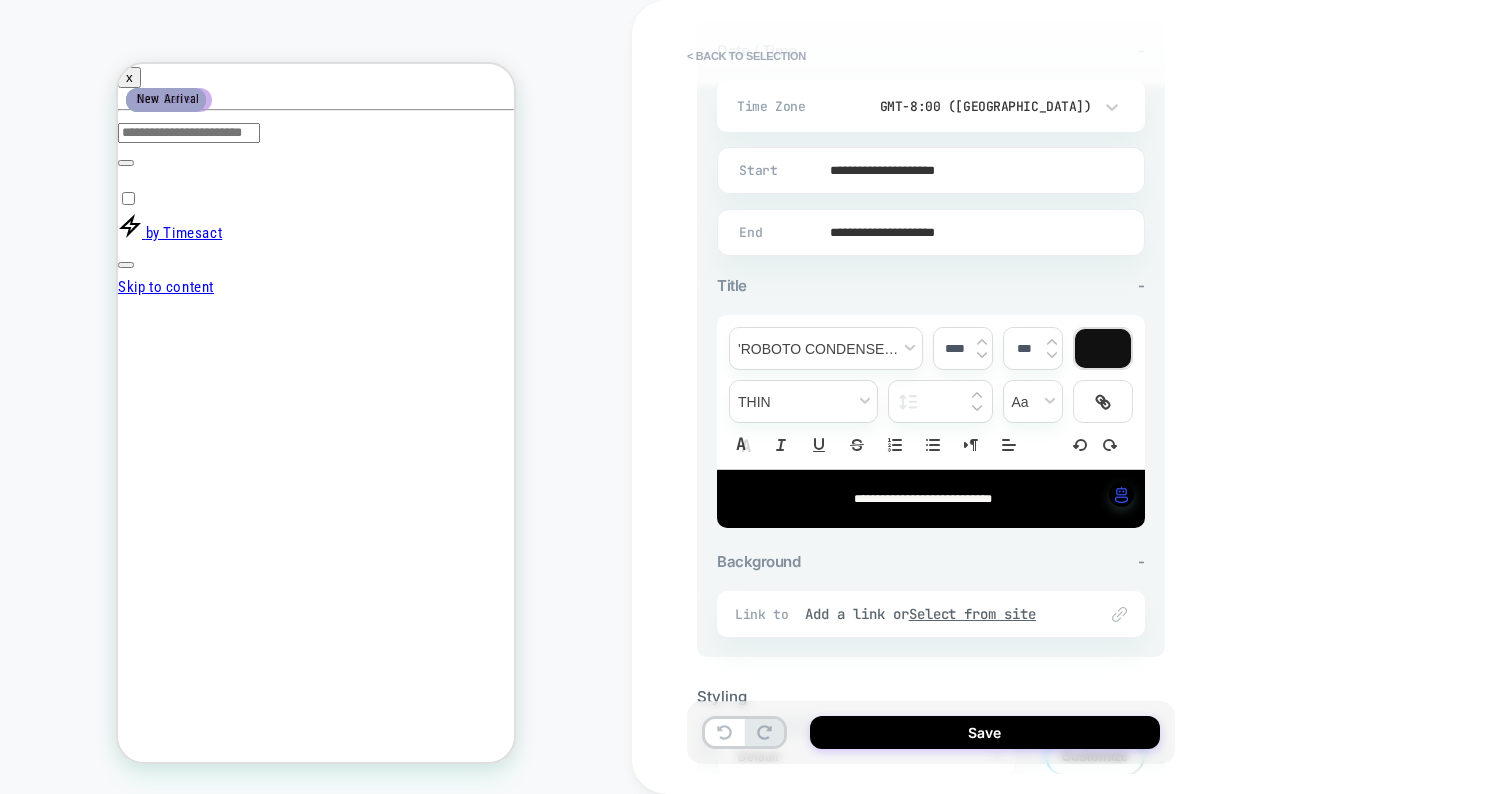 scroll, scrollTop: 609, scrollLeft: 0, axis: vertical 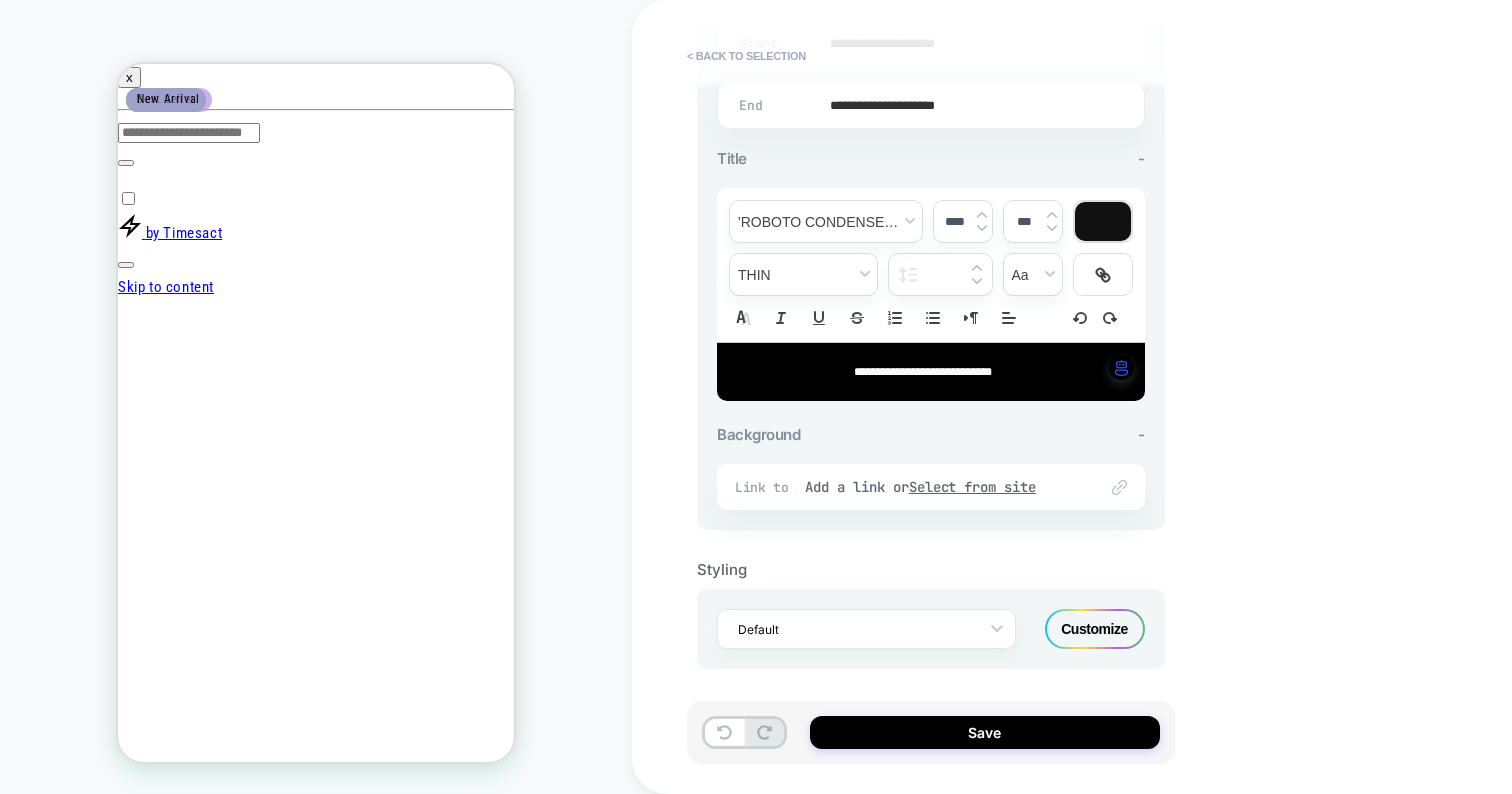 click on "**********" at bounding box center [931, 372] 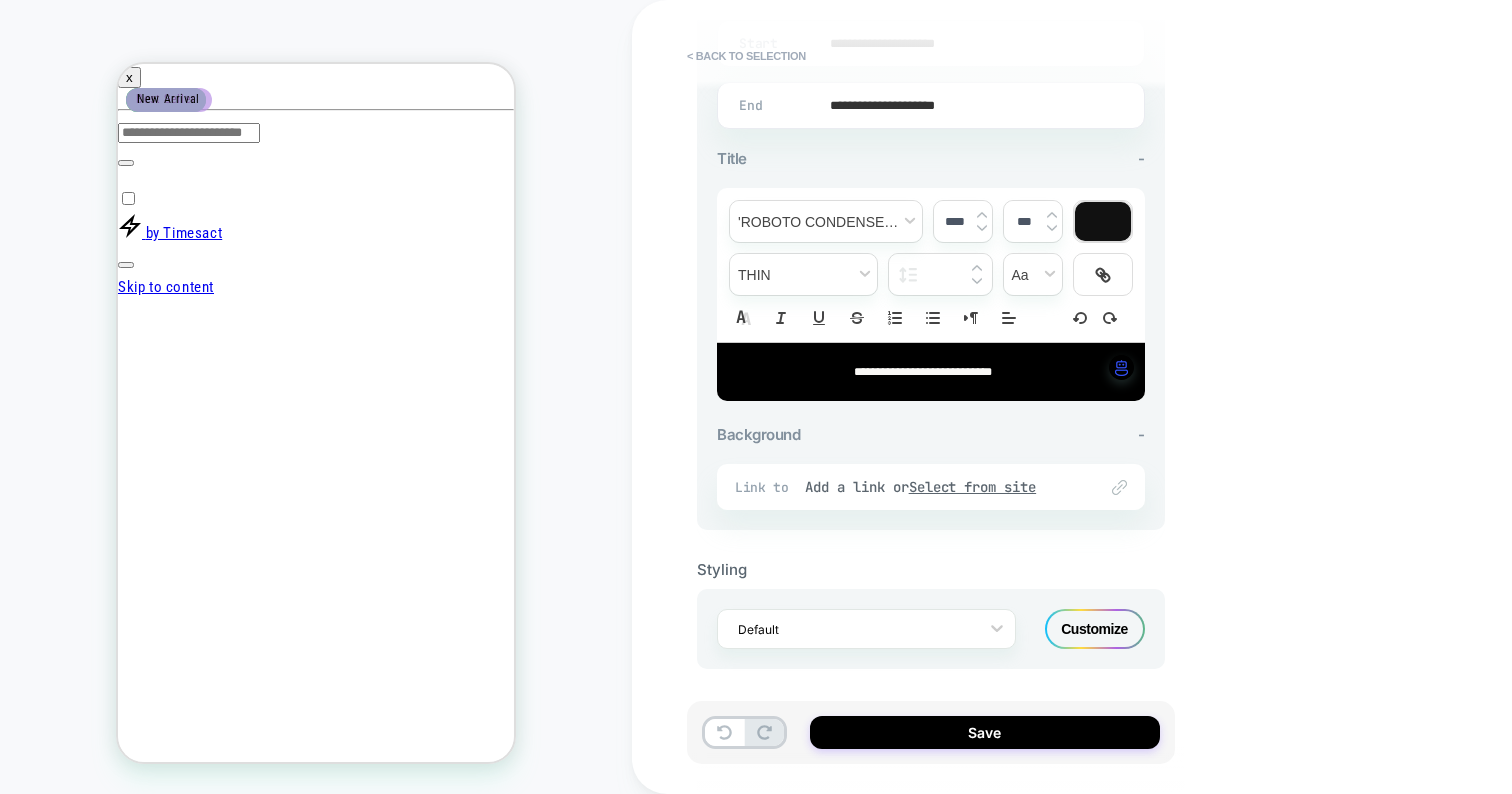 type on "****" 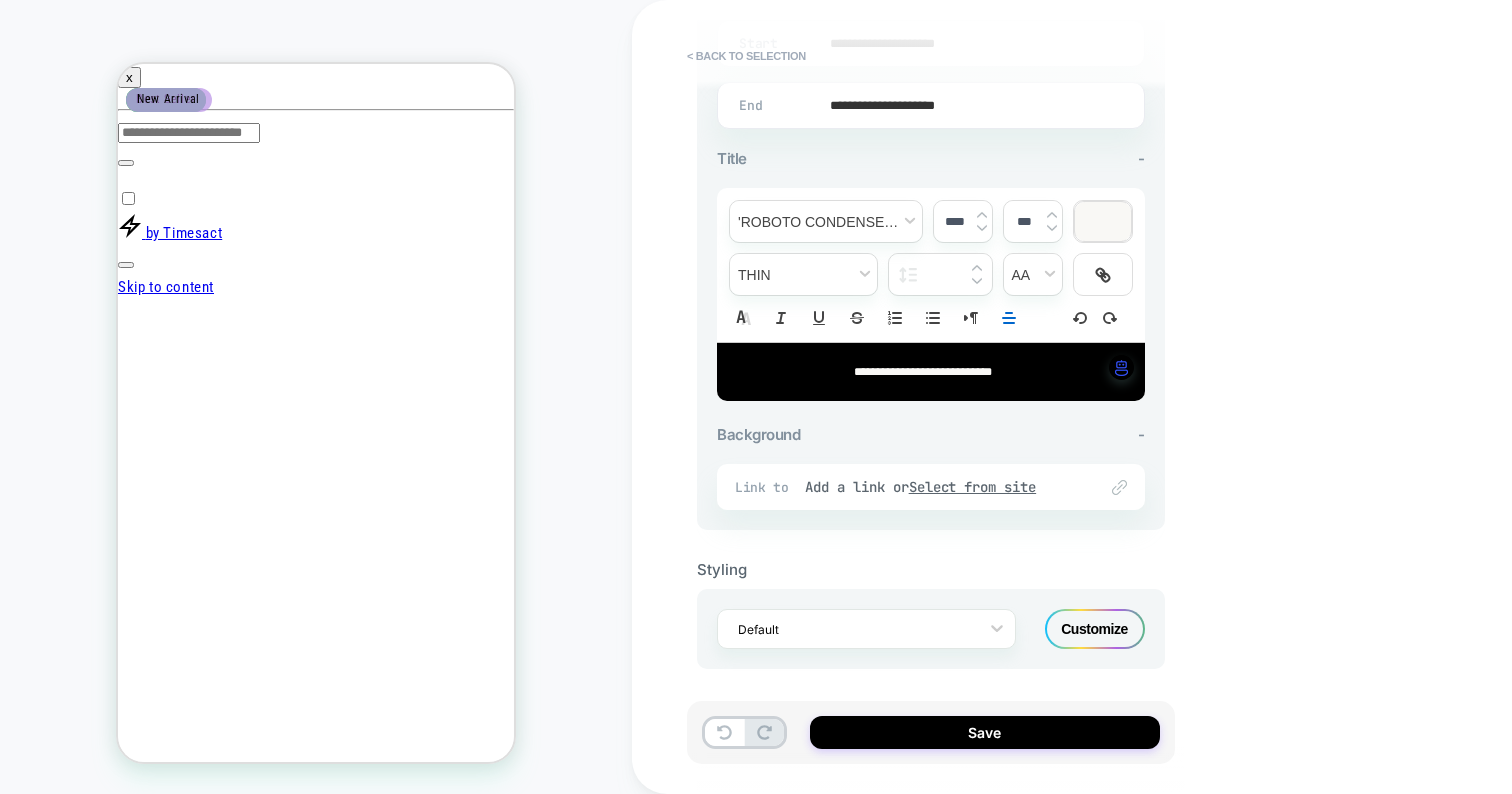click on "**********" at bounding box center [923, 372] 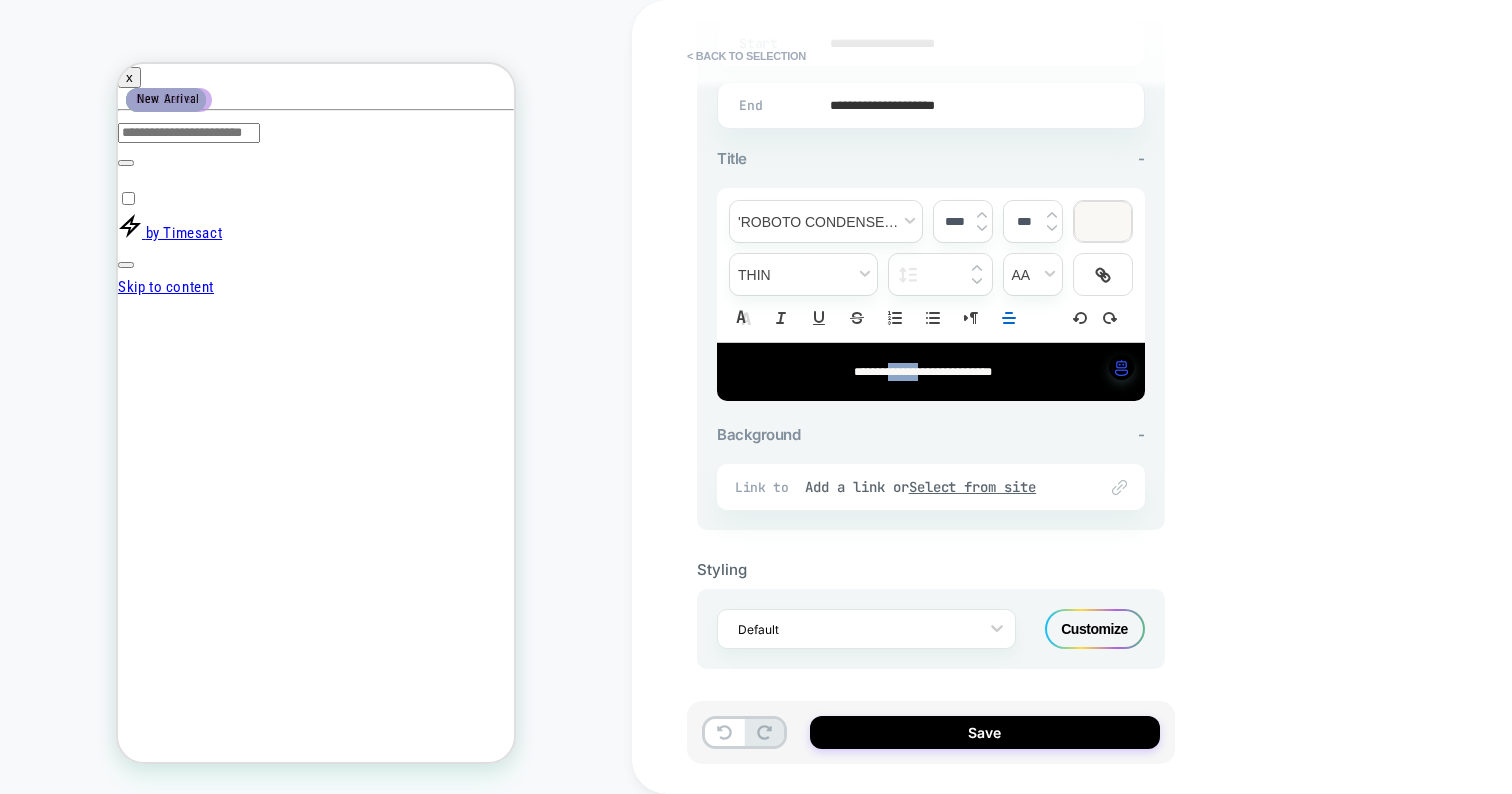 click on "**********" at bounding box center (923, 372) 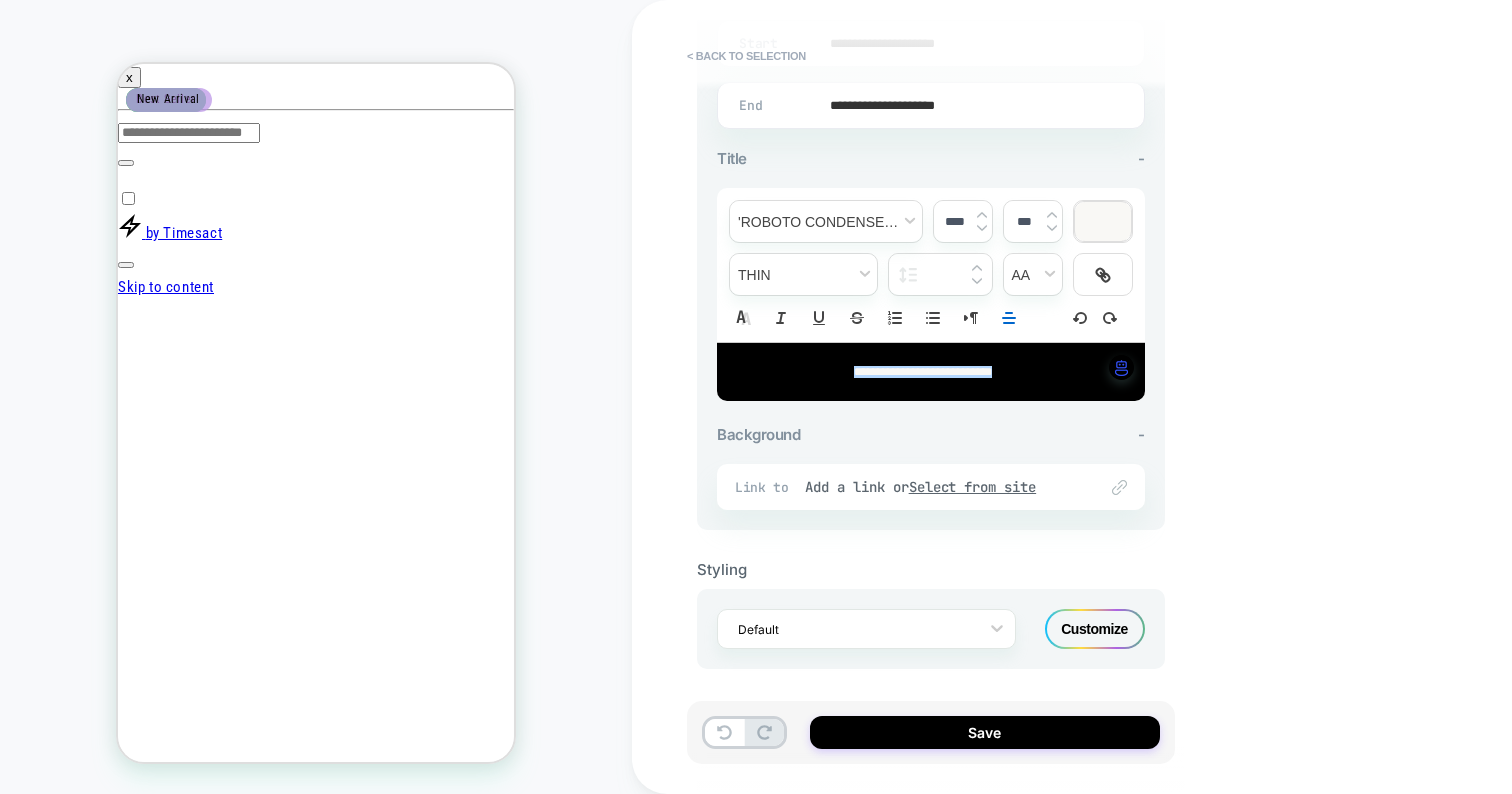 click on "**********" at bounding box center (923, 372) 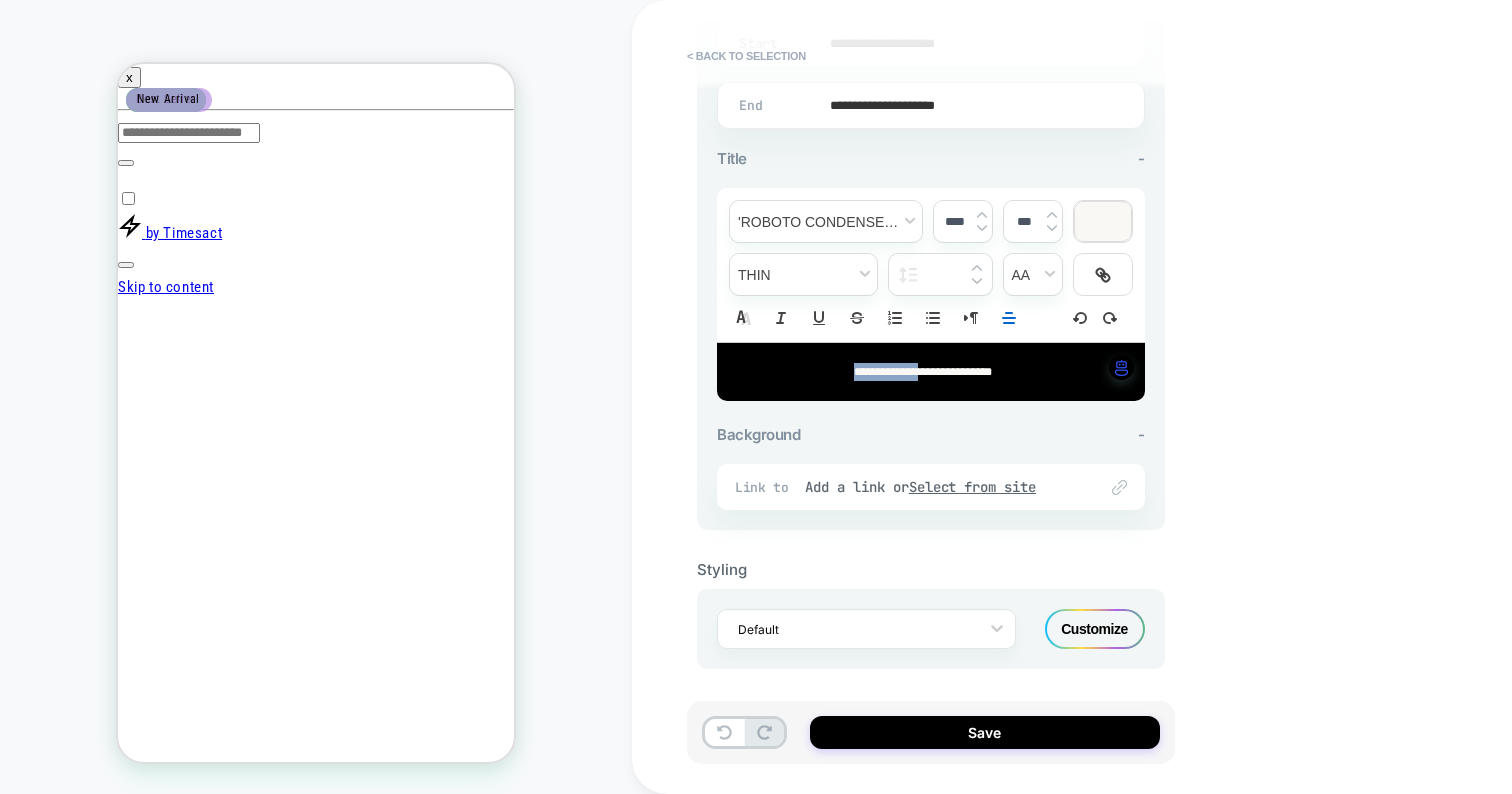drag, startPoint x: 932, startPoint y: 363, endPoint x: 787, endPoint y: 363, distance: 145 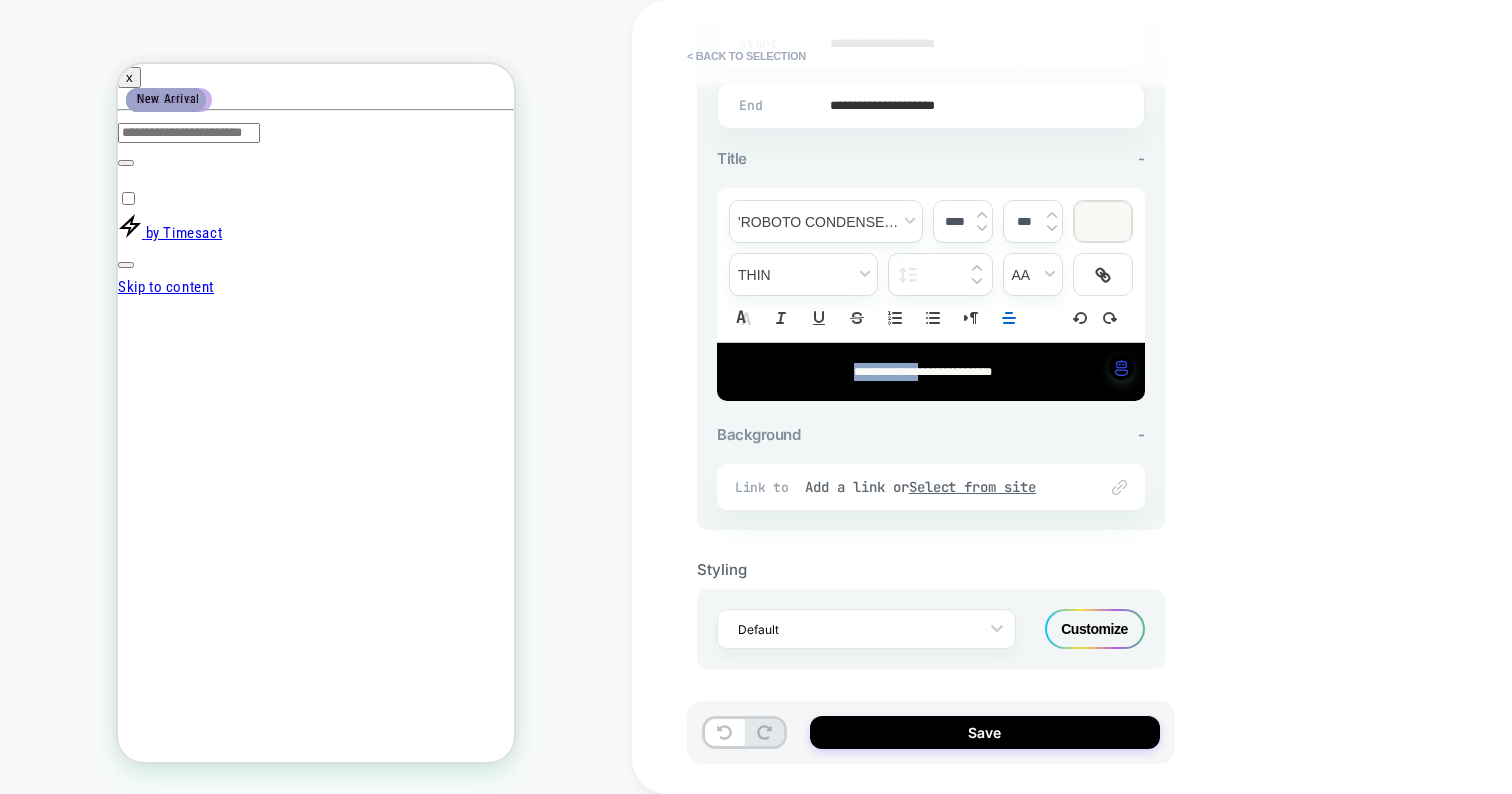 click on "**********" at bounding box center [923, 372] 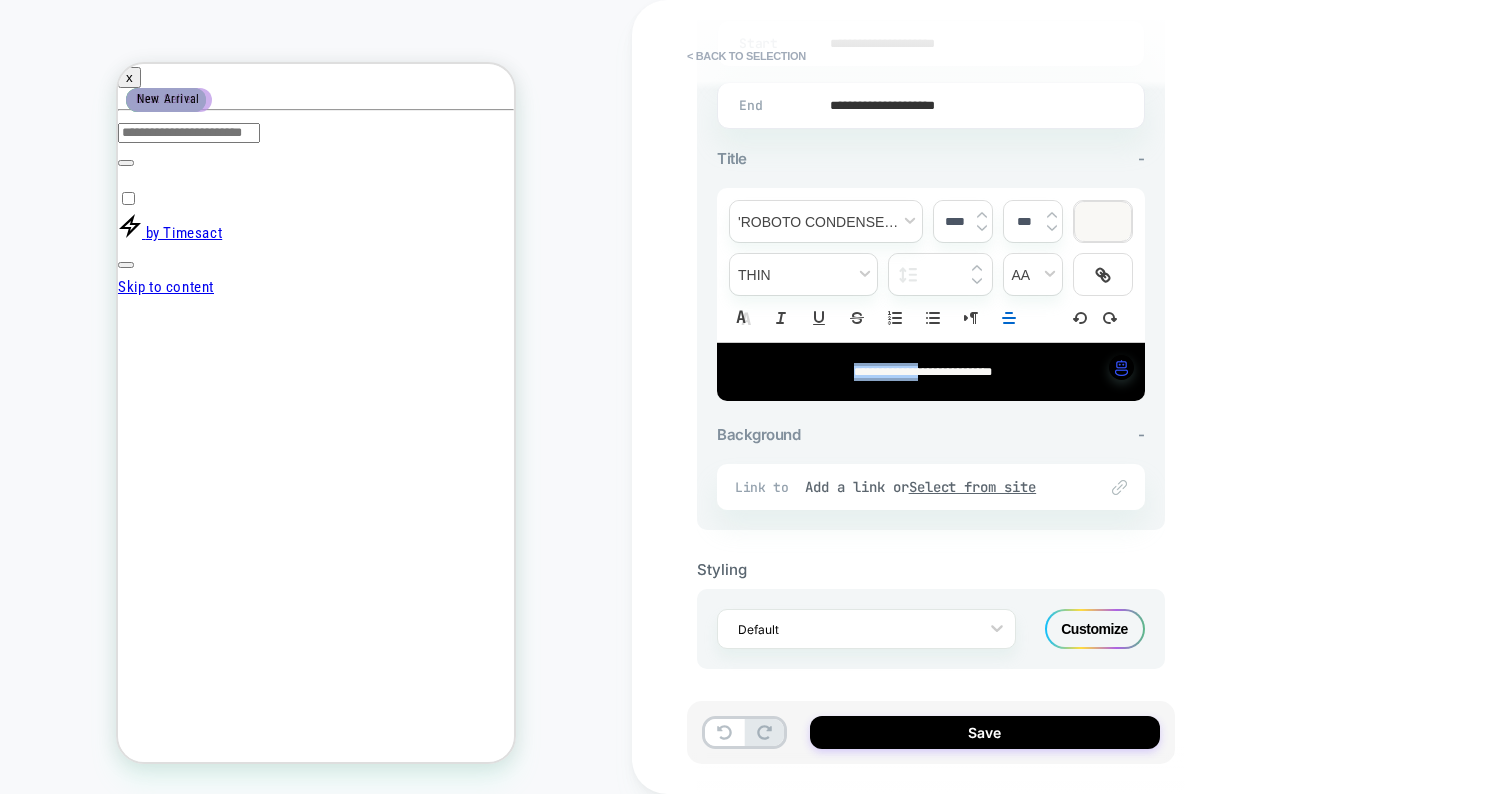 type 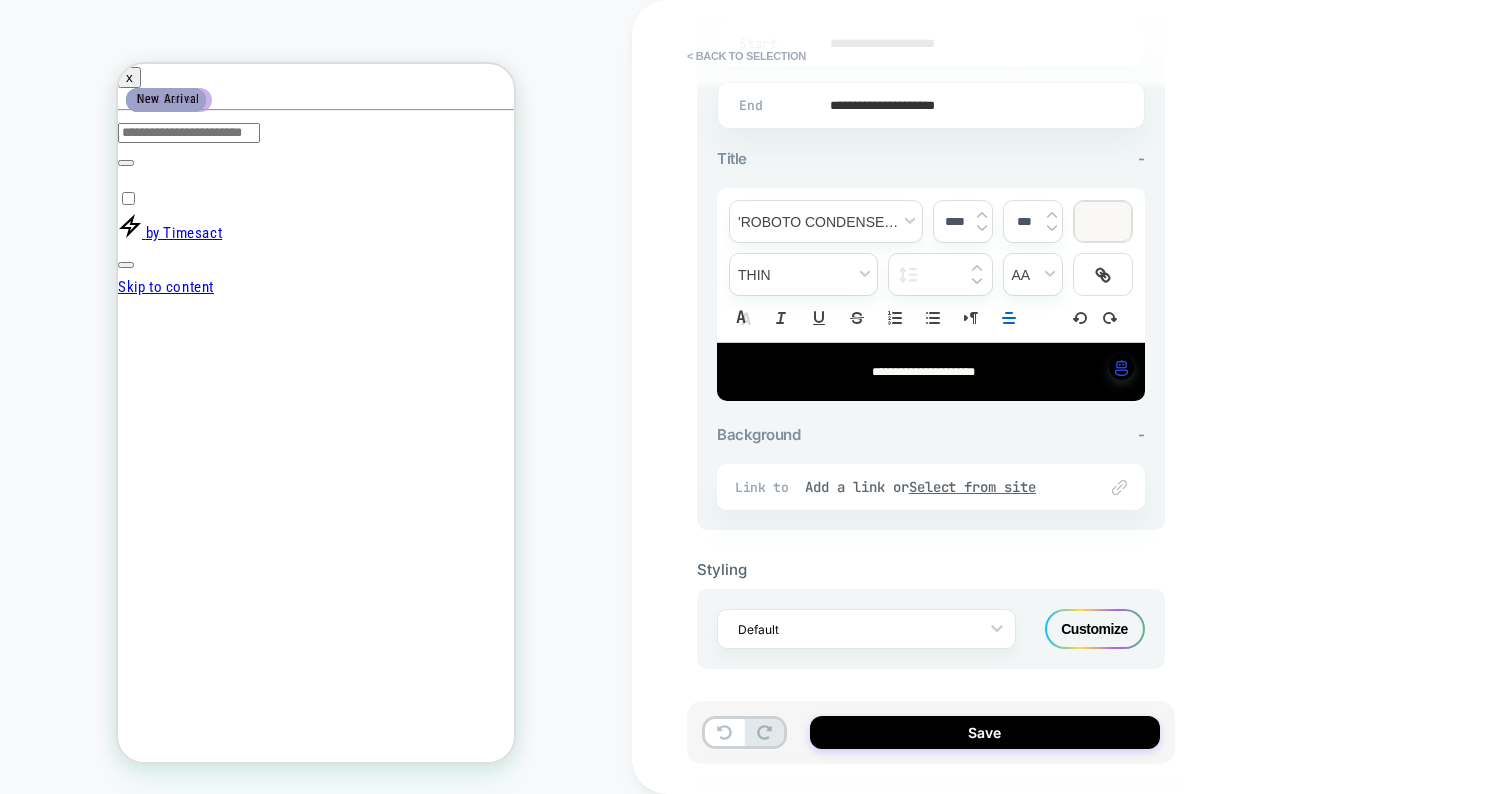click on "**********" at bounding box center [923, 372] 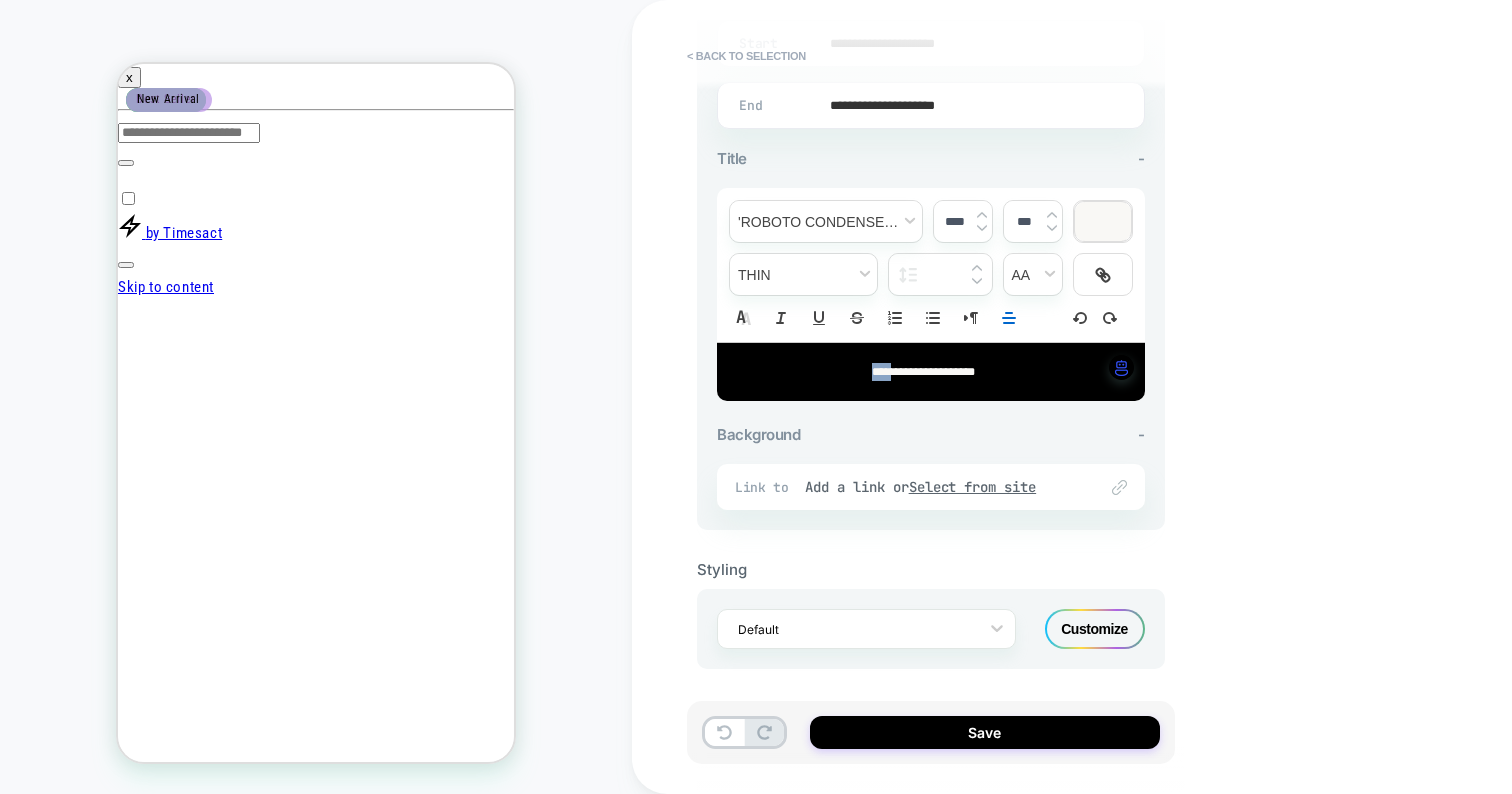 click on "**********" at bounding box center (923, 372) 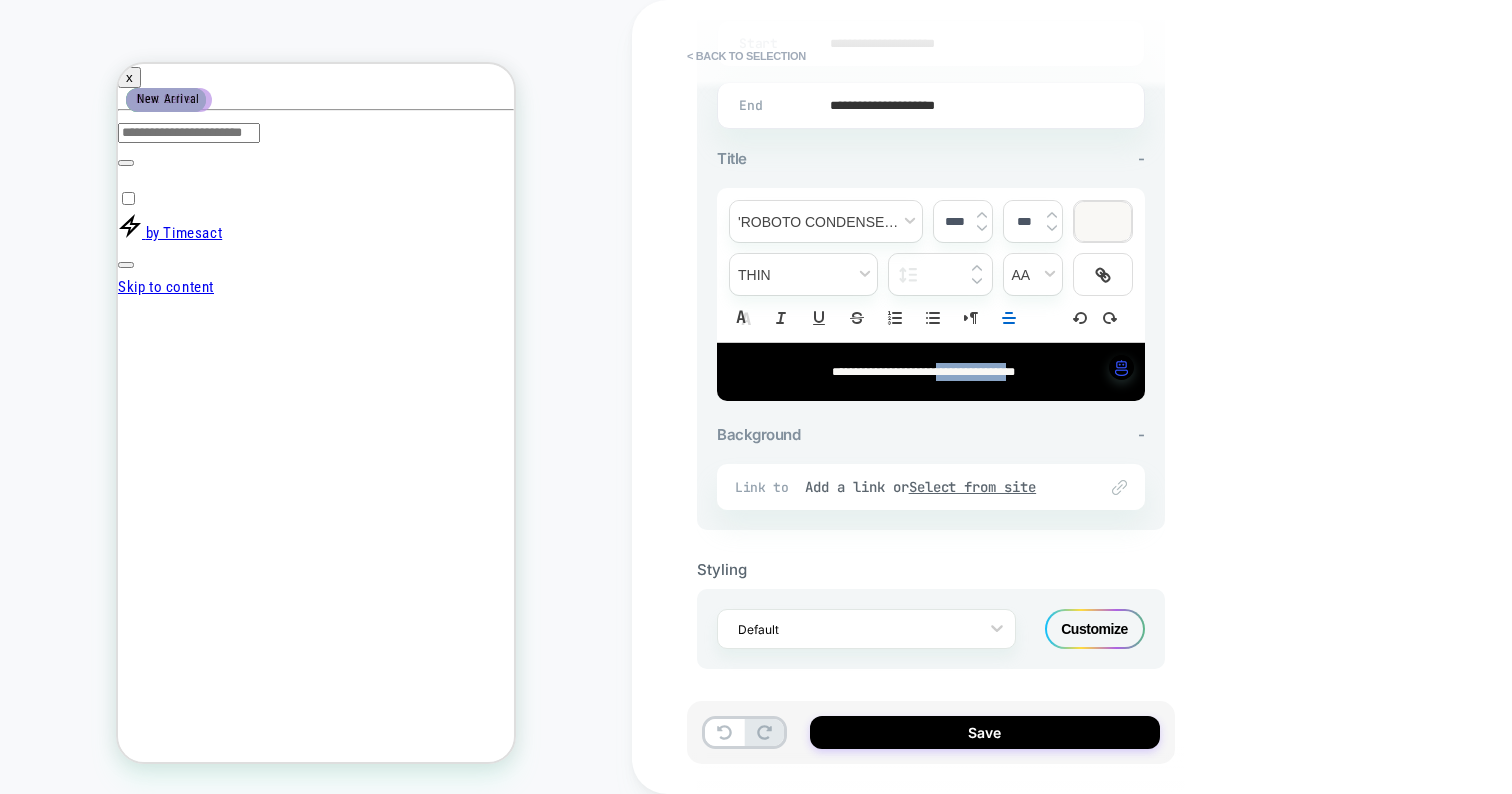 drag, startPoint x: 953, startPoint y: 362, endPoint x: 1039, endPoint y: 362, distance: 86 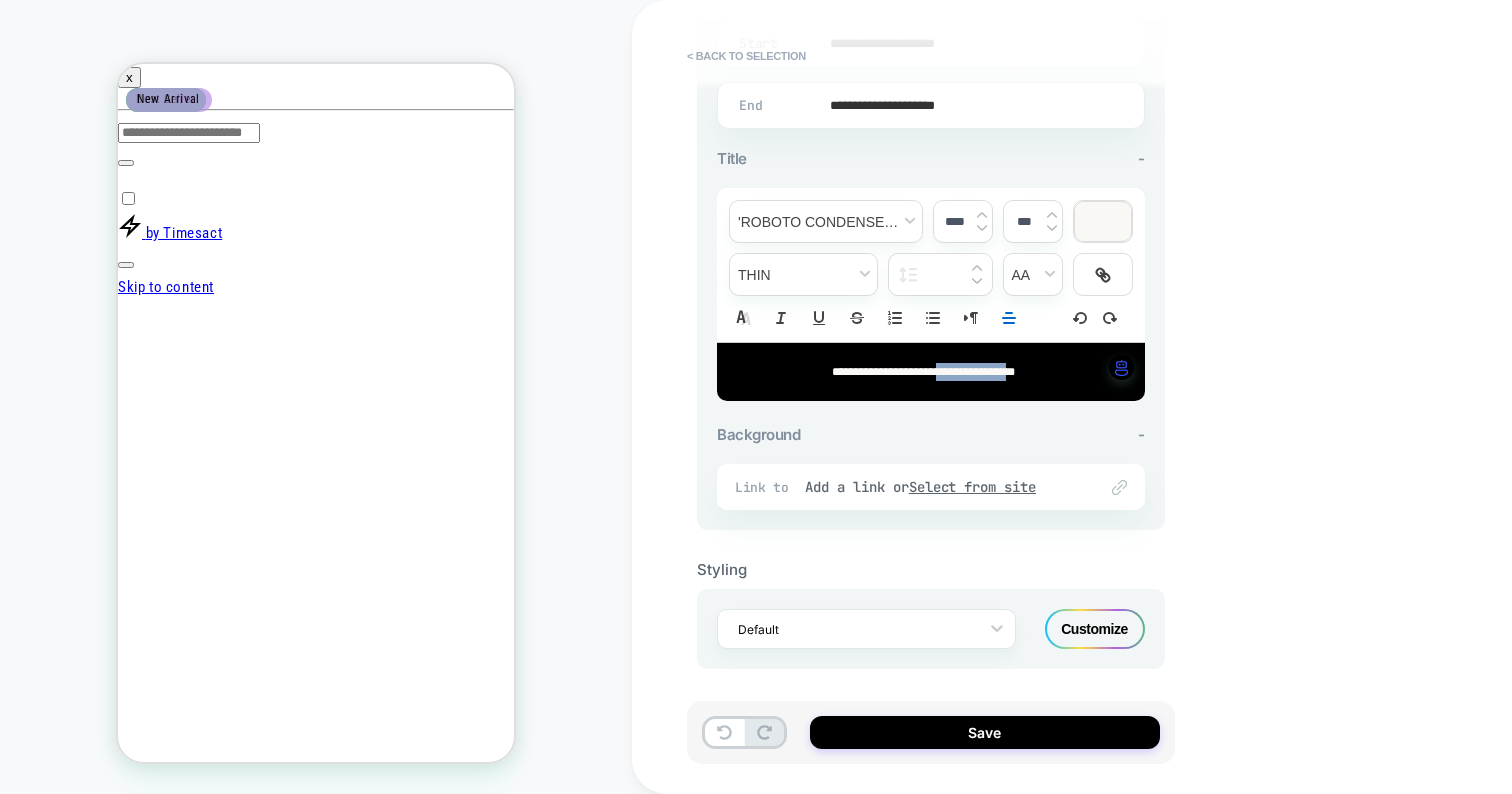click on "**********" at bounding box center [923, 372] 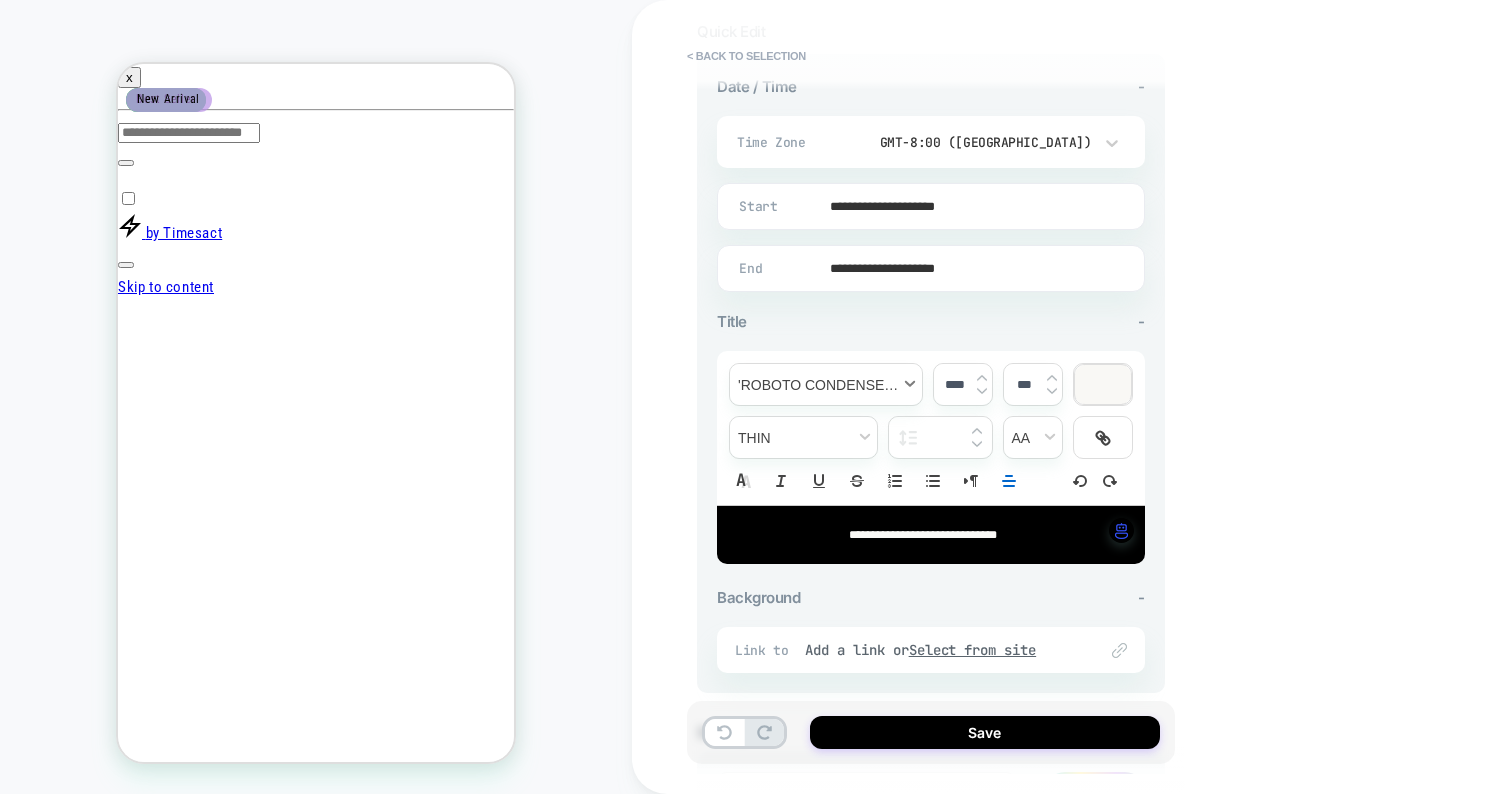 scroll, scrollTop: 394, scrollLeft: 0, axis: vertical 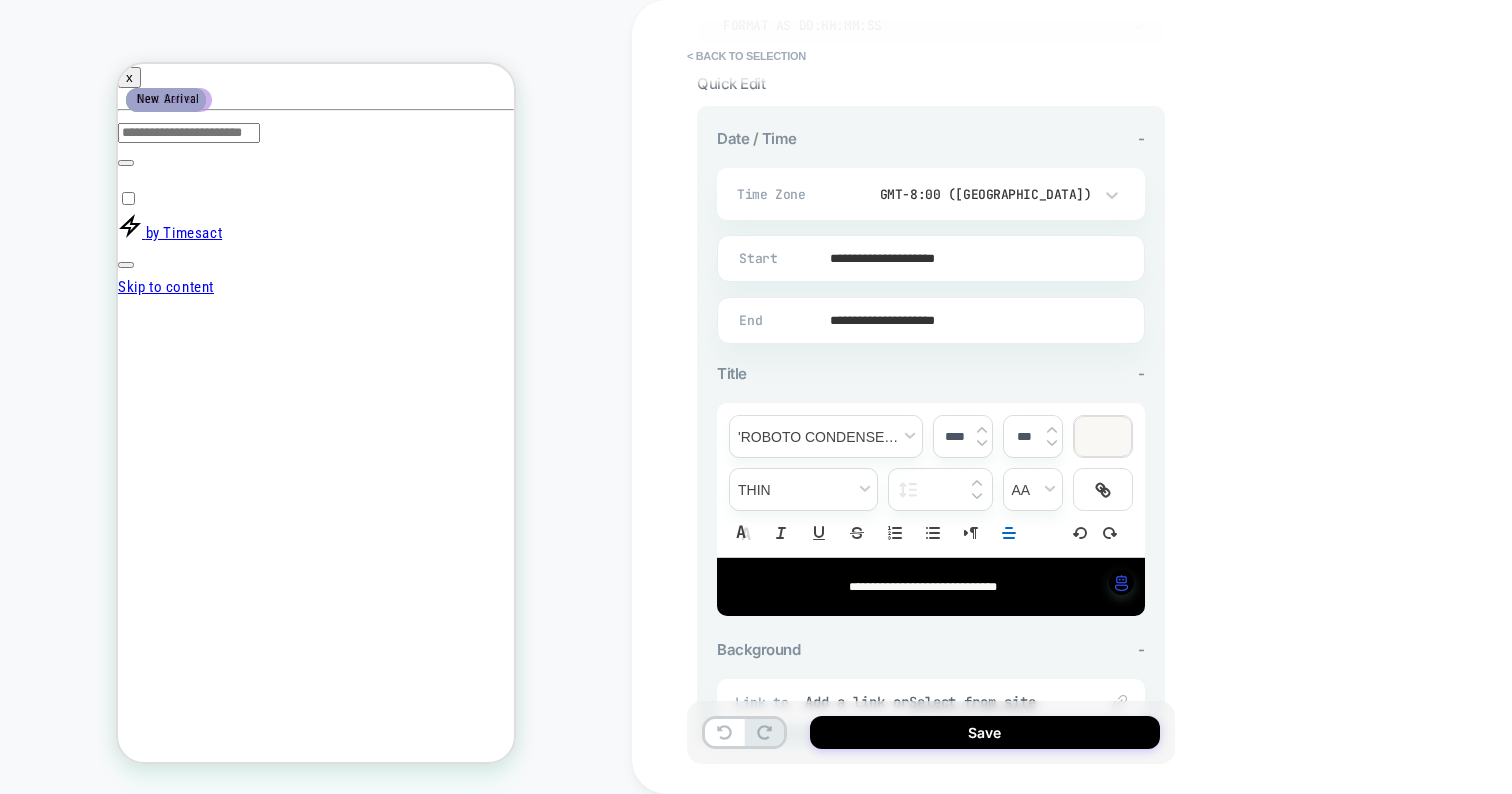 click on "**********" at bounding box center (927, 320) 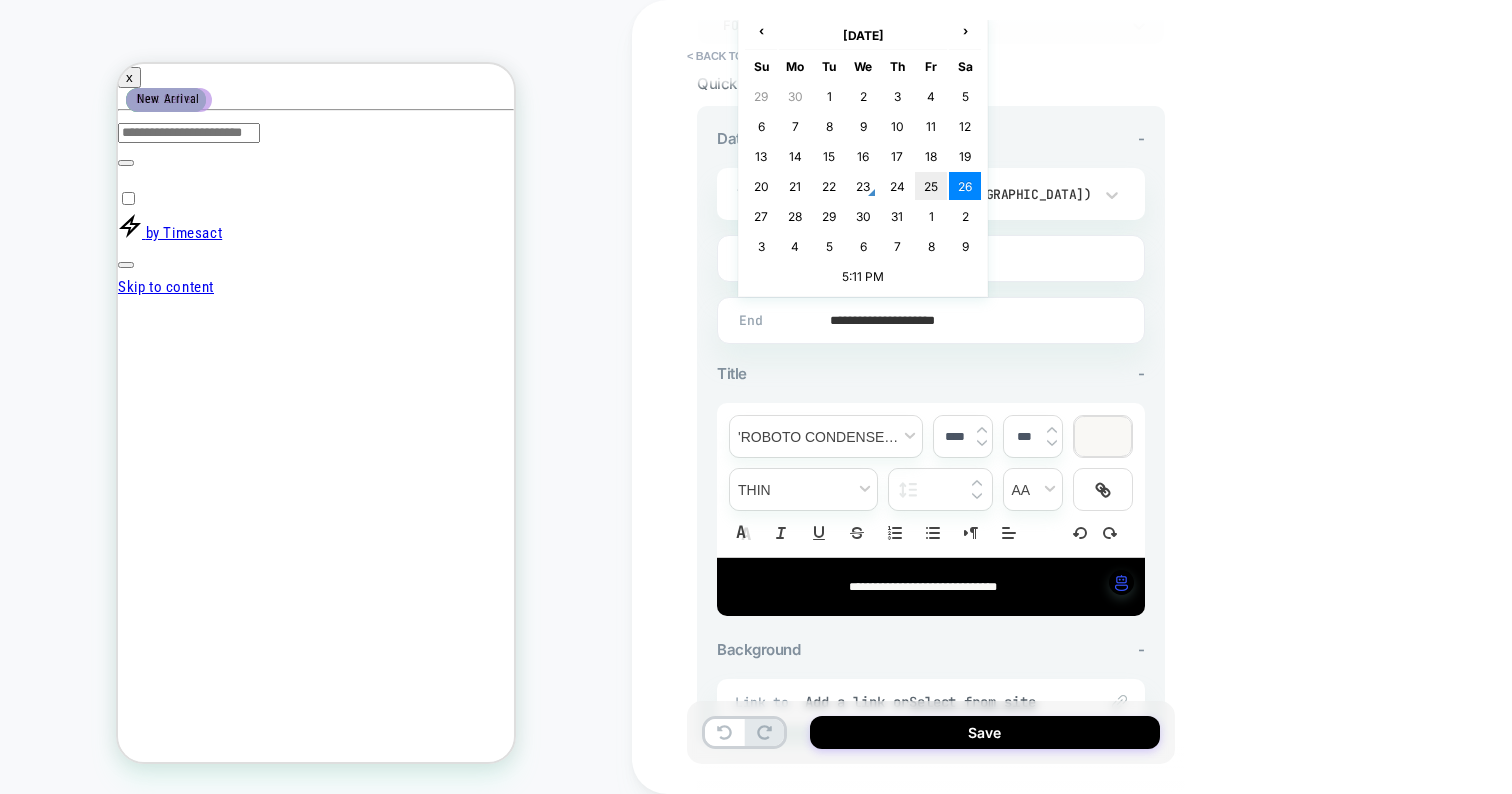 click on "25" at bounding box center [931, 186] 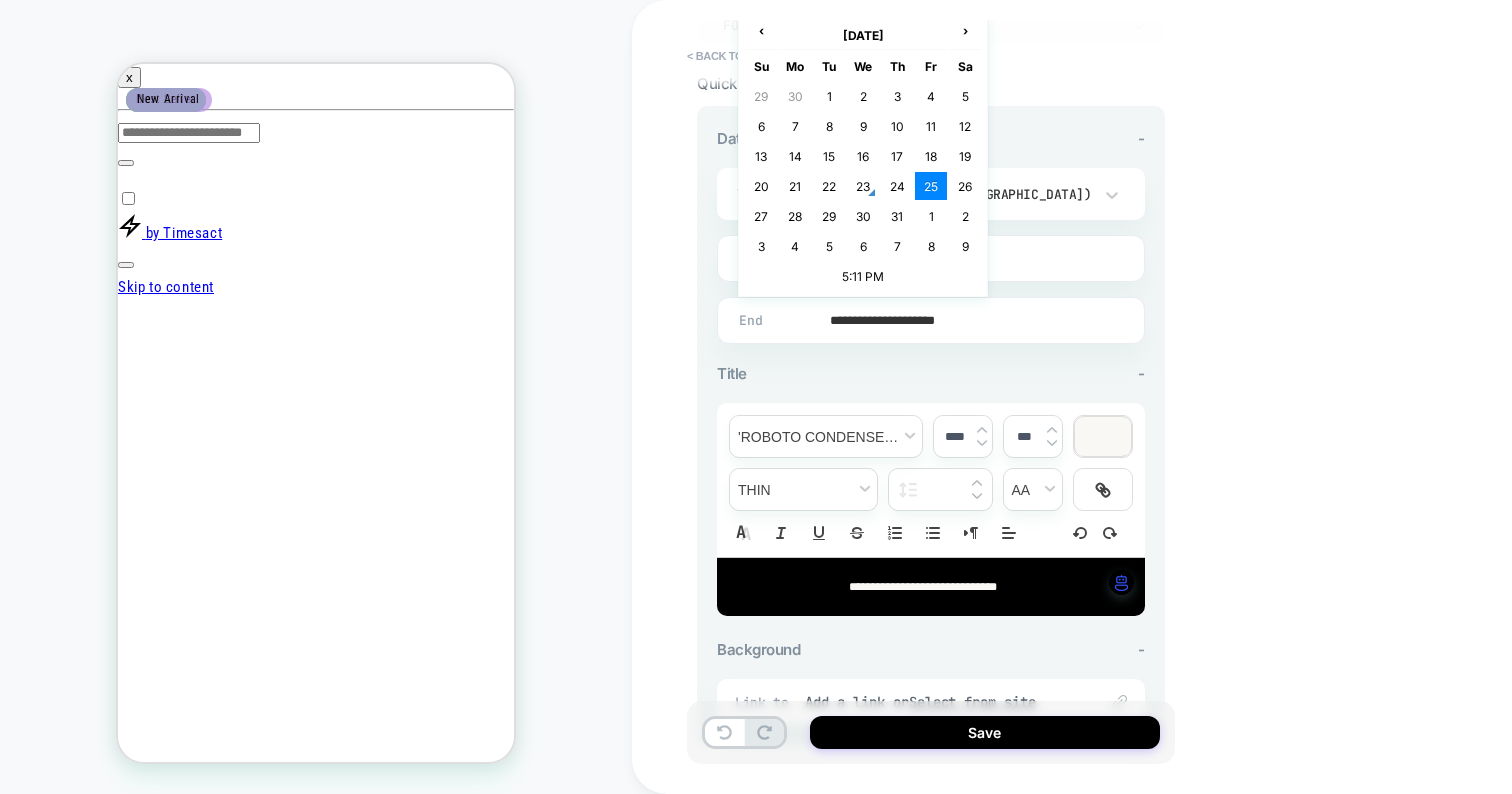 click on "**********" at bounding box center (927, 320) 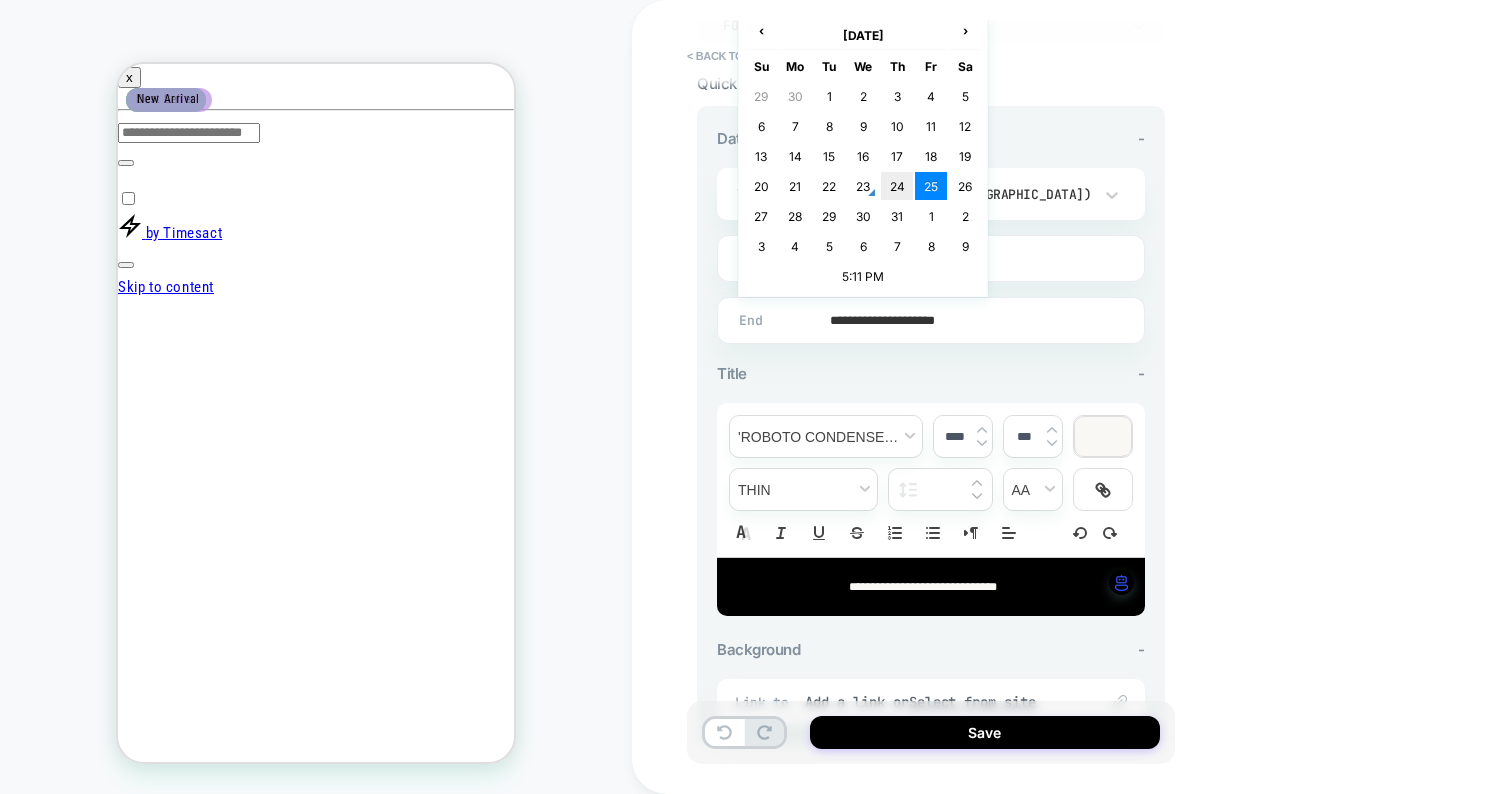 click on "24" at bounding box center (897, 186) 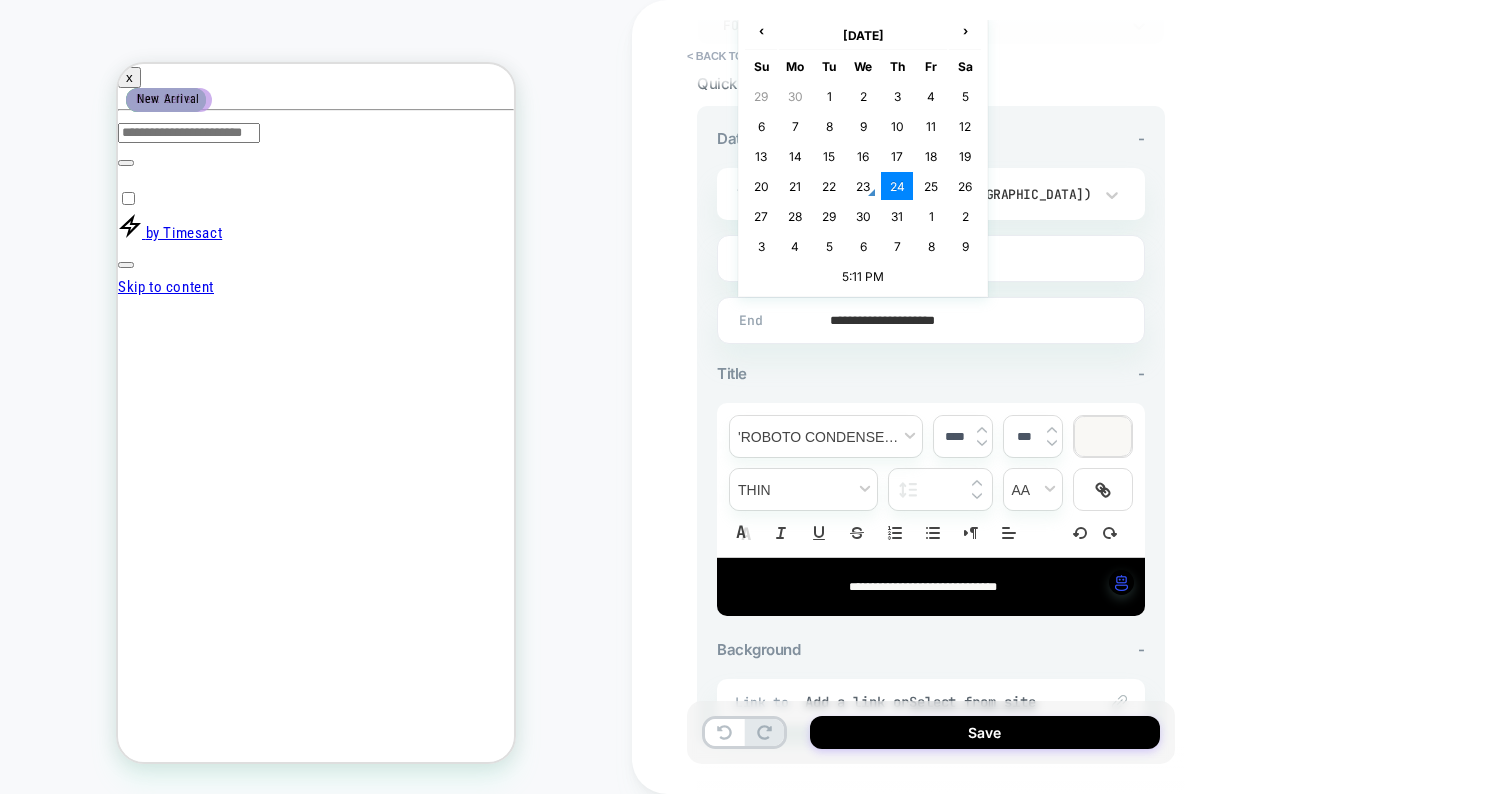 click on "**********" at bounding box center [927, 320] 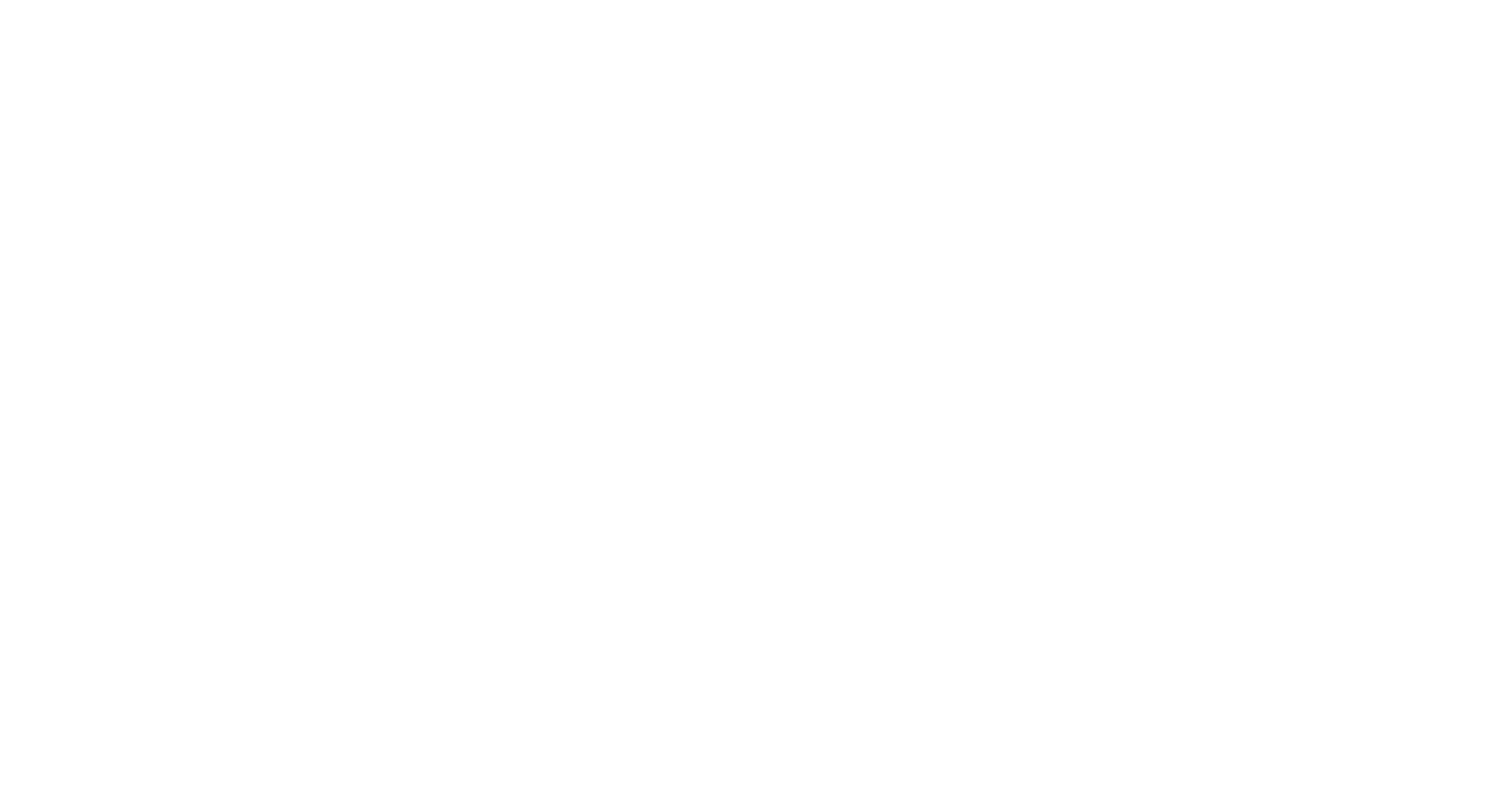 scroll, scrollTop: 0, scrollLeft: 0, axis: both 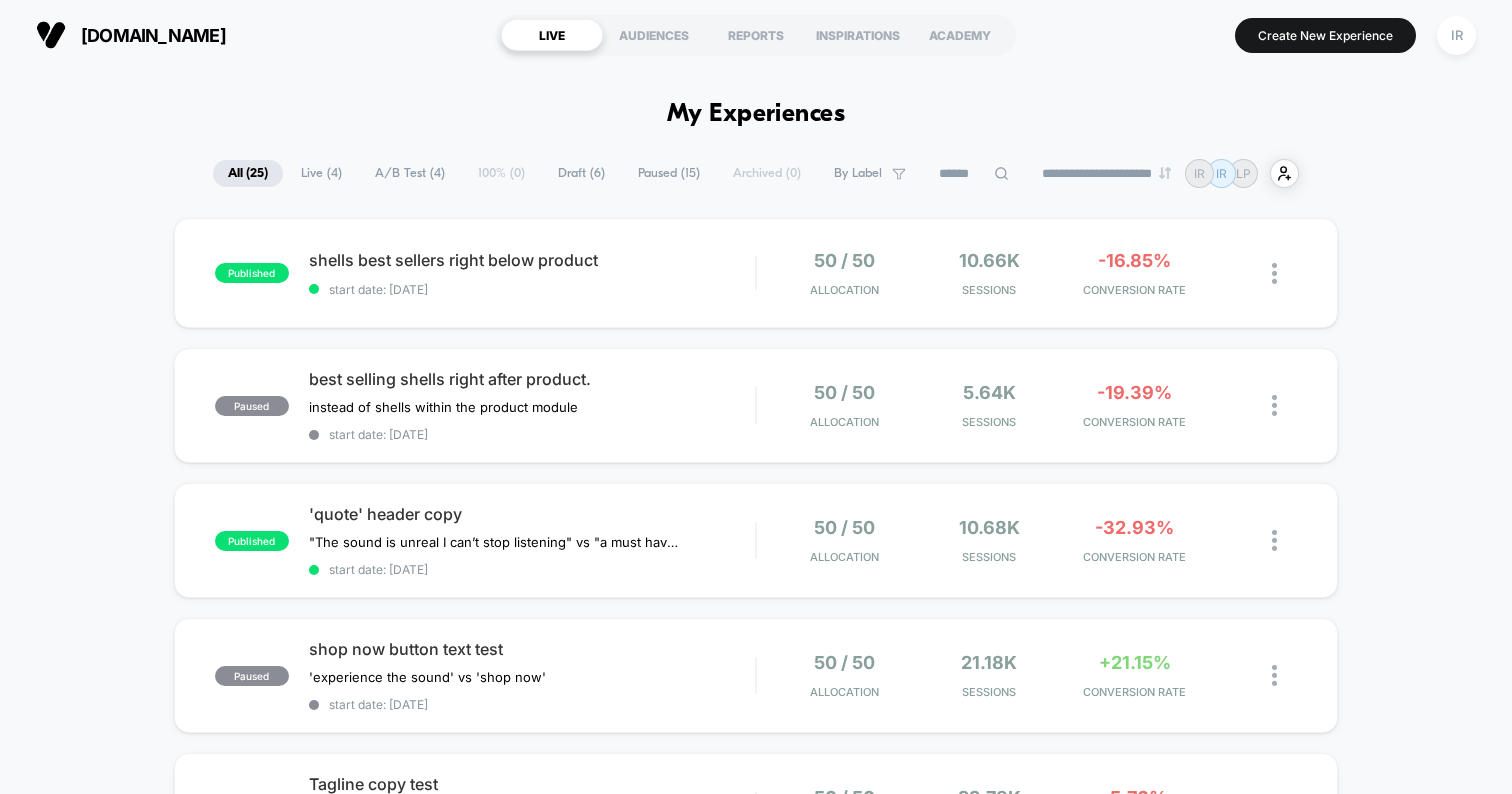 click on "Draft ( 6 )" at bounding box center (581, 173) 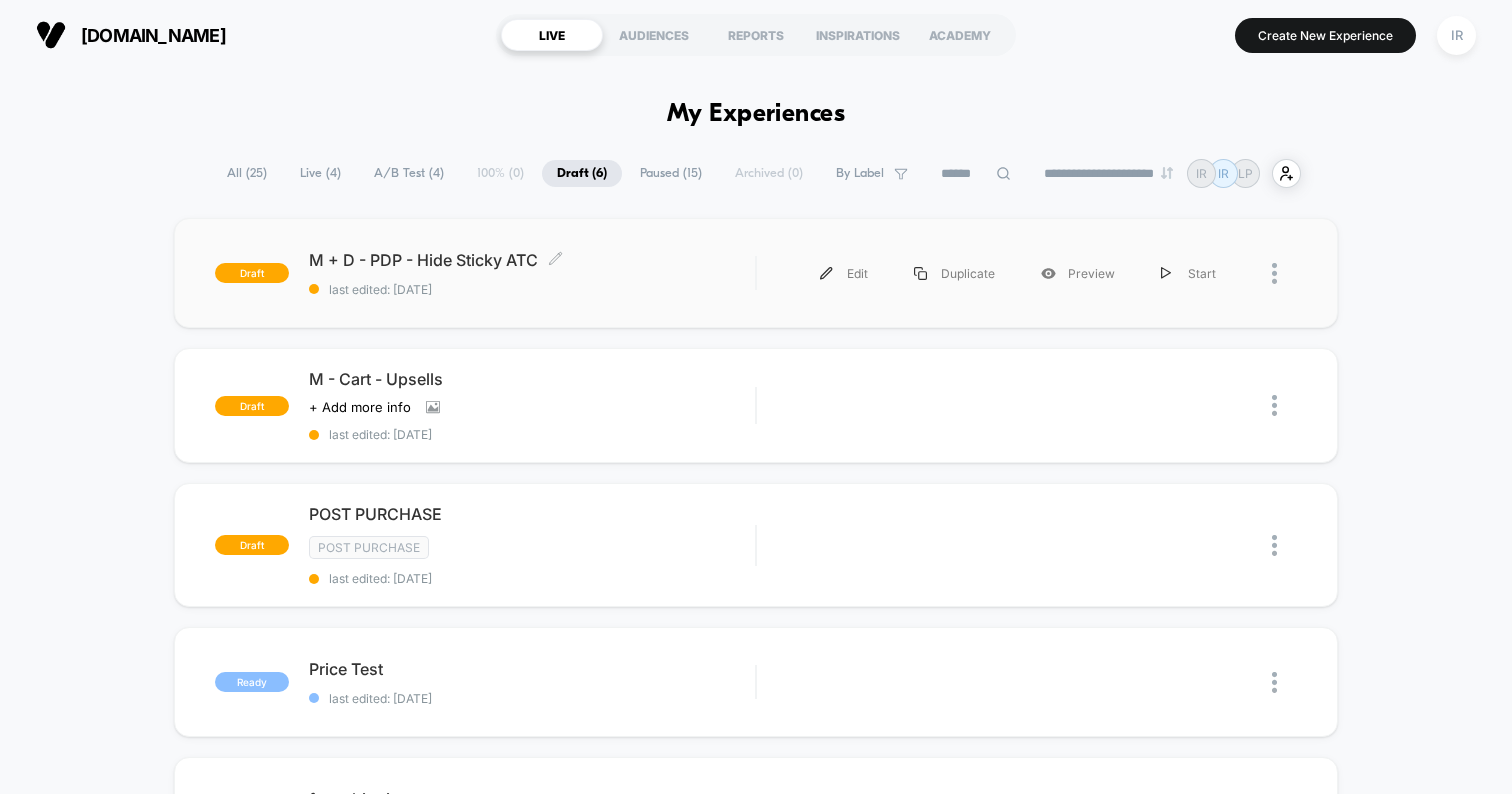 scroll, scrollTop: 0, scrollLeft: 0, axis: both 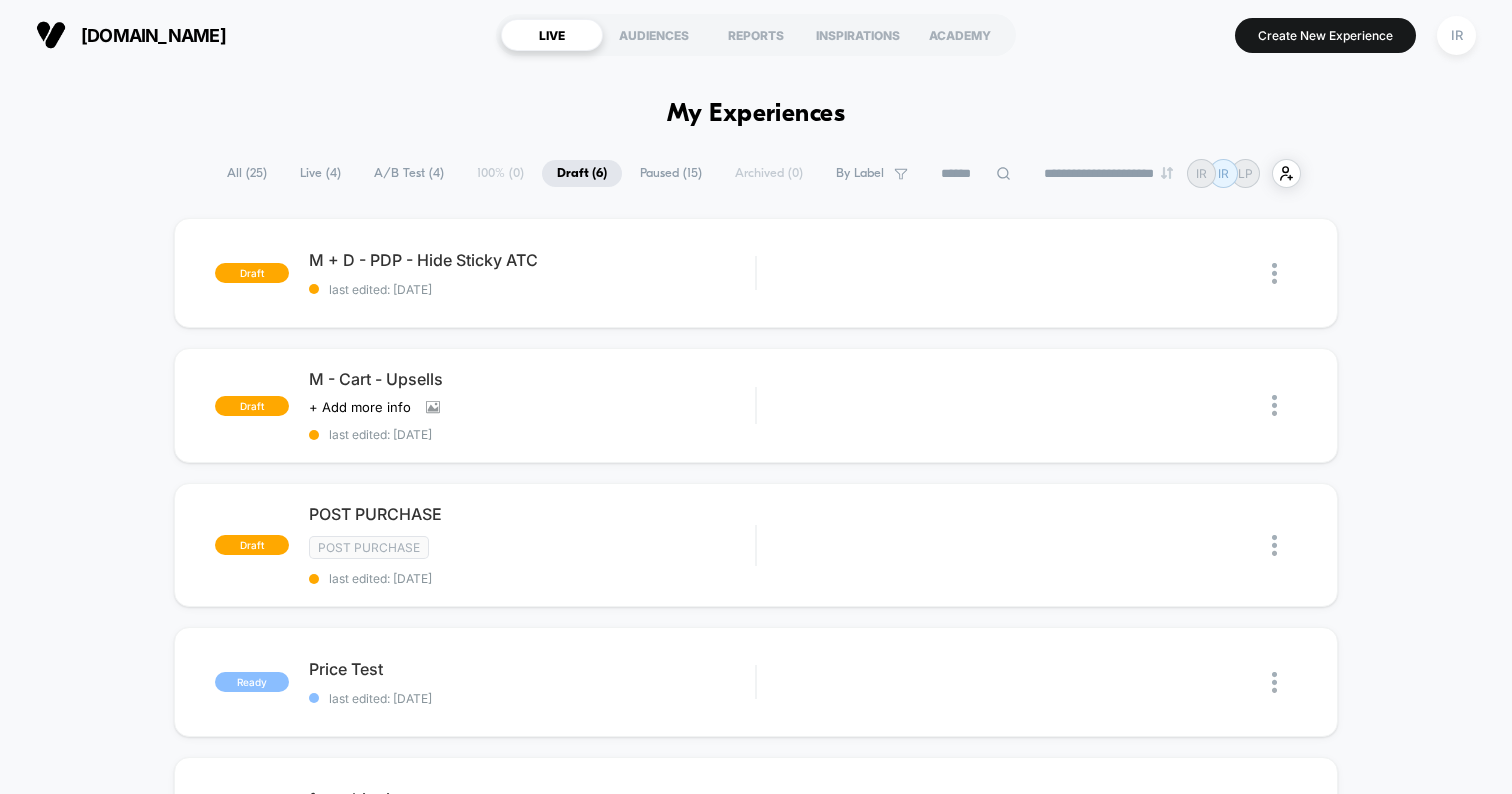 click on "Live ( 4 )" at bounding box center [320, 173] 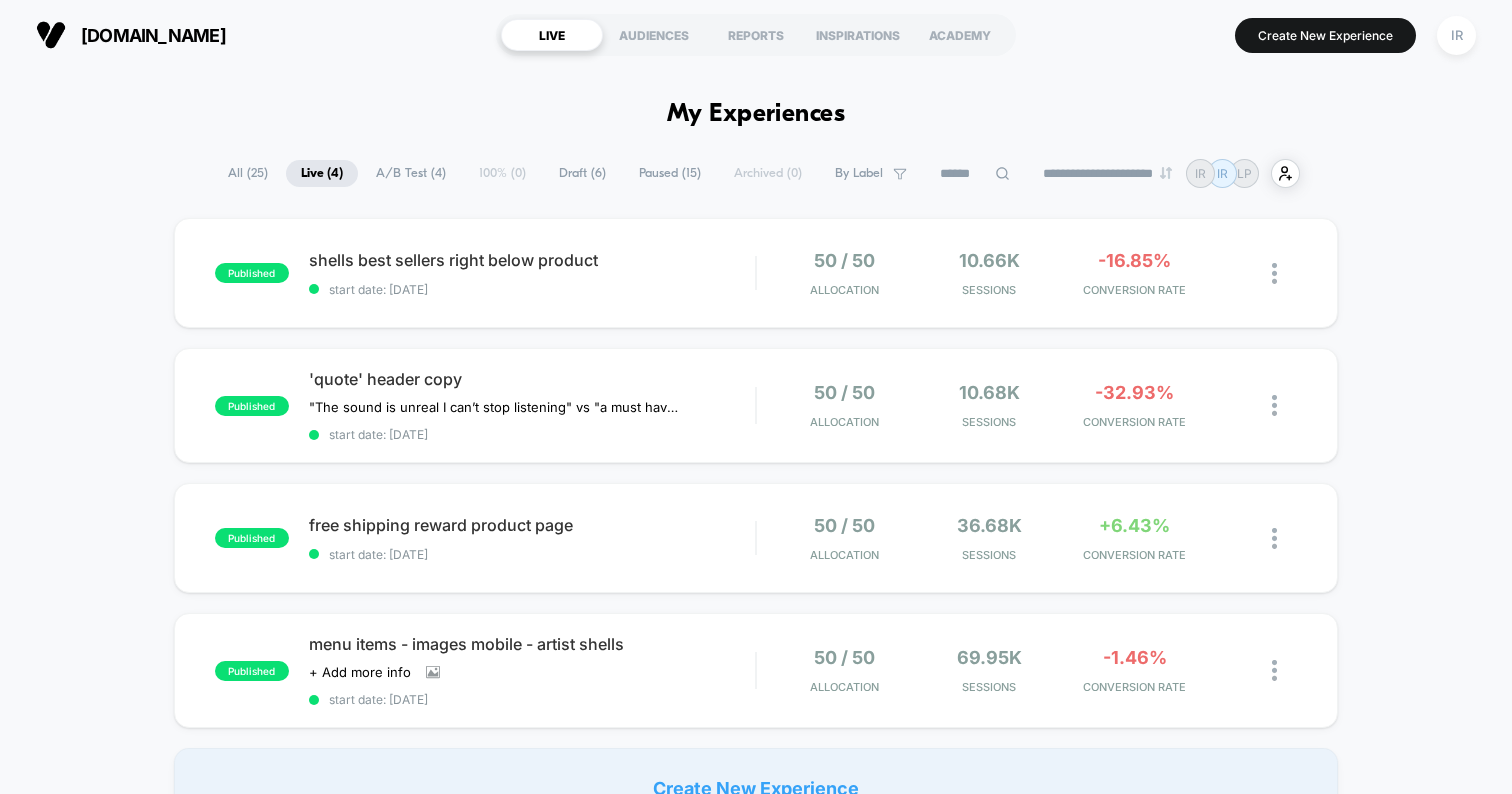 click on "All ( 25 )" at bounding box center [248, 173] 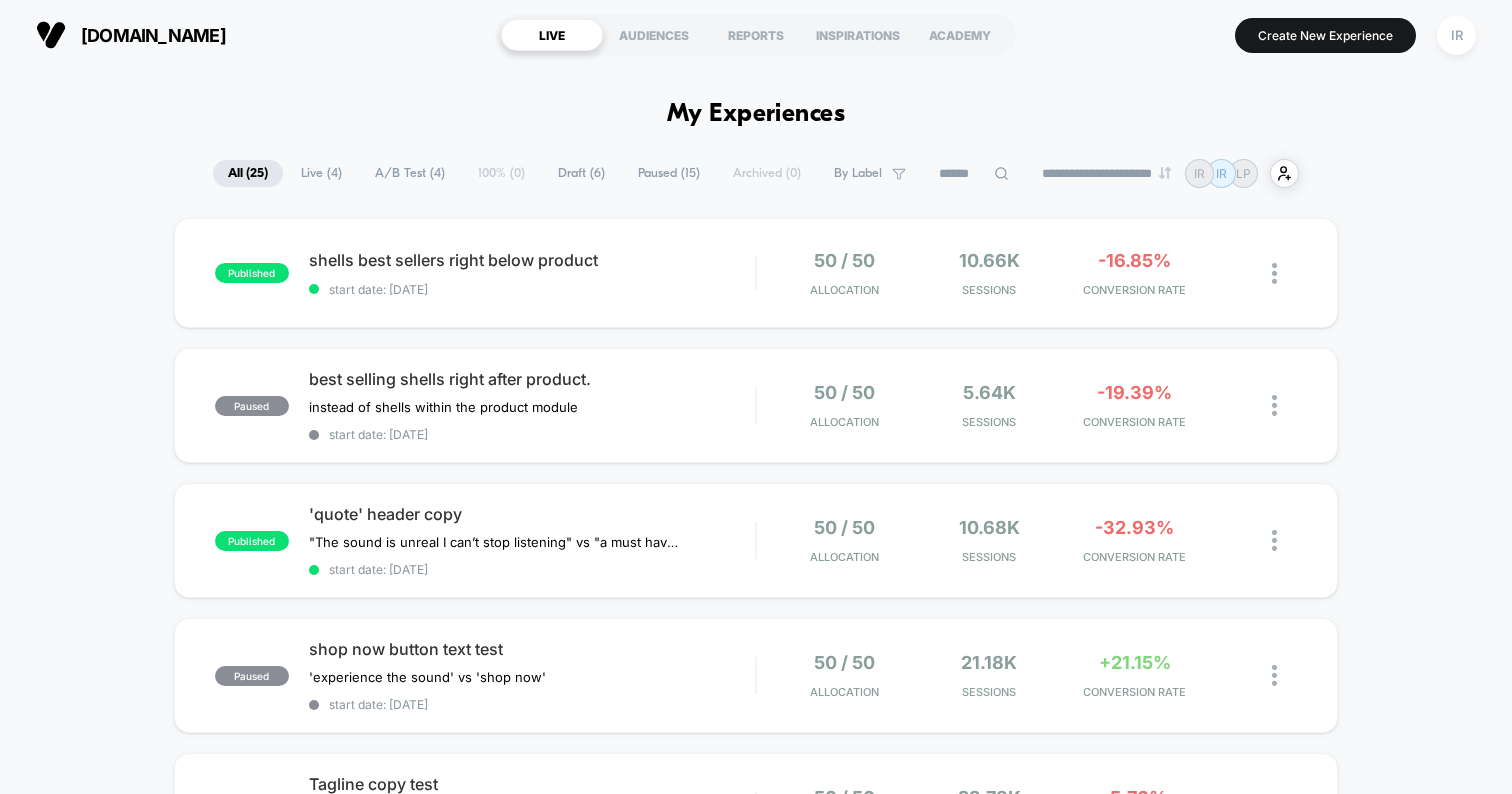 click on "**********" at bounding box center [756, 173] 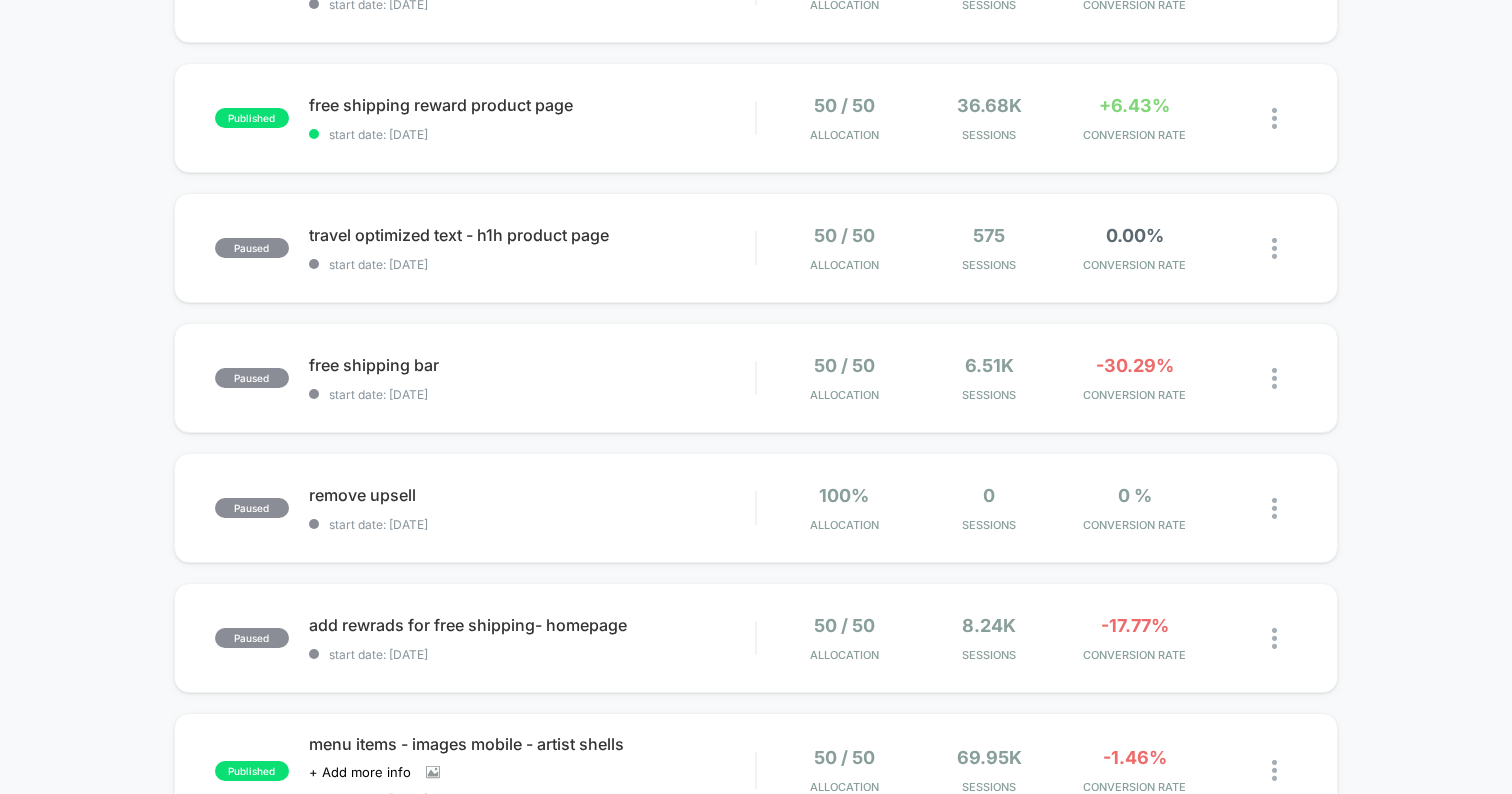 scroll, scrollTop: 0, scrollLeft: 0, axis: both 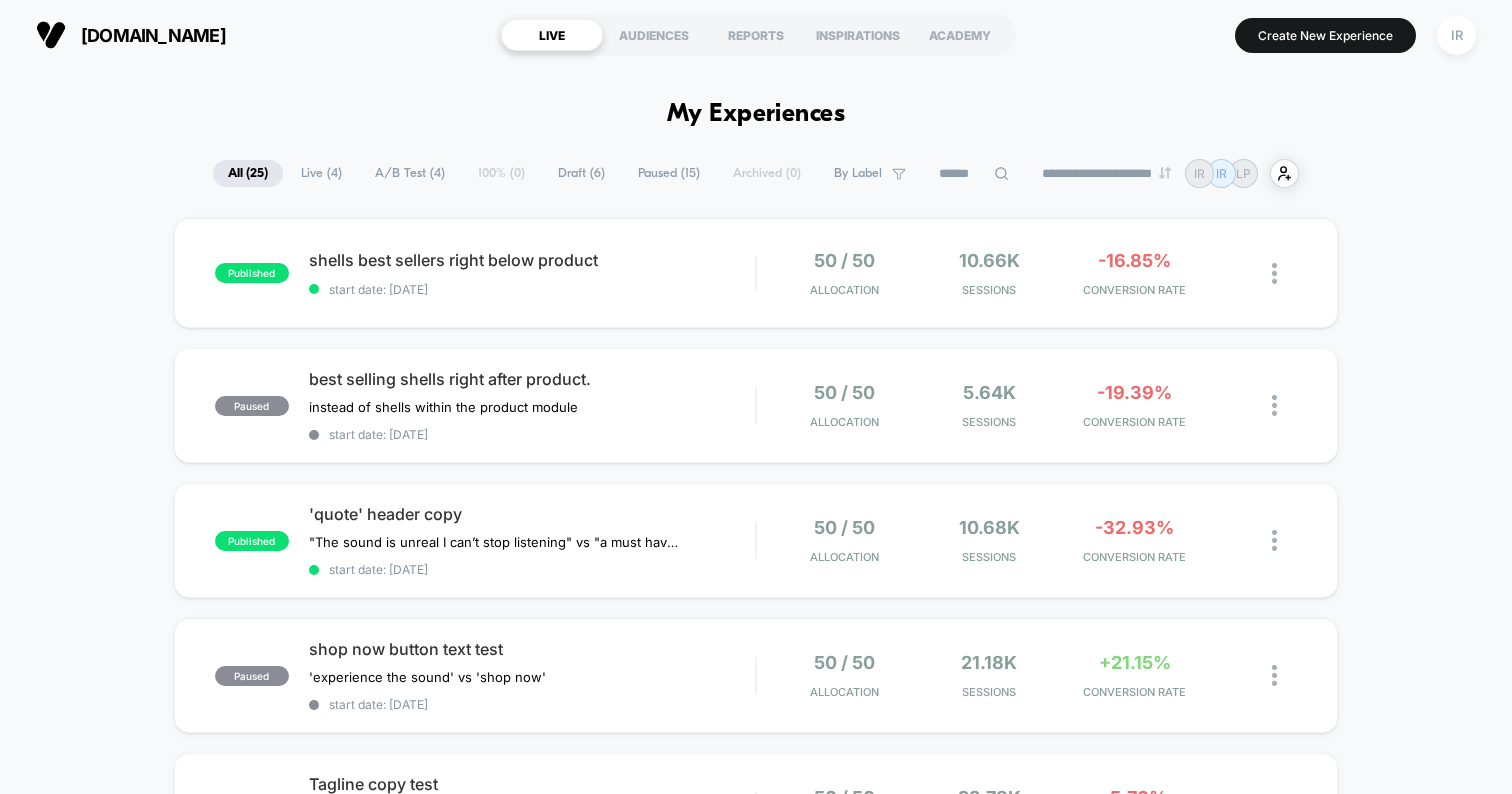 click on "Create New Experience IR" at bounding box center (1256, 35) 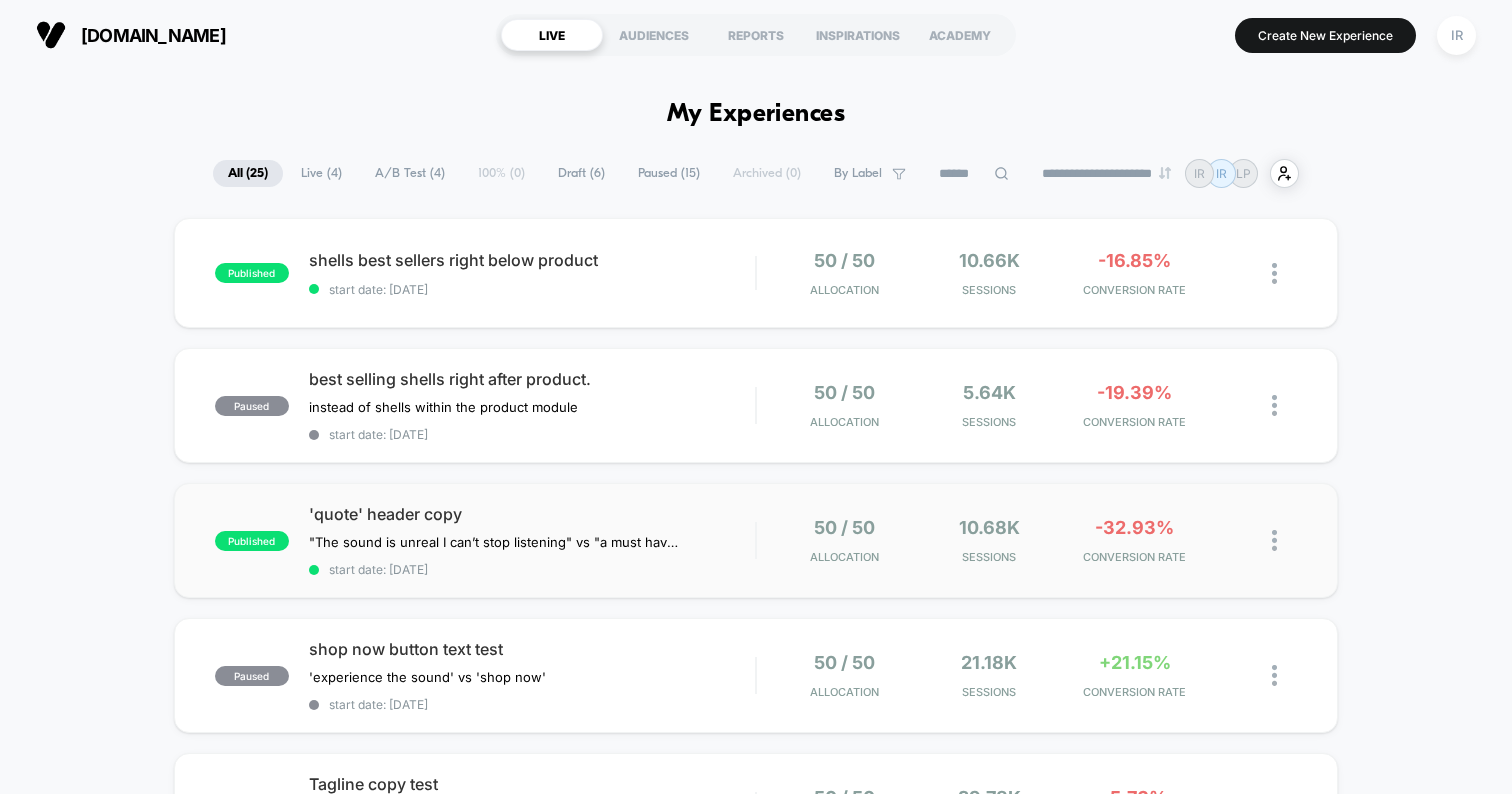 click on "published 'quote' header copy "The sound is unreal I can’t stop listening"  vs  "a must have for every music fan"﻿ Click to edit experience details "The sound is unreal I can’t stop listening" vs "a must have for every music fan"﻿ start date: 7/22/2025 50 / 50 Allocation 10.68k Sessions -32.93% CONVERSION RATE" at bounding box center (756, 540) 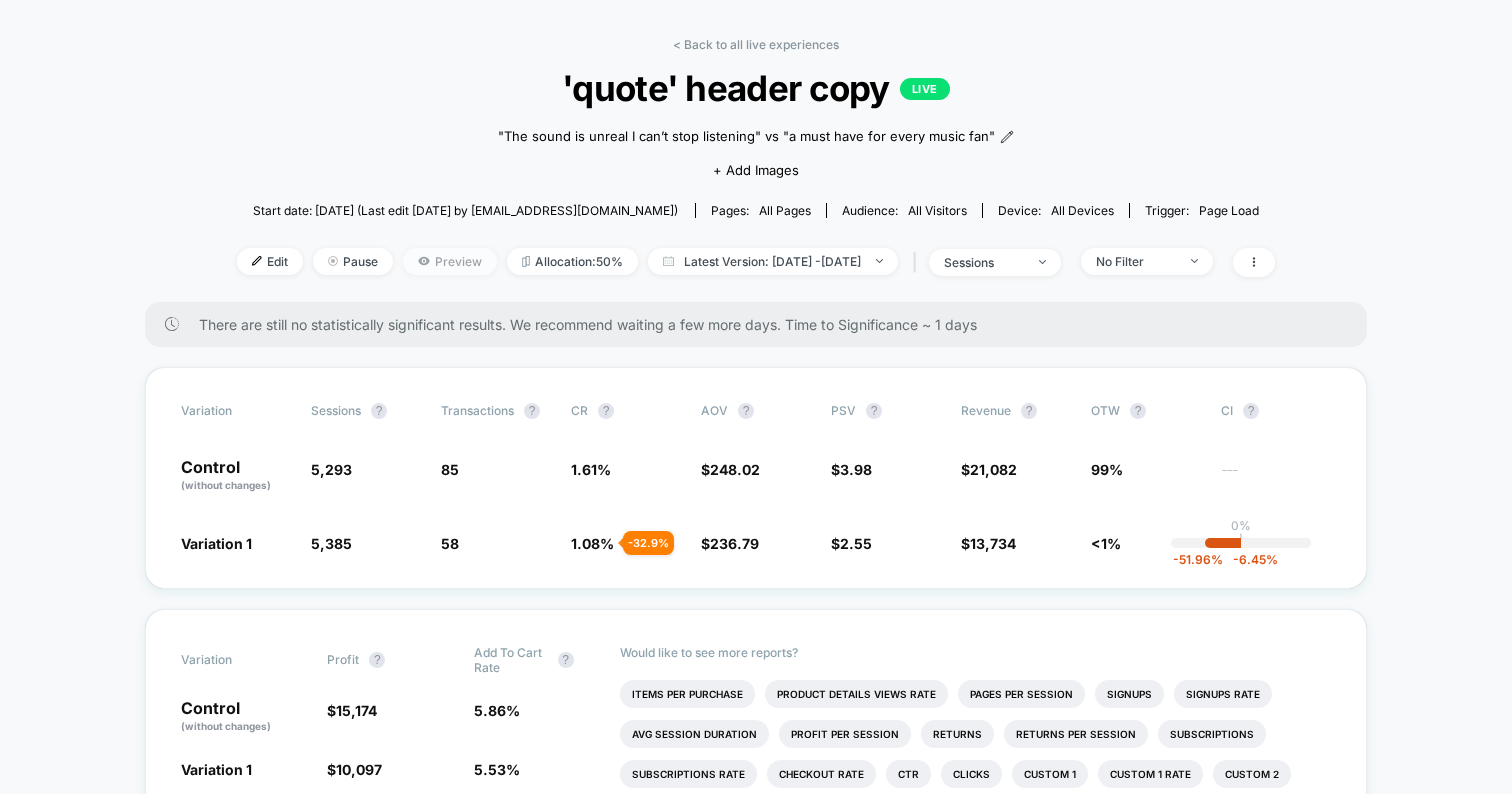 scroll, scrollTop: 68, scrollLeft: 0, axis: vertical 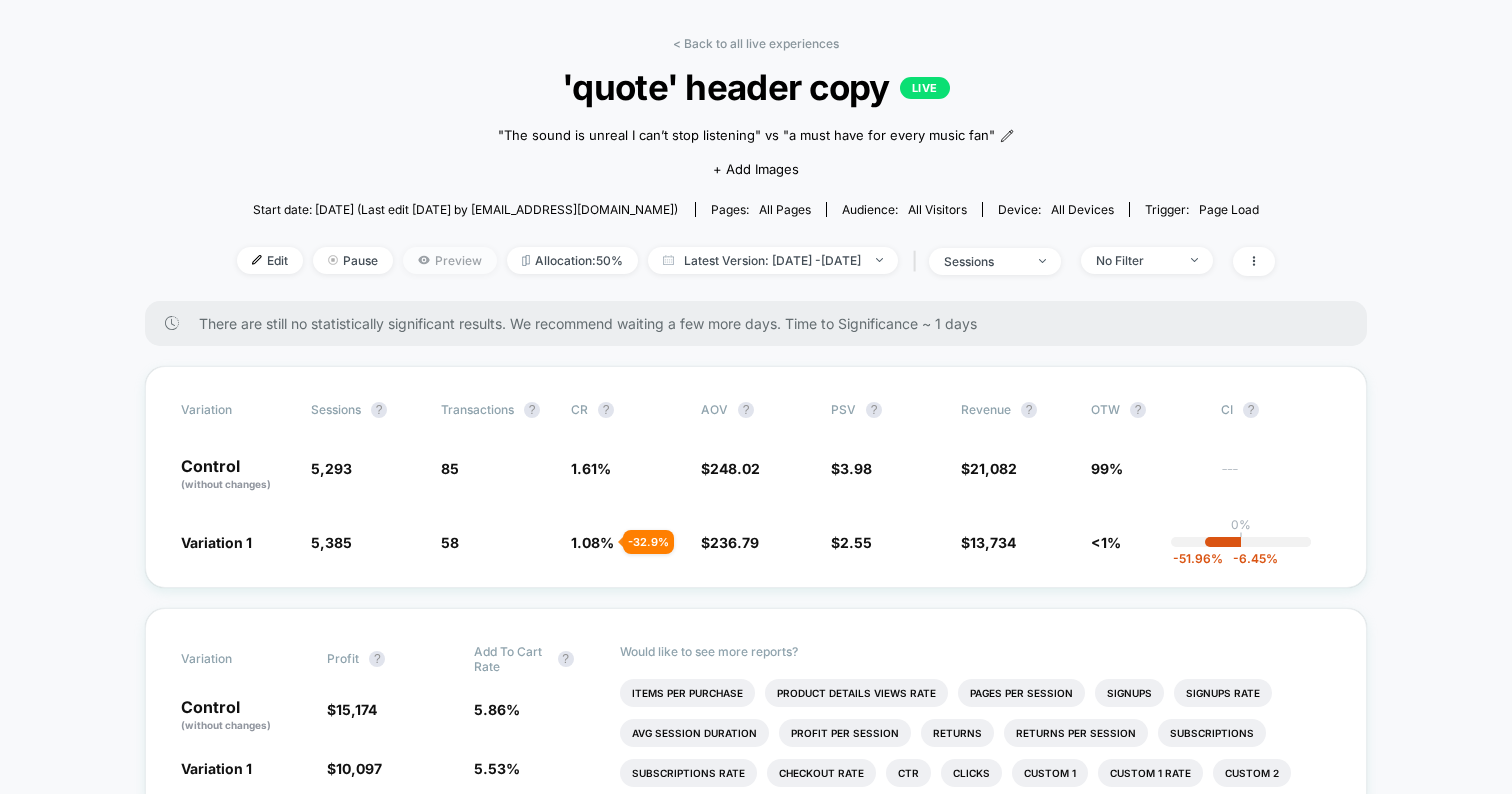 click on "Preview" at bounding box center [450, 260] 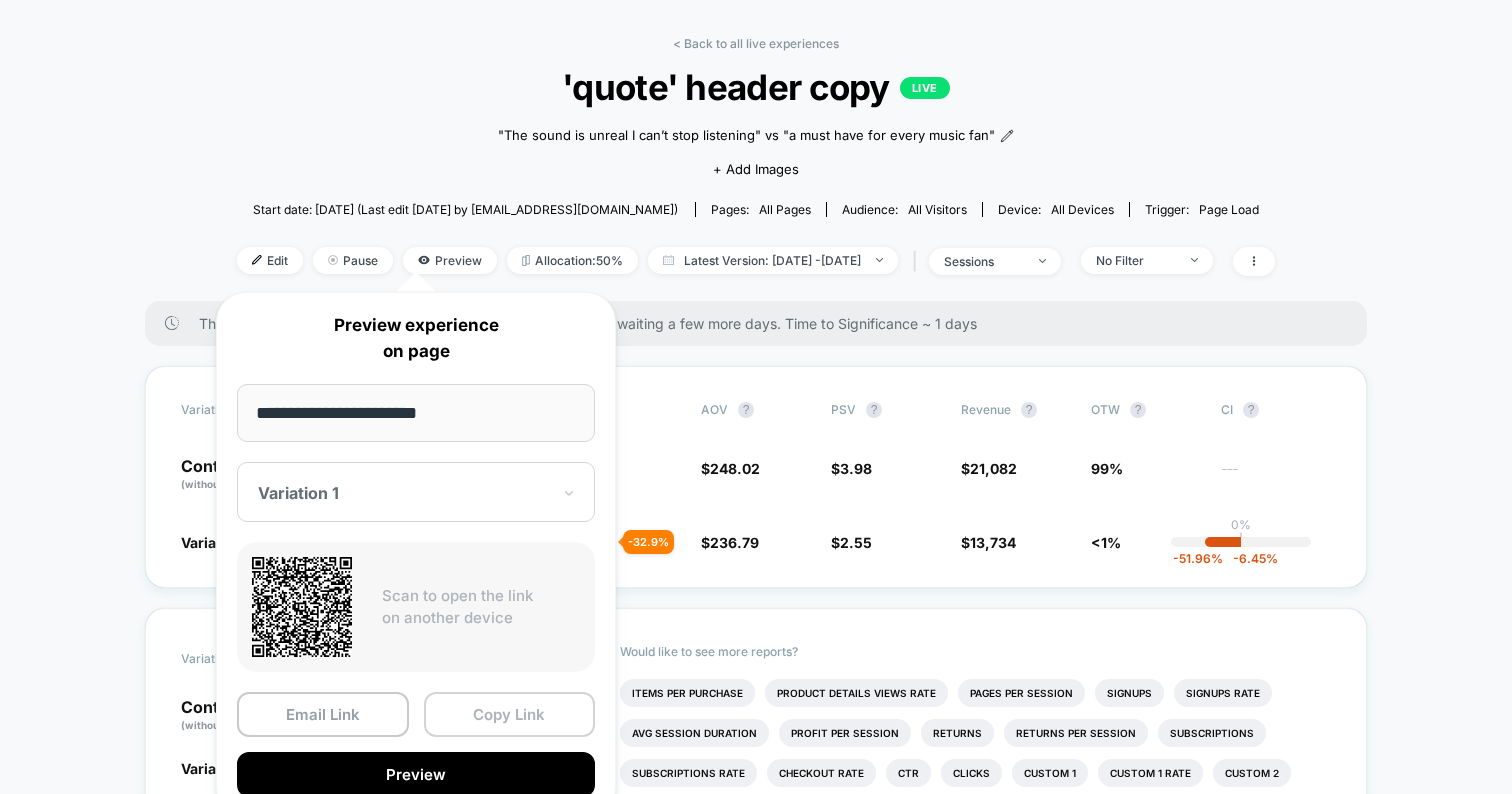 click on "Copy Link" at bounding box center [510, 714] 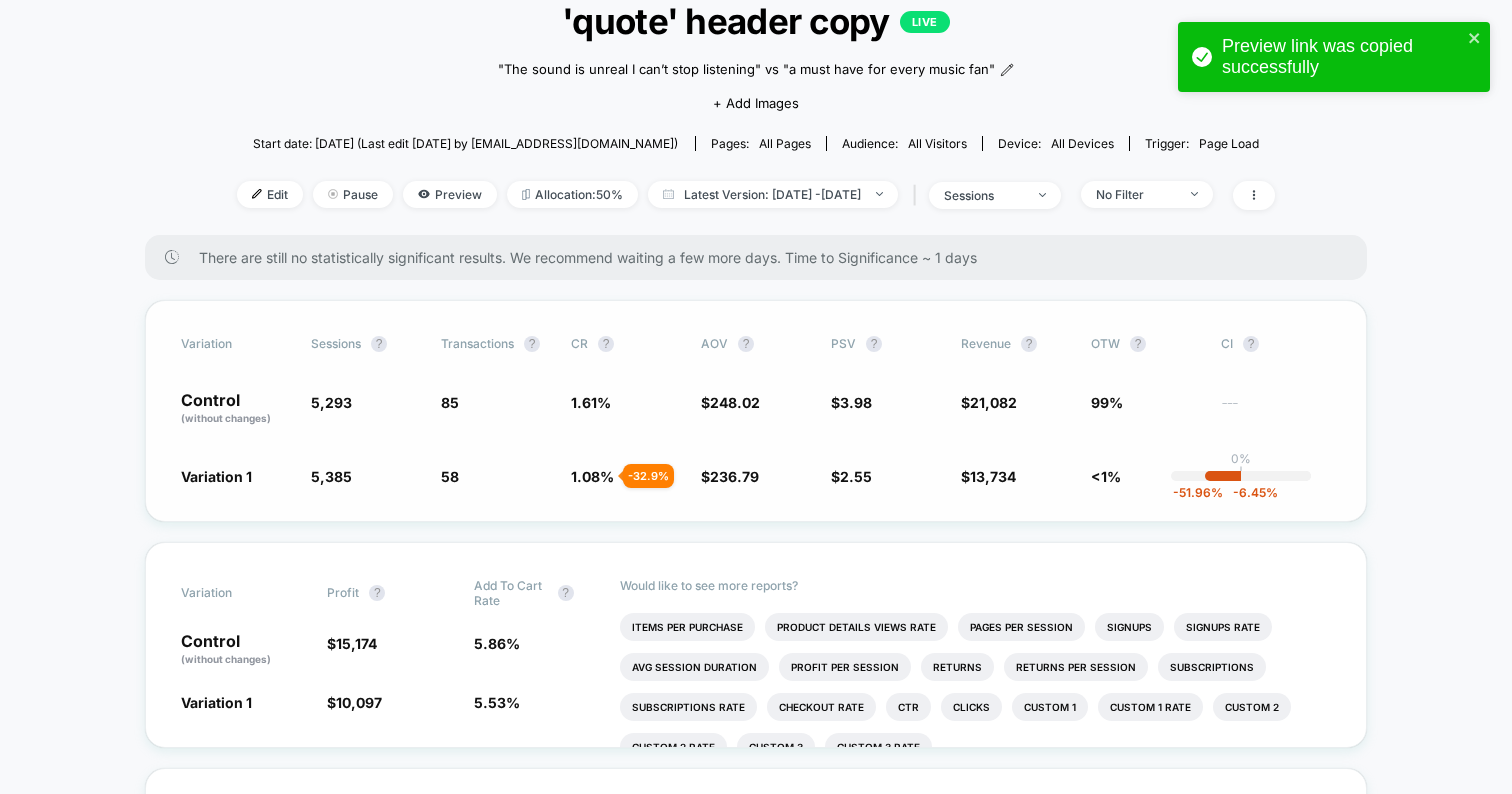 scroll, scrollTop: 34, scrollLeft: 0, axis: vertical 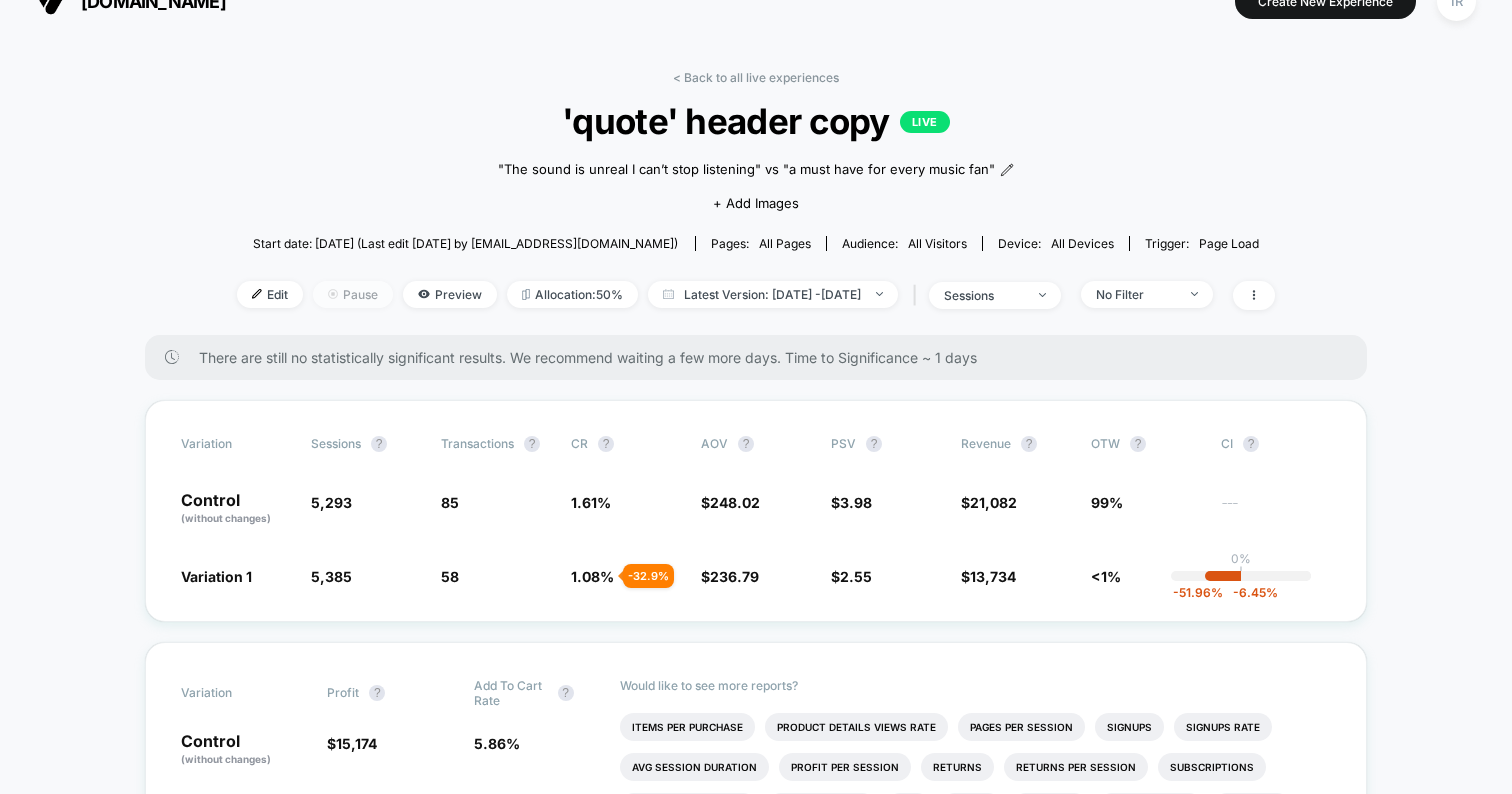 click on "Pause" at bounding box center [353, 294] 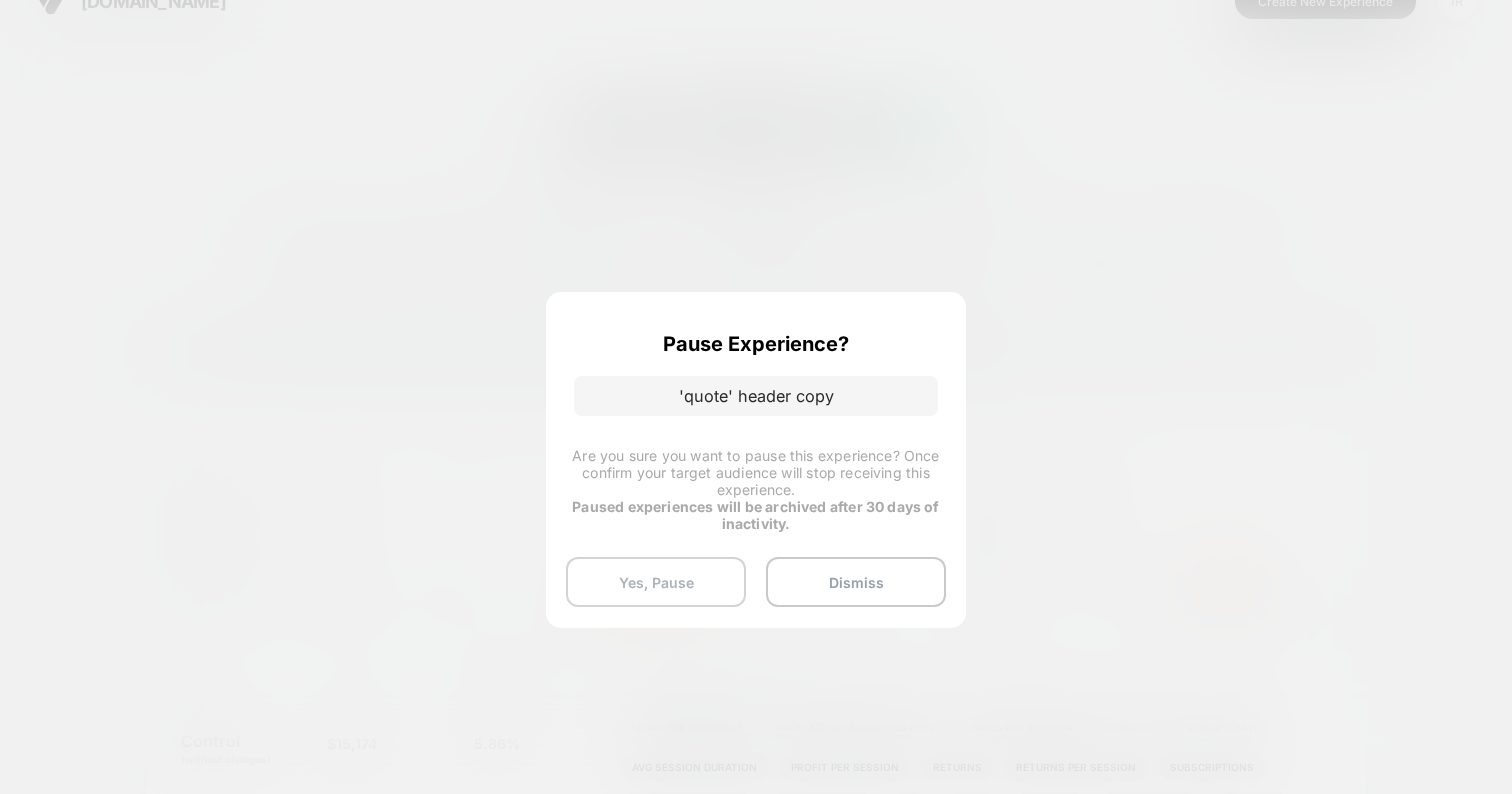 click on "Yes, Pause" at bounding box center (656, 582) 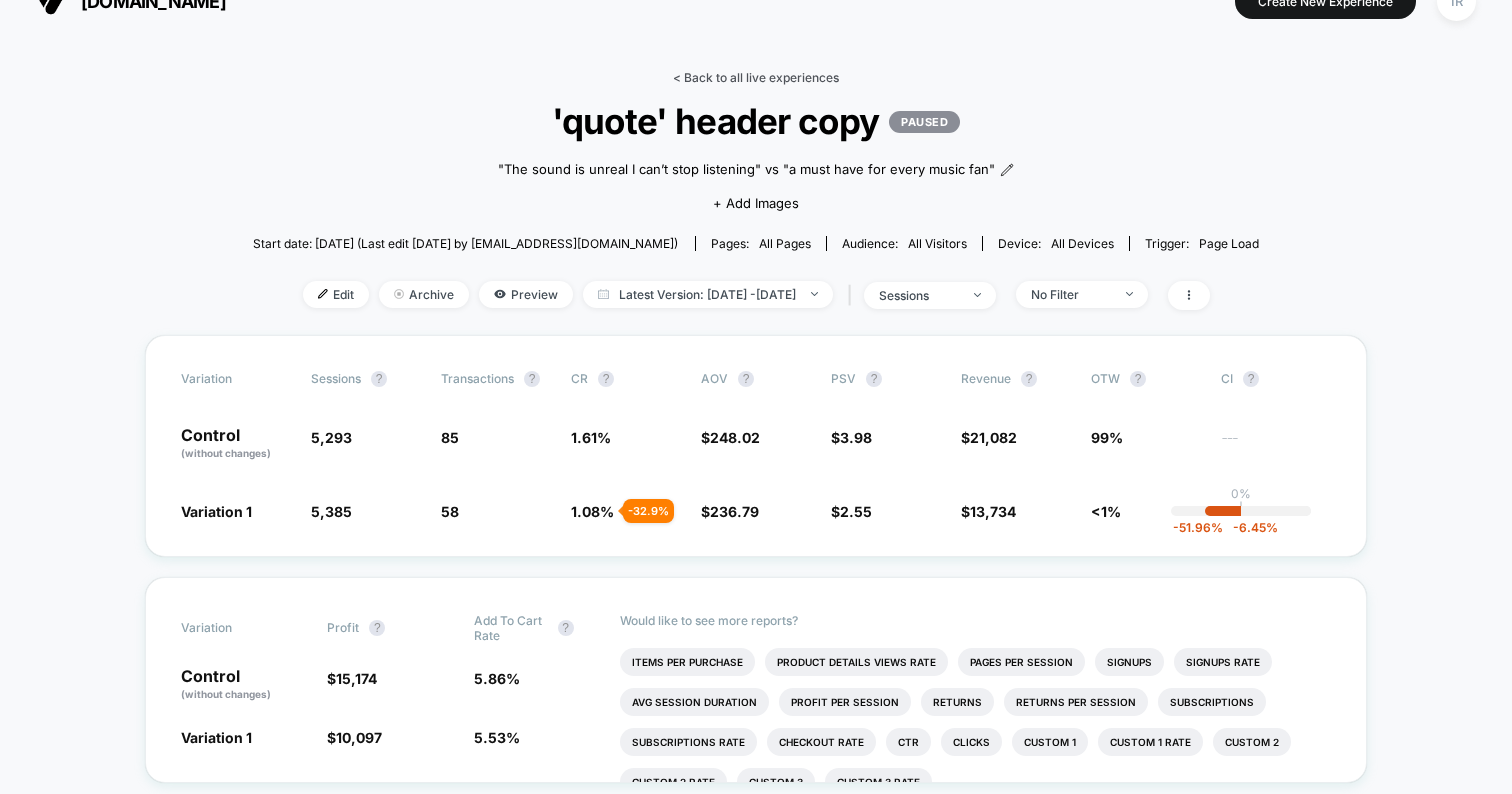 click on "< Back to all live experiences" at bounding box center (756, 77) 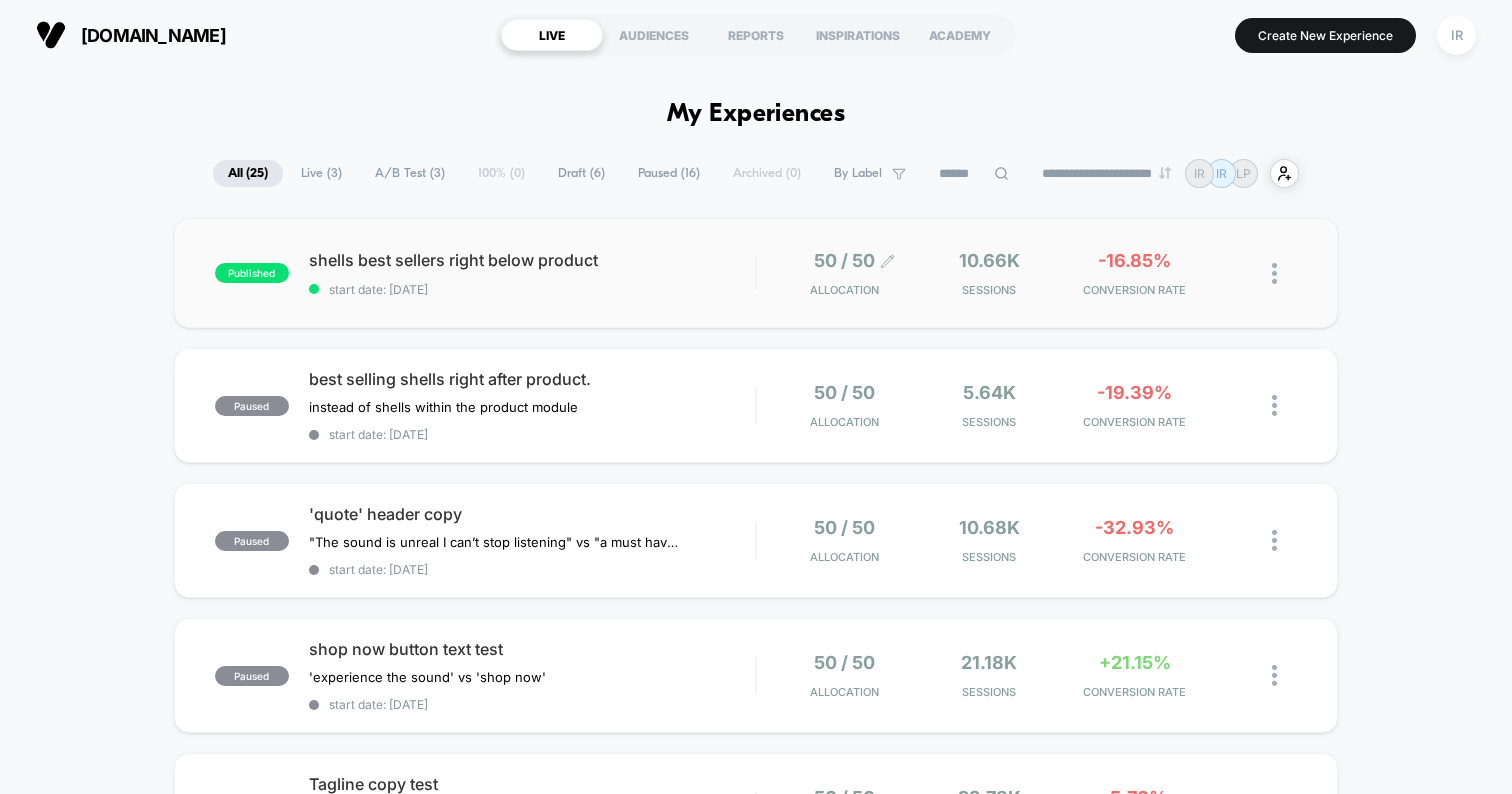 scroll, scrollTop: 0, scrollLeft: 0, axis: both 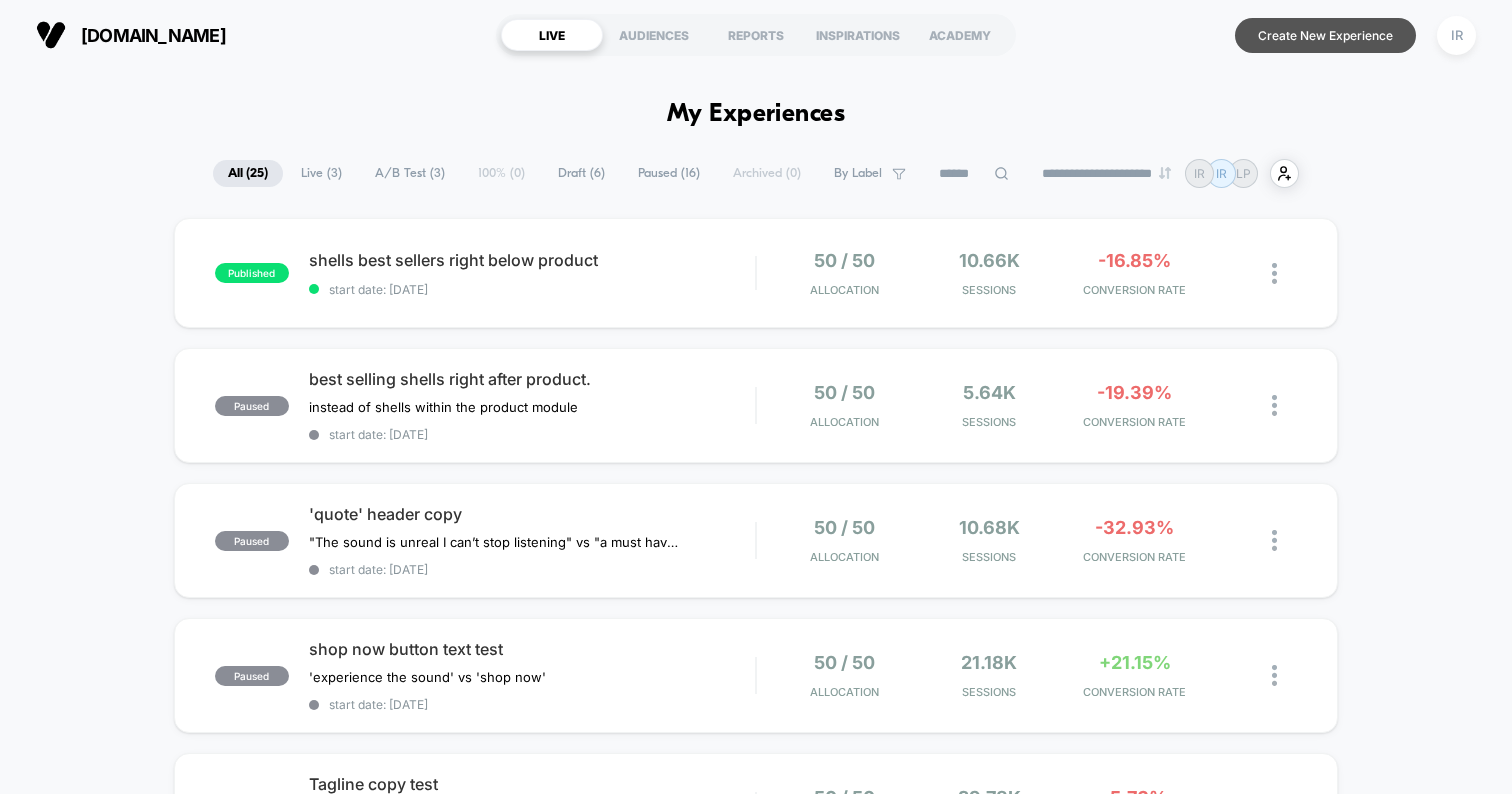 click on "Create New Experience" at bounding box center (1325, 35) 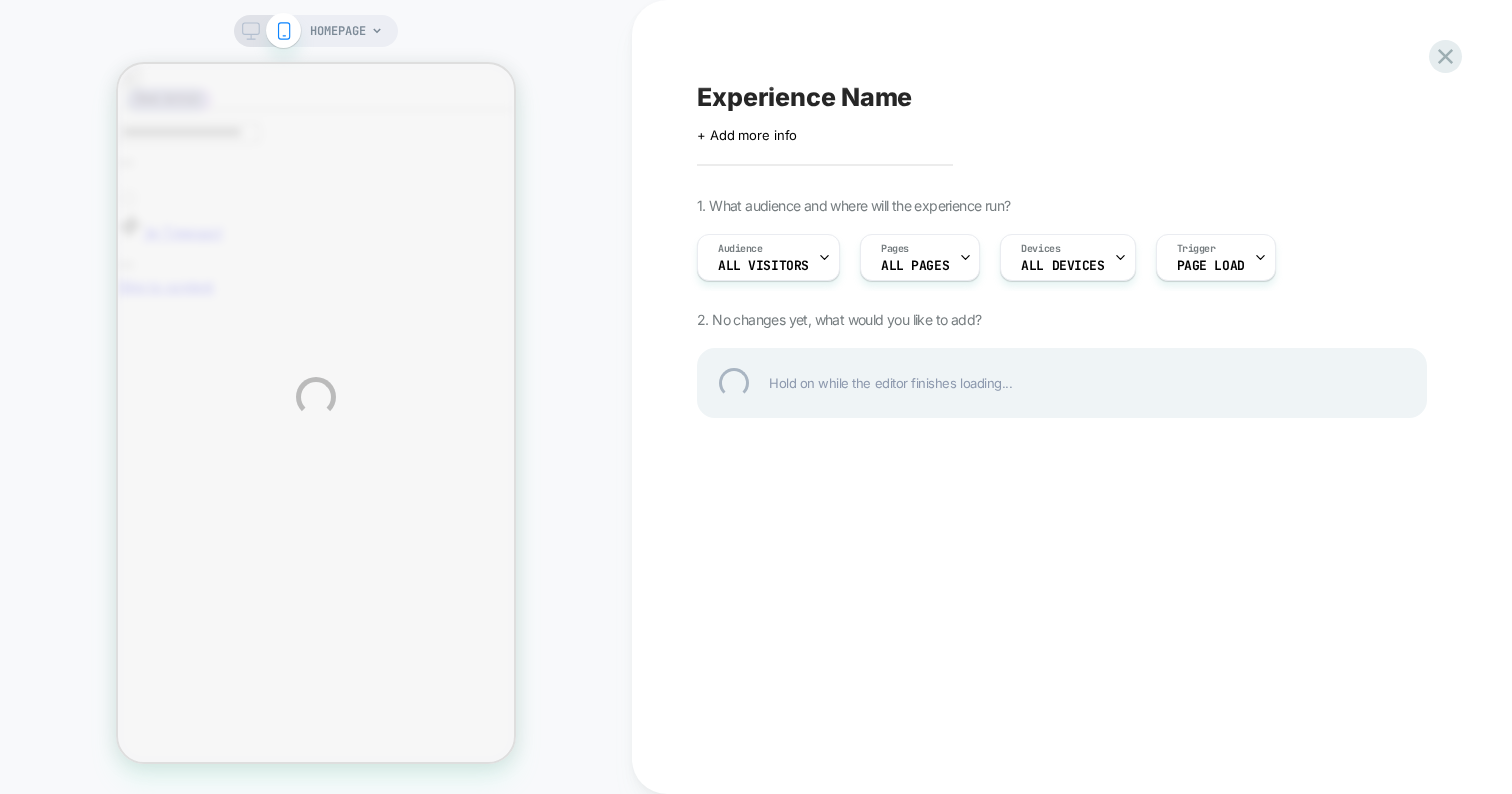 scroll, scrollTop: 0, scrollLeft: 0, axis: both 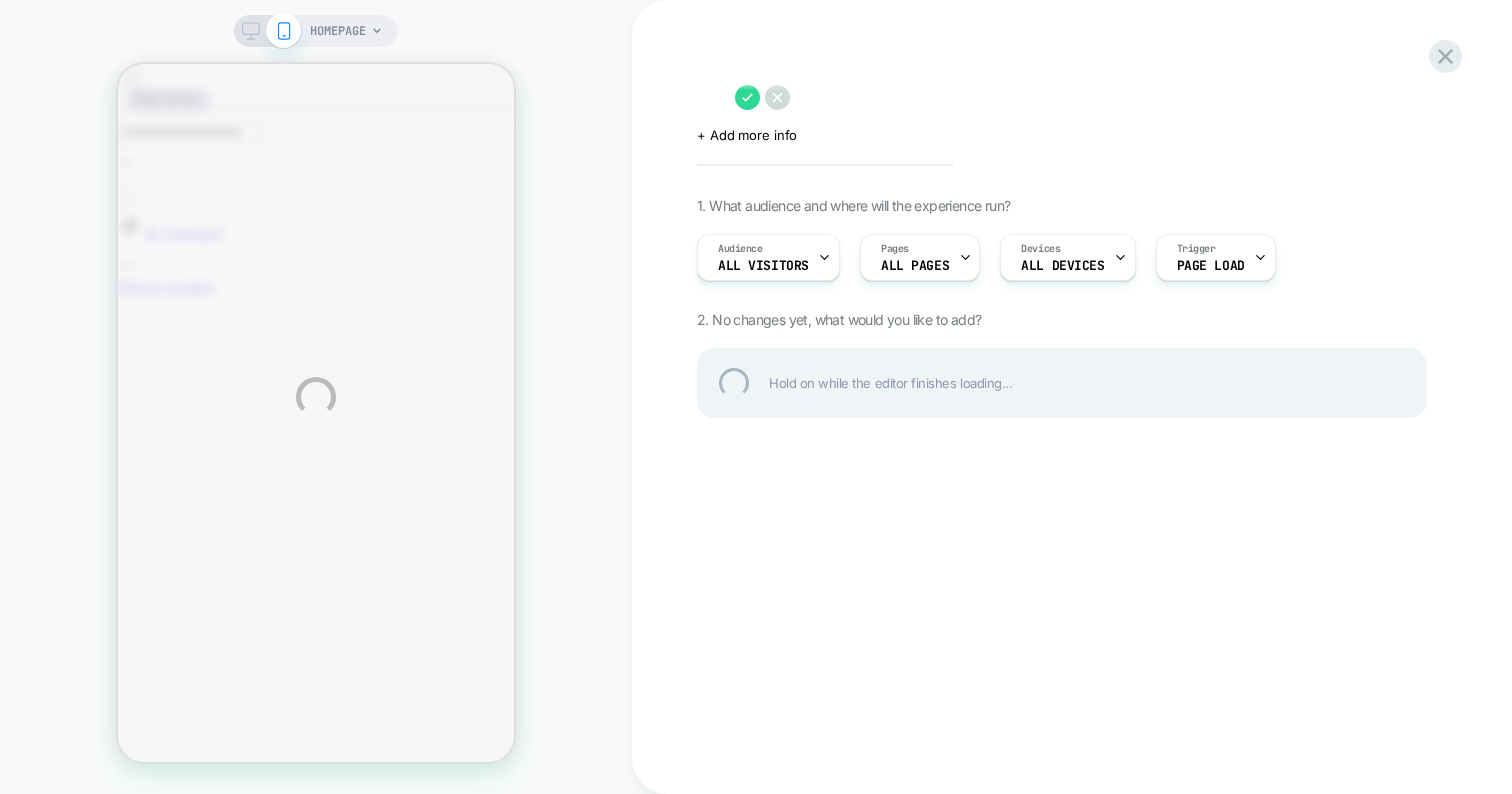 click at bounding box center (1062, 97) 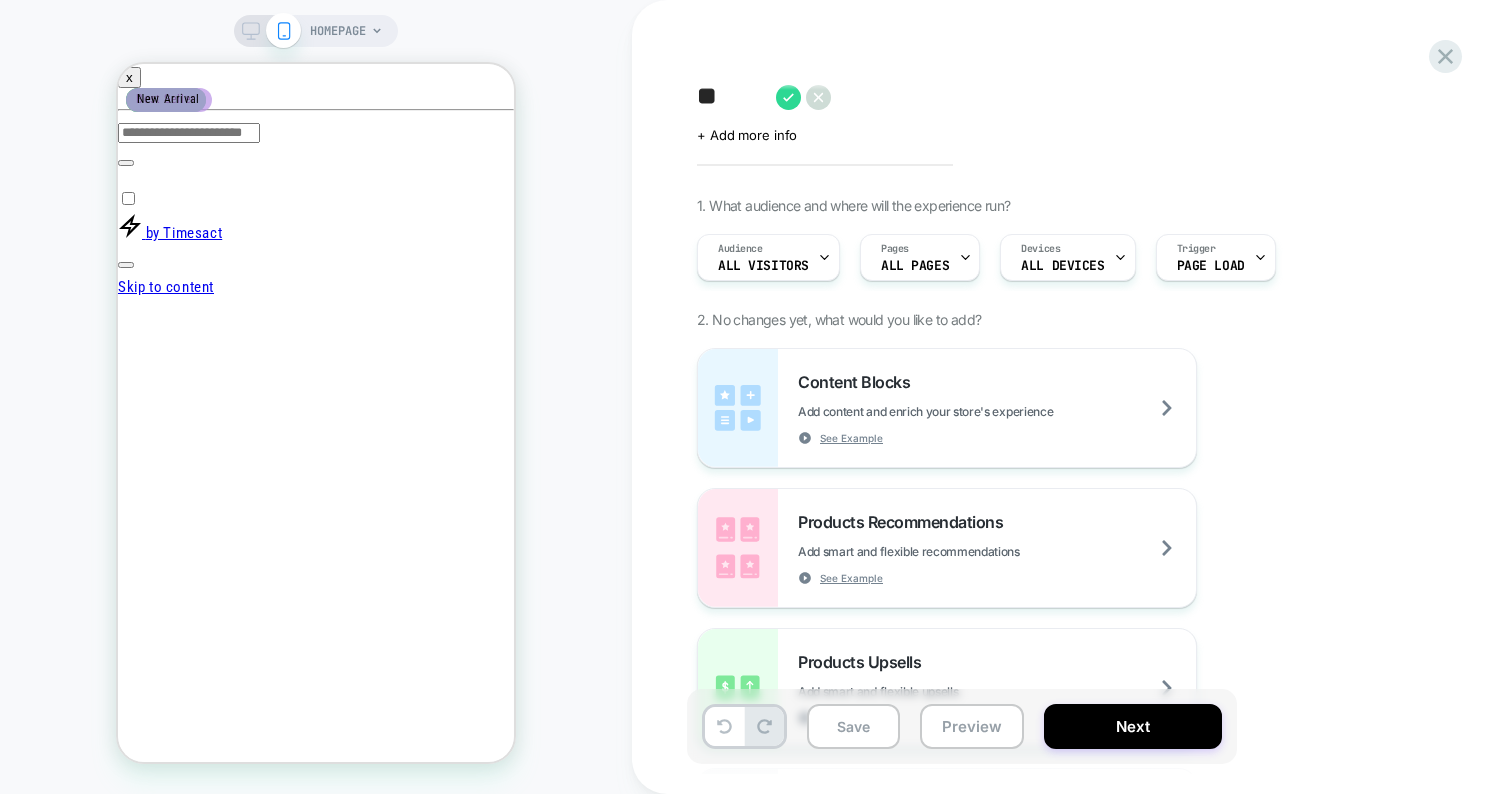 type on "*" 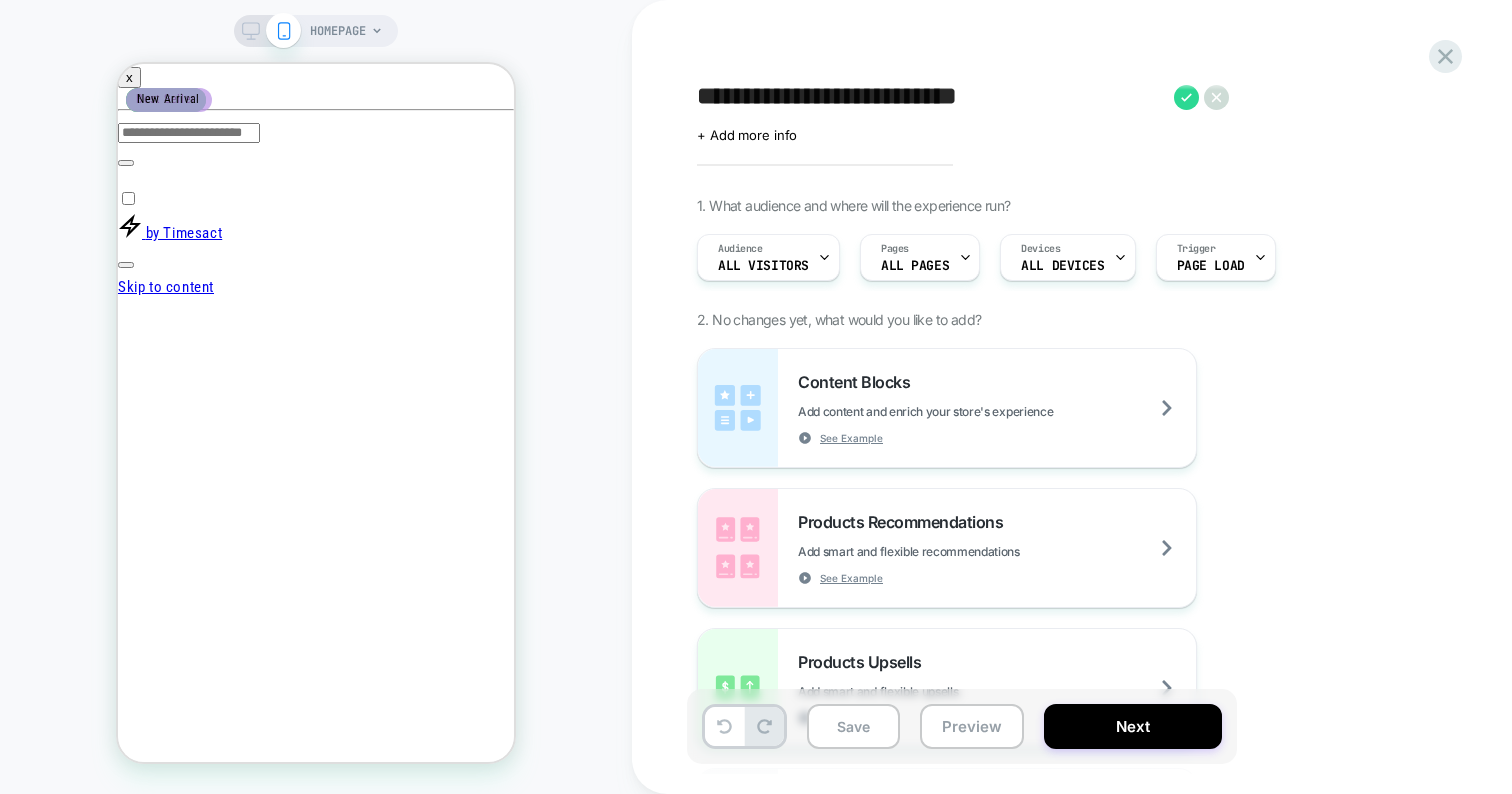 click on "**********" at bounding box center [930, 97] 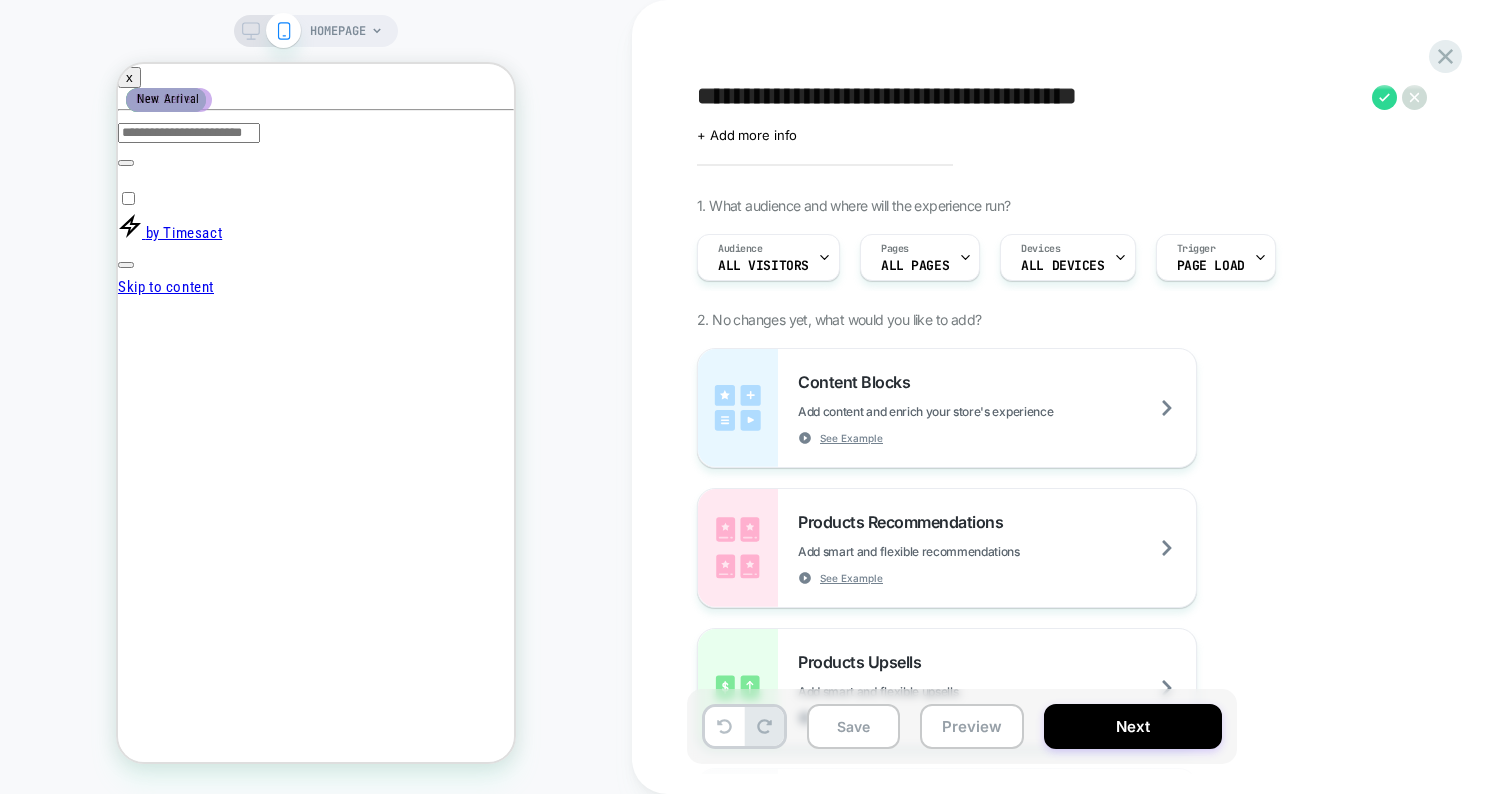 type on "**********" 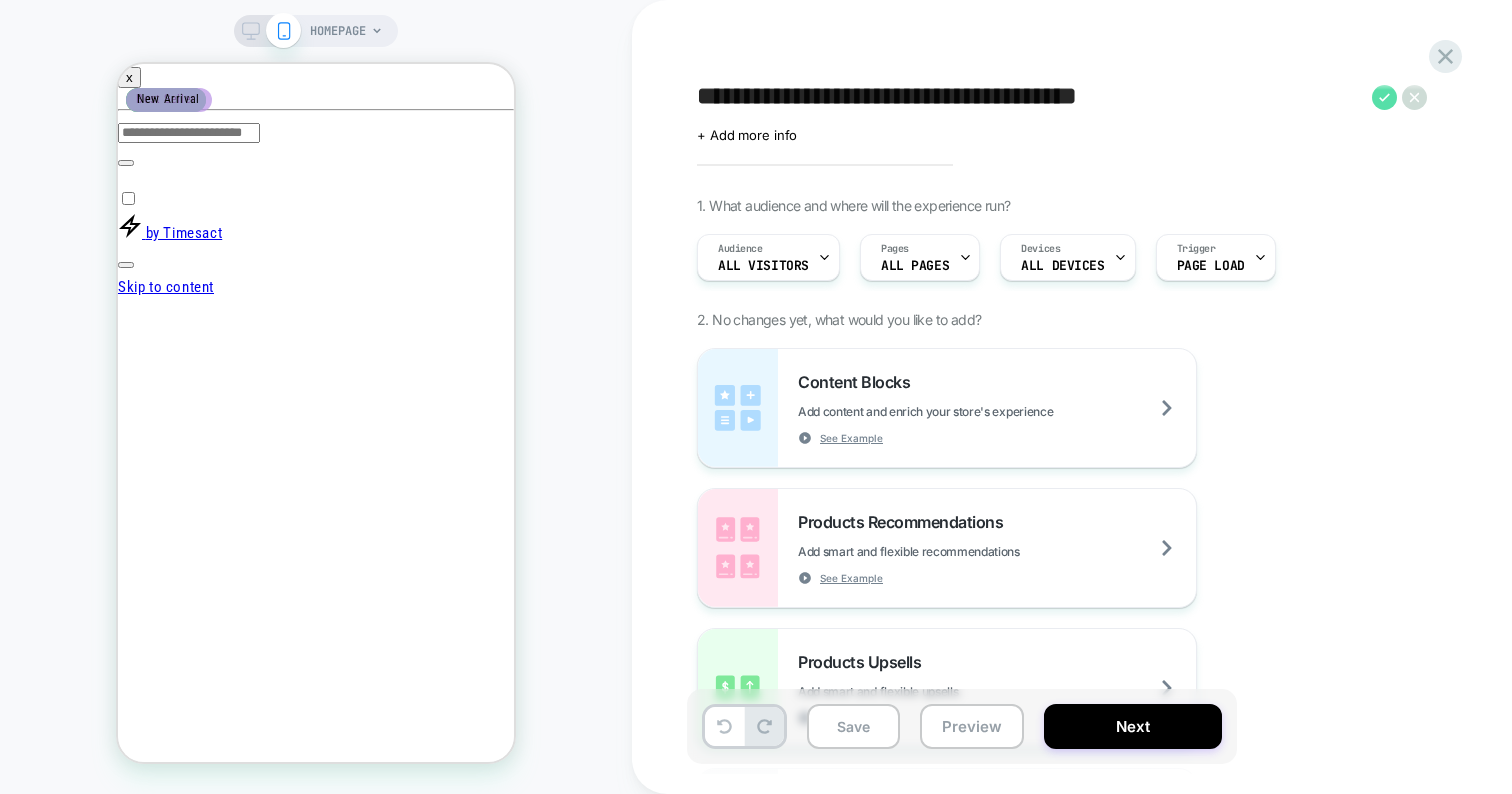 click 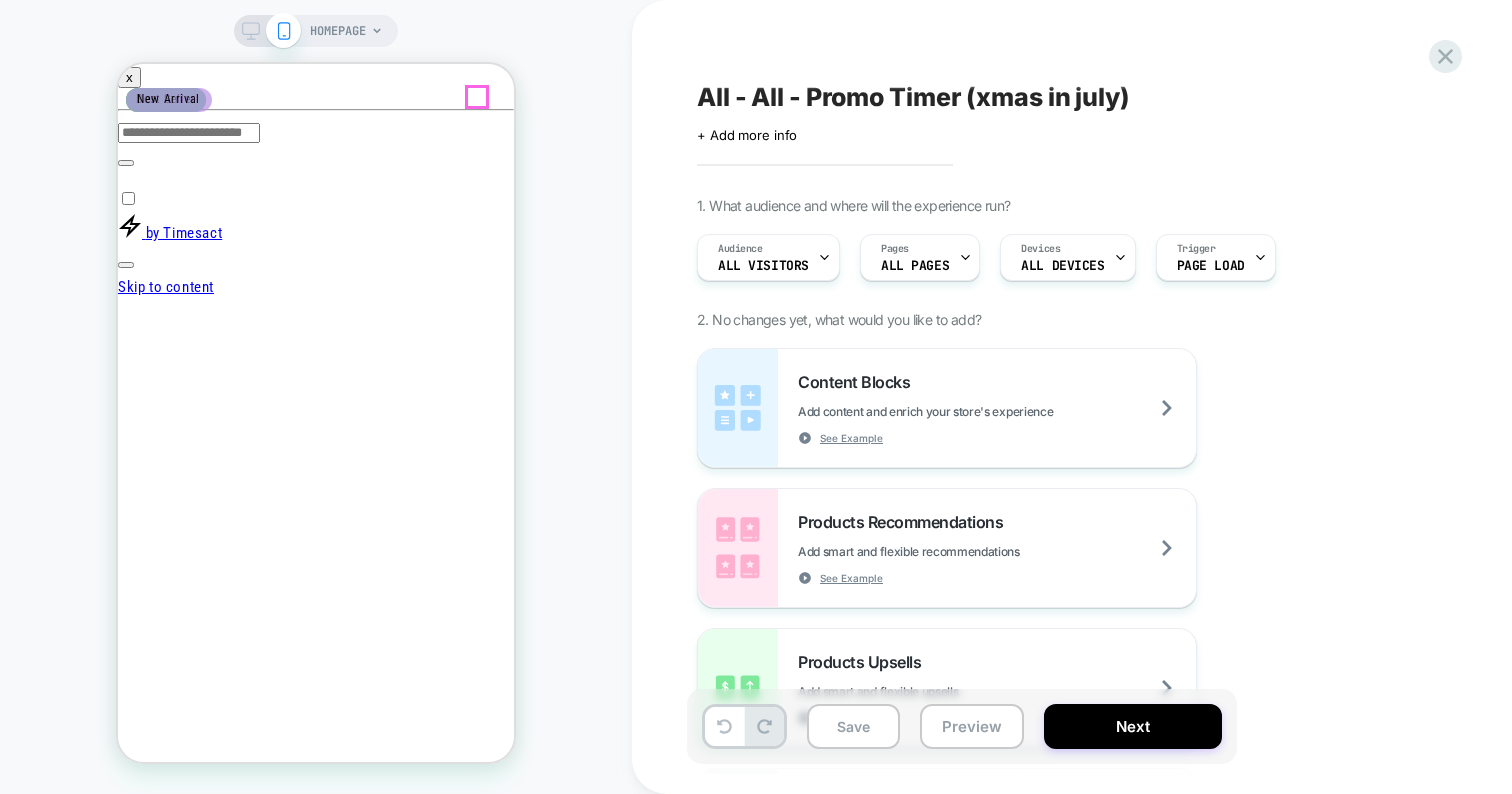 click 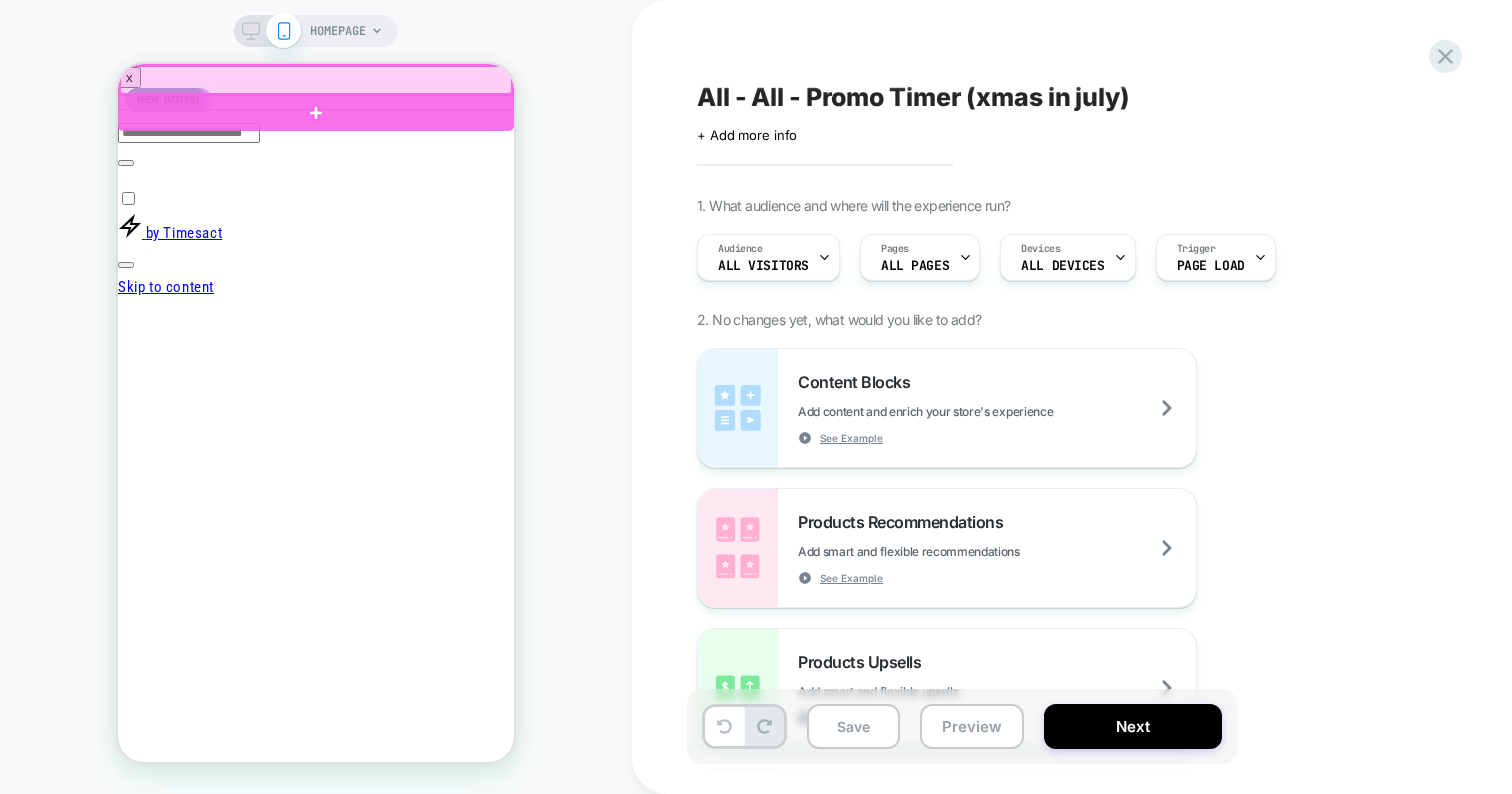 click at bounding box center (316, 80) 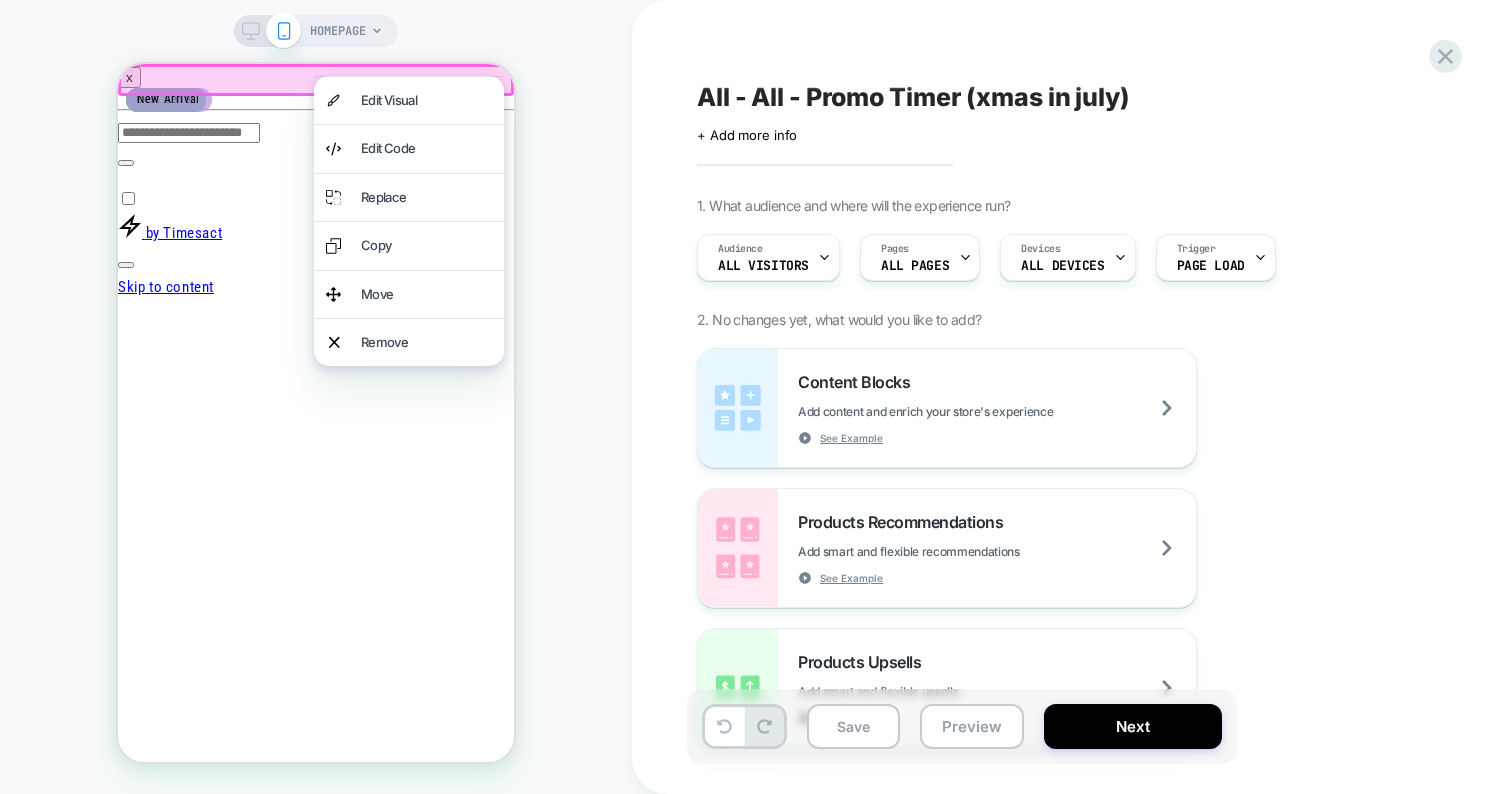 click at bounding box center [316, 80] 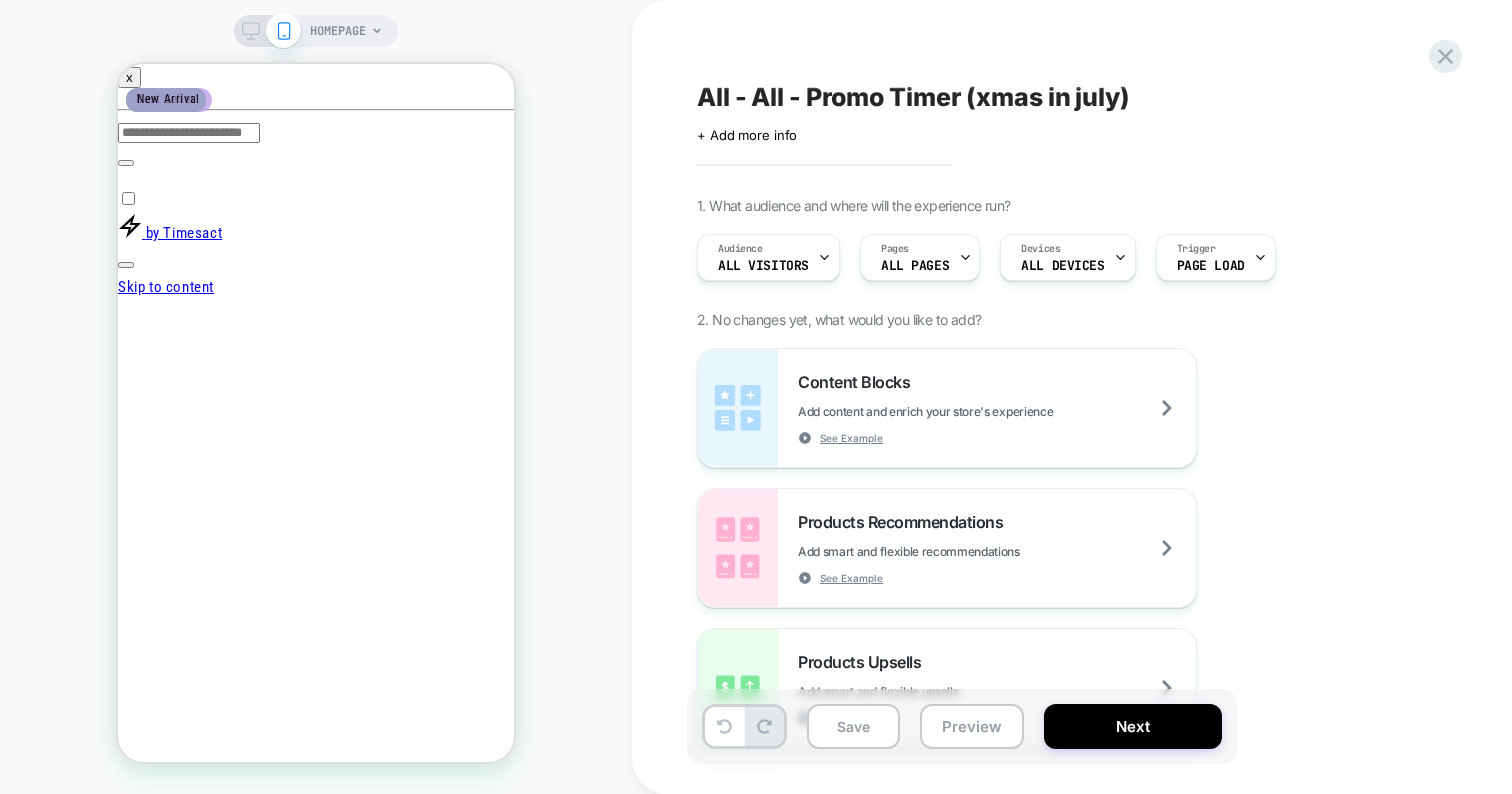 click on "﻿ BEST SELLERS ﻿ GAMING BUNDLE
H1H HEADPHONES
NEW DROPS
ARTIST SHELLS
HEAVYS SHELLS
GAMING
SHOP ALL
Country/region
USD
$ | United States
USD
$ |
Afghanistan
USD
$ |
Åland Islands
USD
$ |
Albania
USD
$ |" at bounding box center [316, 2752] 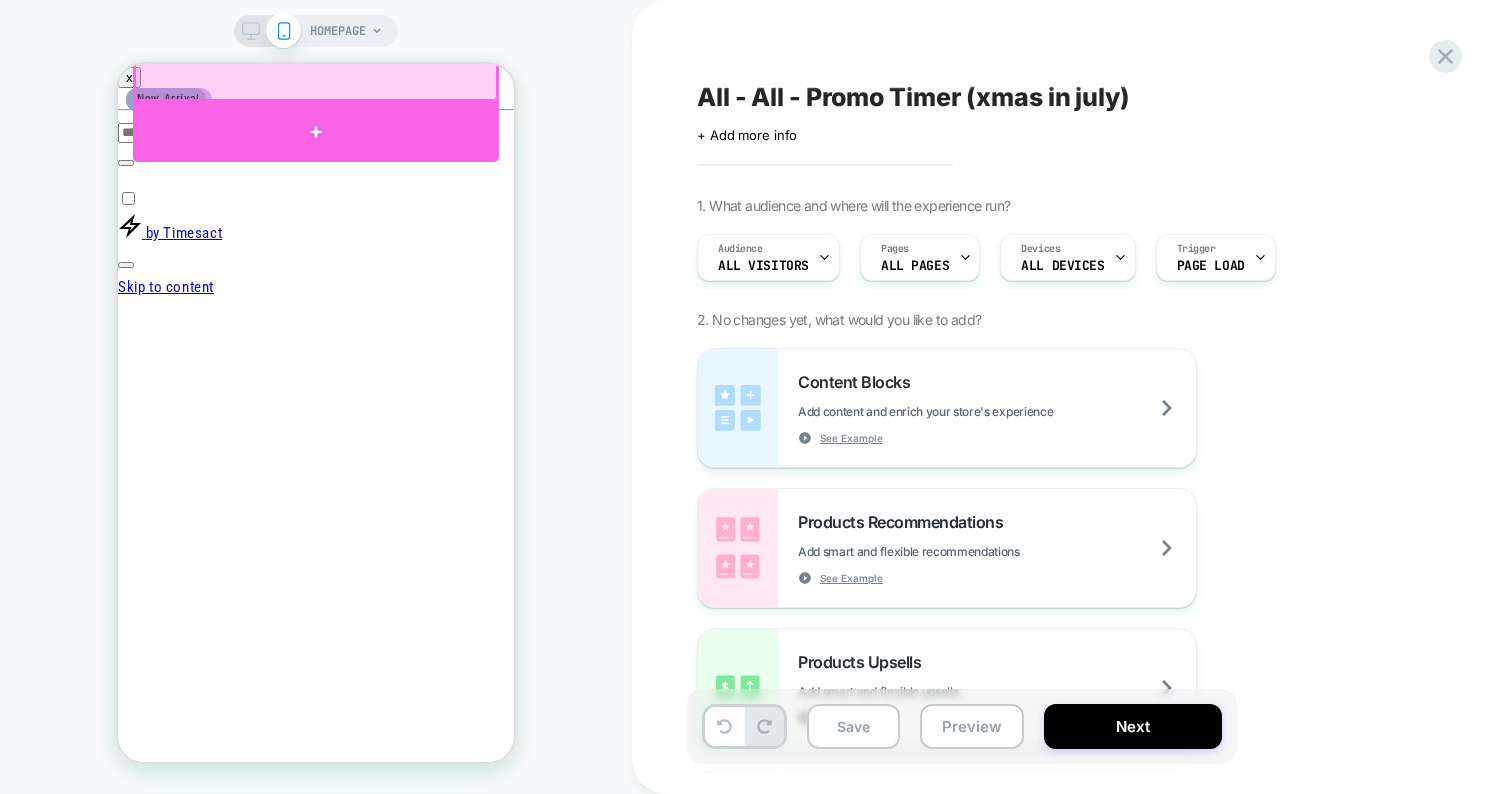 click at bounding box center (316, 132) 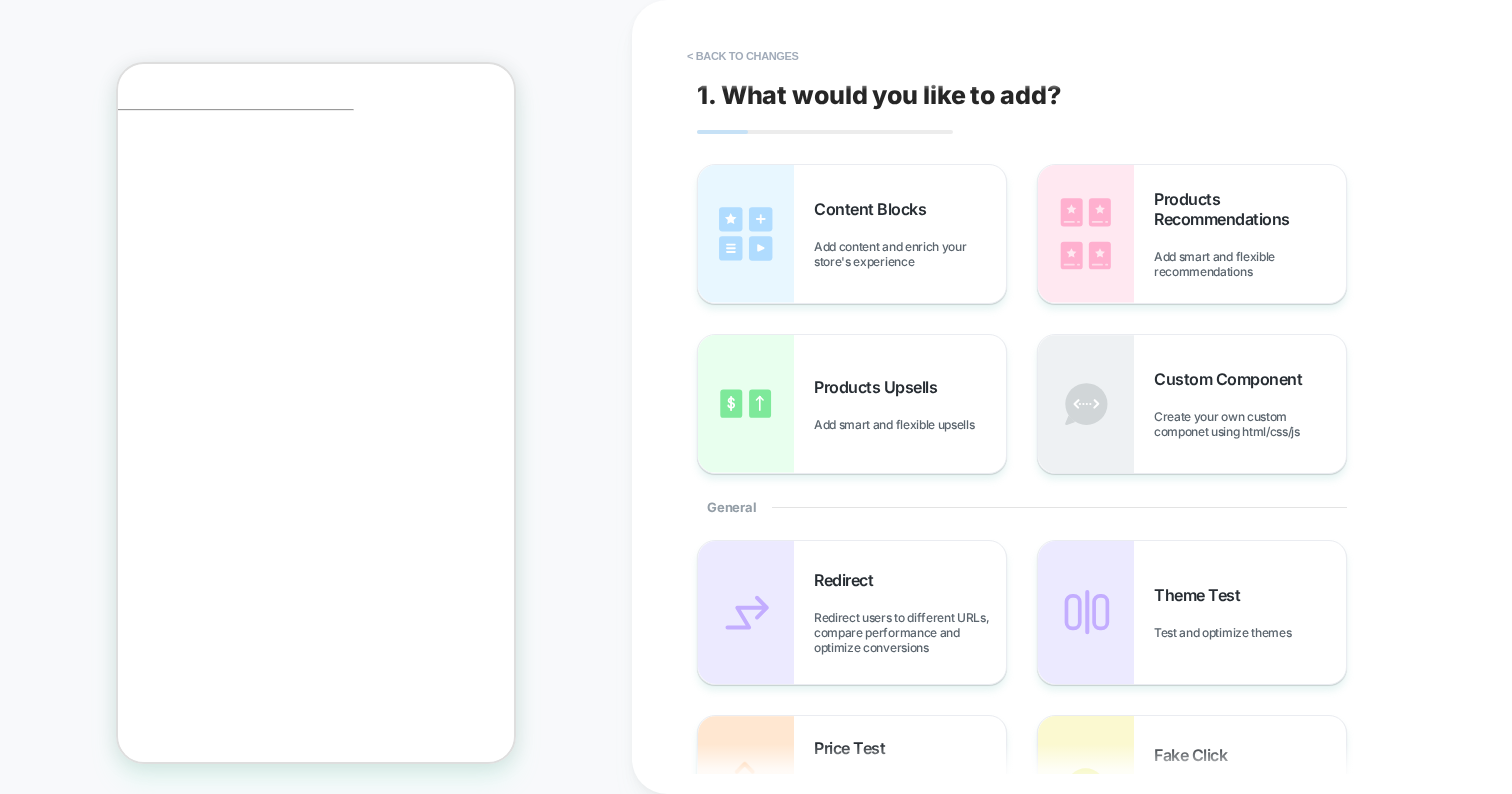 scroll, scrollTop: 0, scrollLeft: 168, axis: horizontal 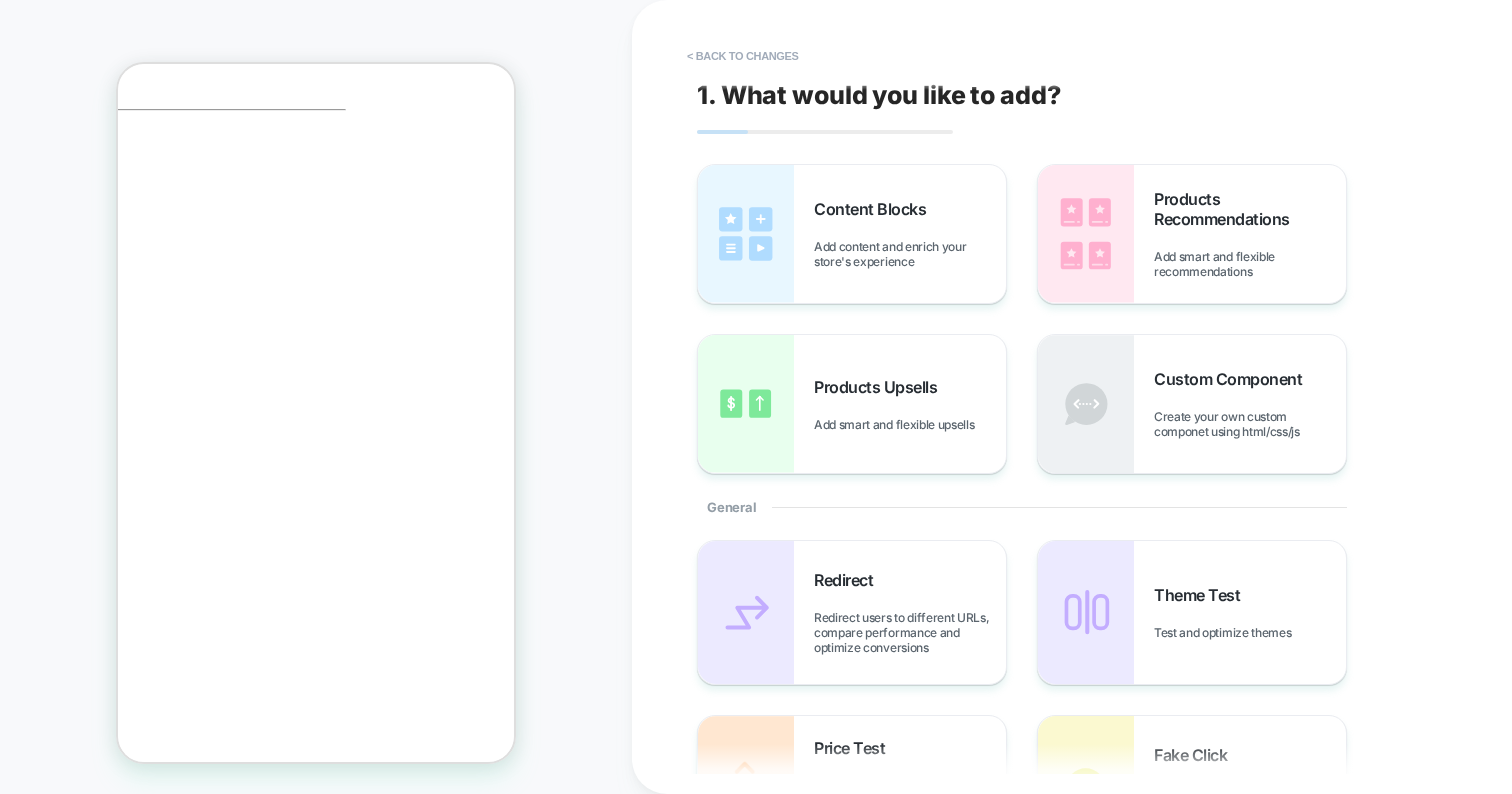 click at bounding box center (148, 2019) 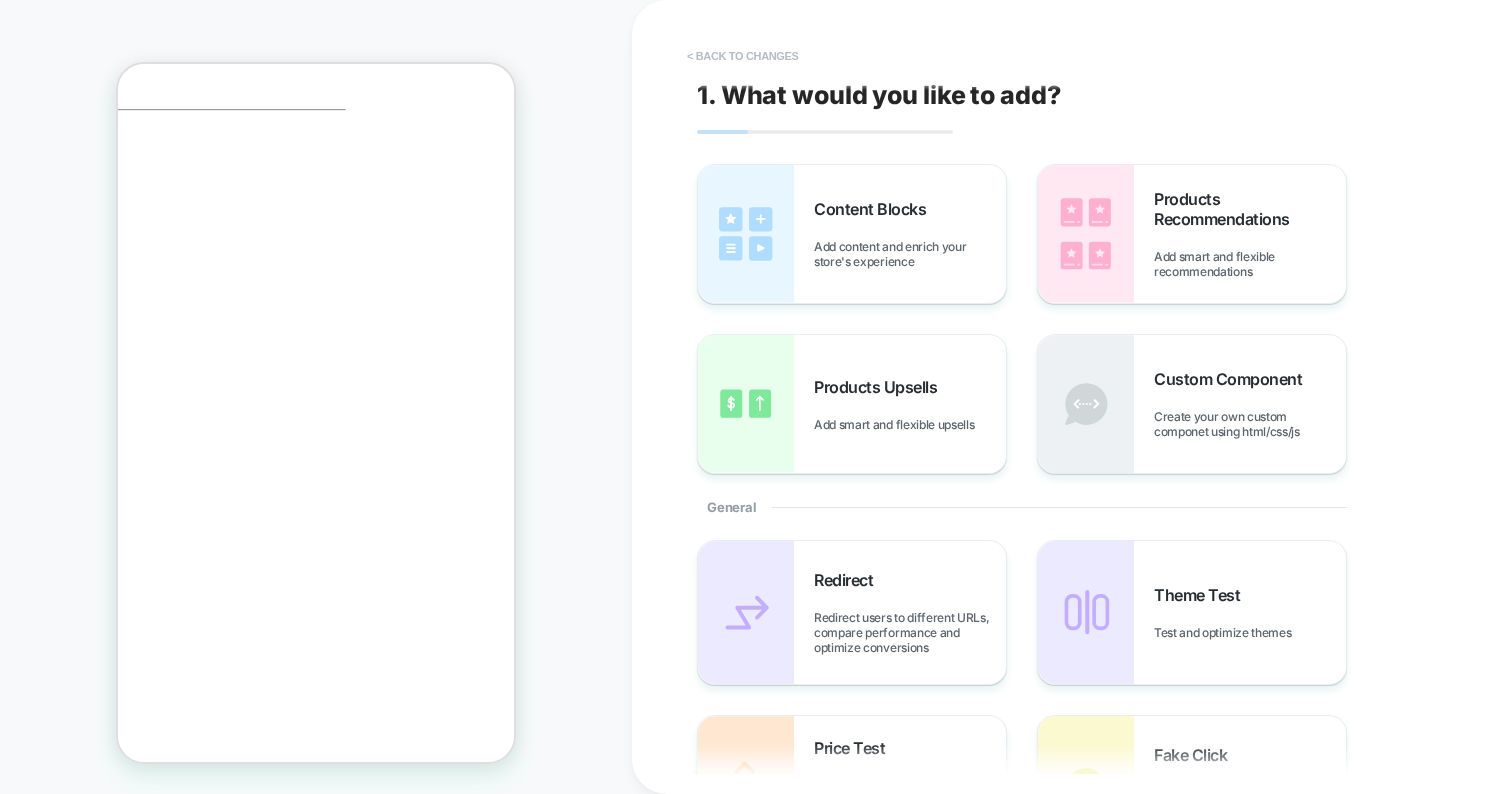 click on "< Back to changes" at bounding box center (743, 56) 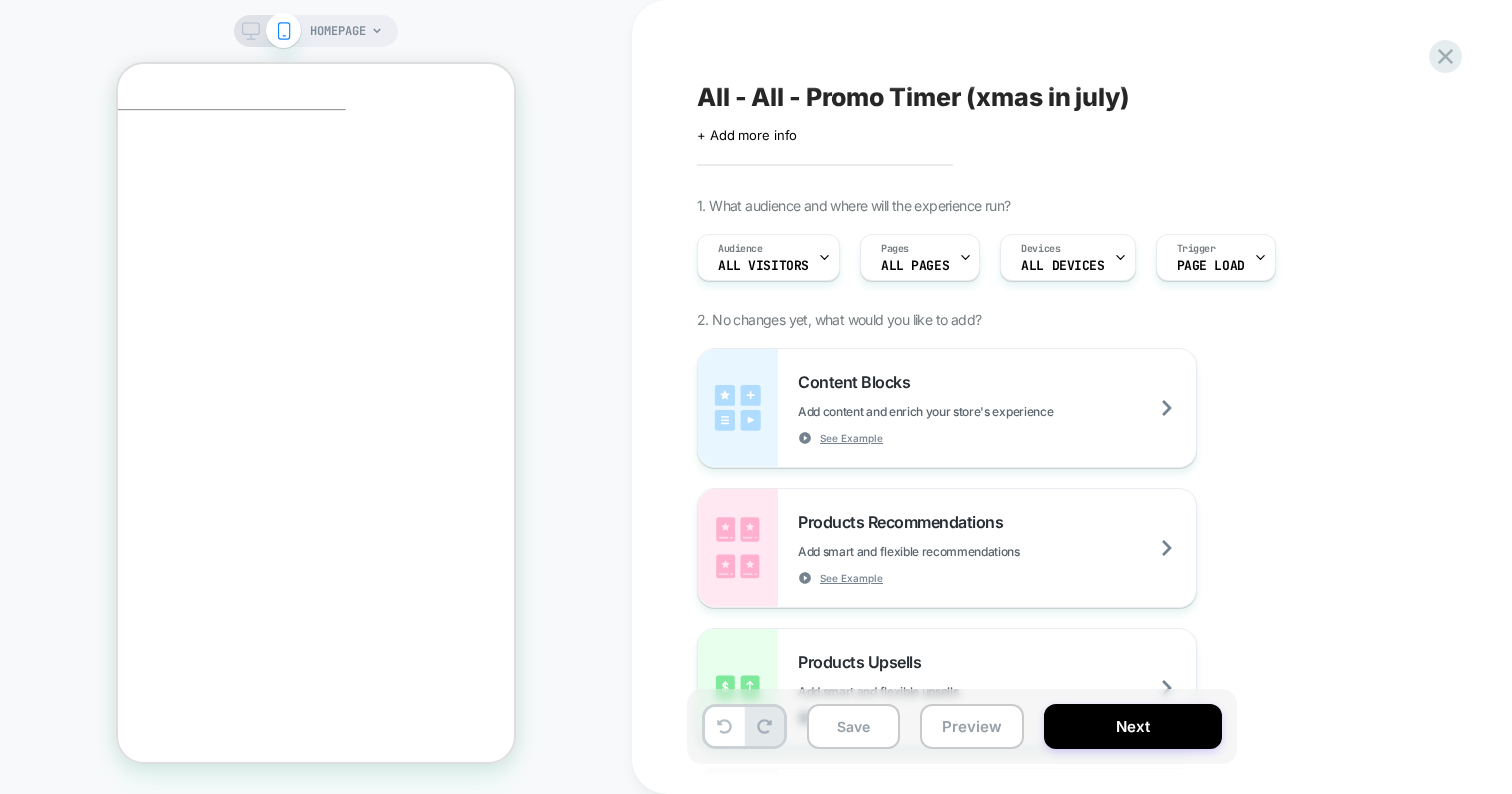 scroll, scrollTop: 0, scrollLeft: 0, axis: both 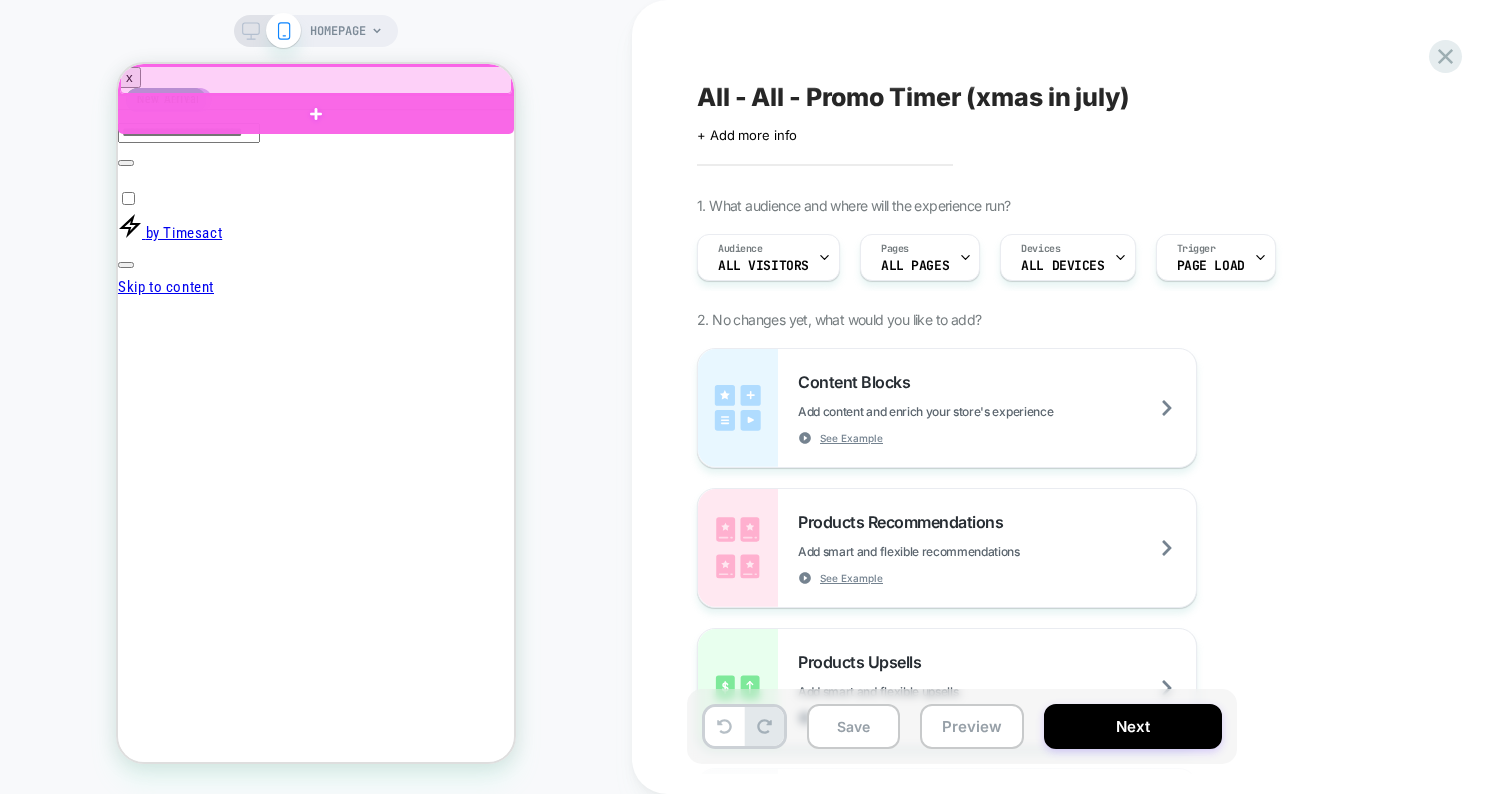 click at bounding box center [316, 80] 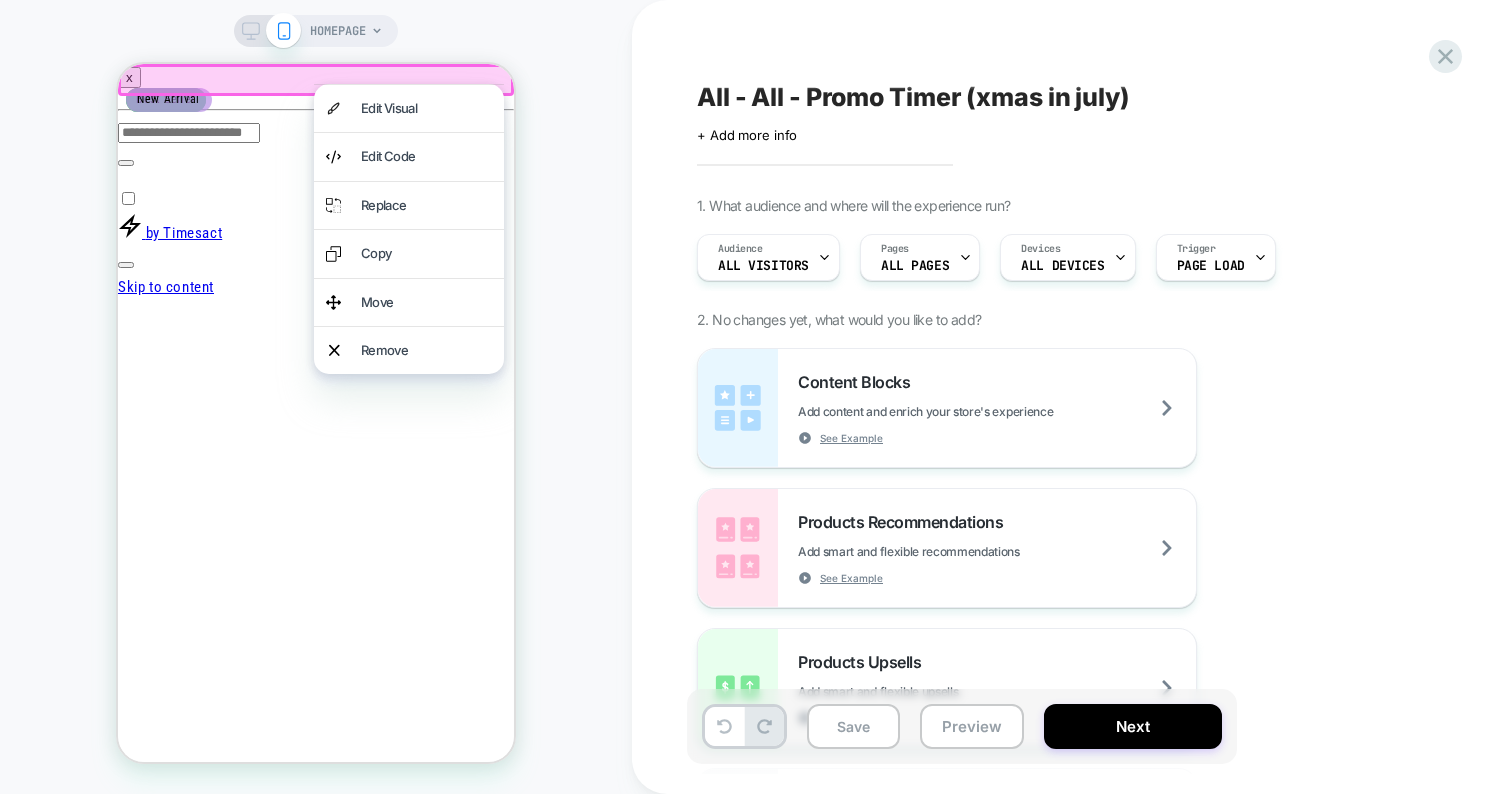 click at bounding box center [316, 80] 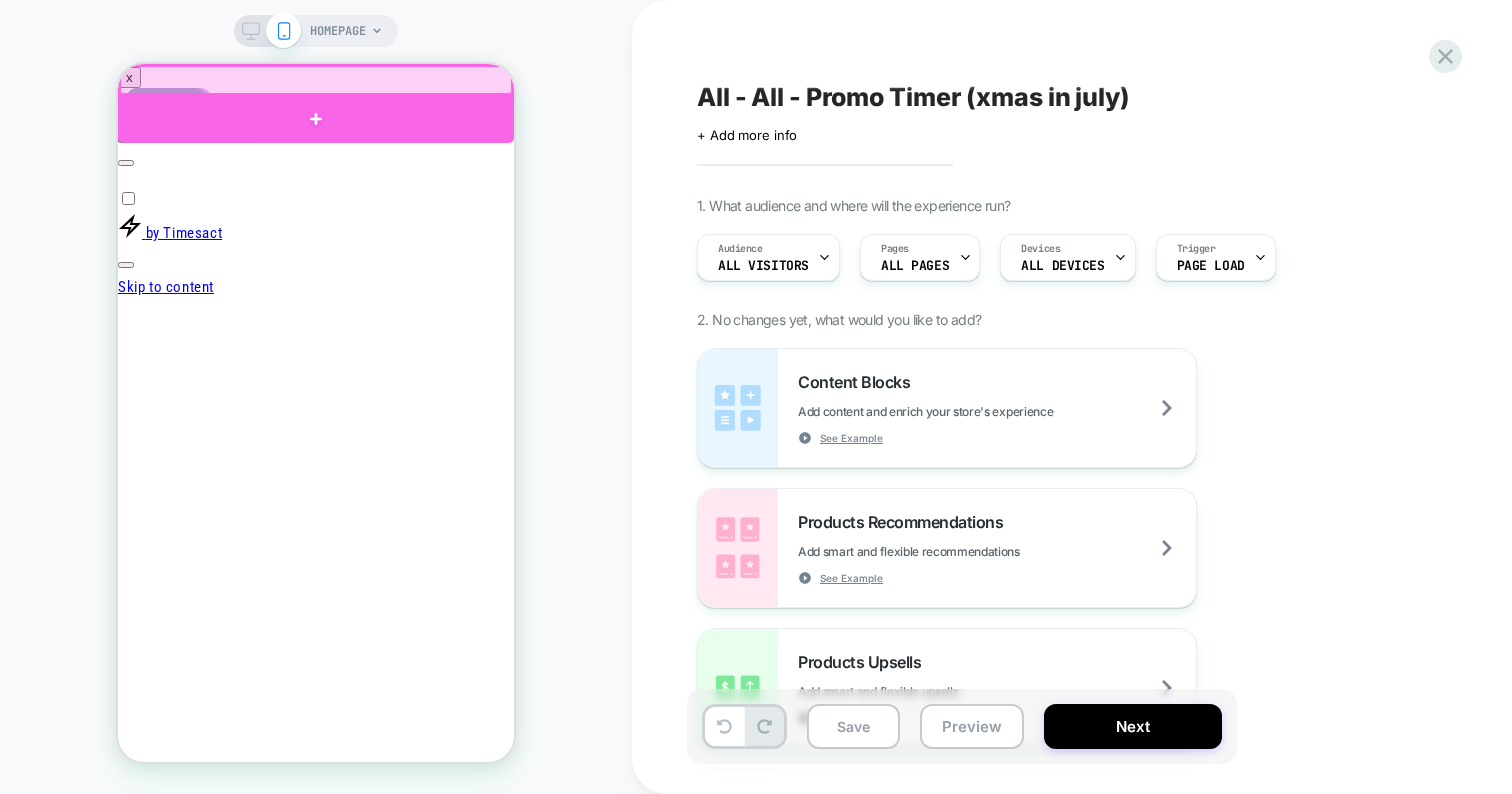 click at bounding box center [316, 119] 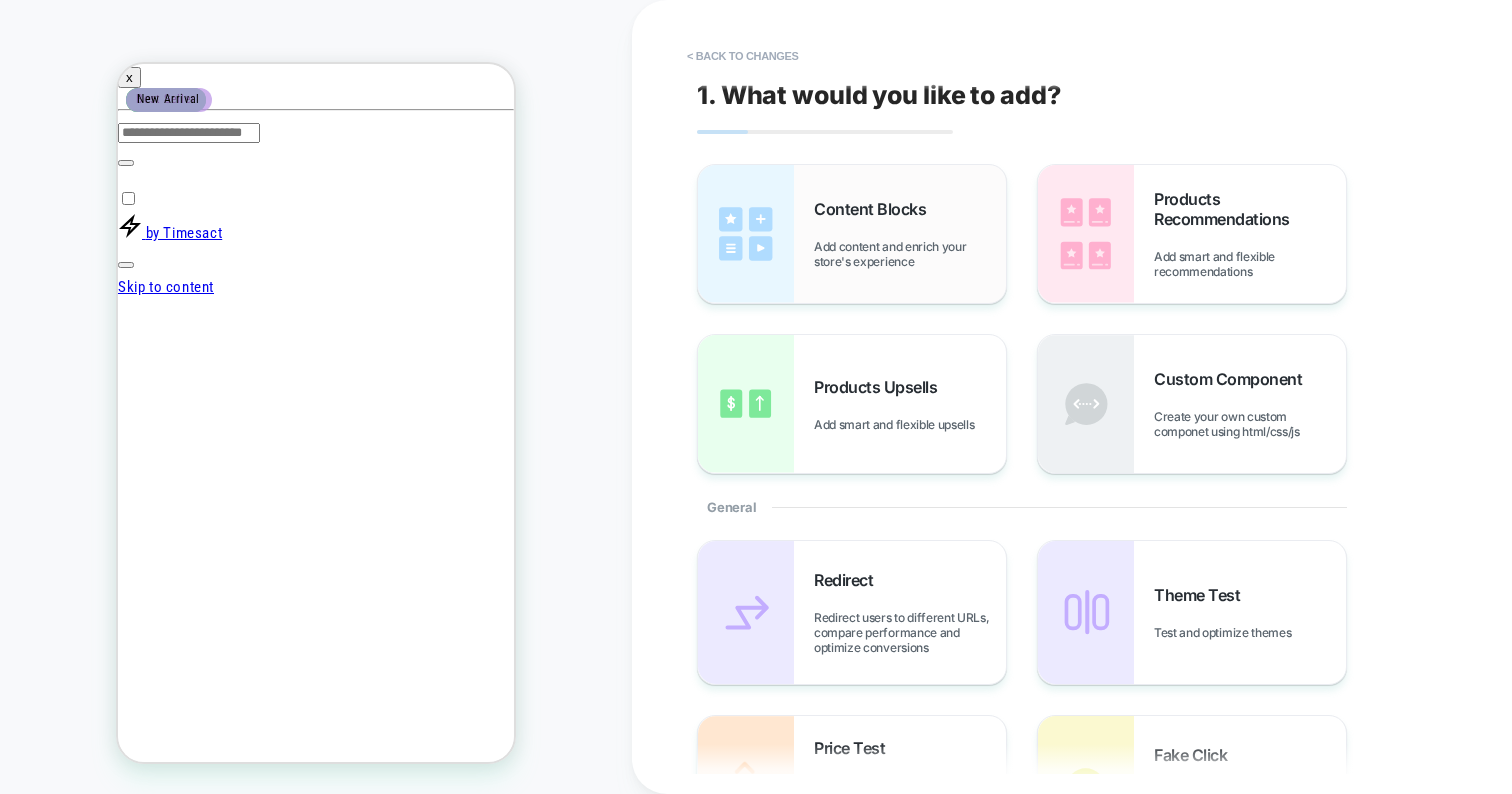 click on "Content Blocks Add content and enrich your store's experience" at bounding box center (852, 234) 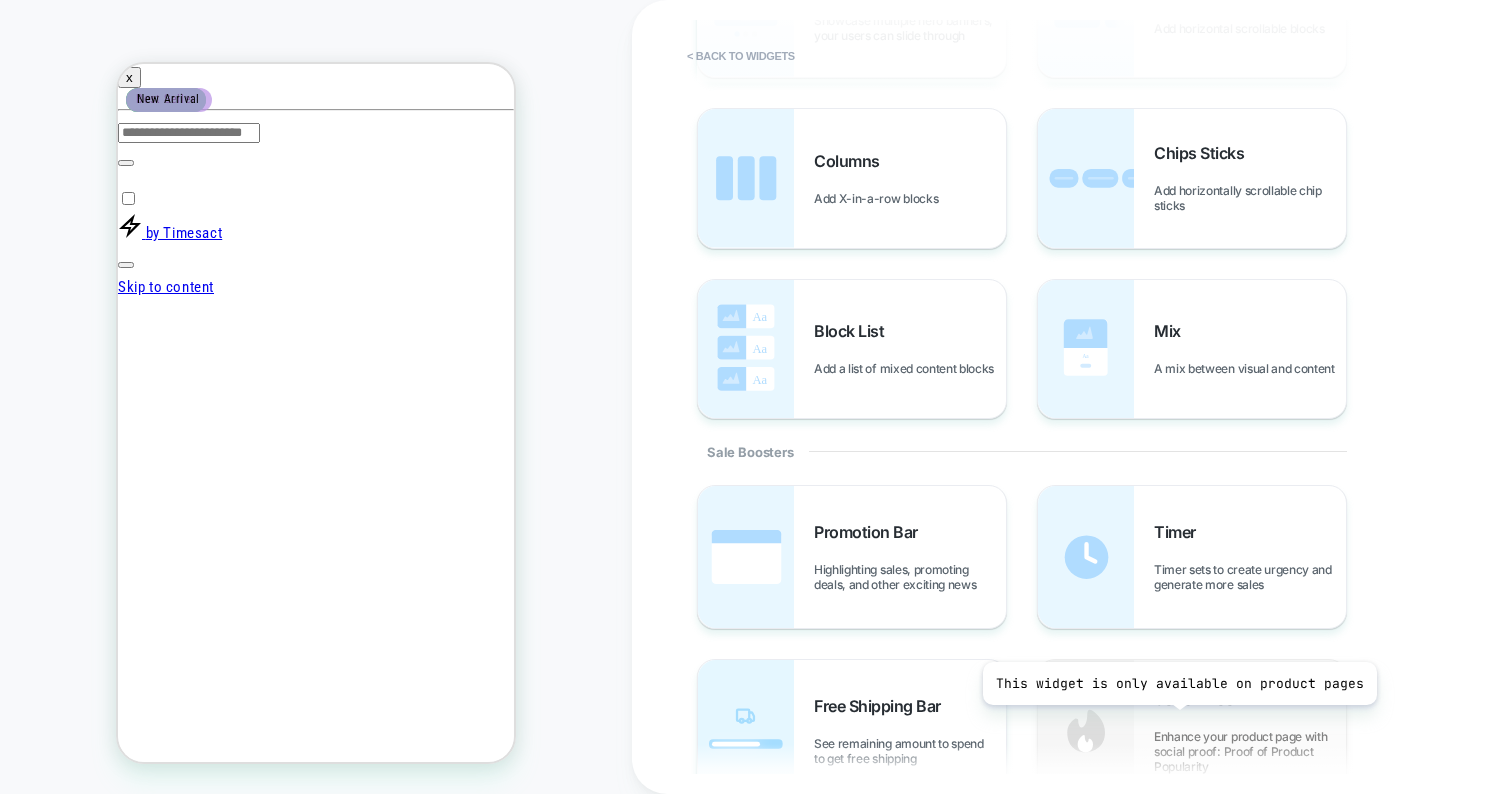 scroll, scrollTop: 887, scrollLeft: 0, axis: vertical 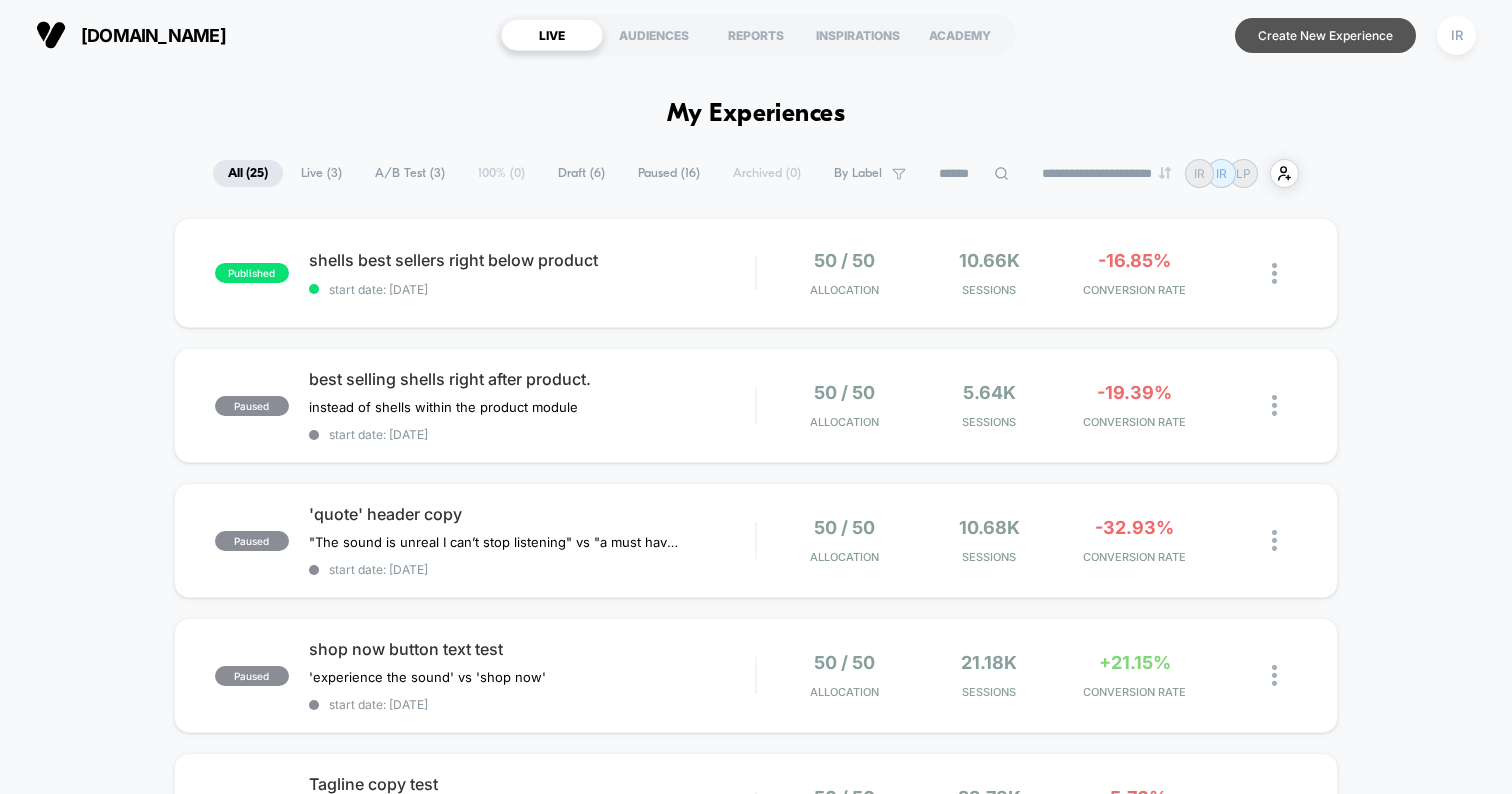 click on "Create New Experience" at bounding box center (1325, 35) 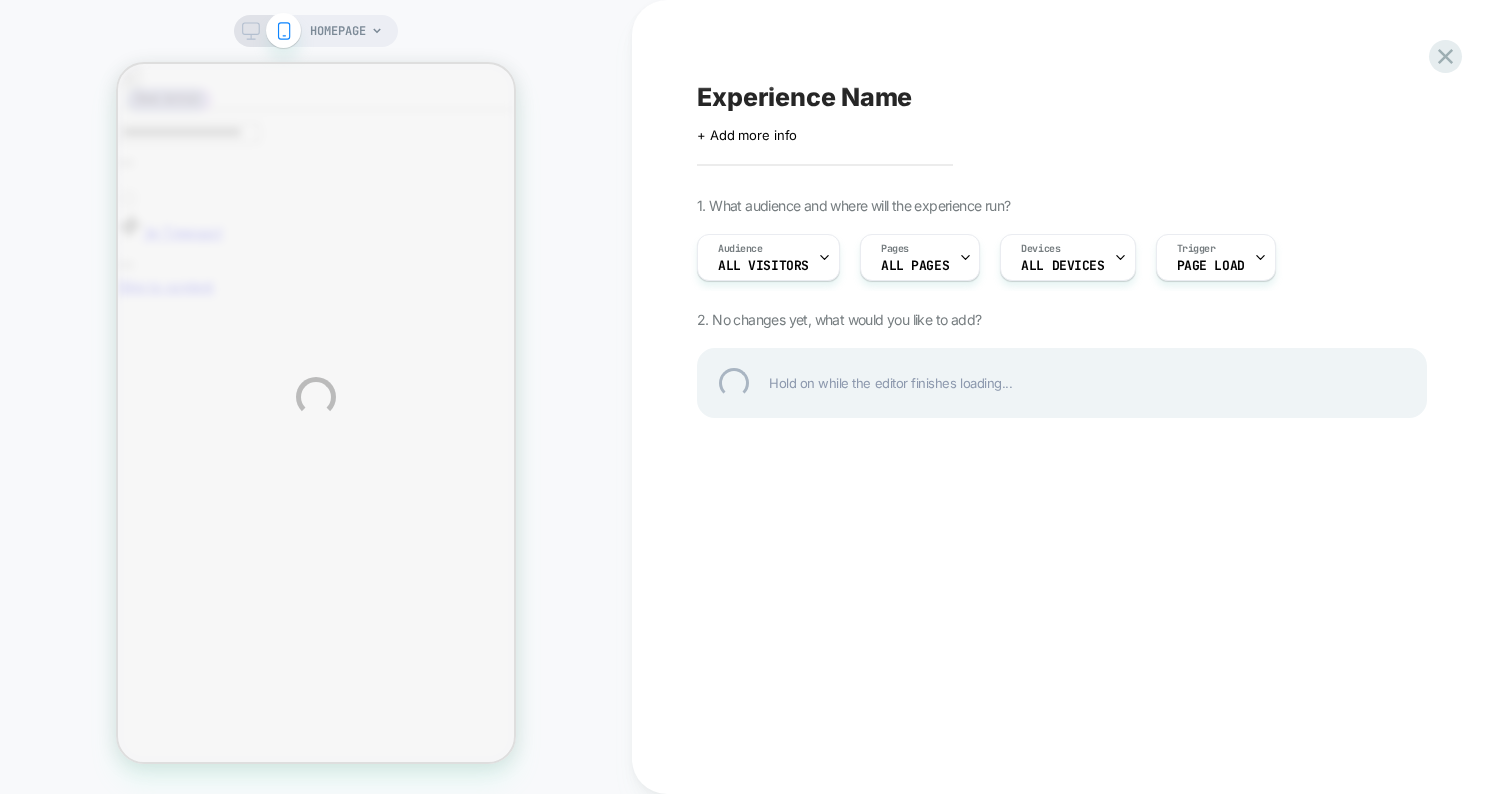 scroll, scrollTop: 0, scrollLeft: 0, axis: both 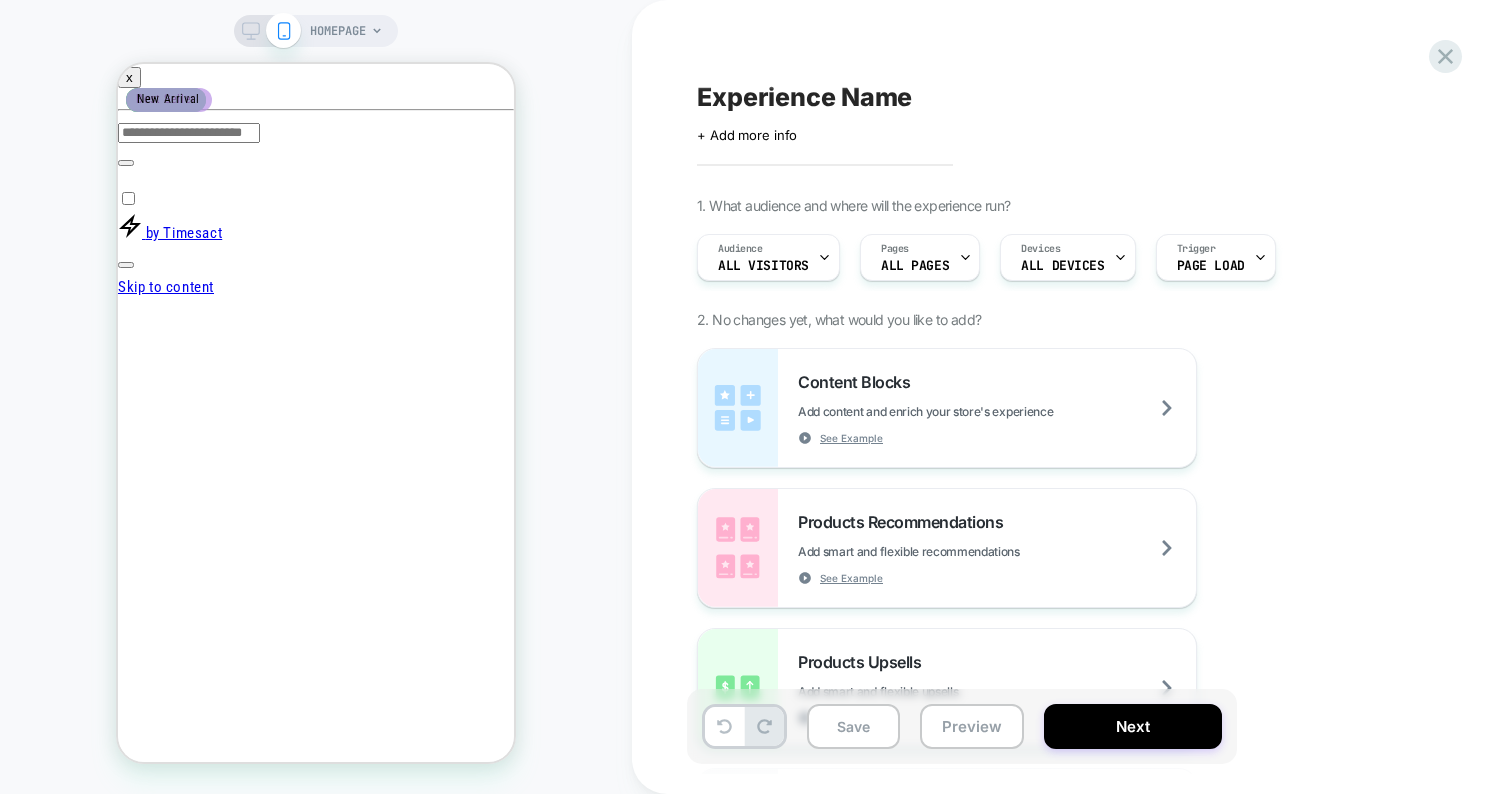 click on "Experience Name" at bounding box center [804, 97] 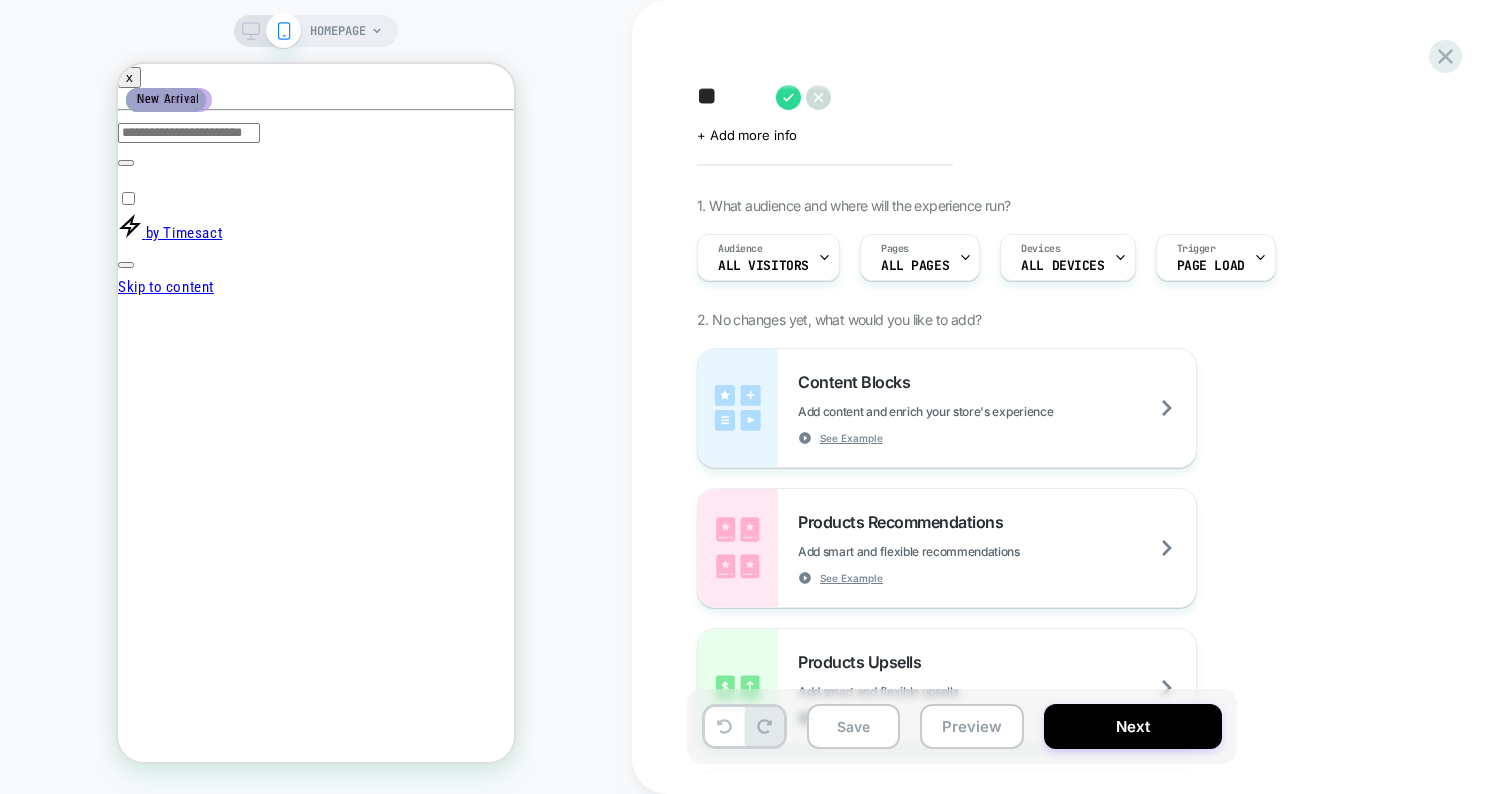 type on "*" 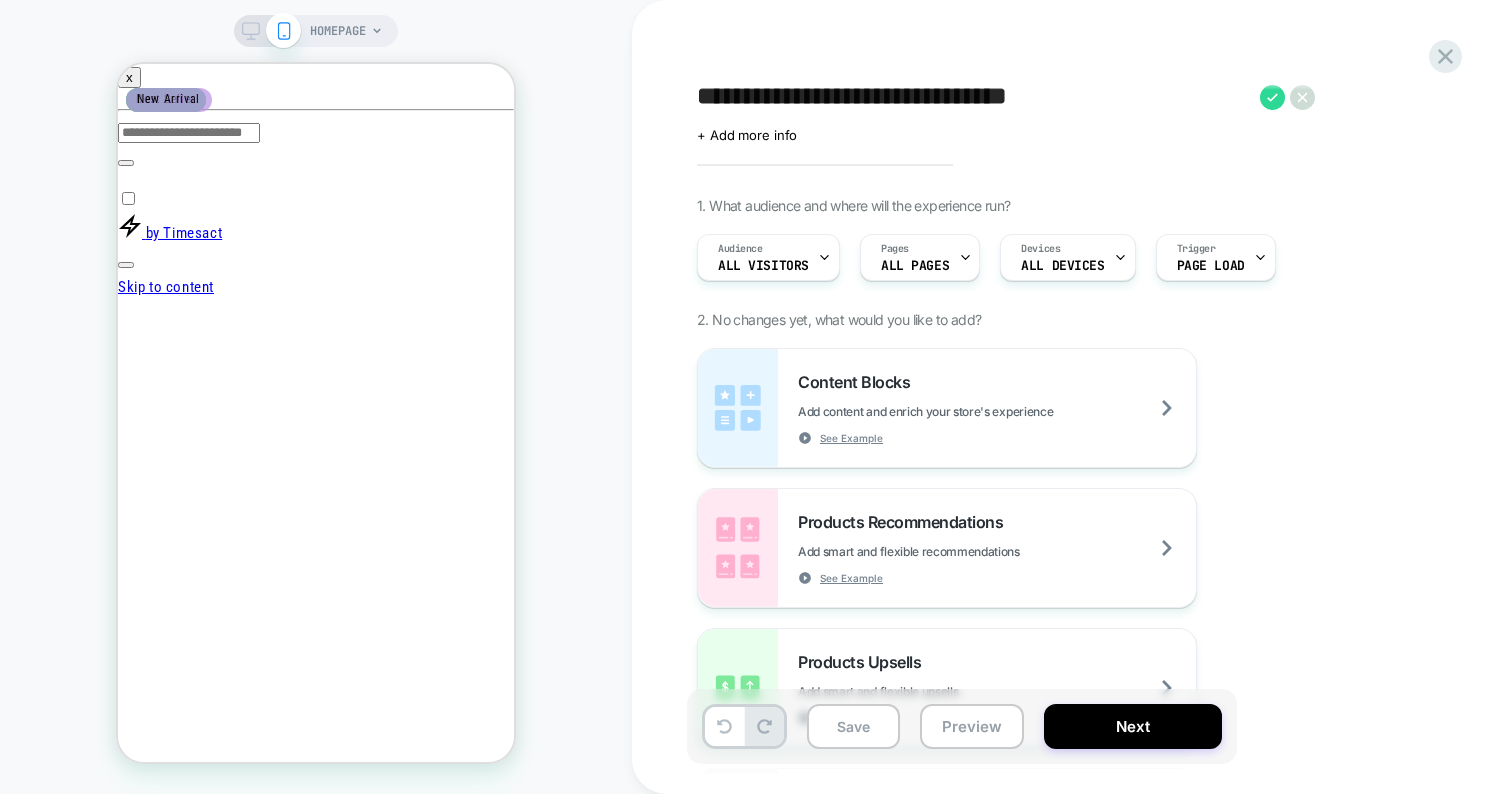 click on "**********" at bounding box center [973, 97] 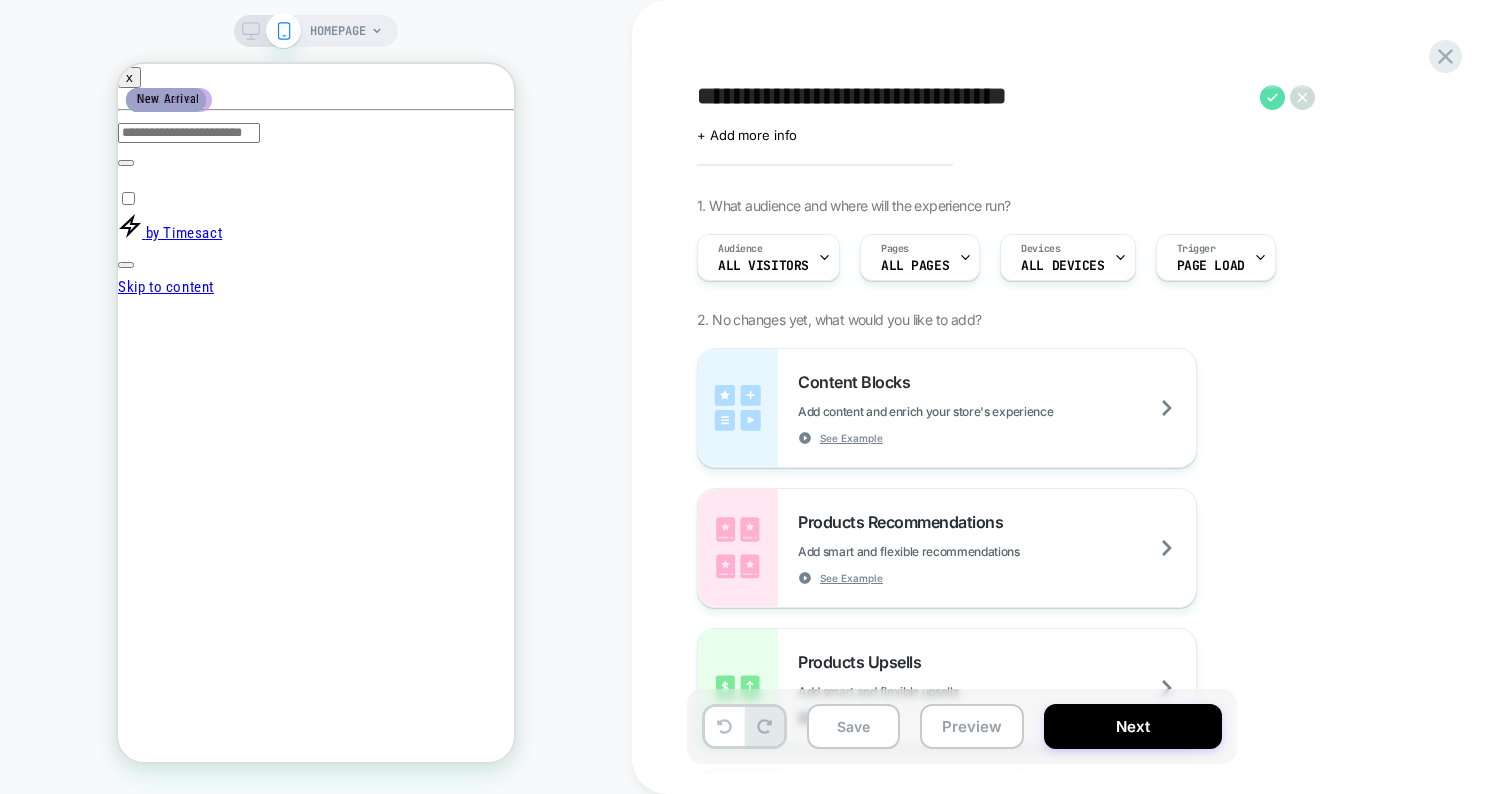type on "**********" 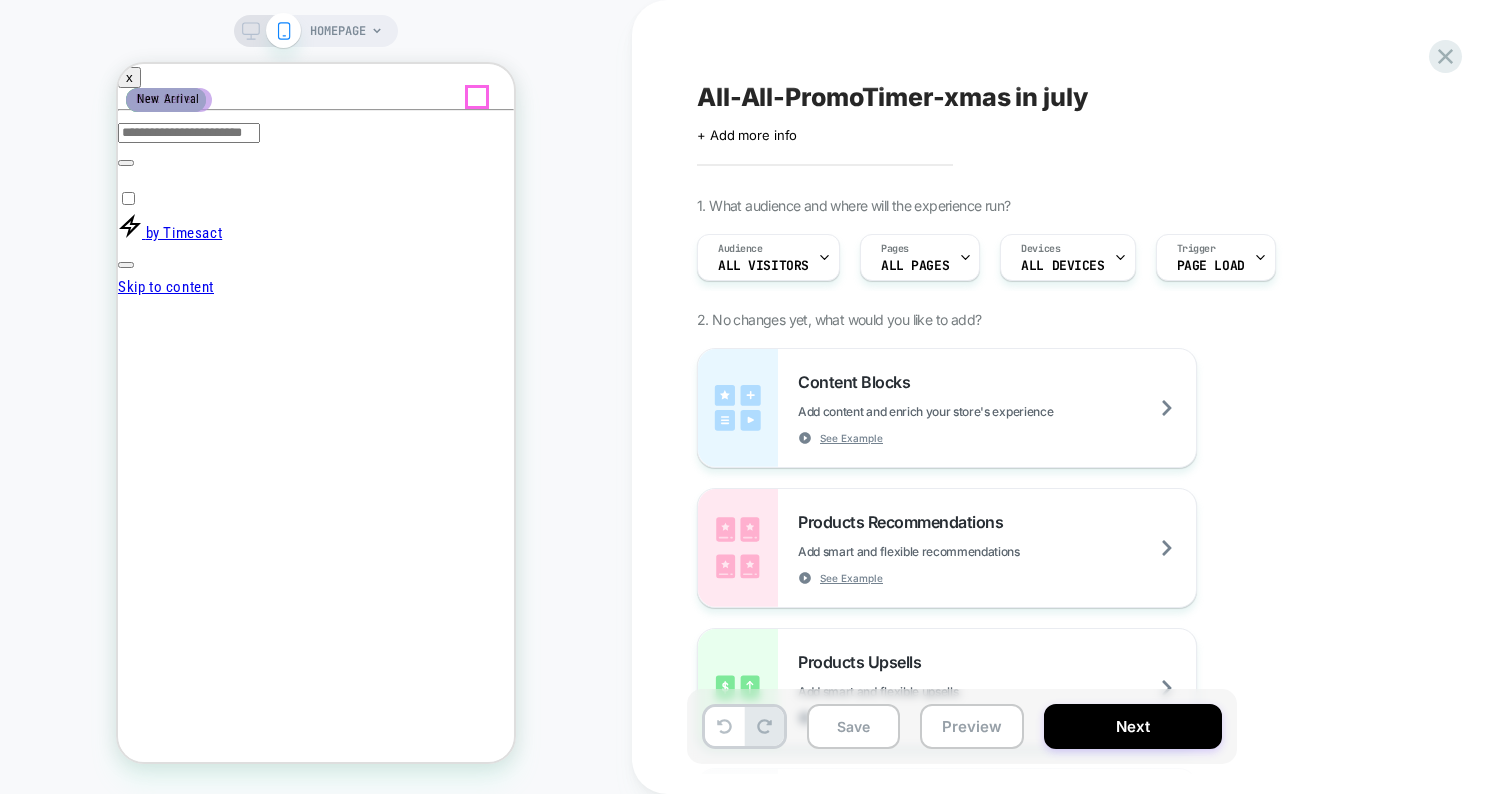 click 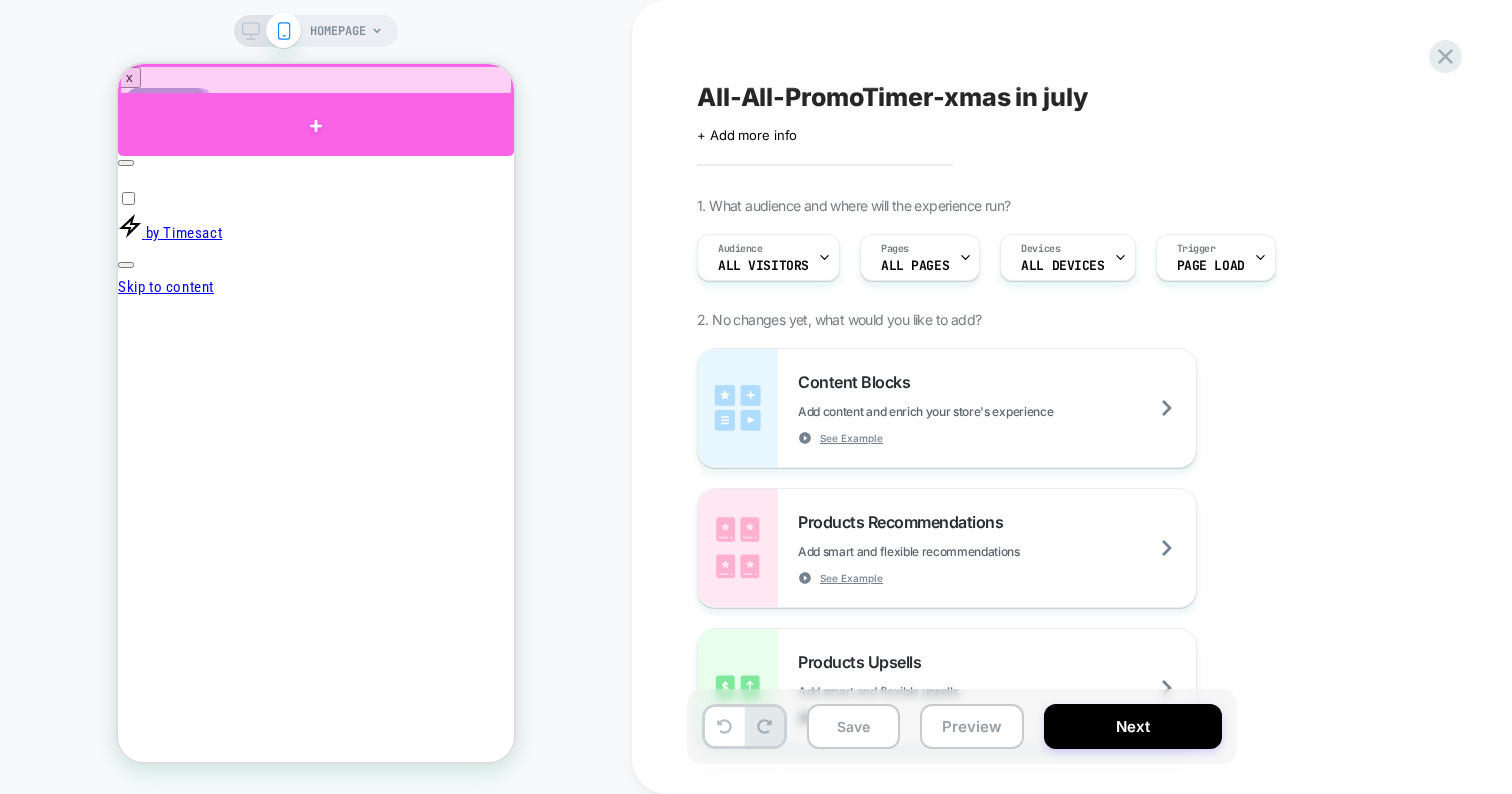 click at bounding box center [316, 126] 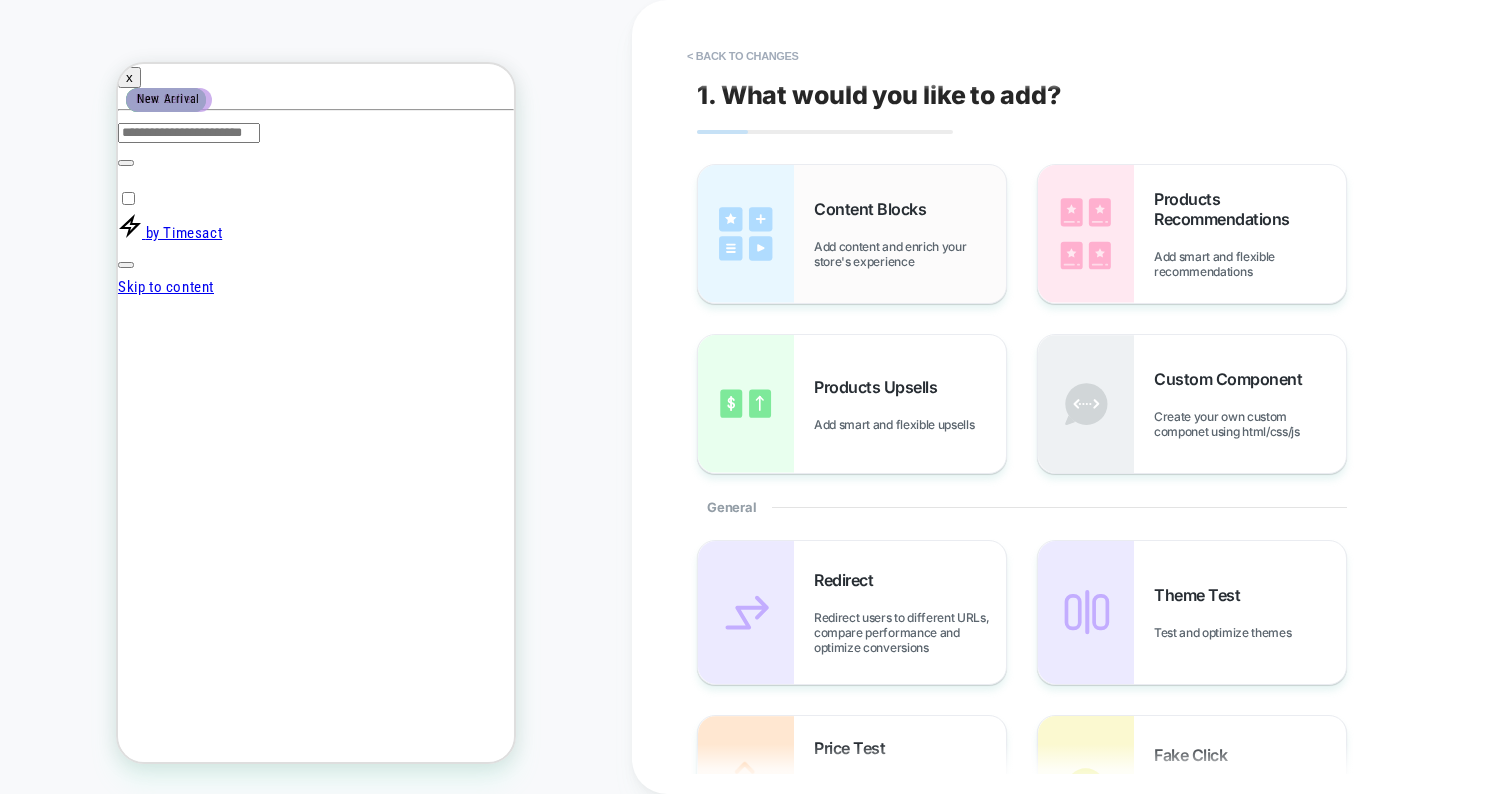 click on "Content Blocks Add content and enrich your store's experience" at bounding box center [852, 234] 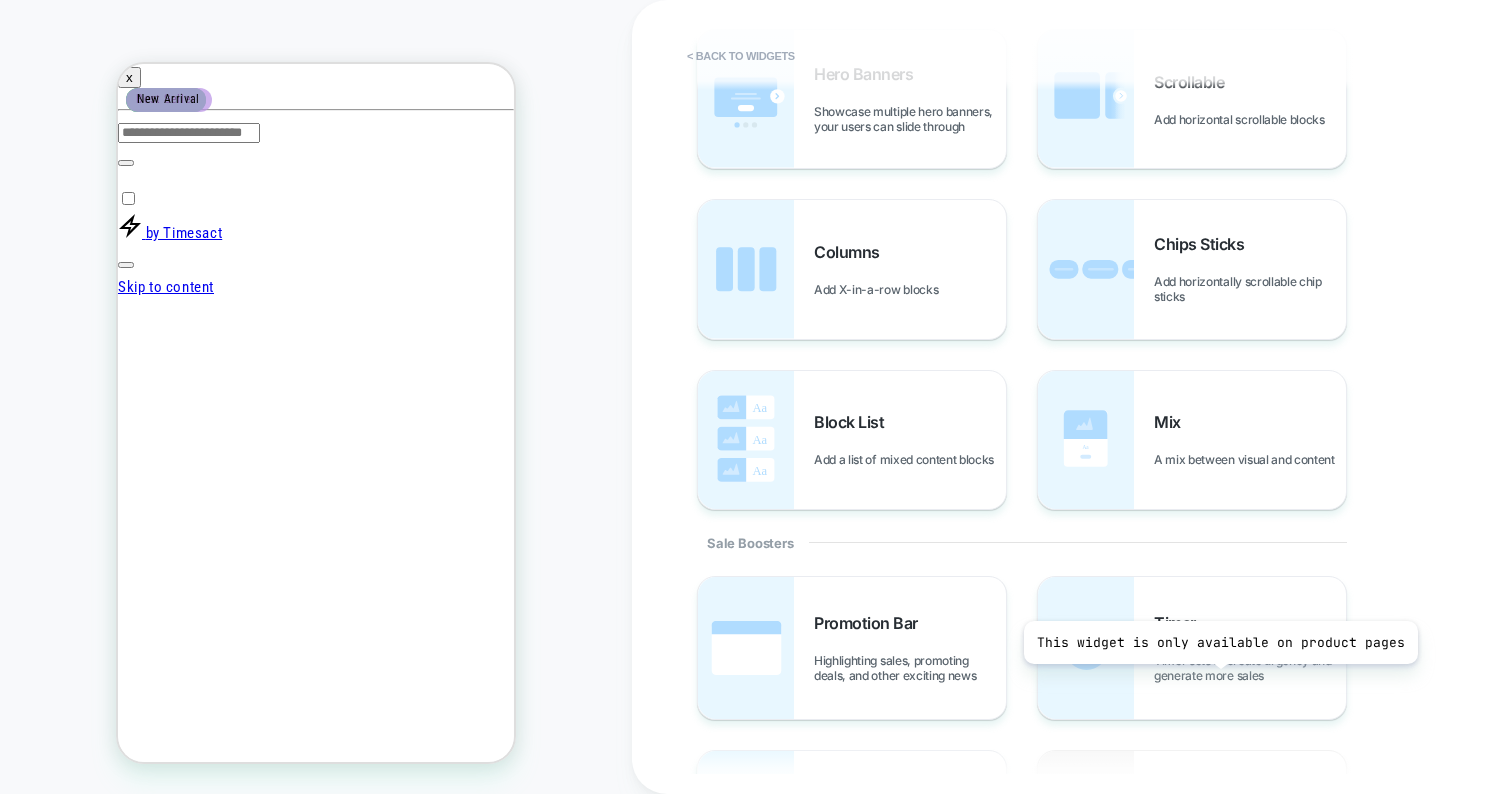 scroll, scrollTop: 620, scrollLeft: 0, axis: vertical 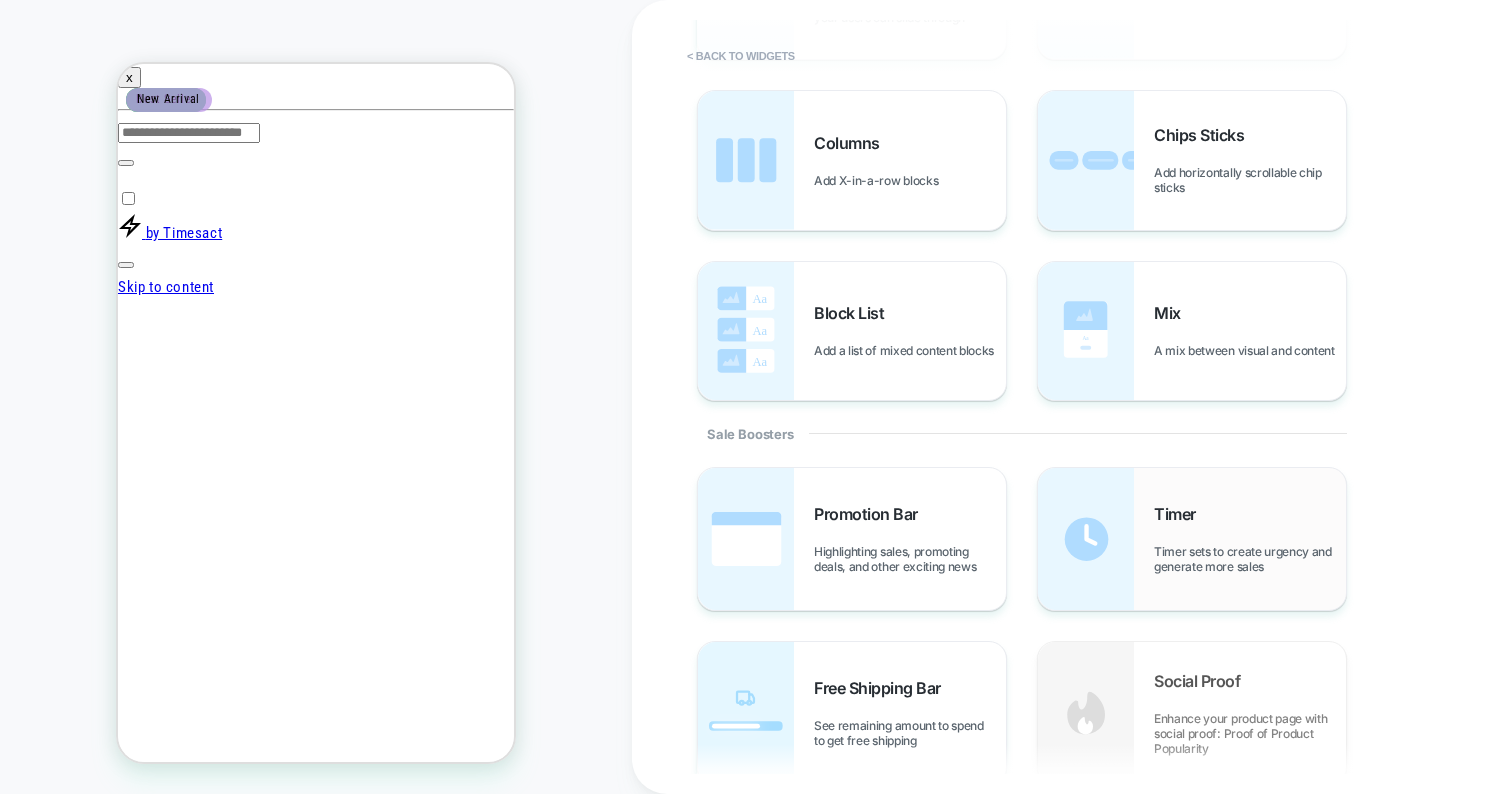 click on "Timer Timer sets to create urgency and generate more sales" at bounding box center (1250, 539) 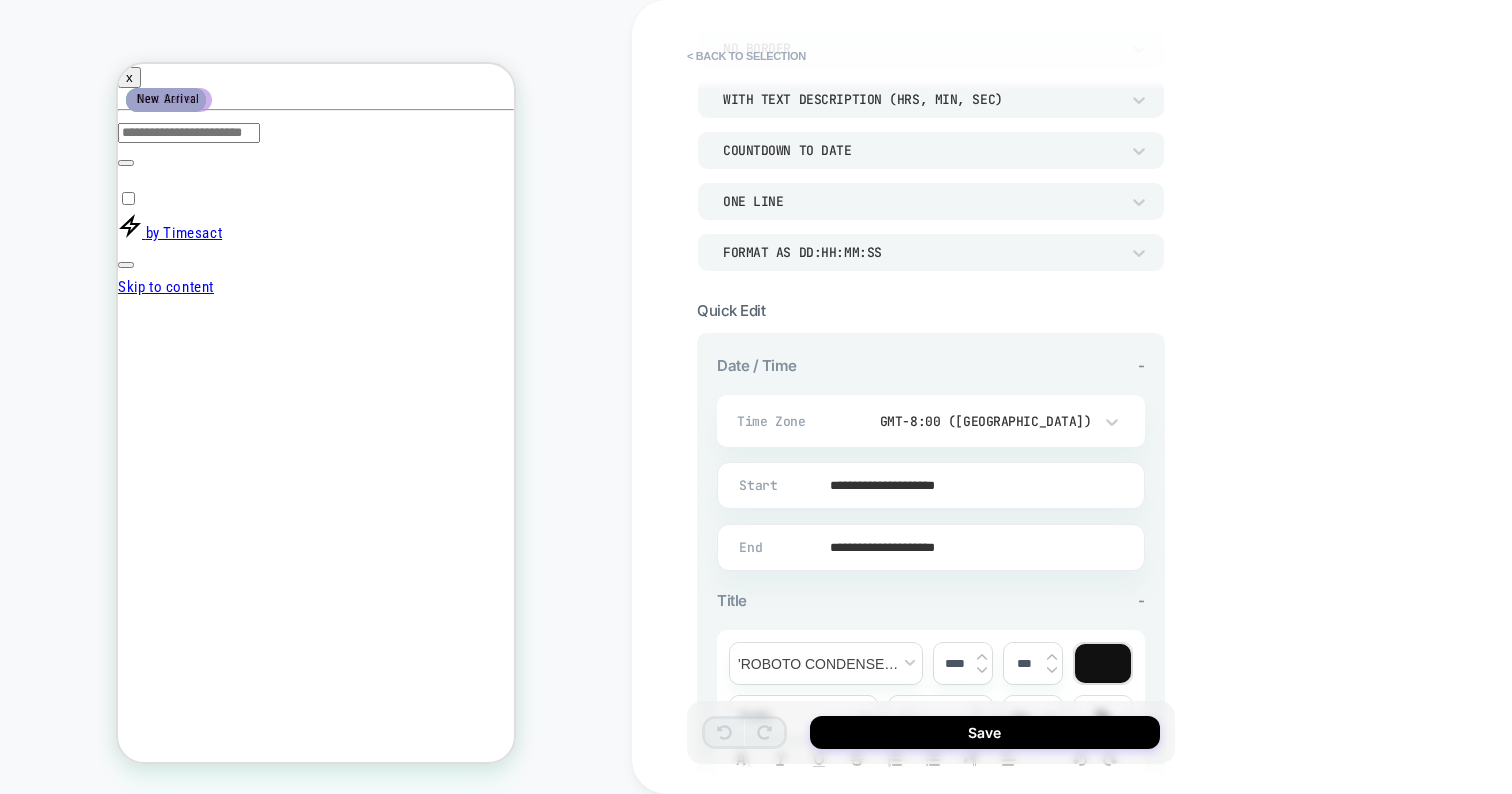 scroll, scrollTop: 180, scrollLeft: 0, axis: vertical 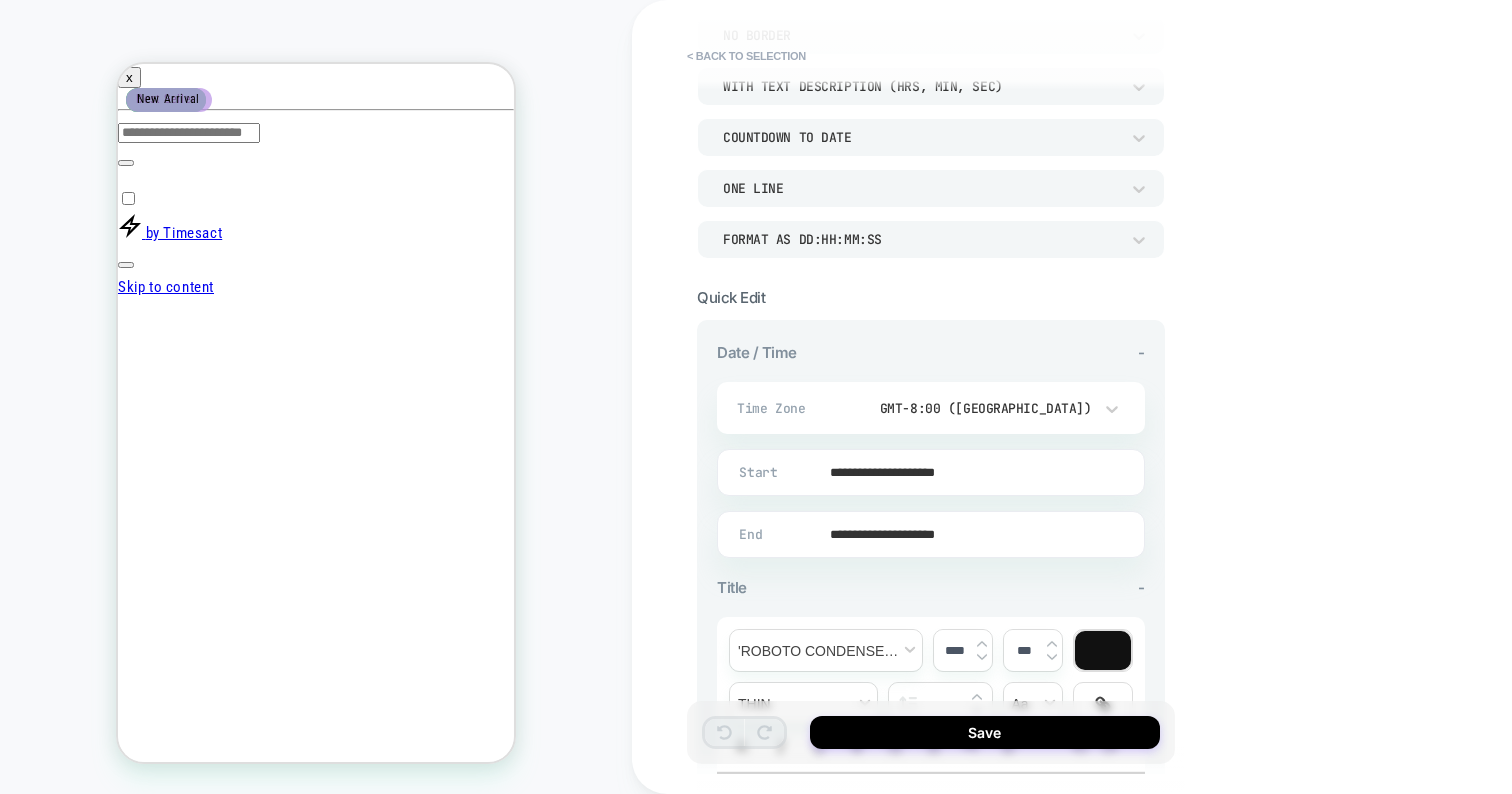 click on "**********" at bounding box center (927, 534) 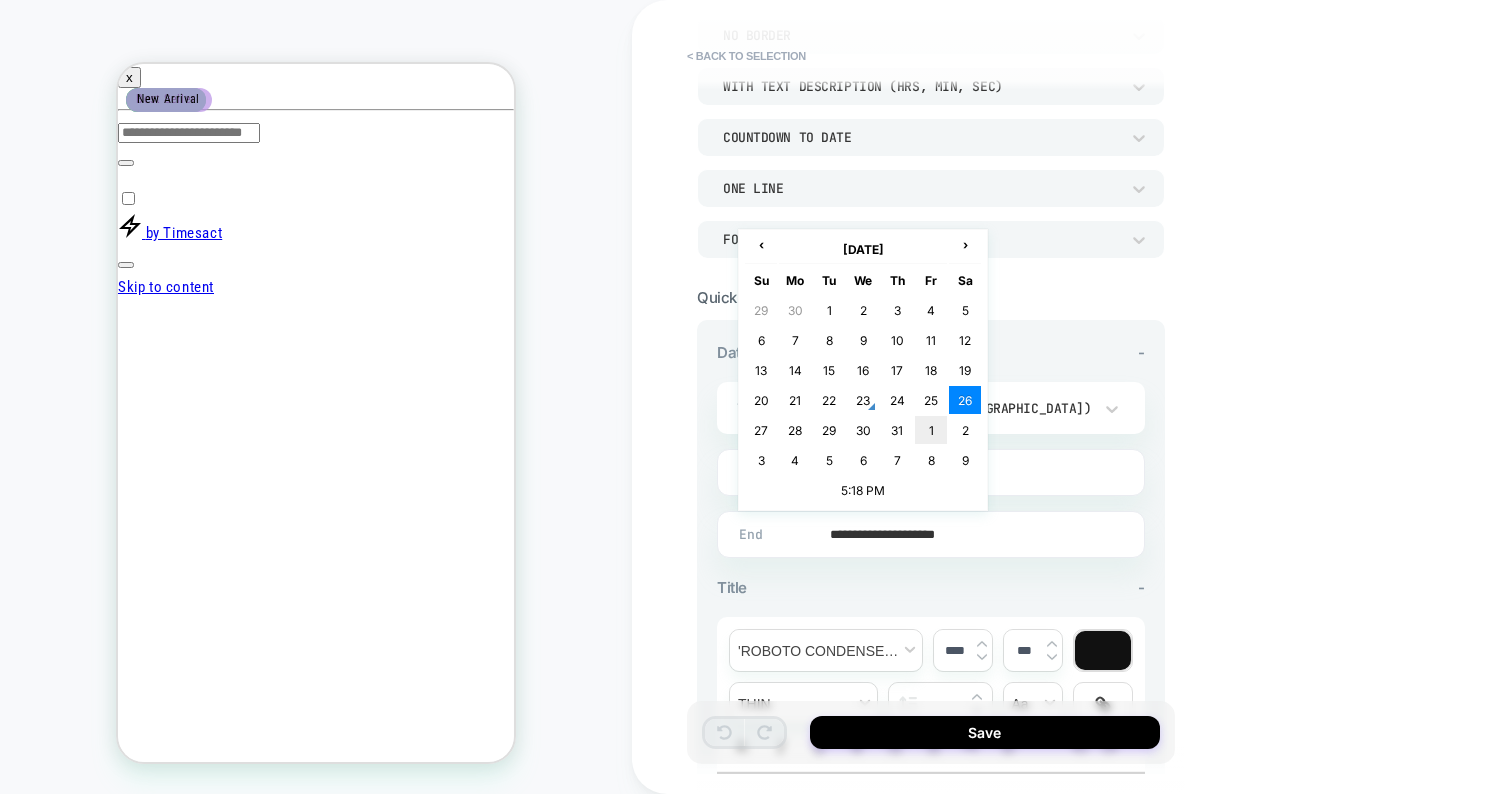 click on "1" at bounding box center (931, 430) 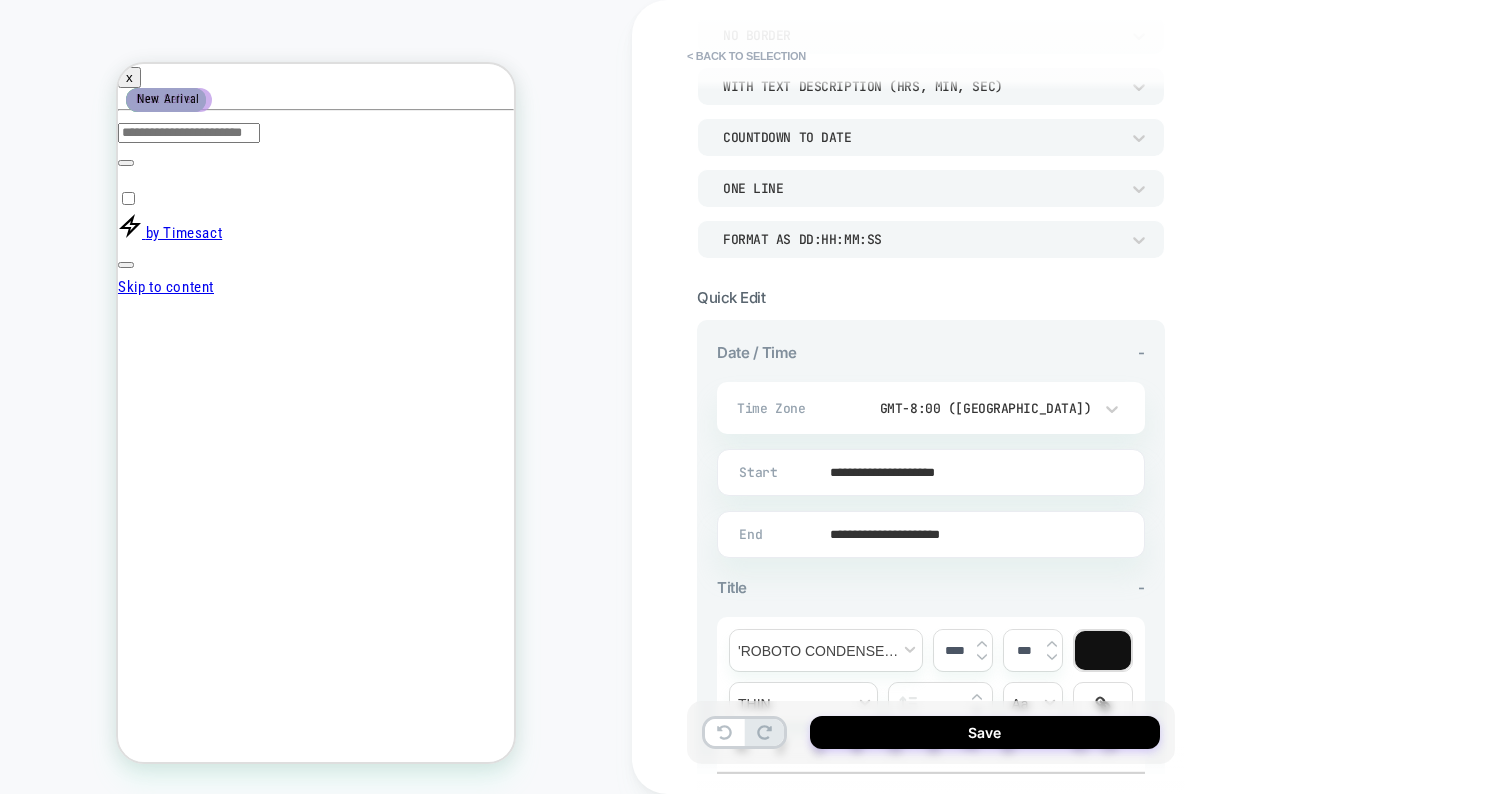 click on "**********" at bounding box center [927, 534] 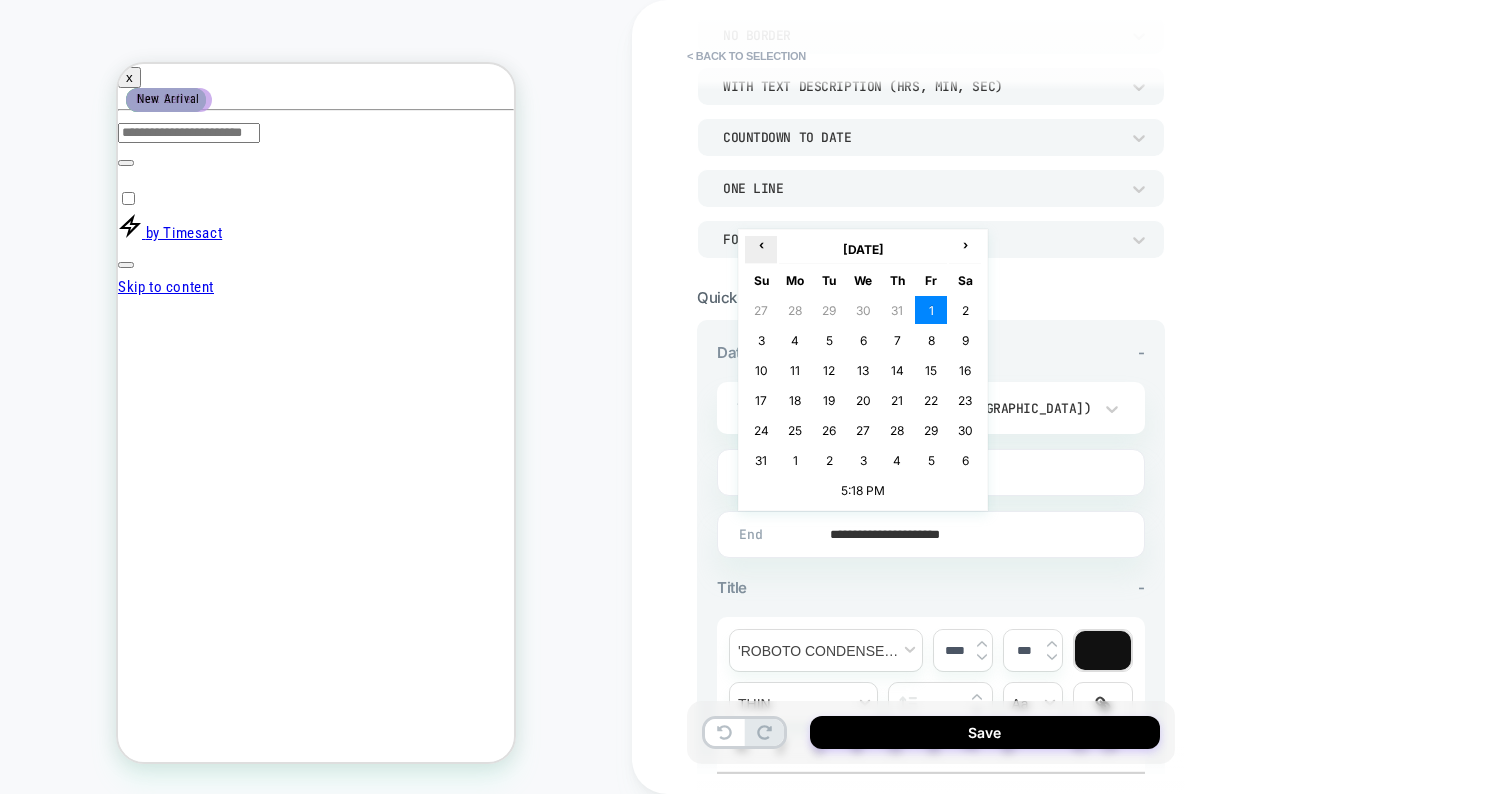 click on "‹" at bounding box center (761, 250) 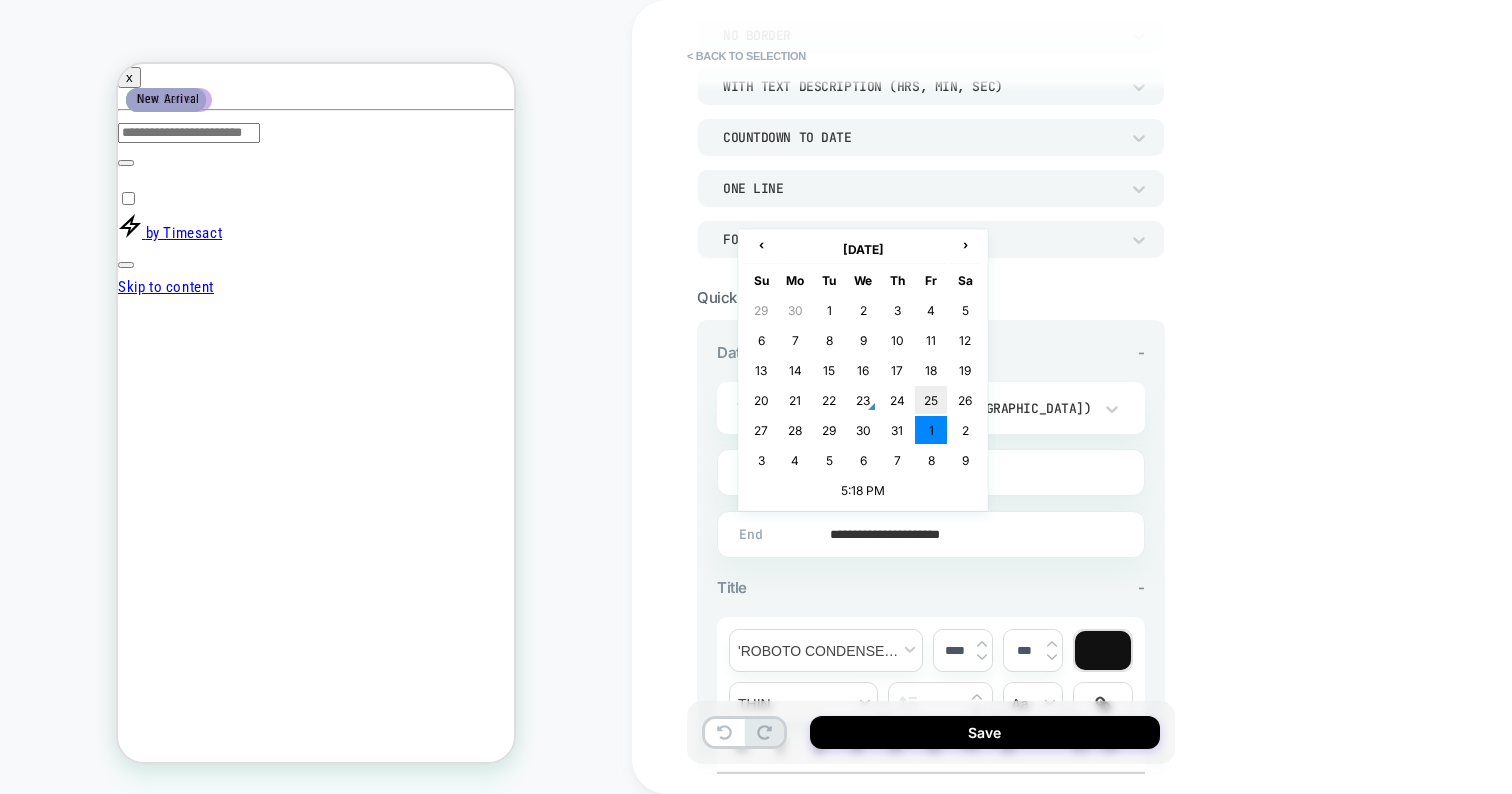 click on "25" at bounding box center (931, 400) 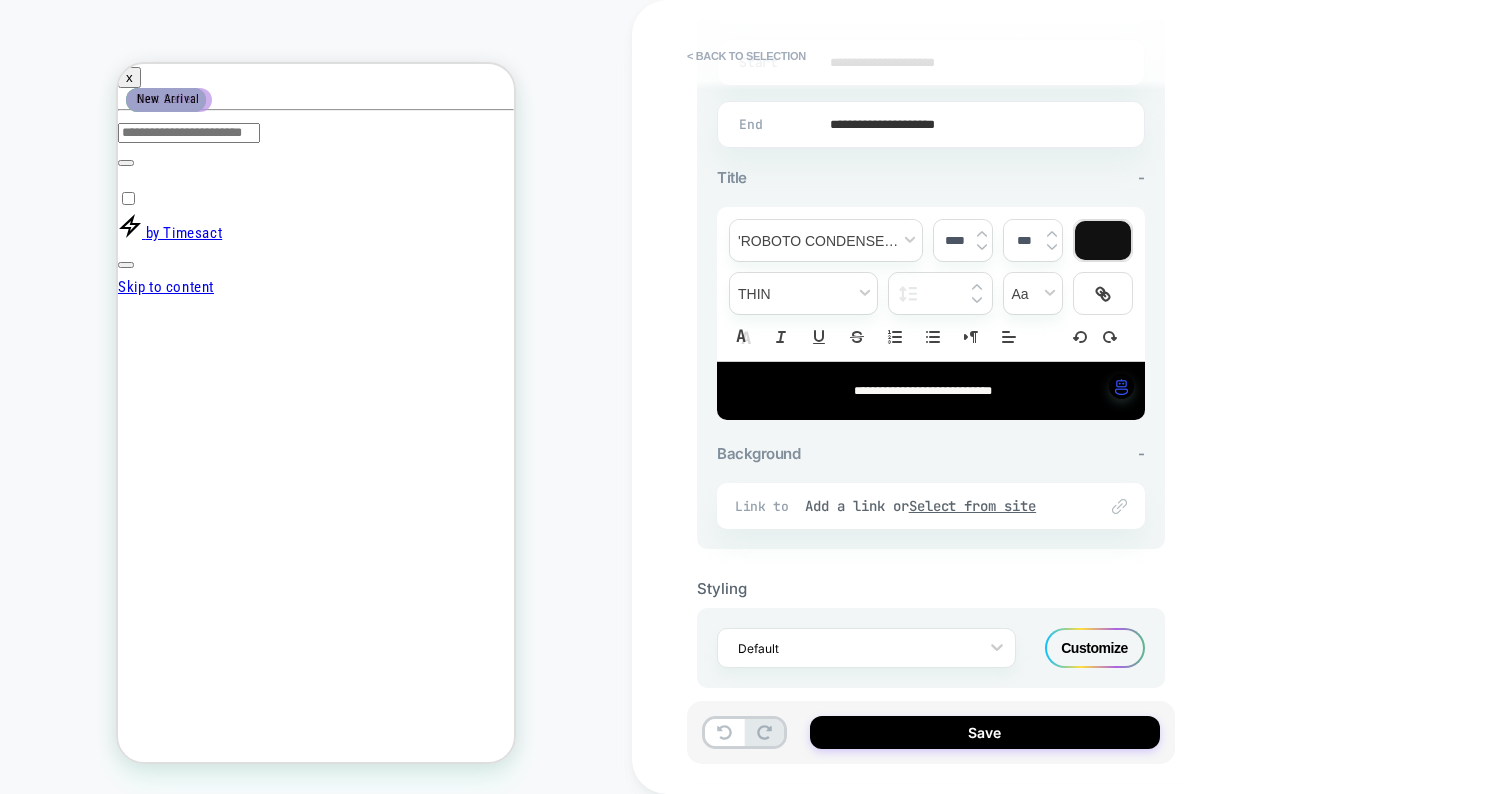 scroll, scrollTop: 609, scrollLeft: 0, axis: vertical 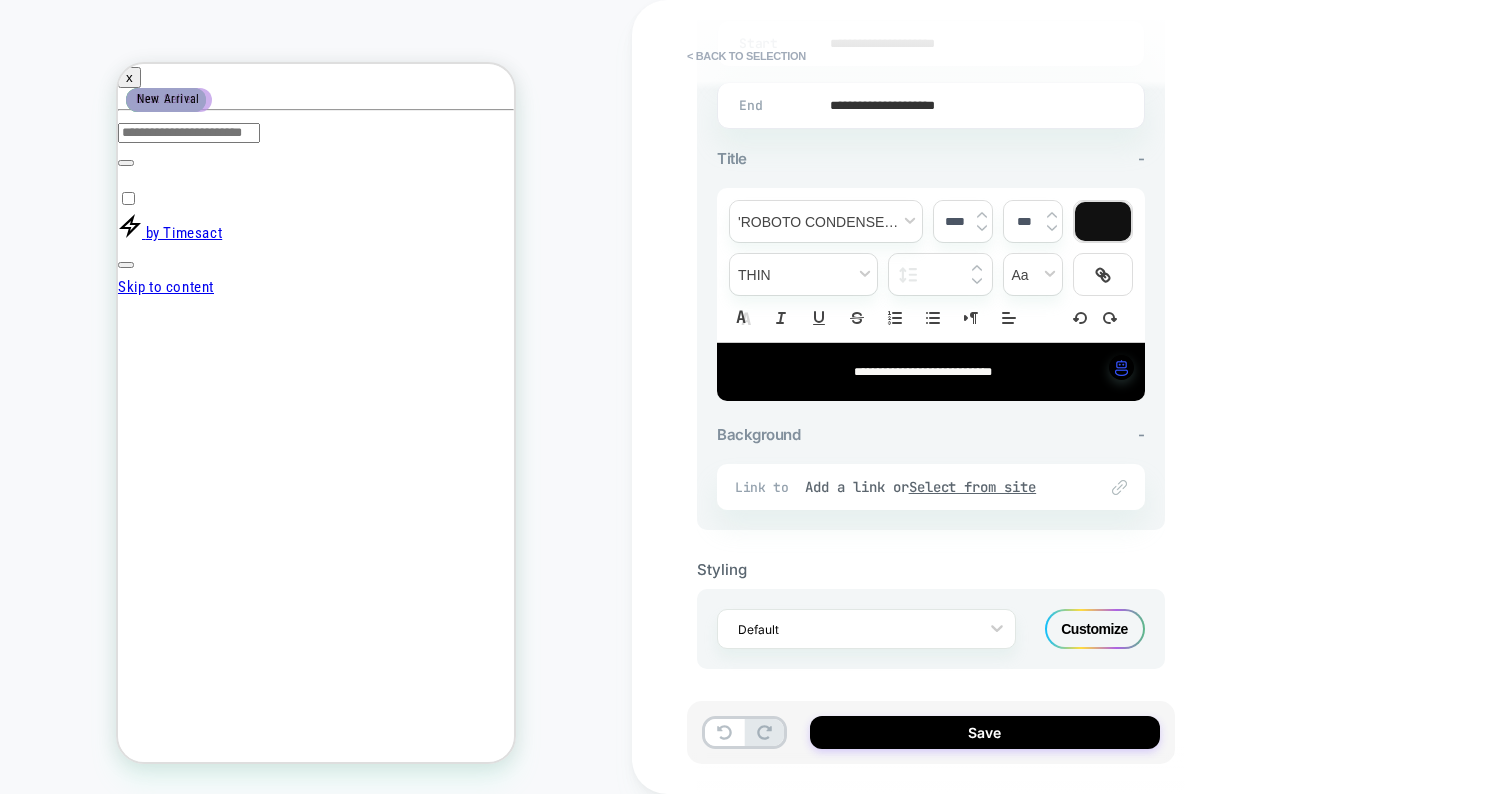 click on "**********" at bounding box center (931, 372) 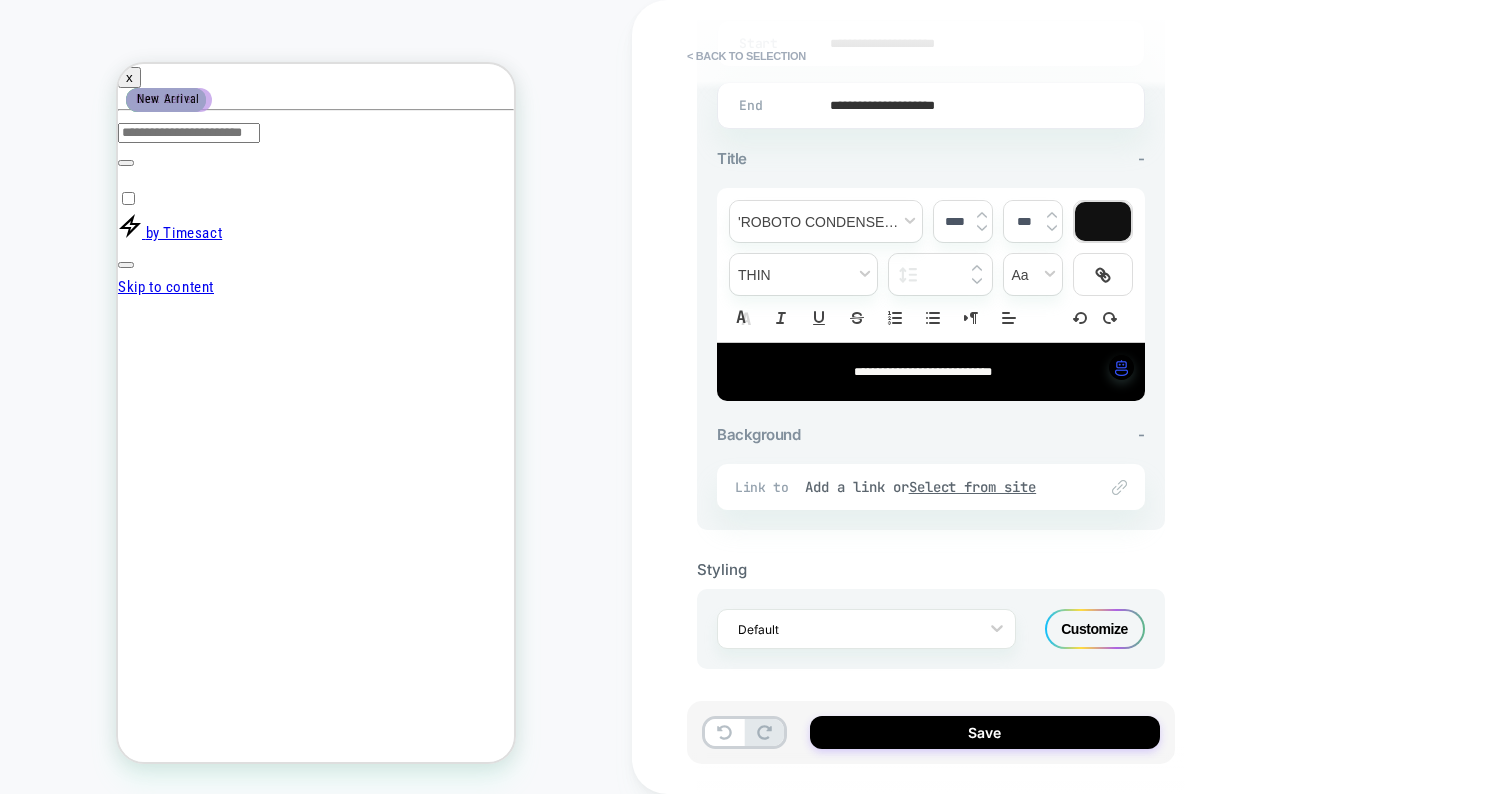 type on "****" 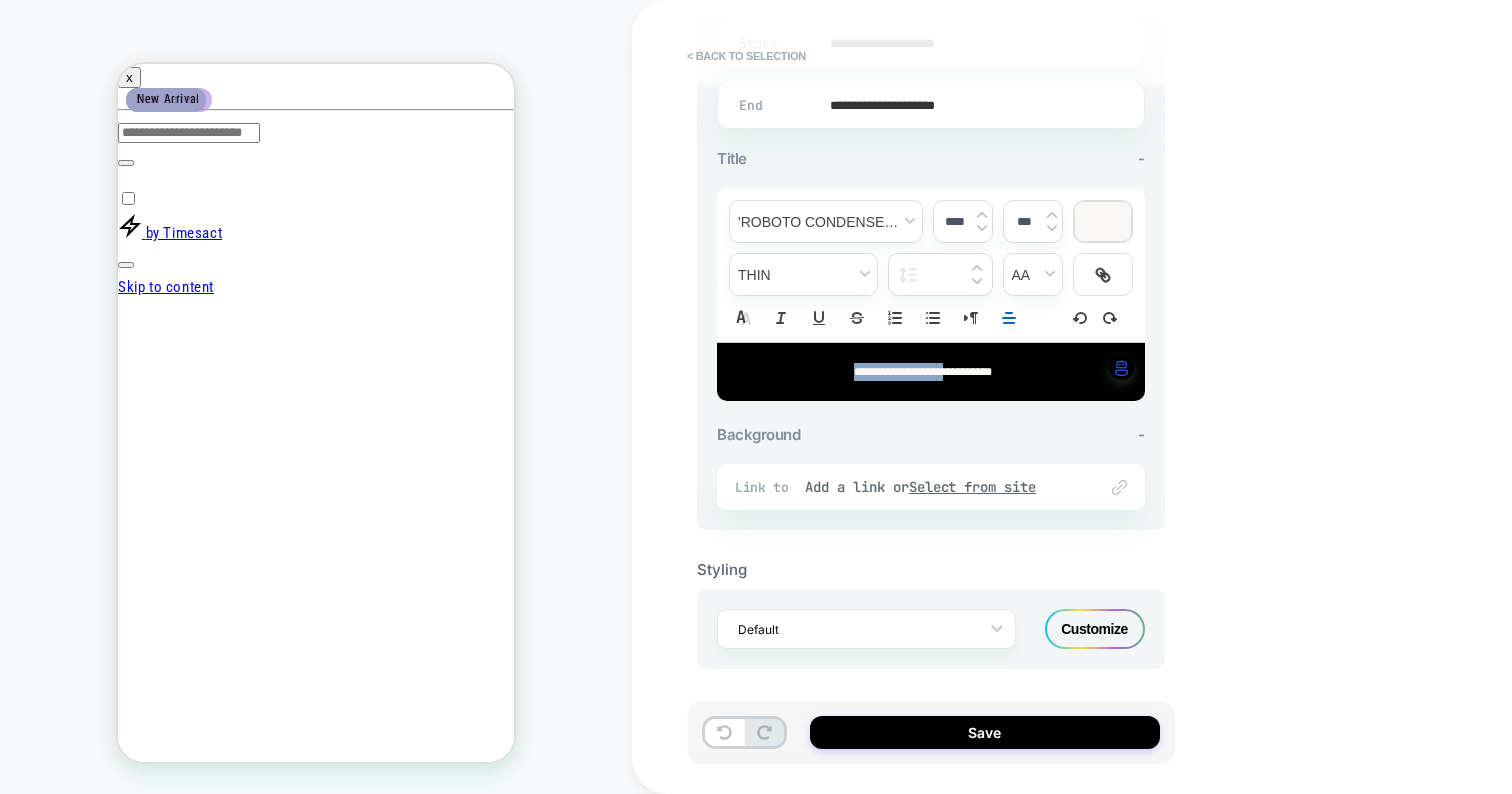 drag, startPoint x: 961, startPoint y: 363, endPoint x: 772, endPoint y: 363, distance: 189 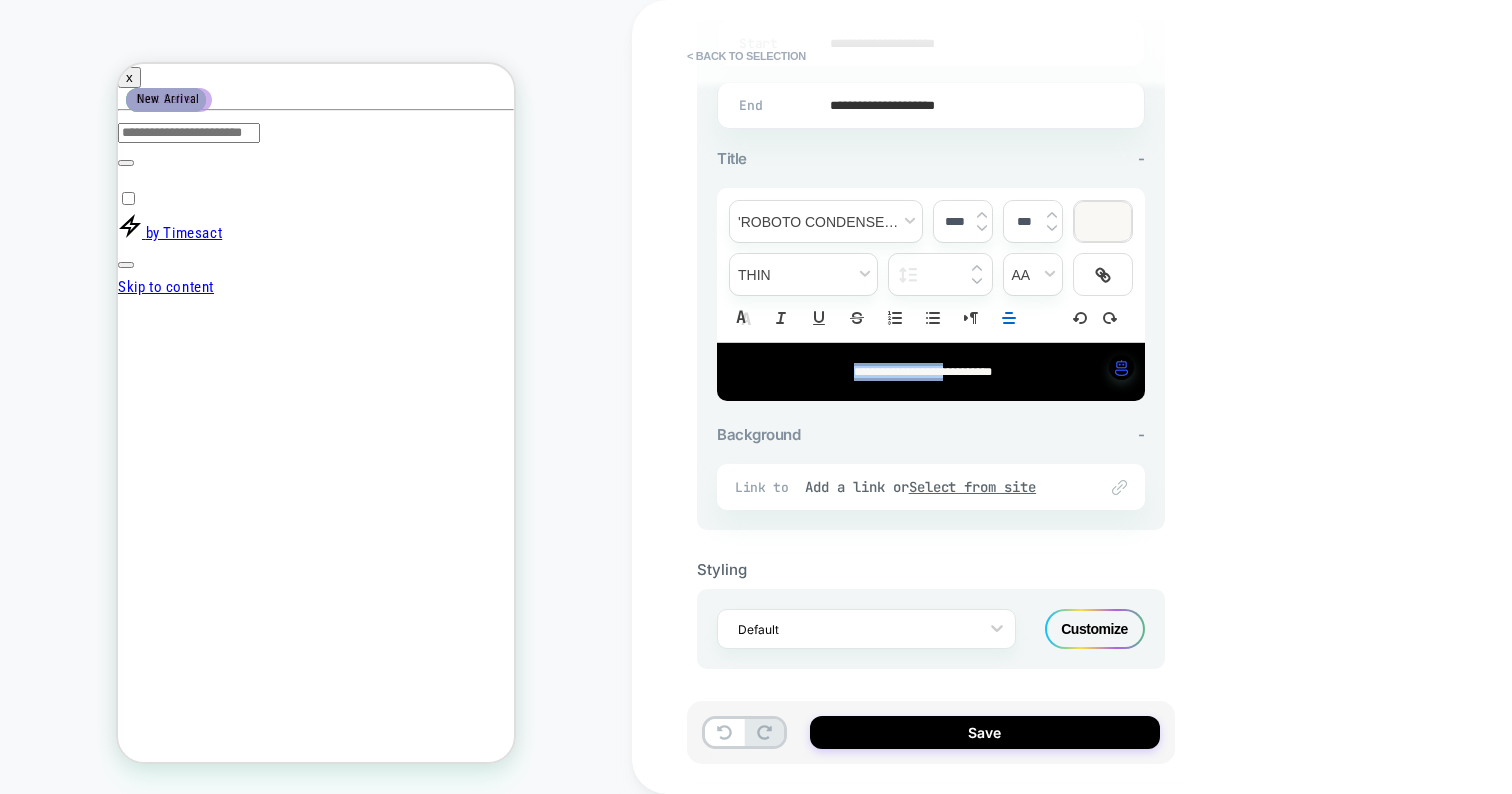 type 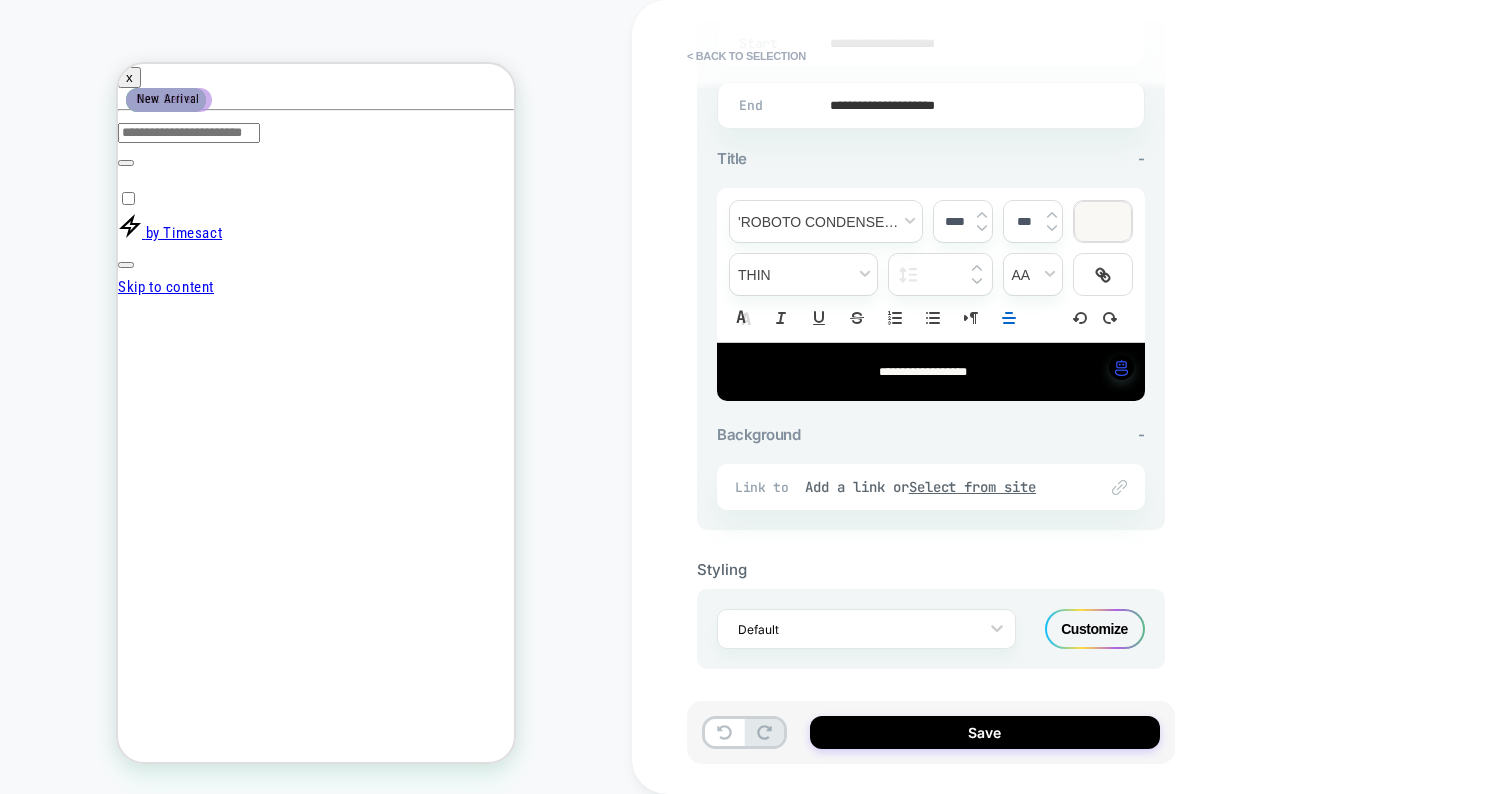 click on "**********" at bounding box center (923, 372) 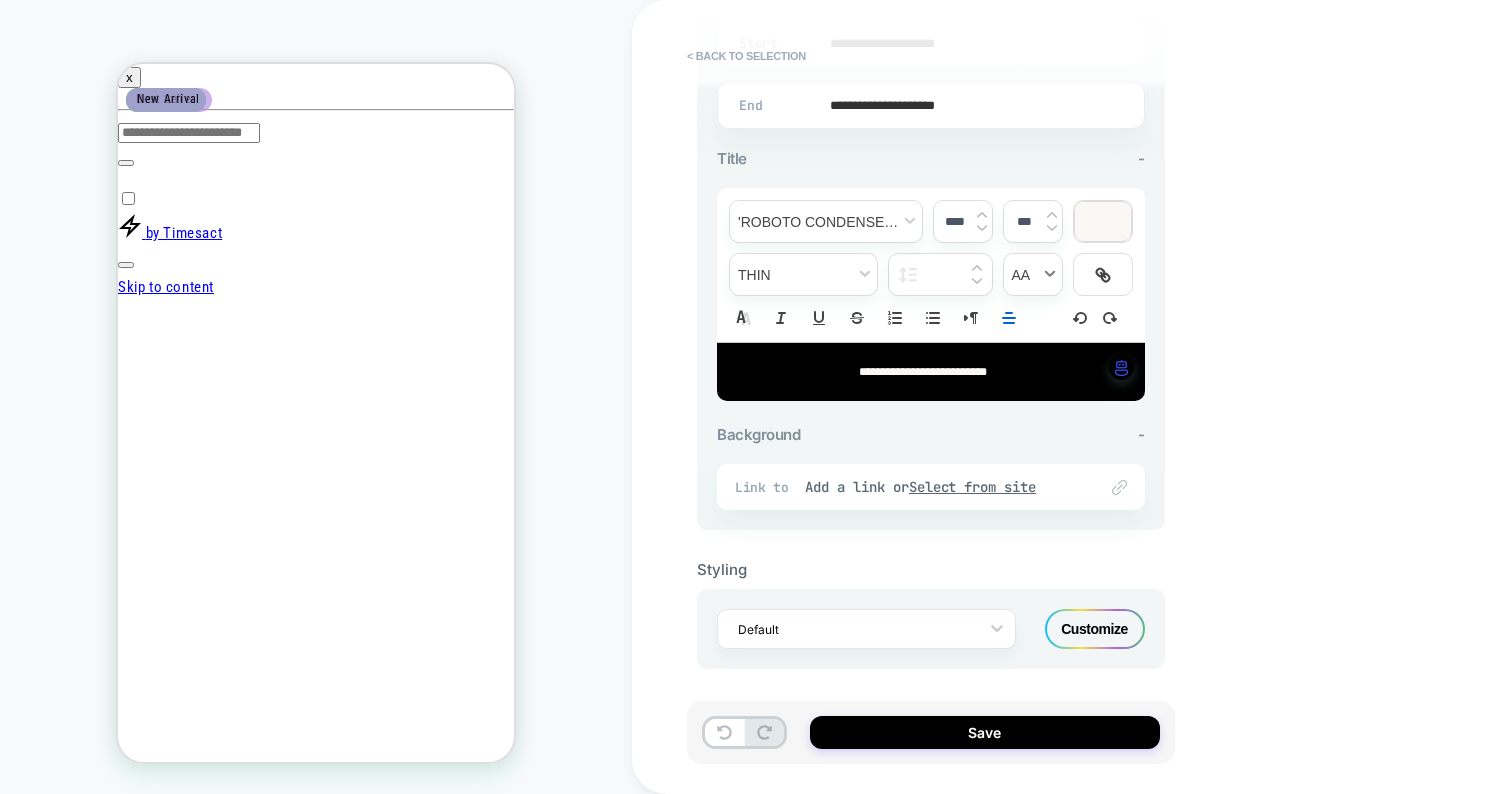 click at bounding box center (1033, 274) 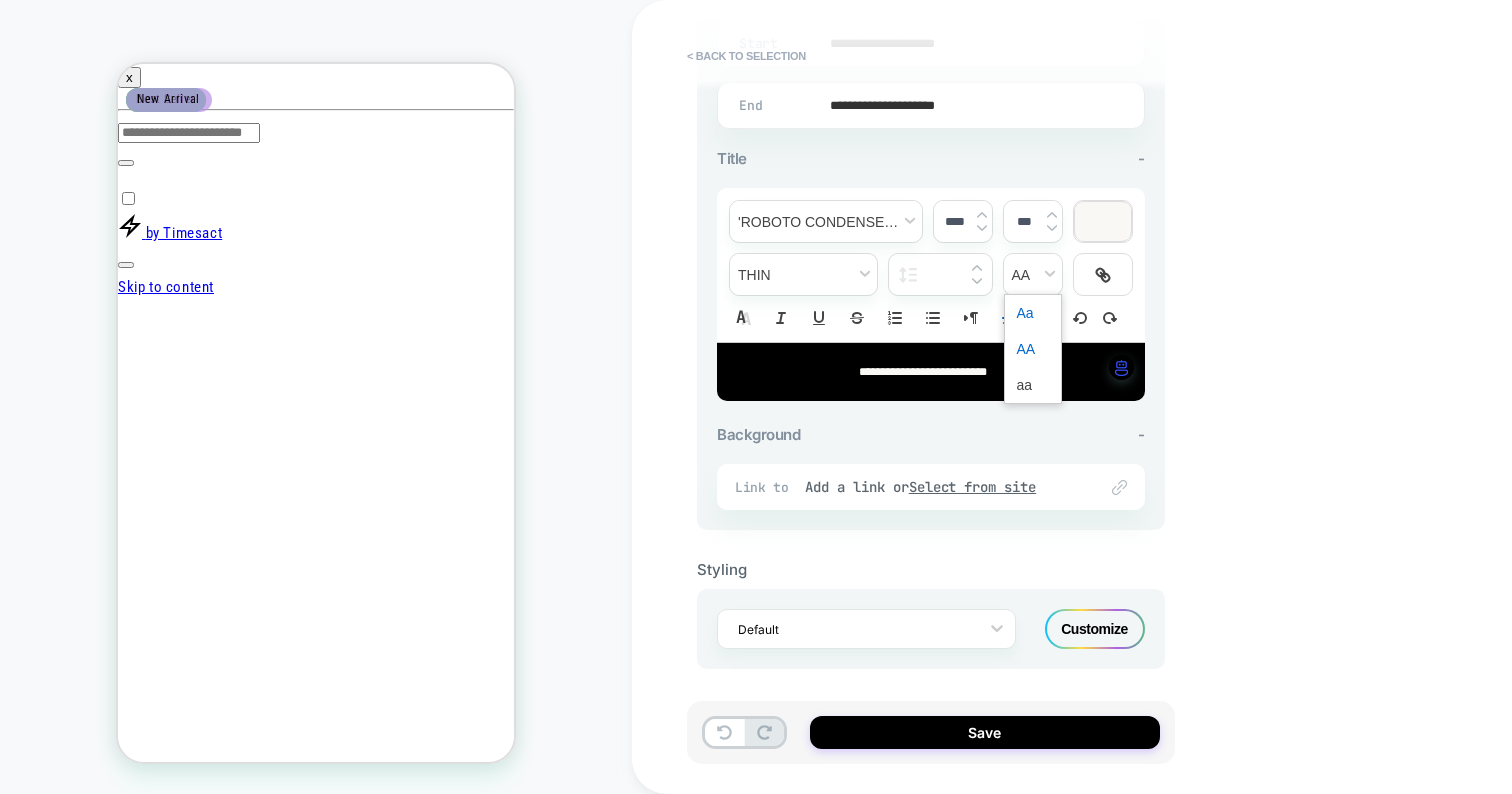 click at bounding box center [1033, 313] 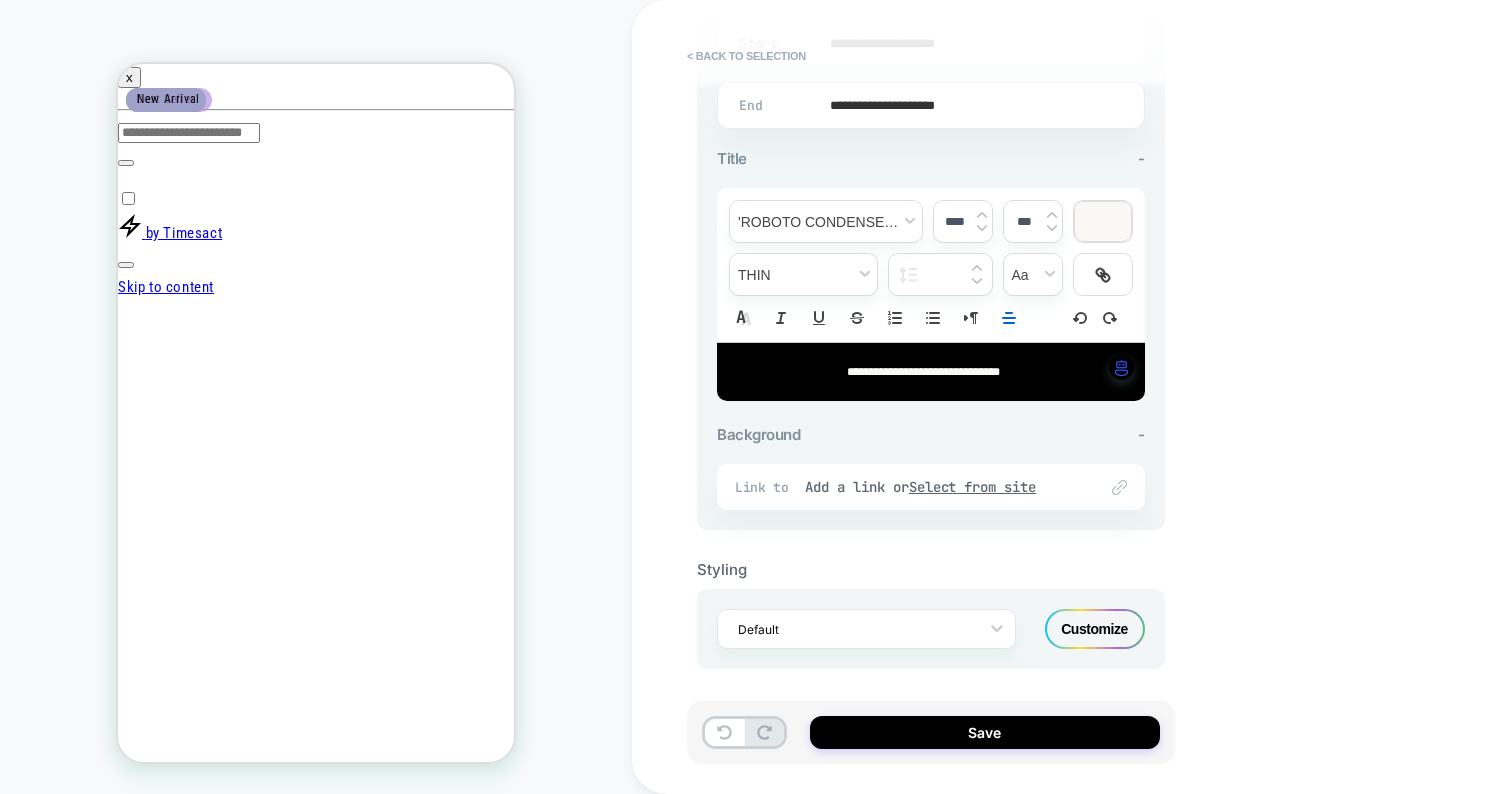 click on "**********" at bounding box center [923, 372] 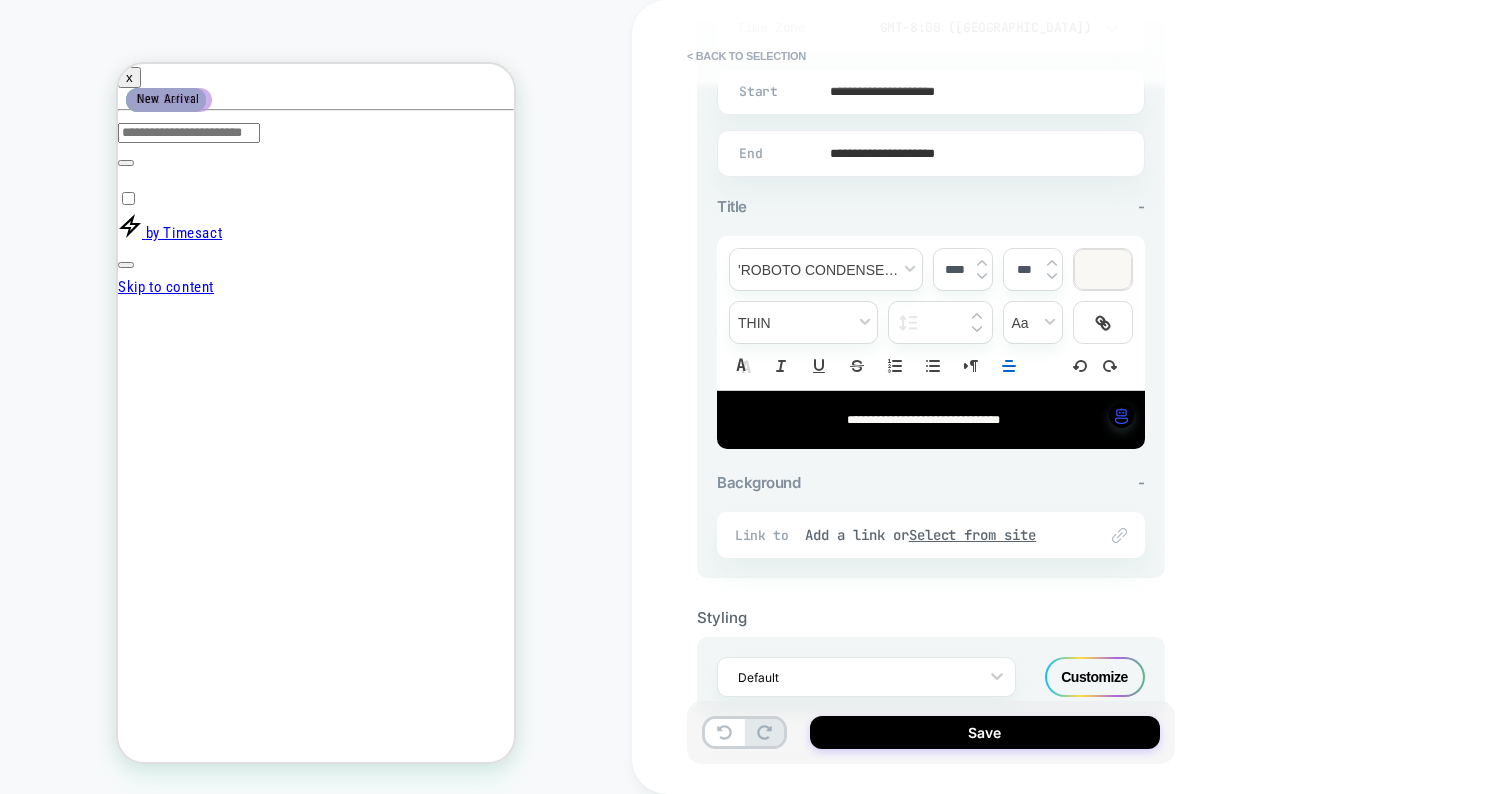 scroll, scrollTop: 609, scrollLeft: 0, axis: vertical 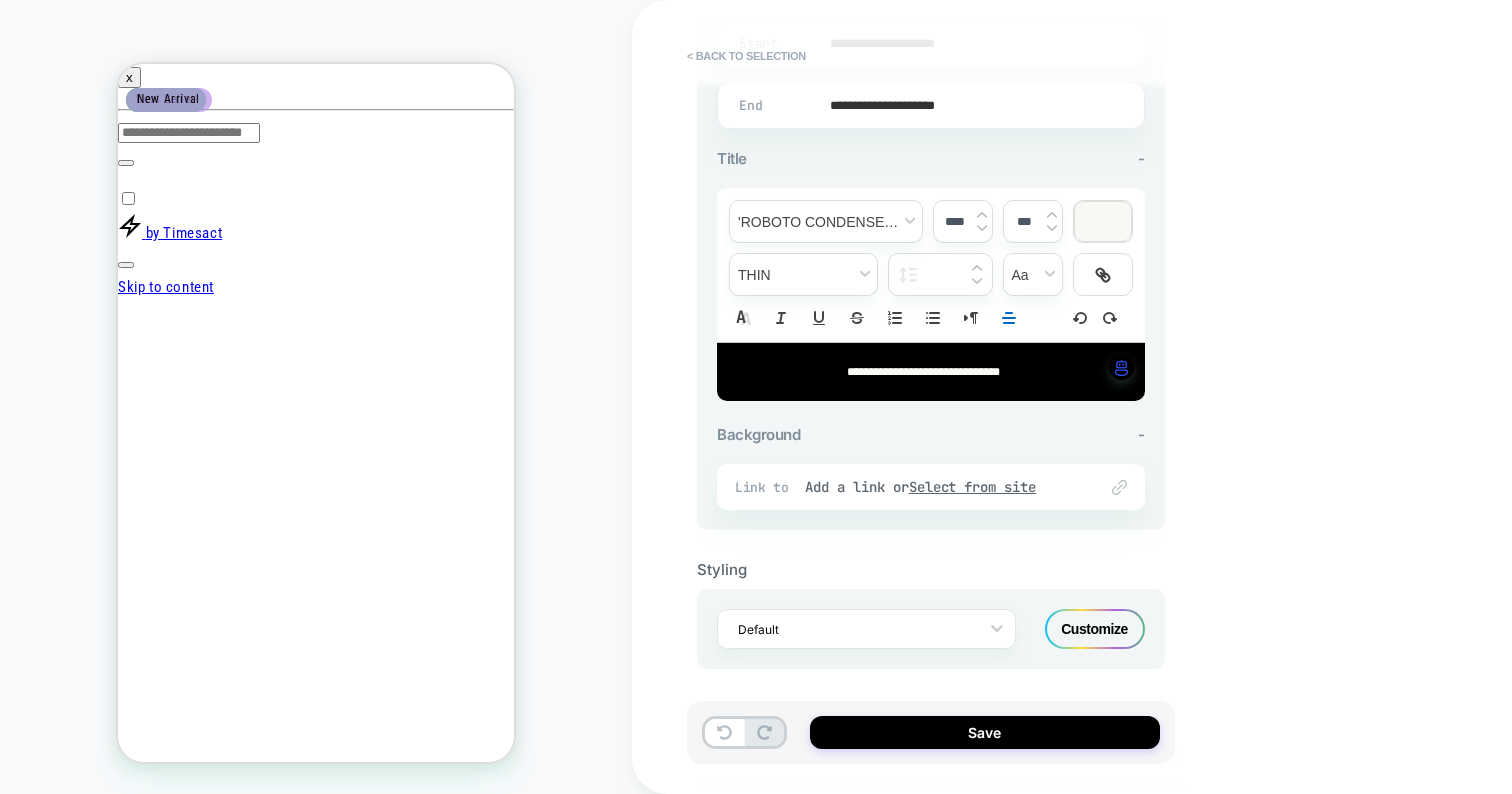 click on "Customize" at bounding box center [1095, 629] 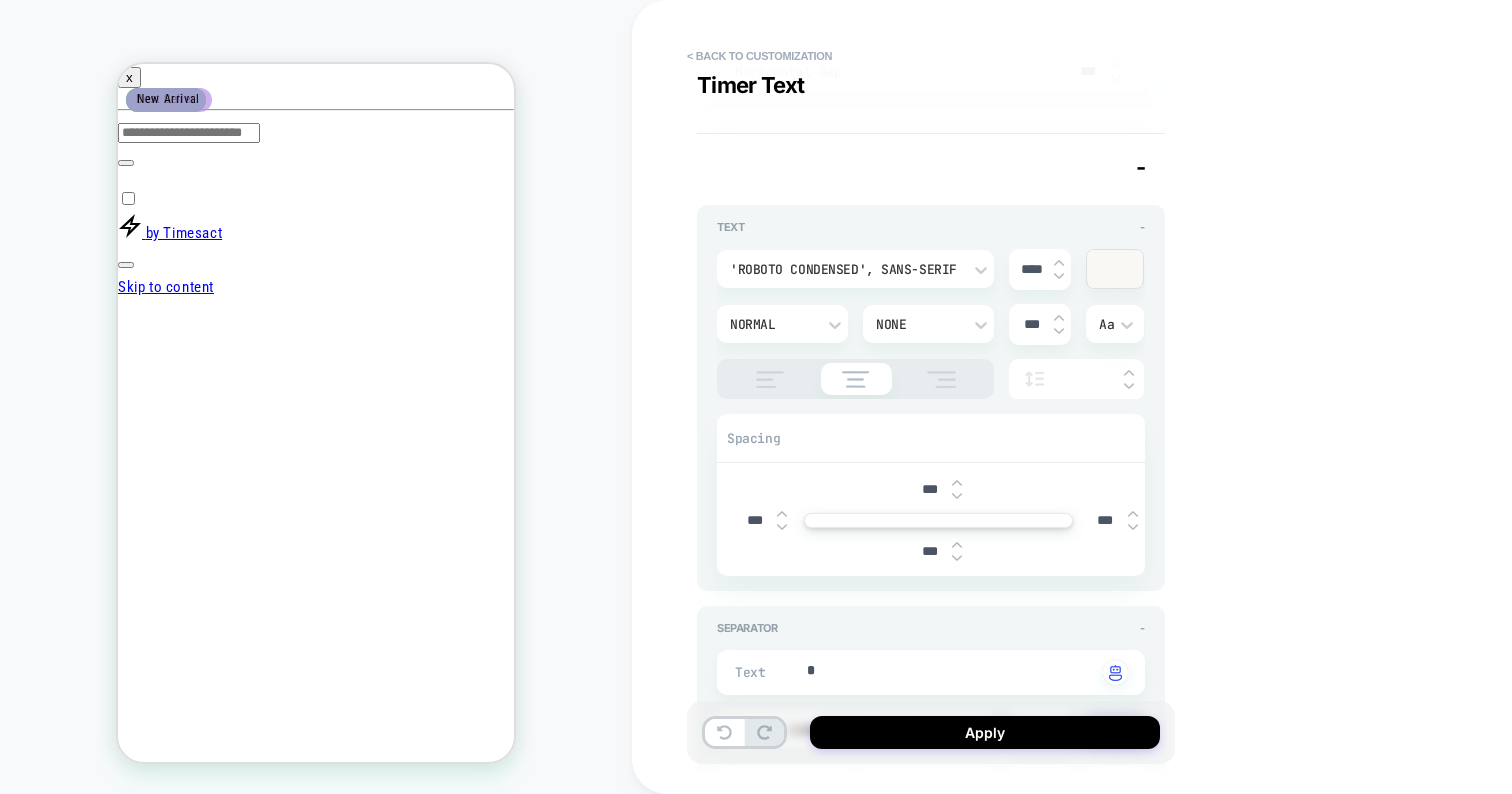 scroll, scrollTop: 688, scrollLeft: 0, axis: vertical 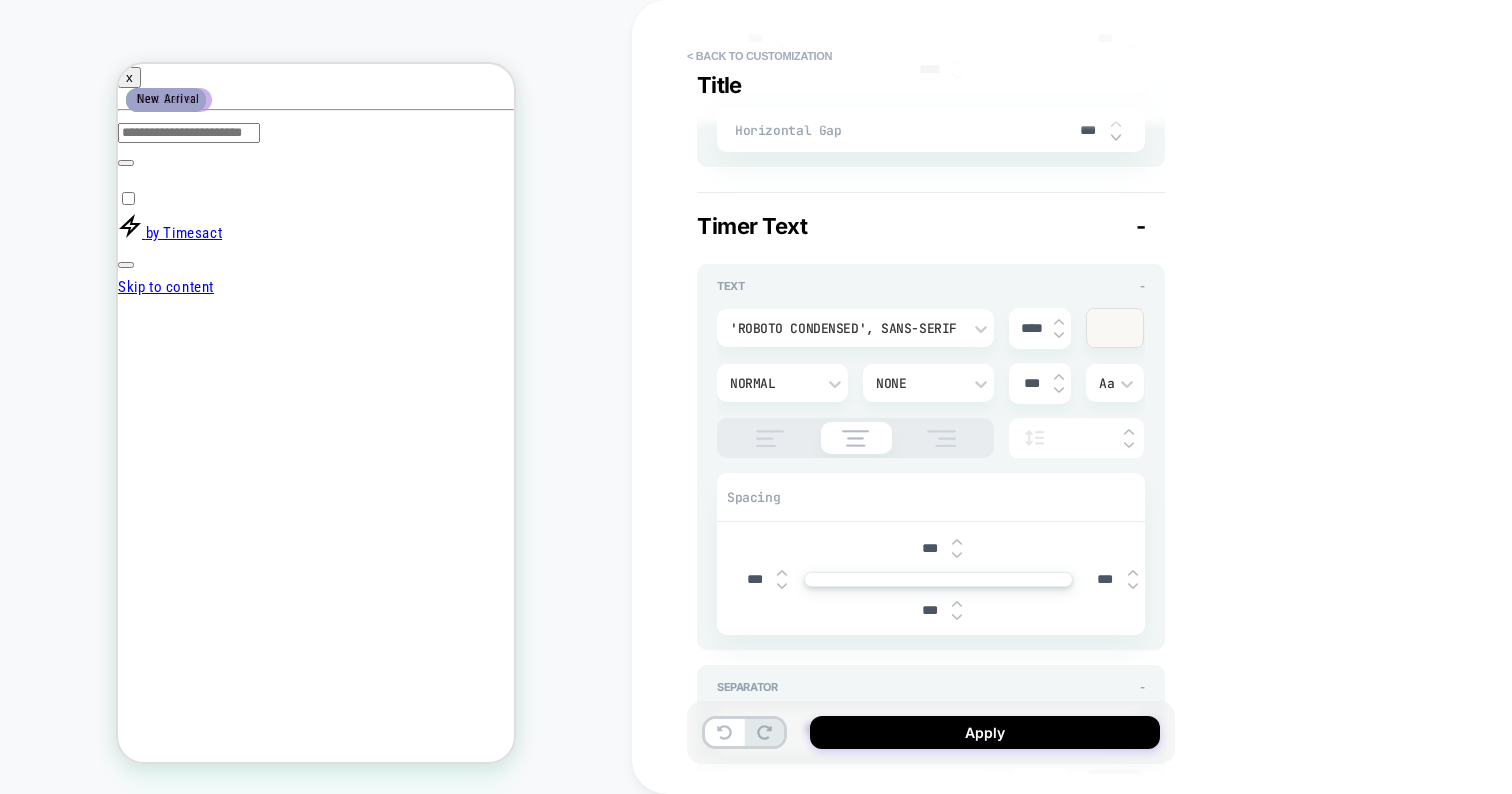 click at bounding box center [1115, 328] 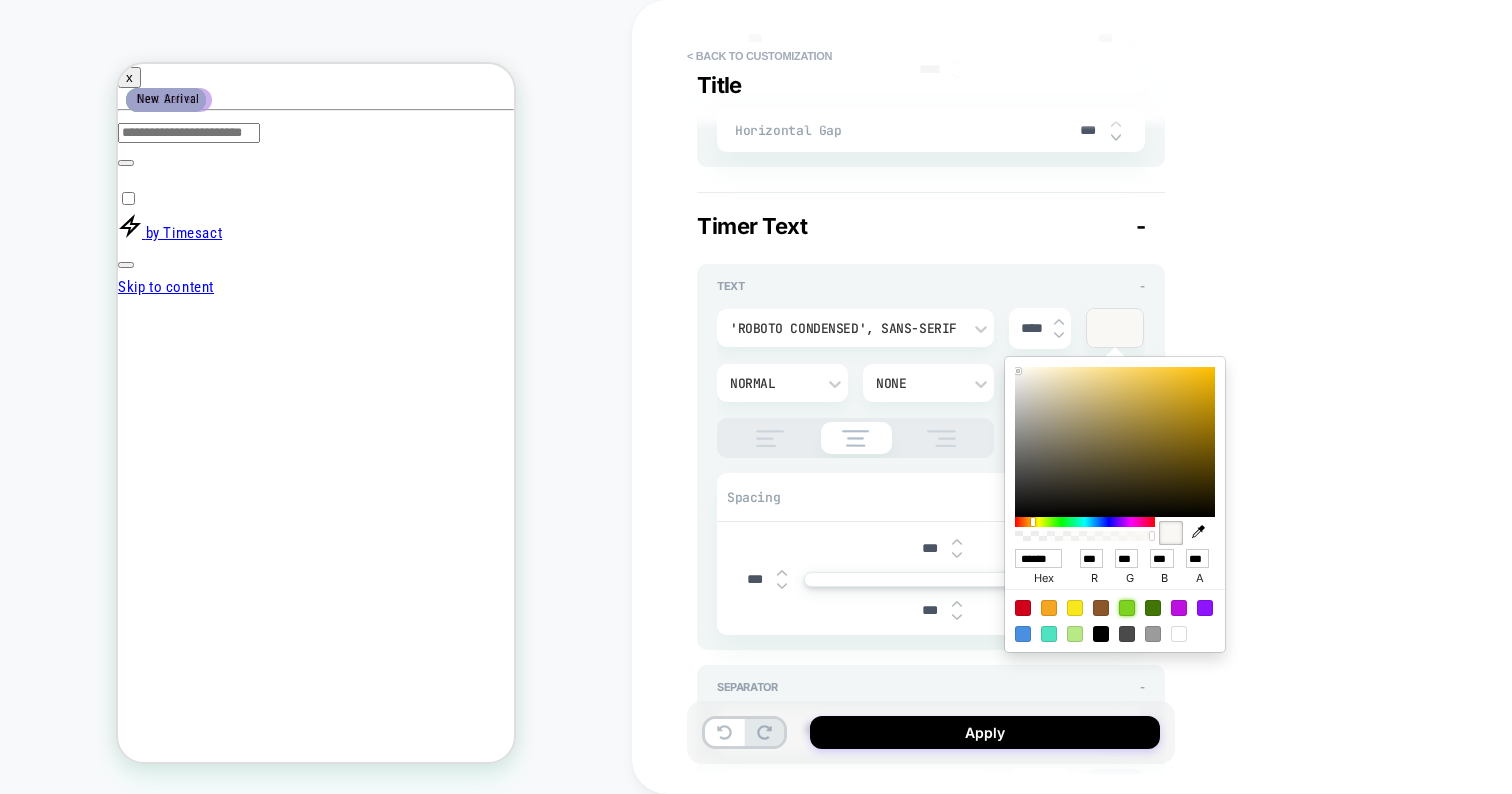 click at bounding box center [1127, 608] 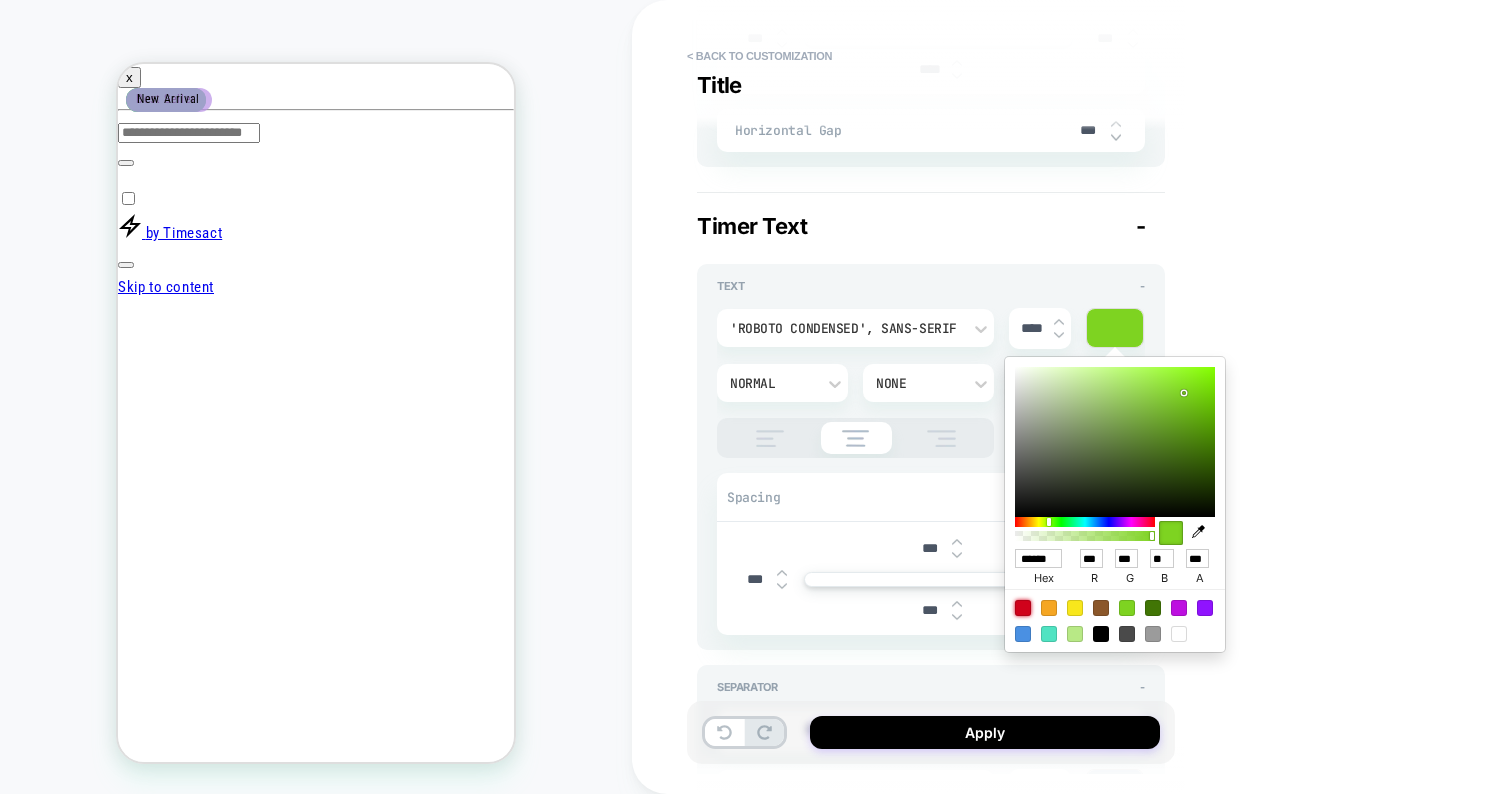 click at bounding box center [1023, 608] 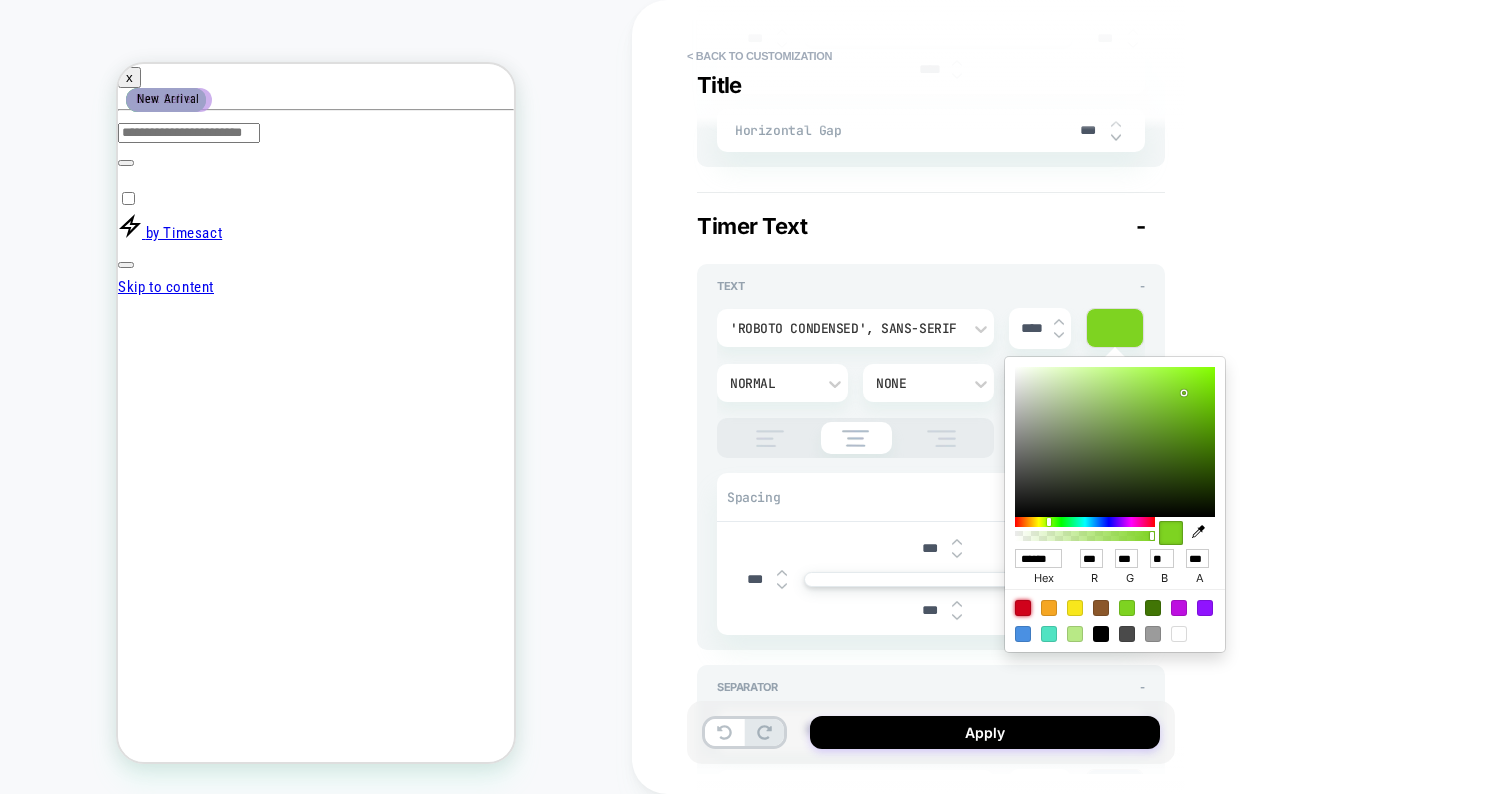type on "*" 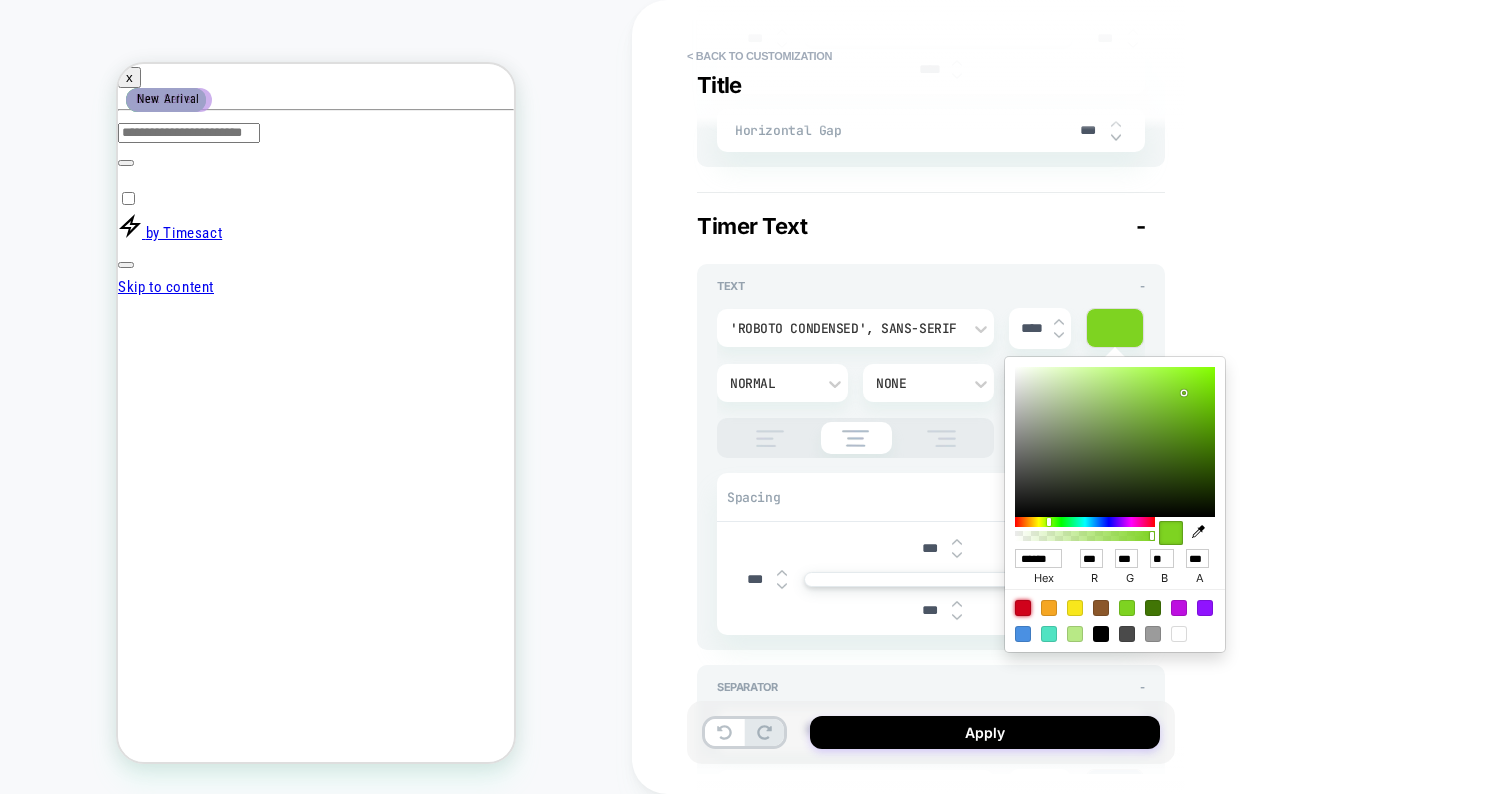 type on "******" 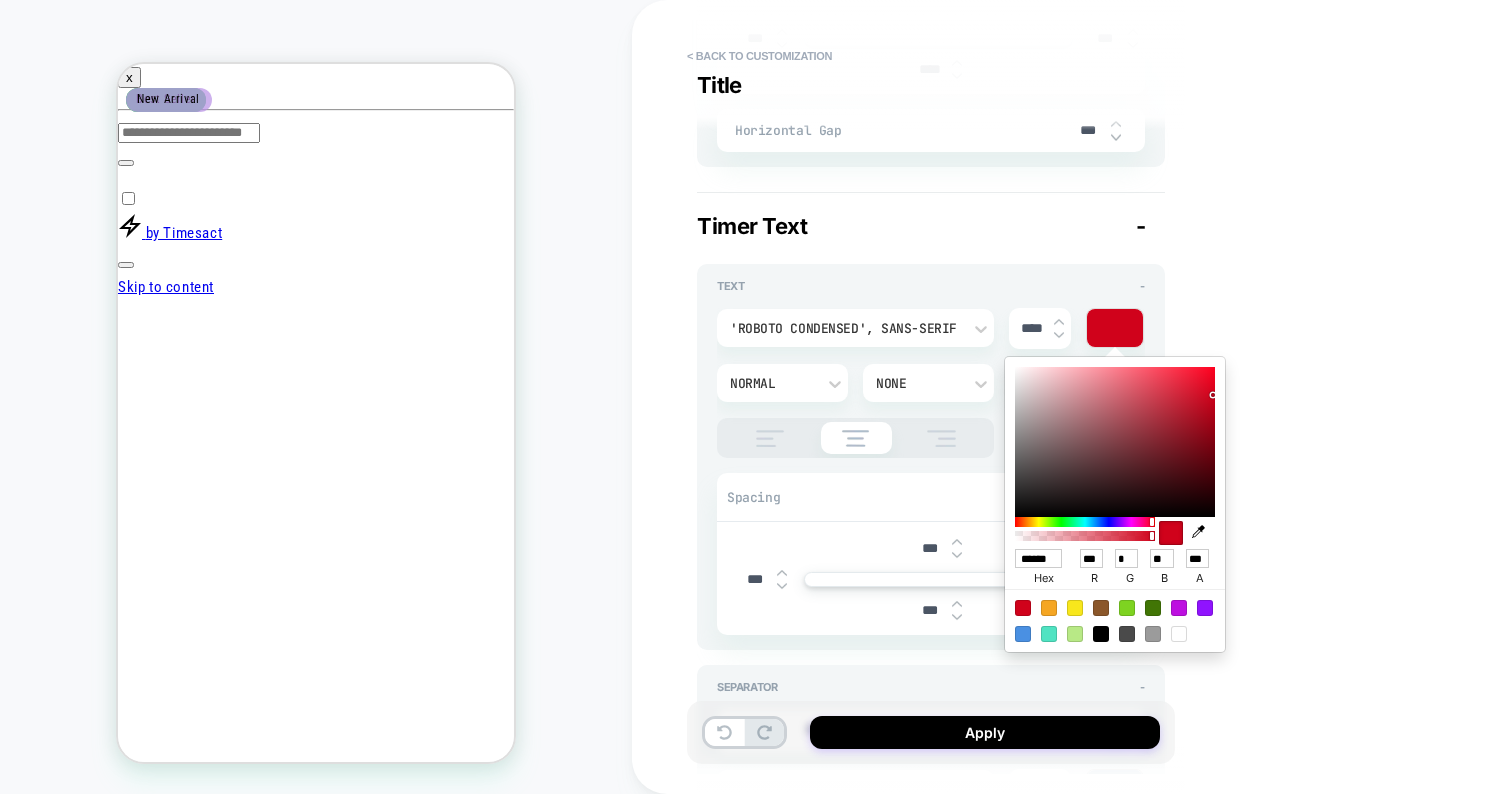 click on "**********" at bounding box center (1072, 397) 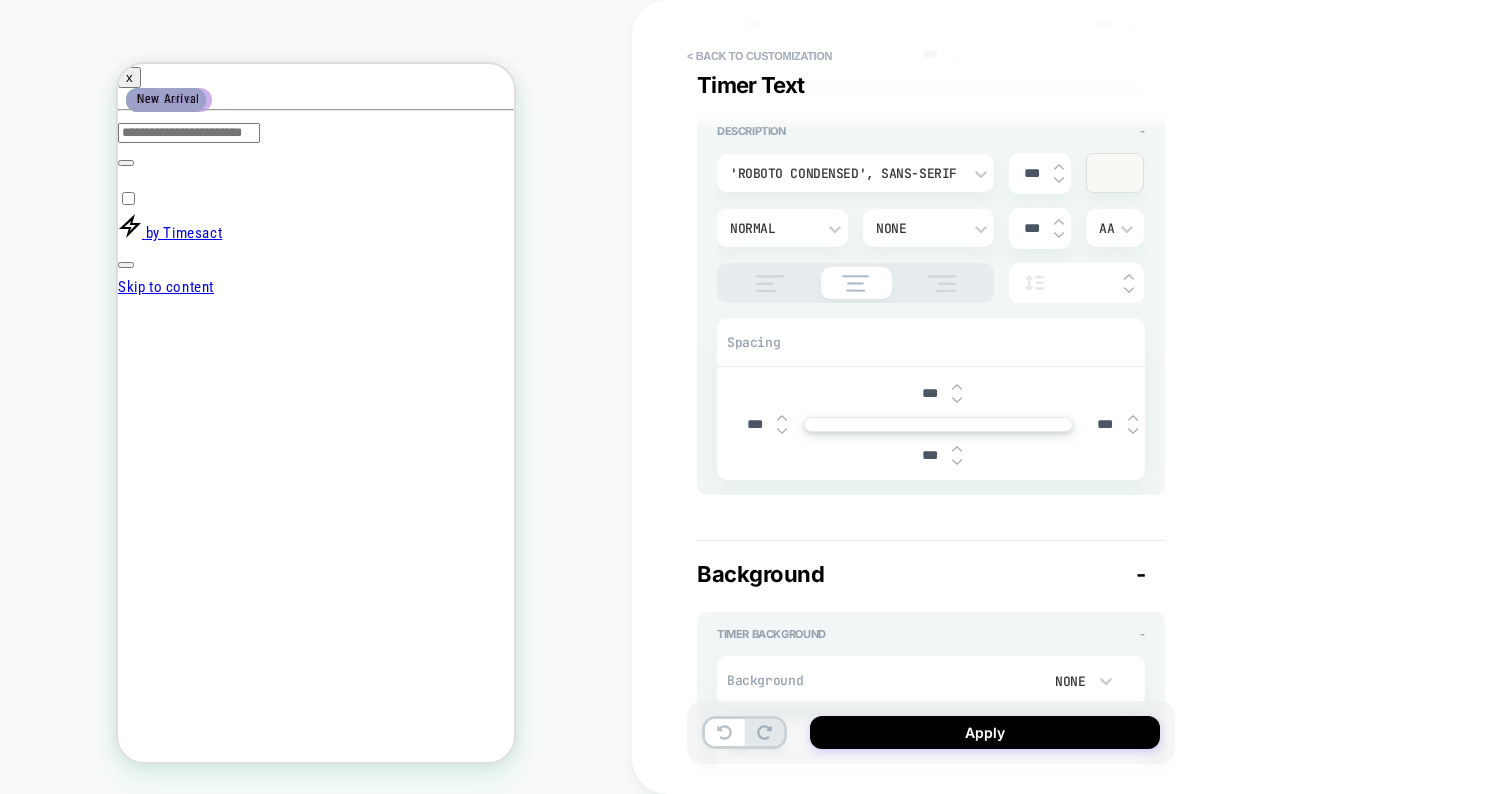 scroll, scrollTop: 1394, scrollLeft: 0, axis: vertical 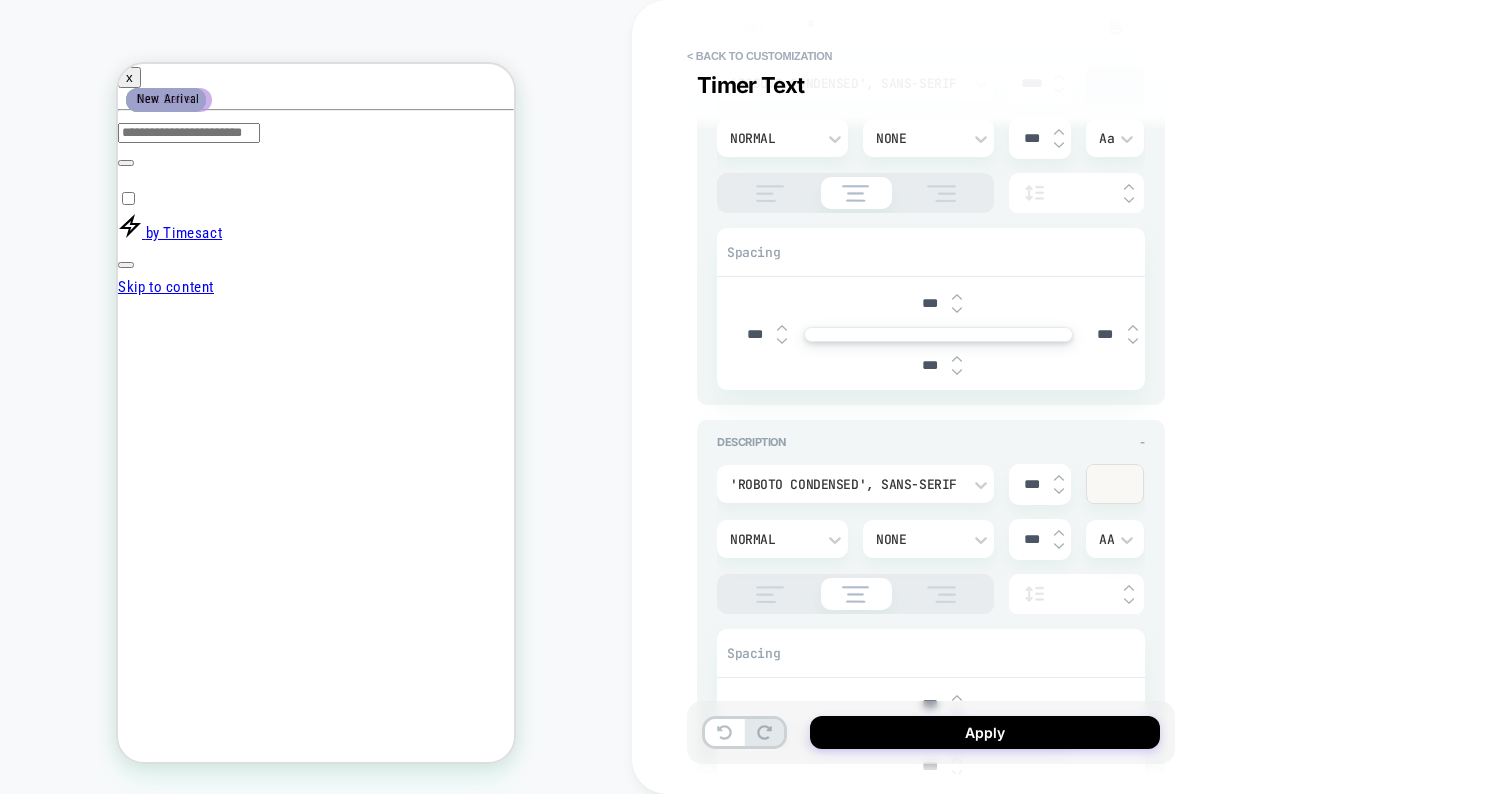 click at bounding box center [1115, 484] 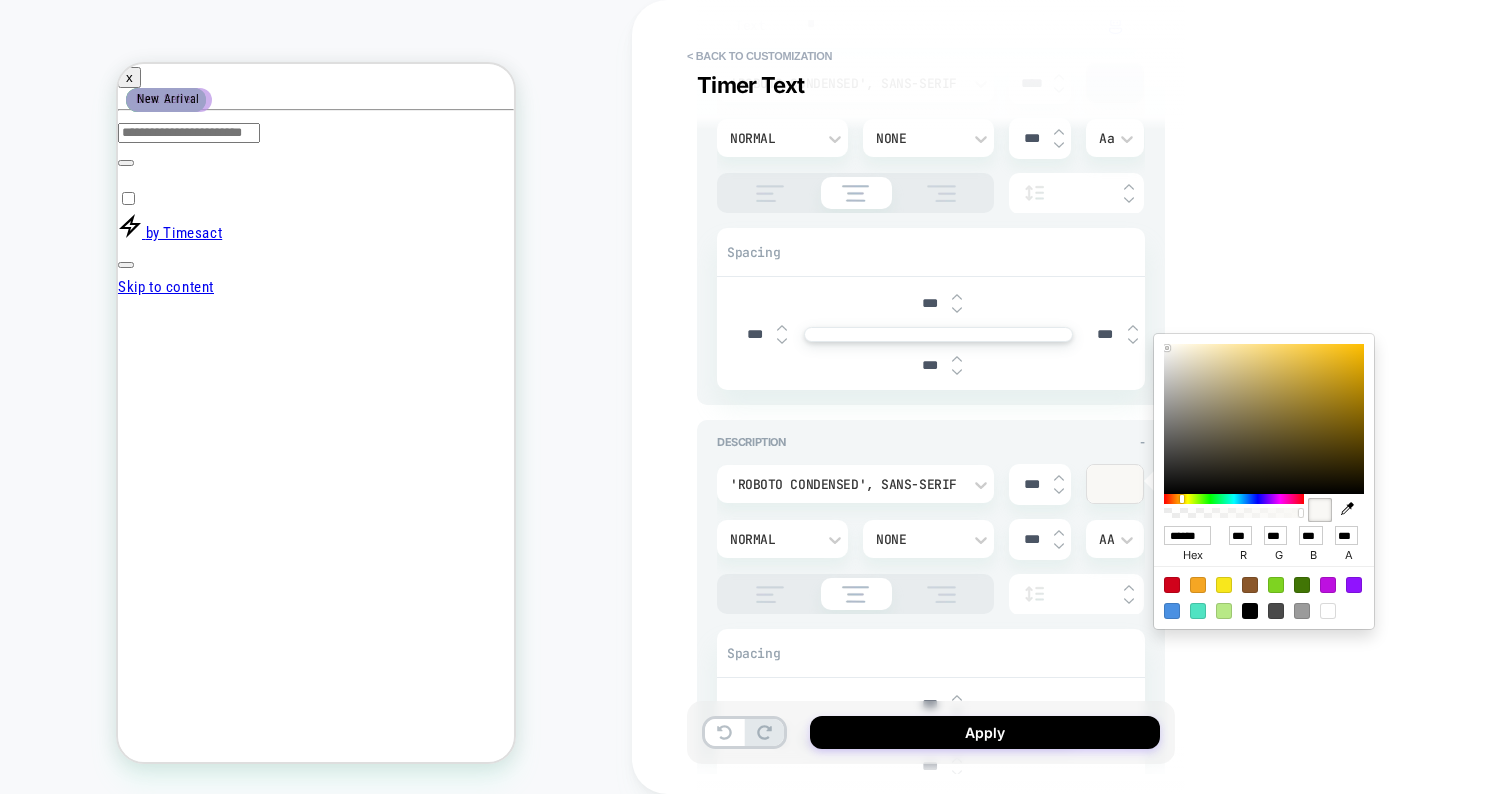 type on "*" 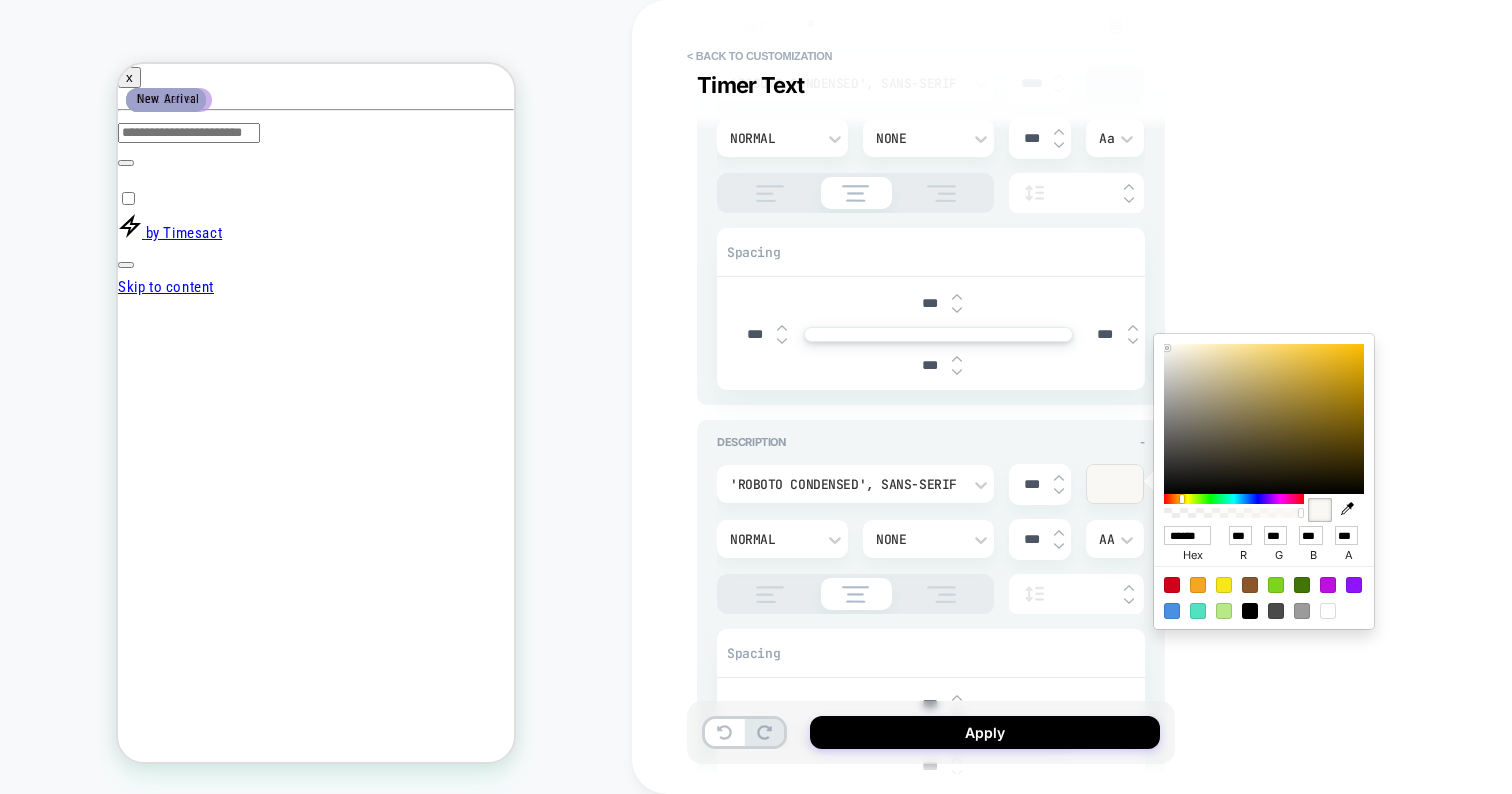 type on "******" 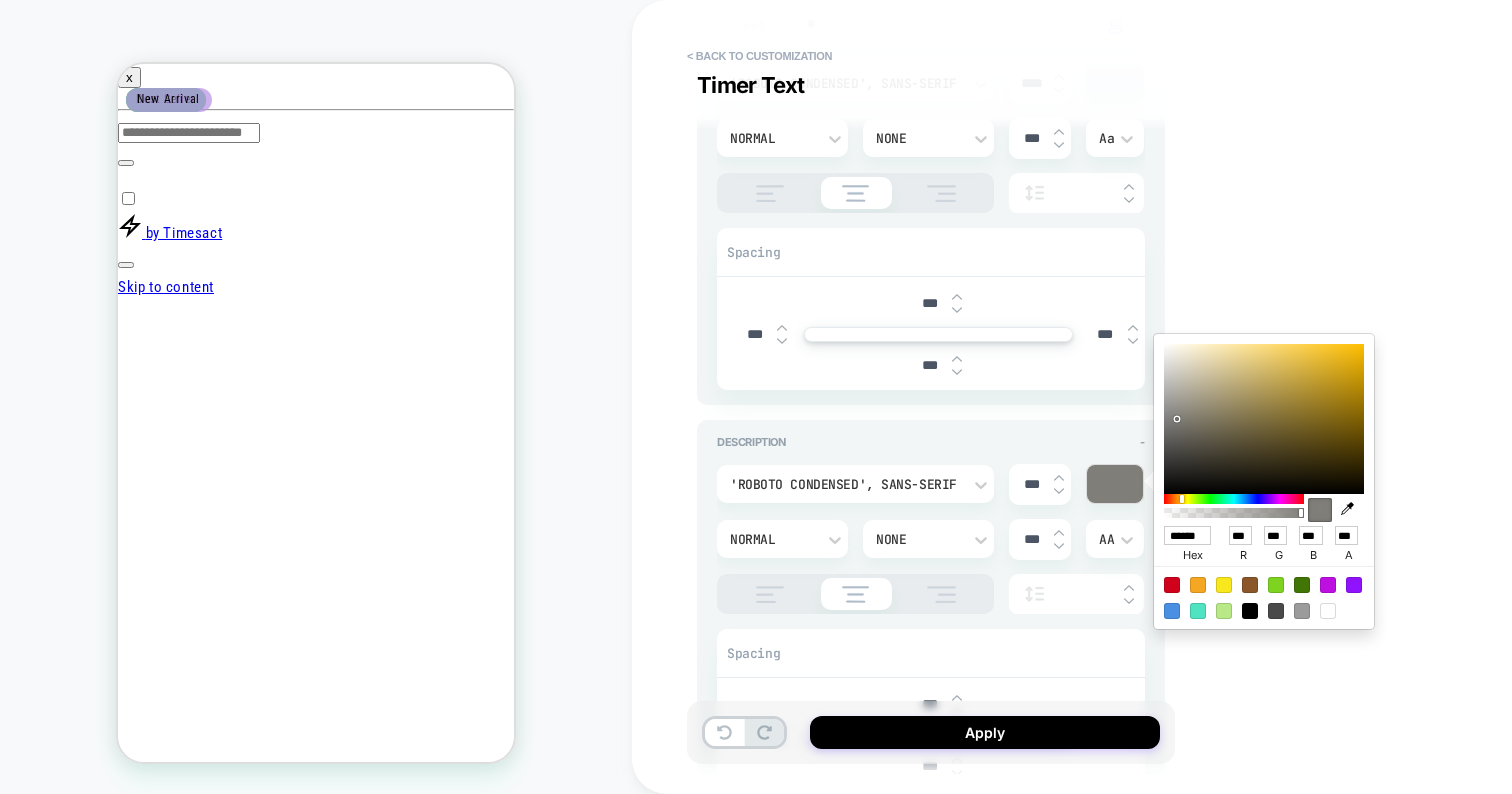 click at bounding box center [1172, 585] 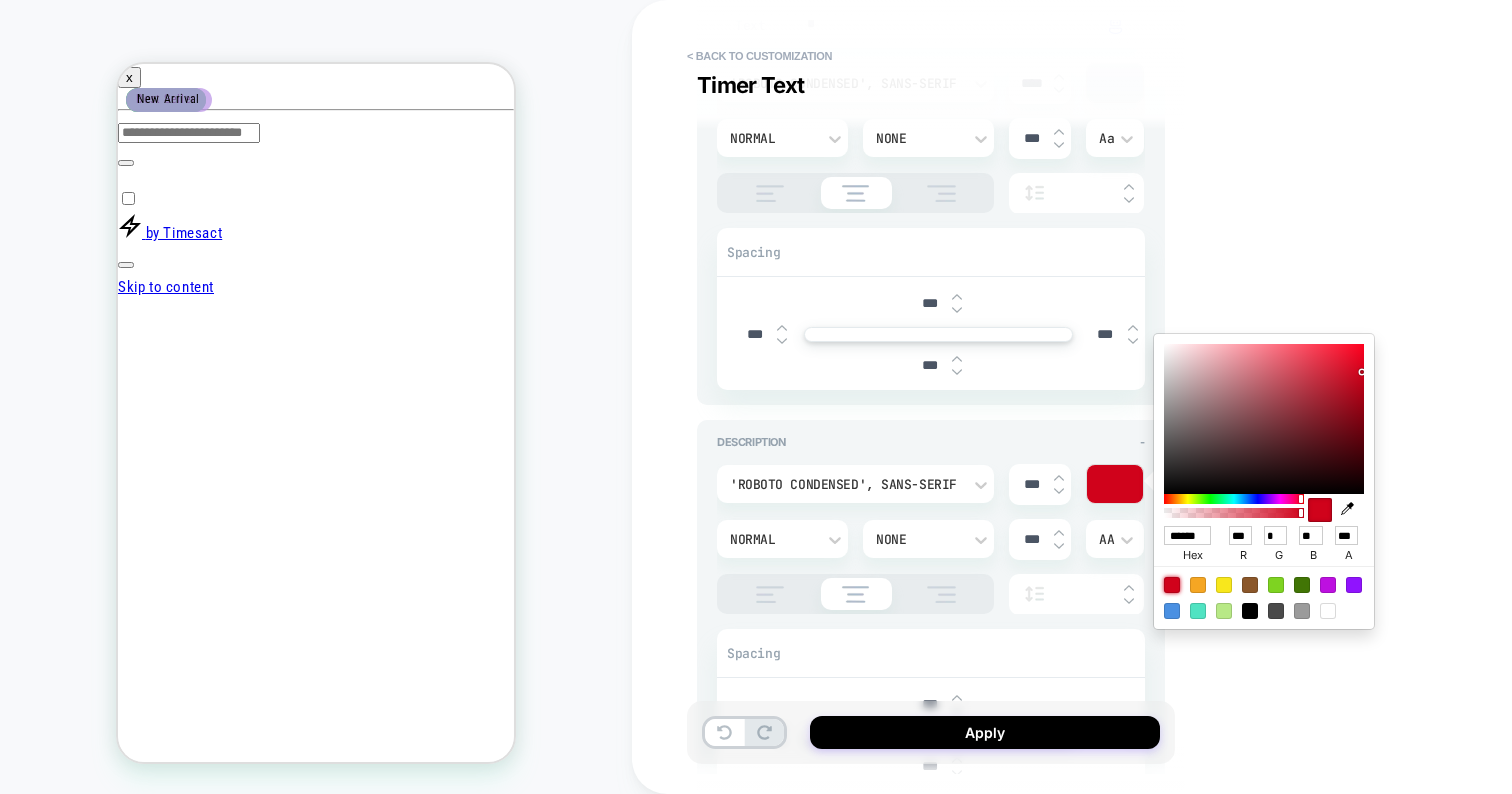 click on "**********" at bounding box center (1072, 397) 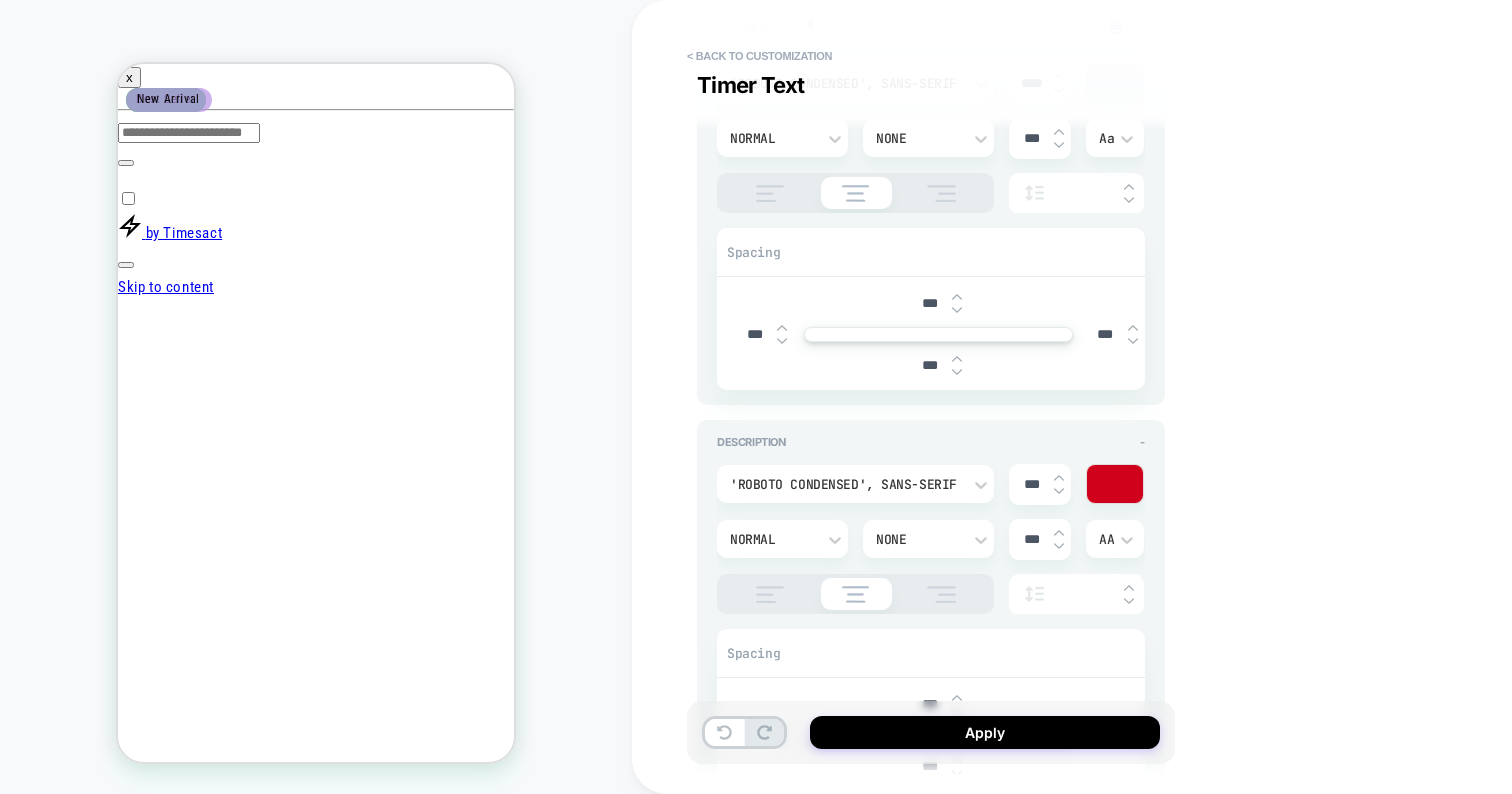 click at bounding box center [1115, 484] 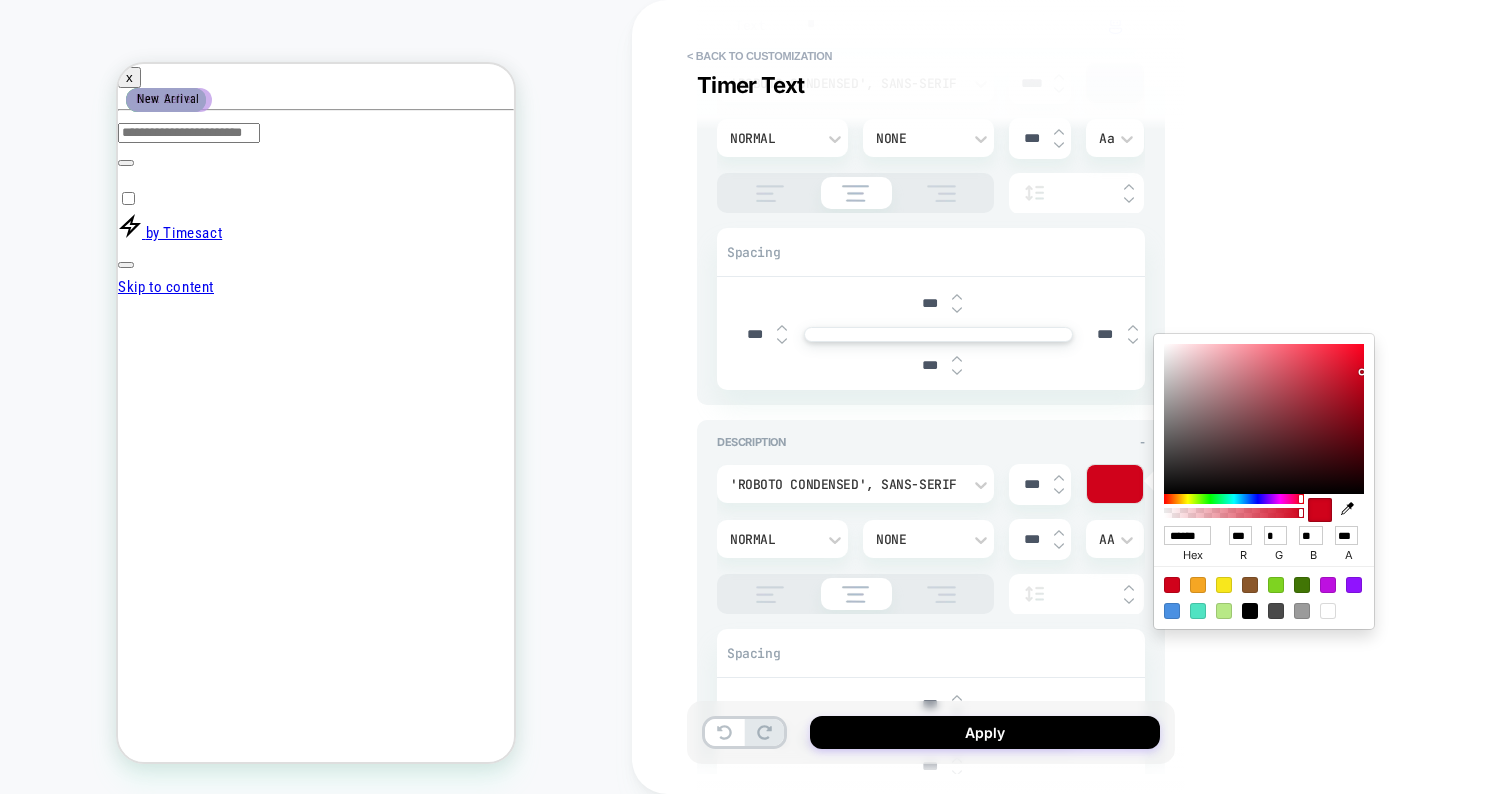 click on "**********" at bounding box center [1072, 397] 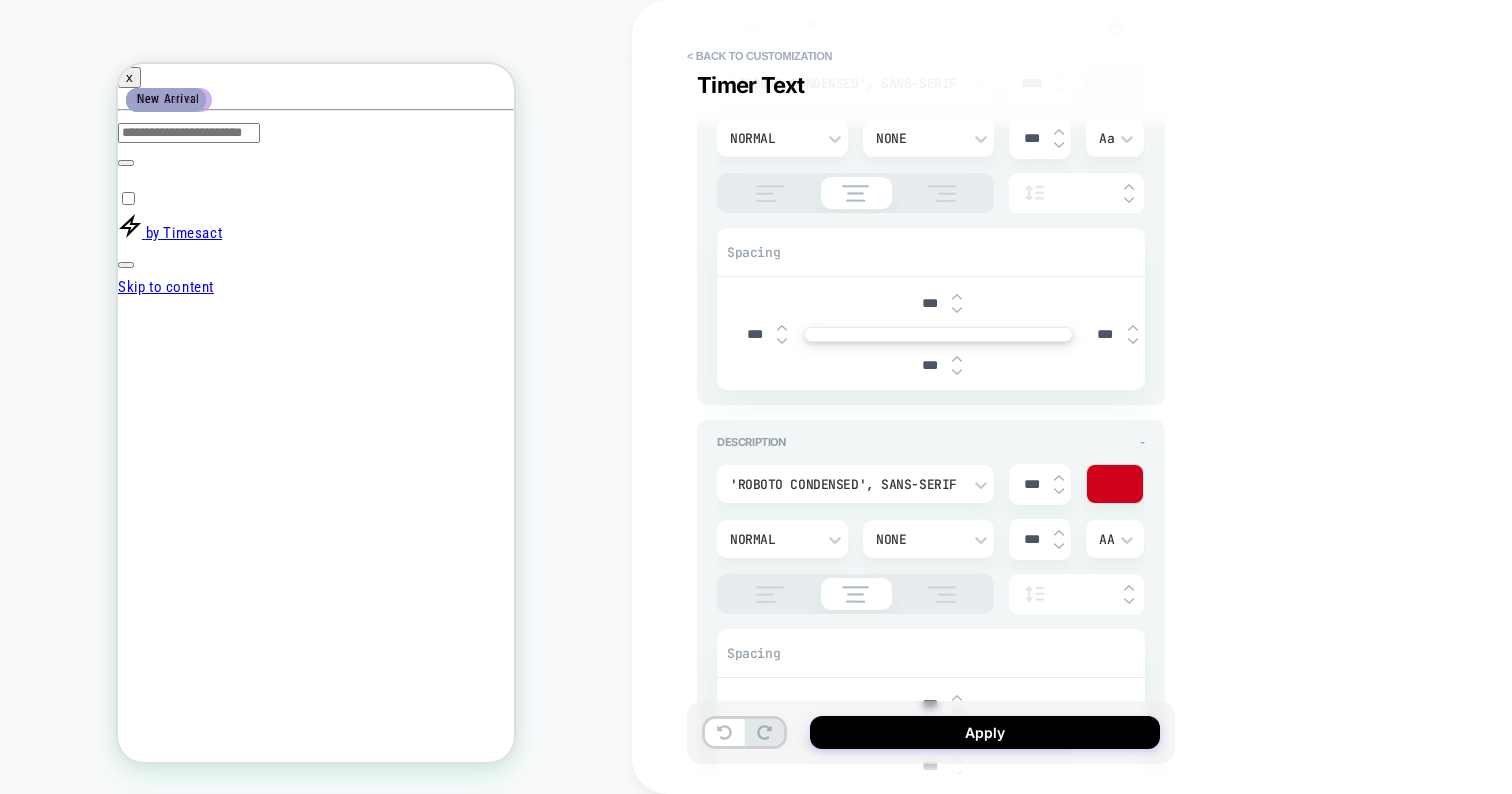 click at bounding box center (1115, 484) 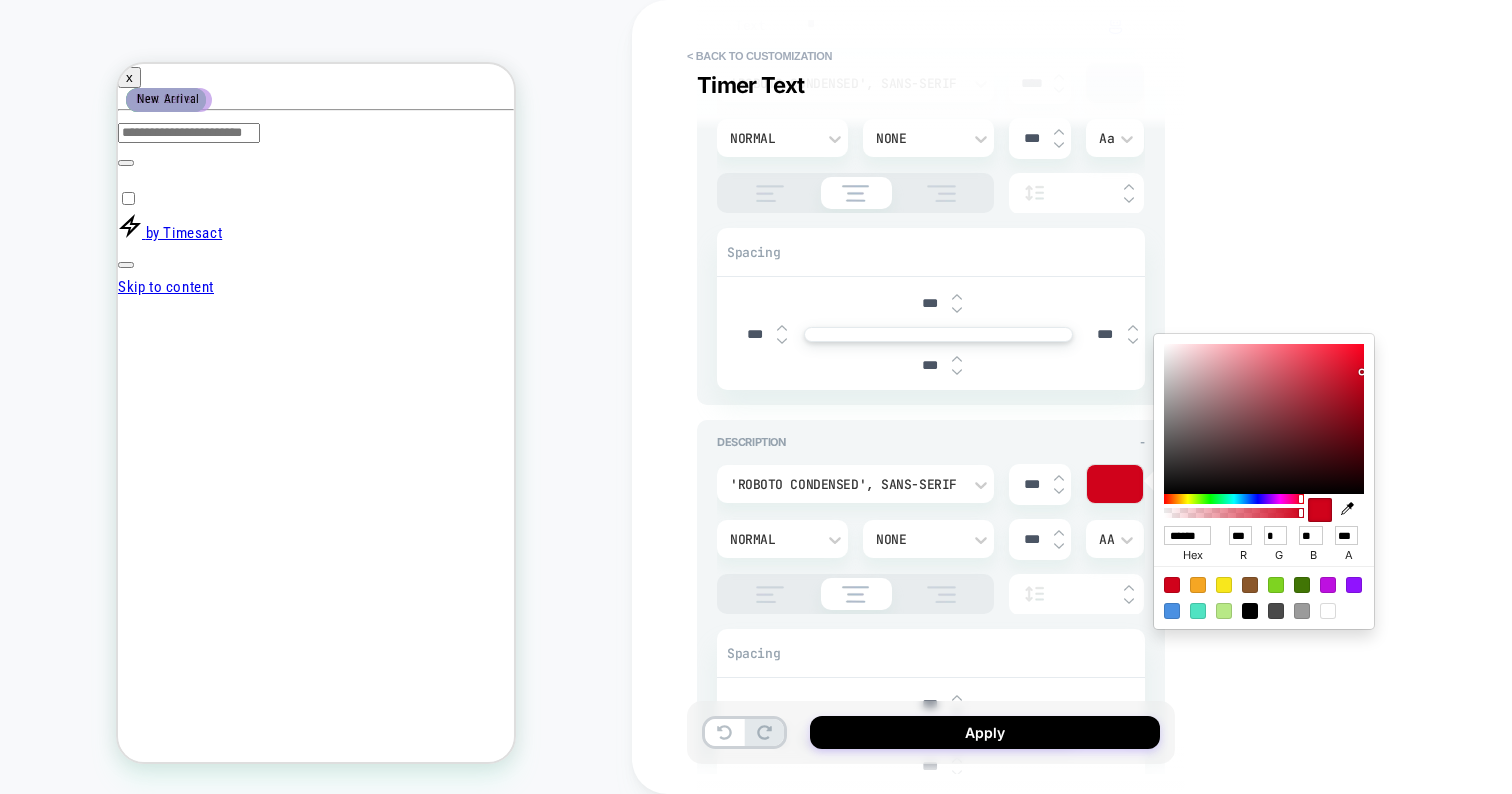 click on "****** hex *** r * g ** b *** a" at bounding box center [1264, 481] 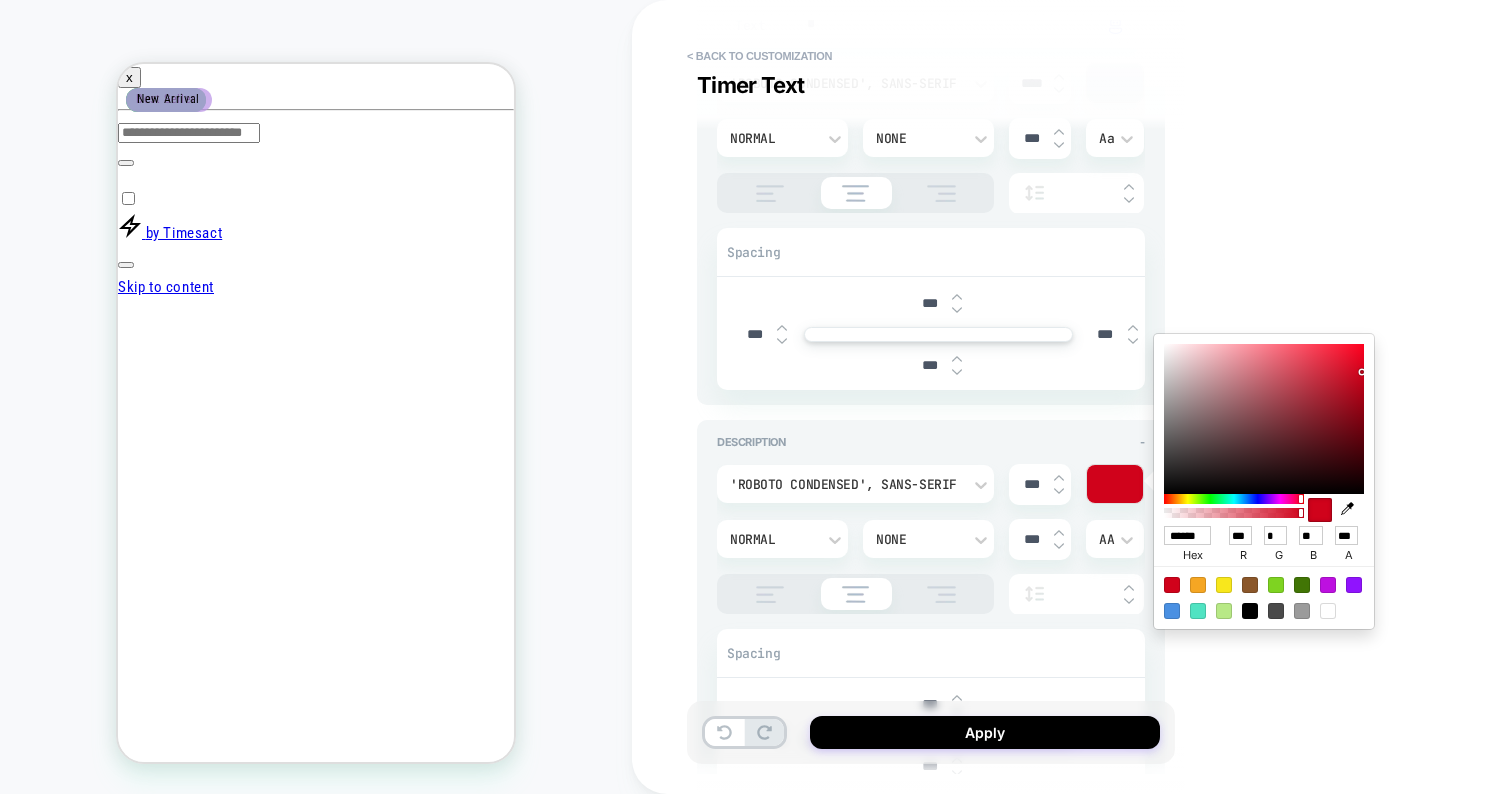 type on "*" 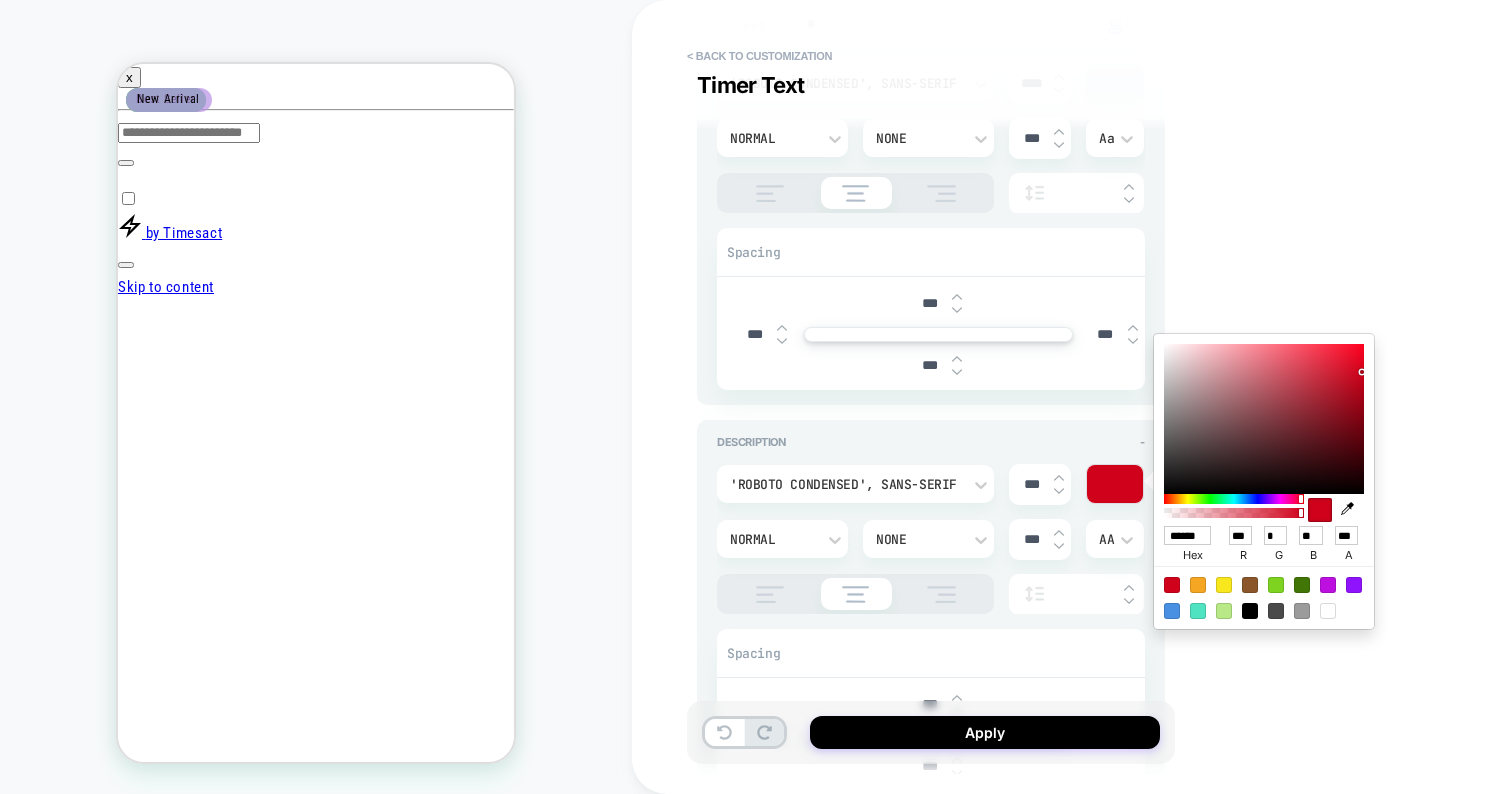 type on "******" 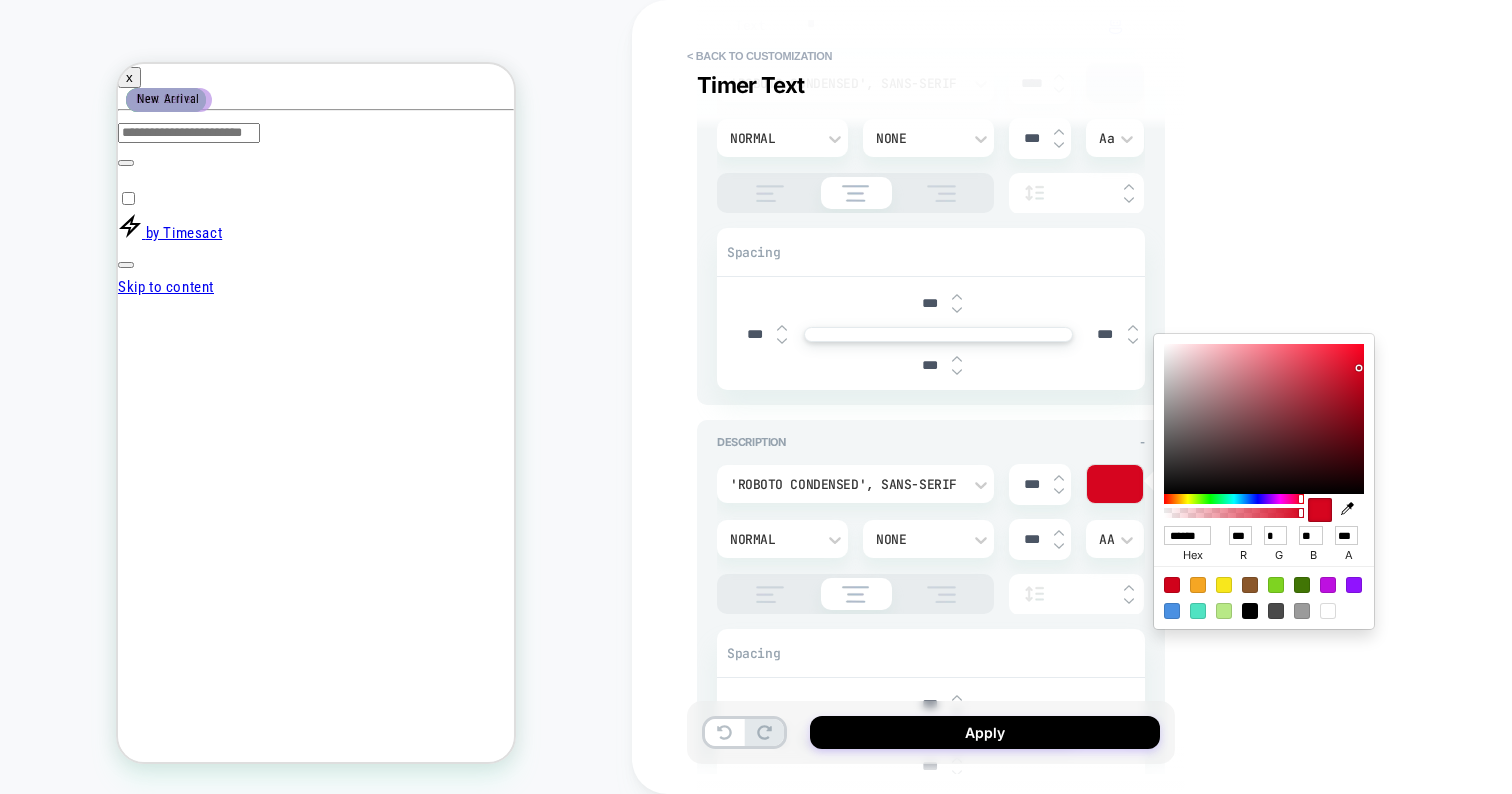 type on "*" 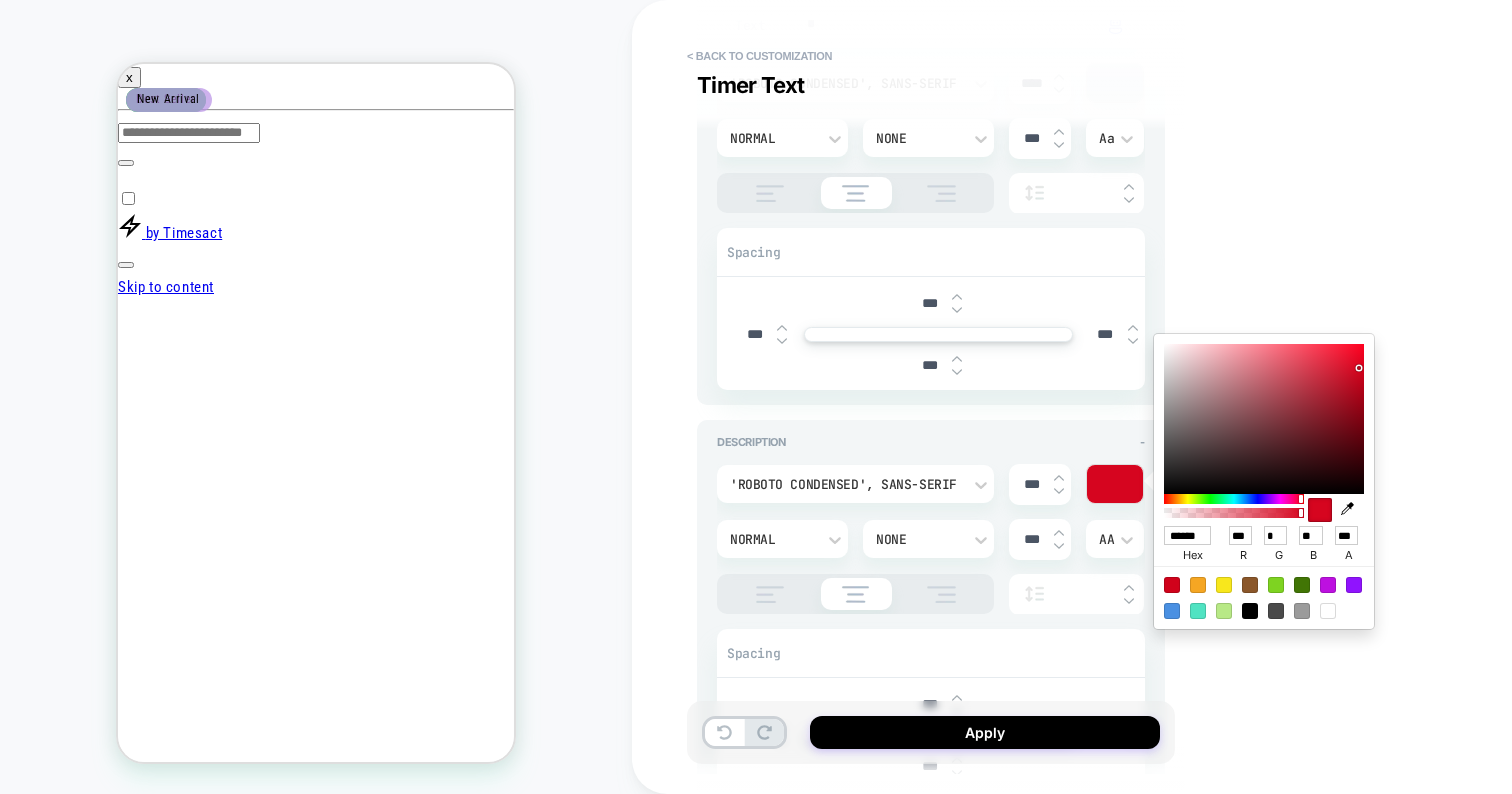 type on "******" 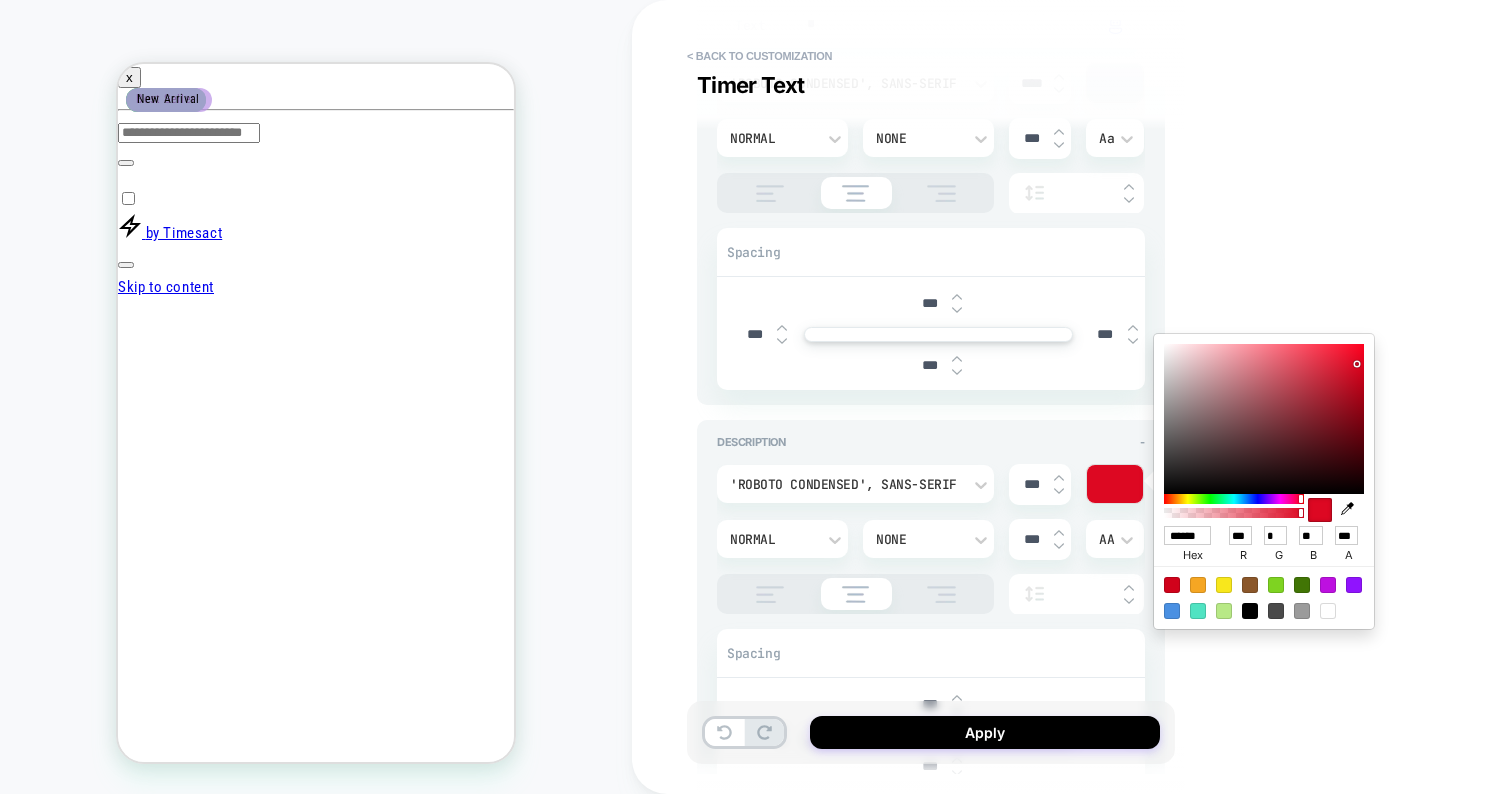 type on "*" 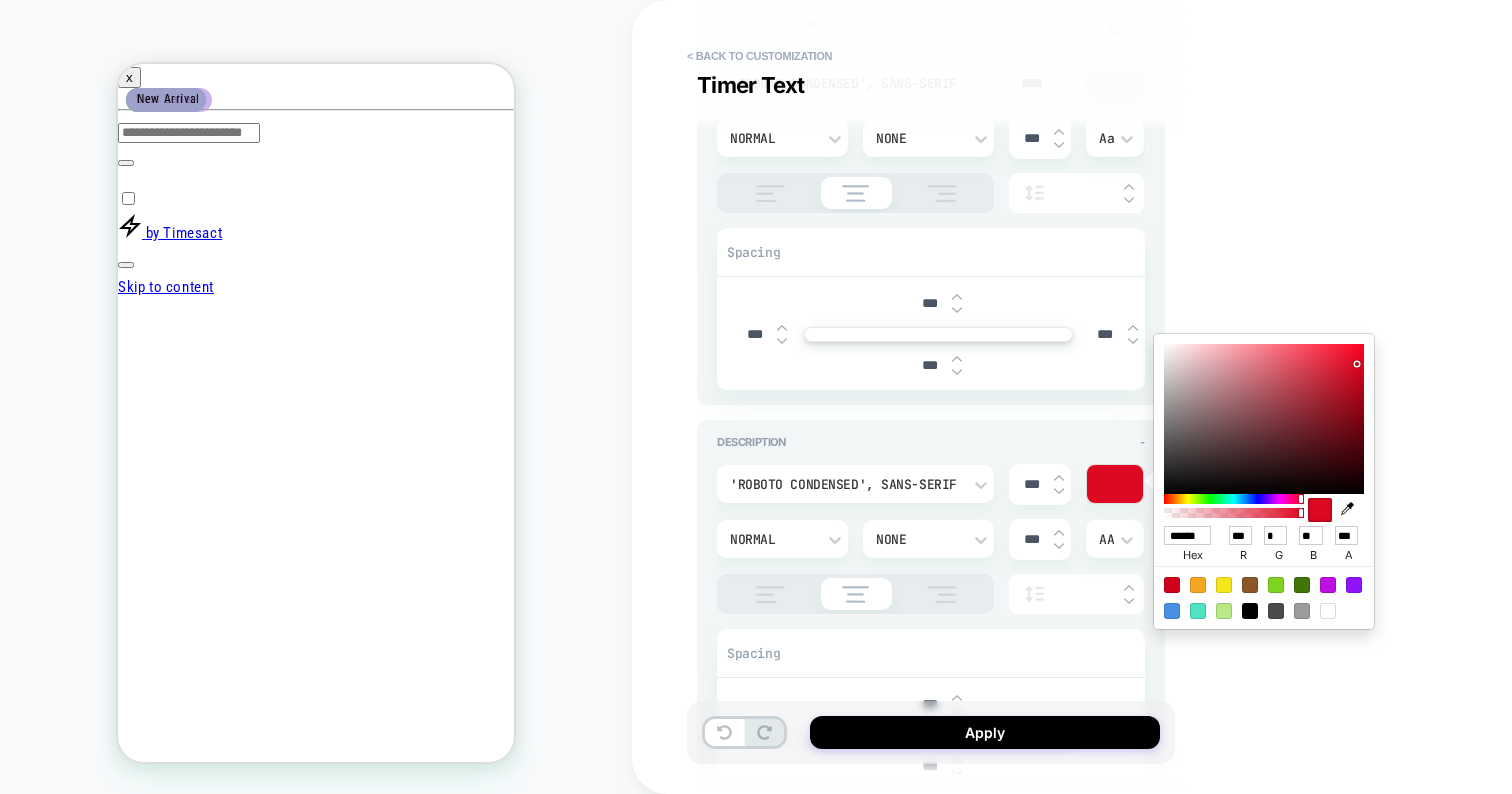type on "******" 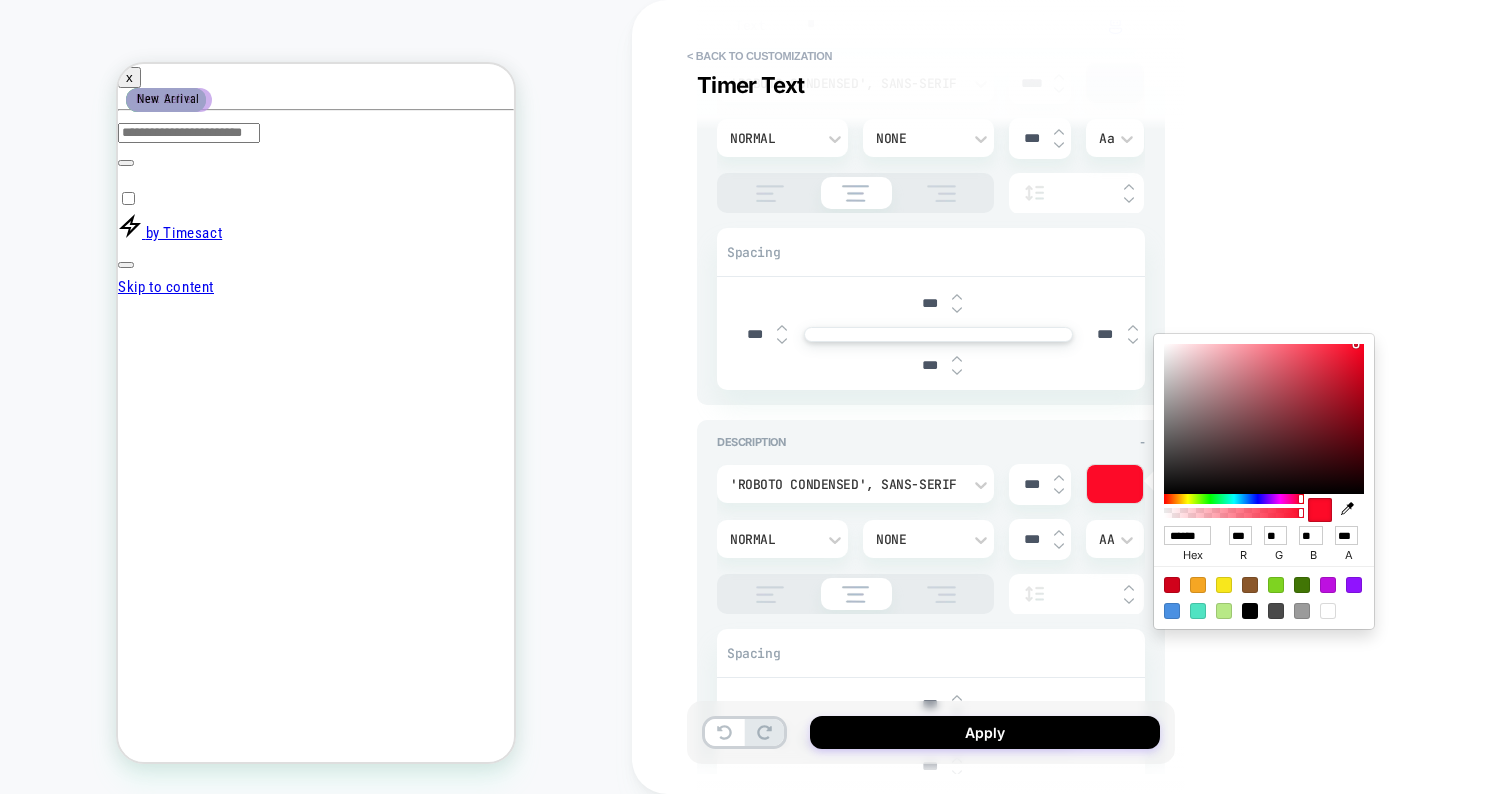 type on "*" 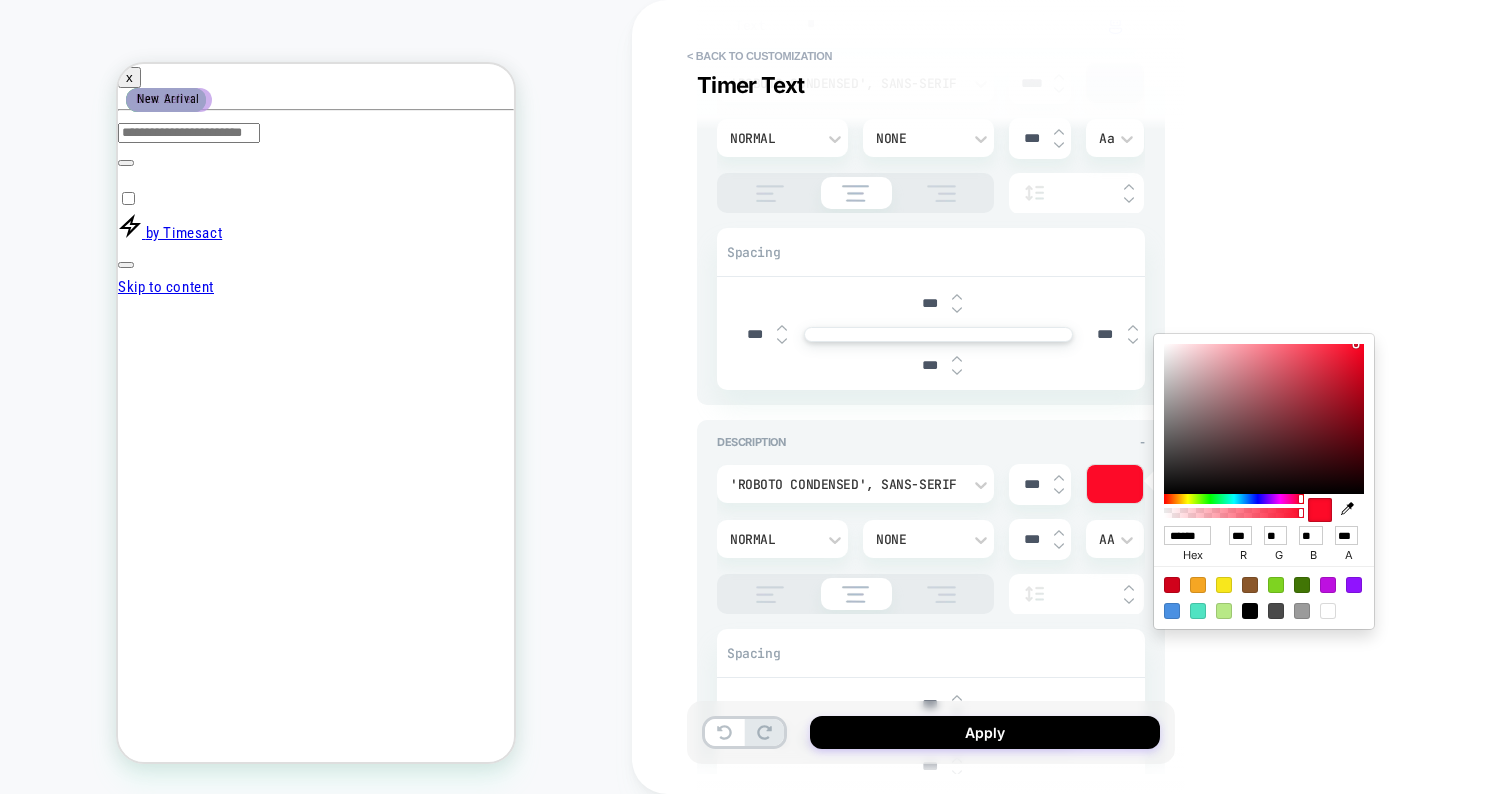 type on "******" 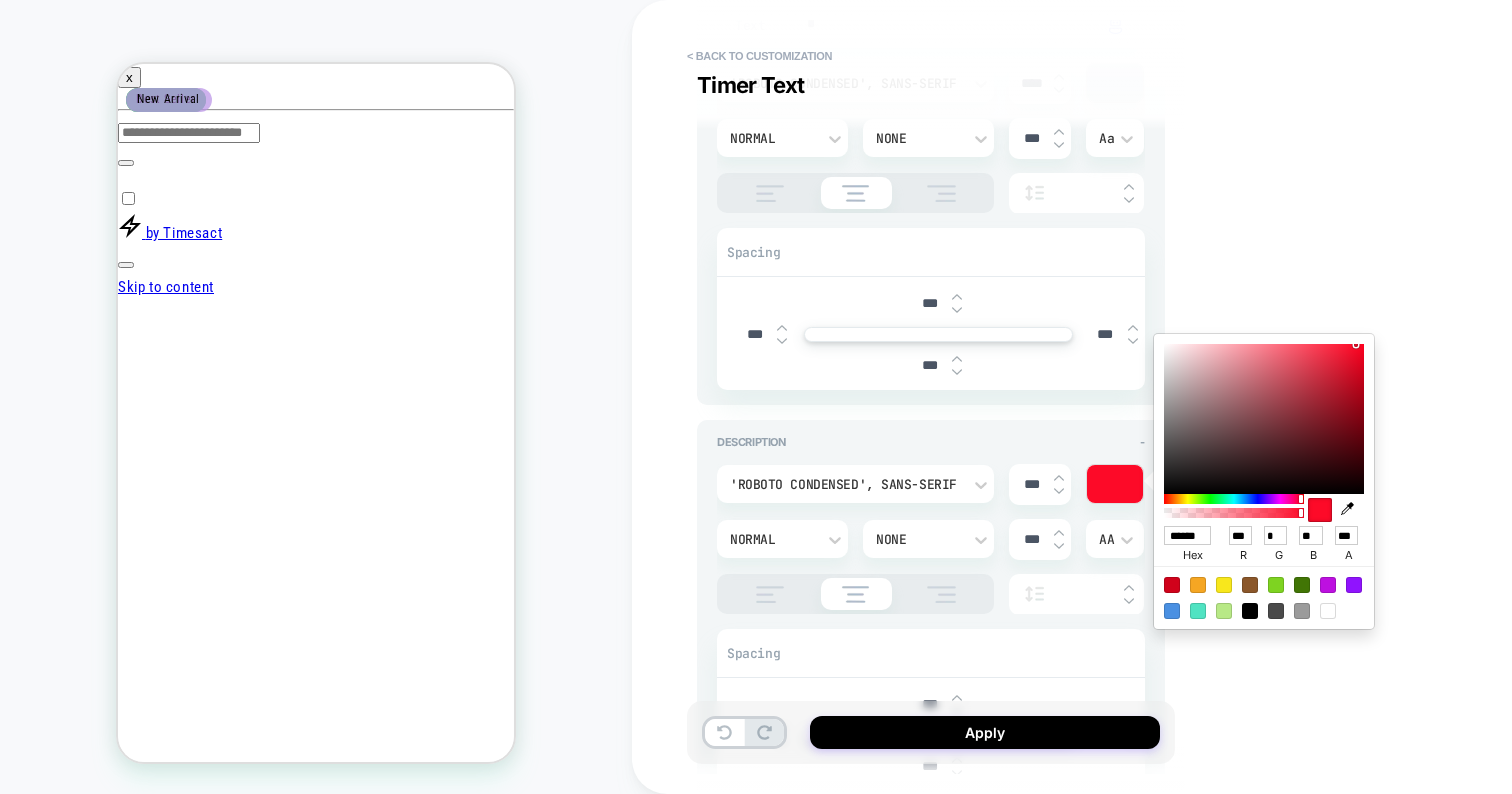 type on "*" 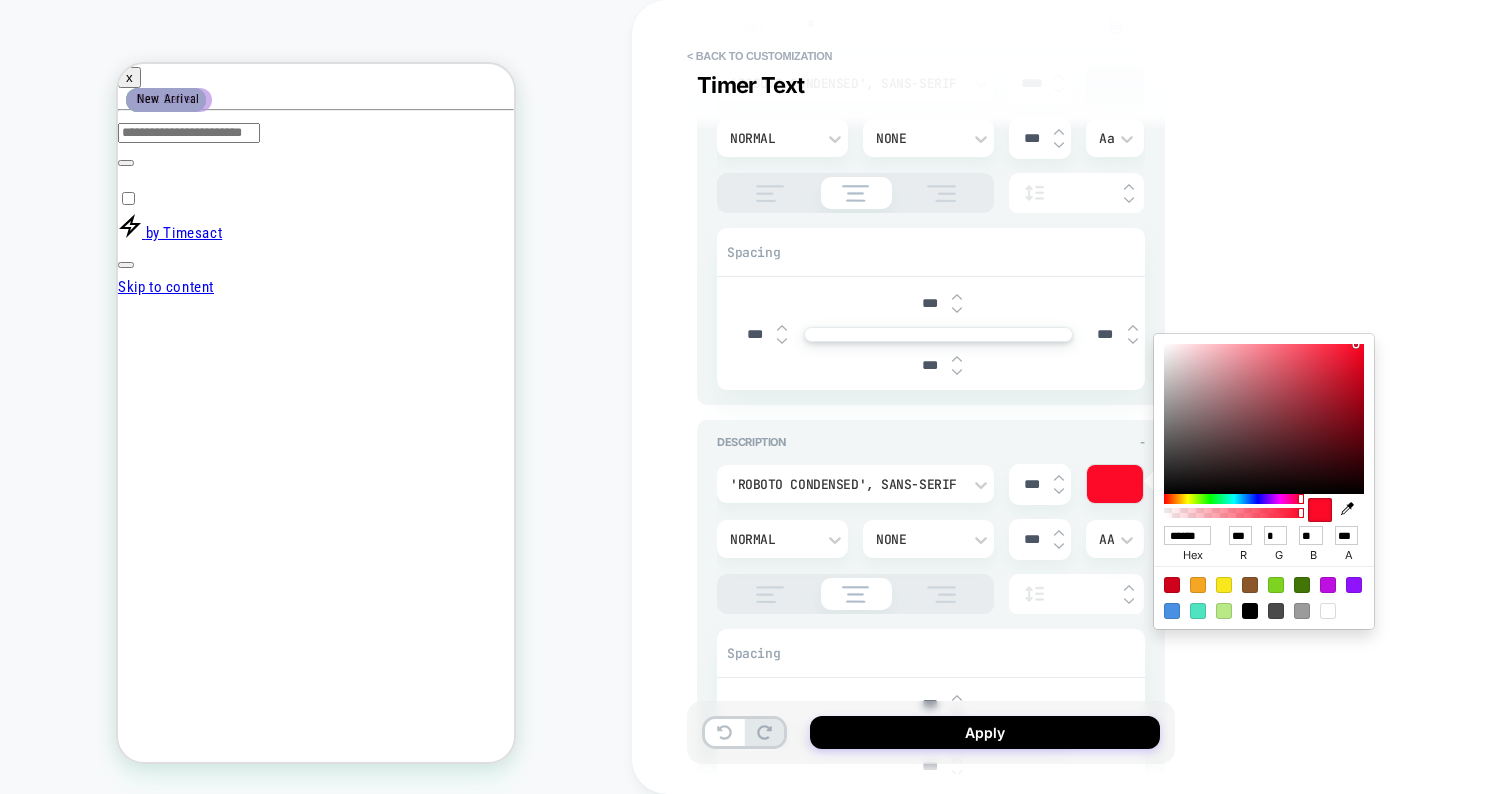 type on "******" 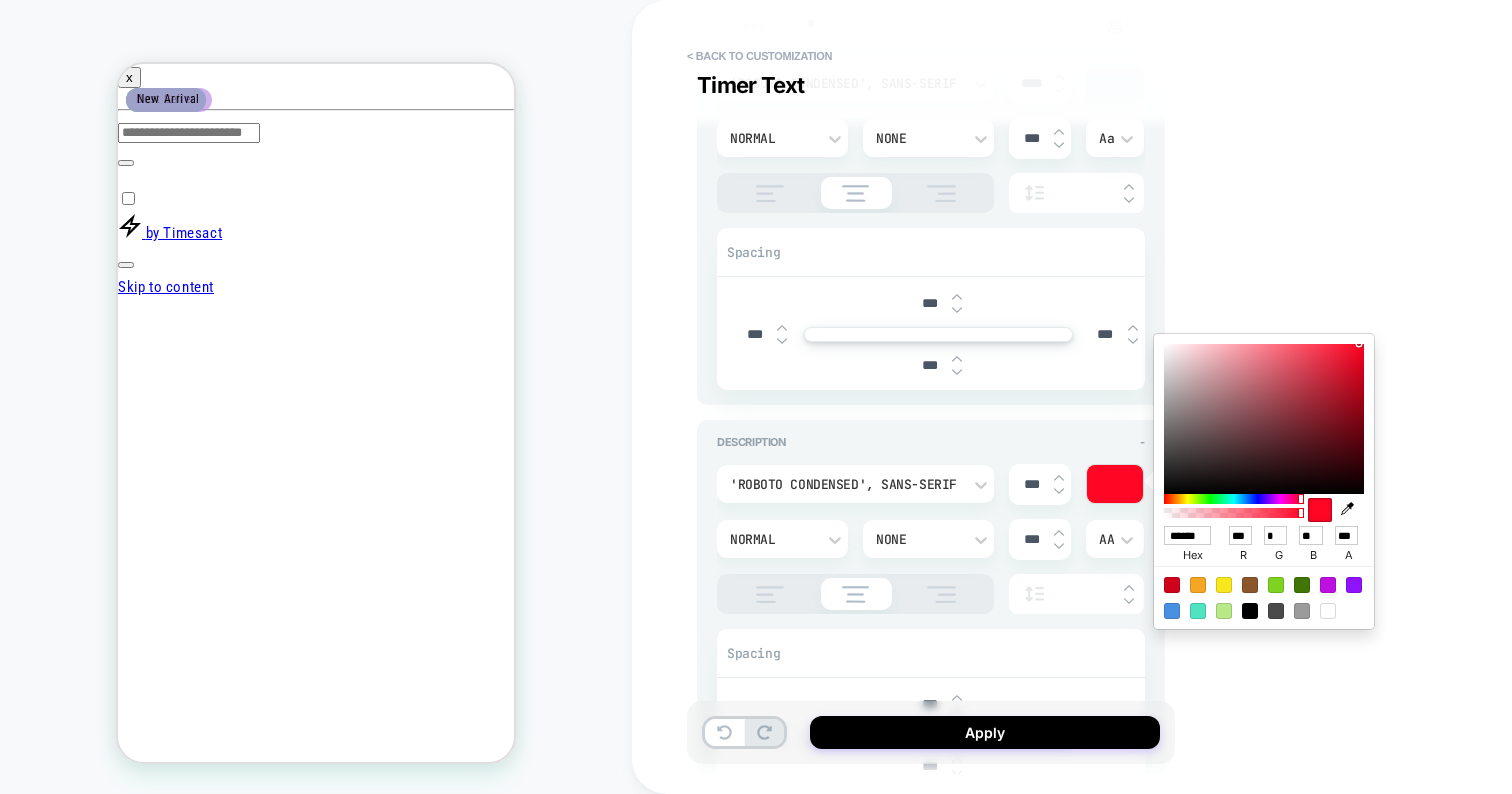 type on "*" 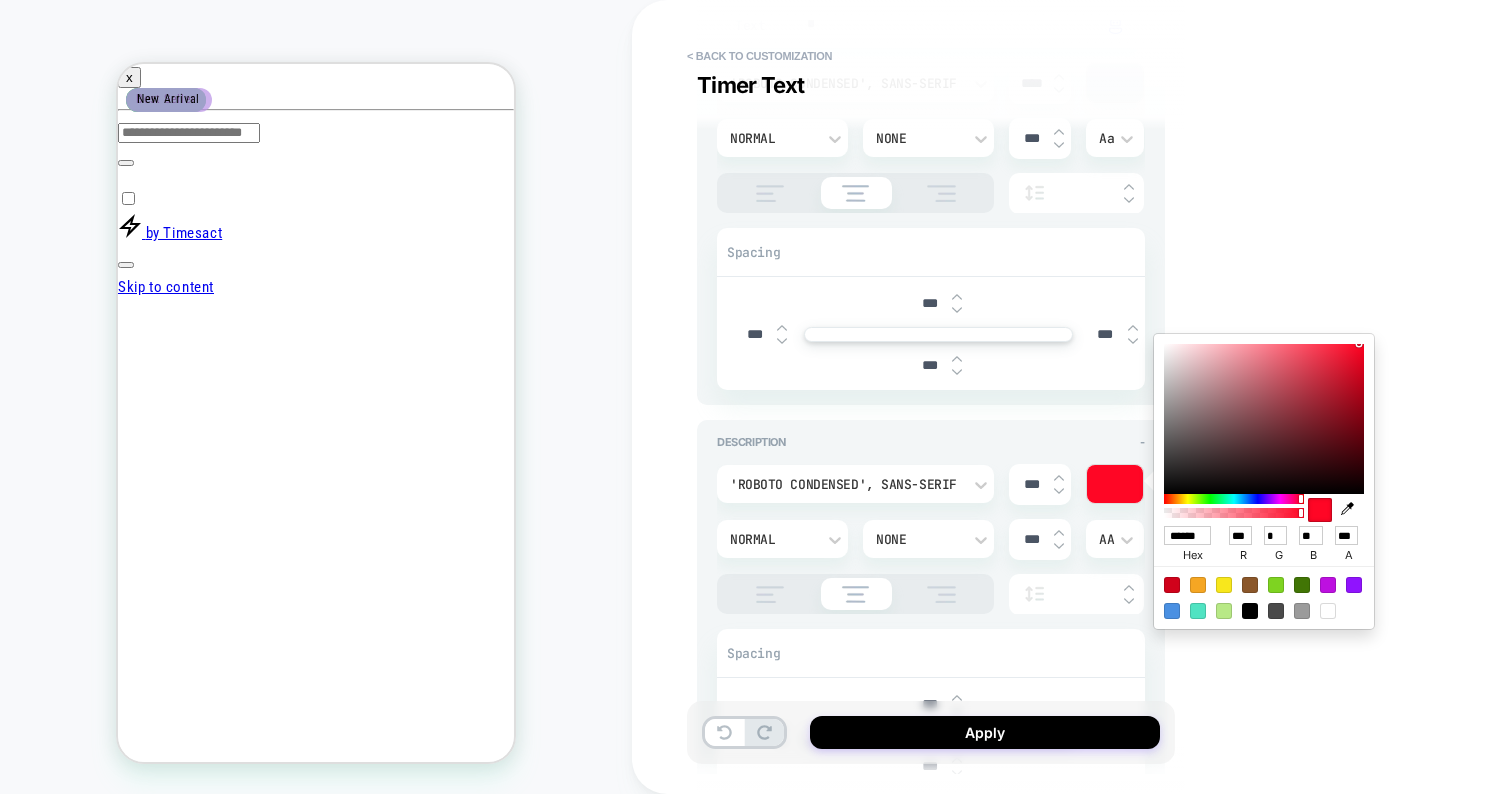 type on "******" 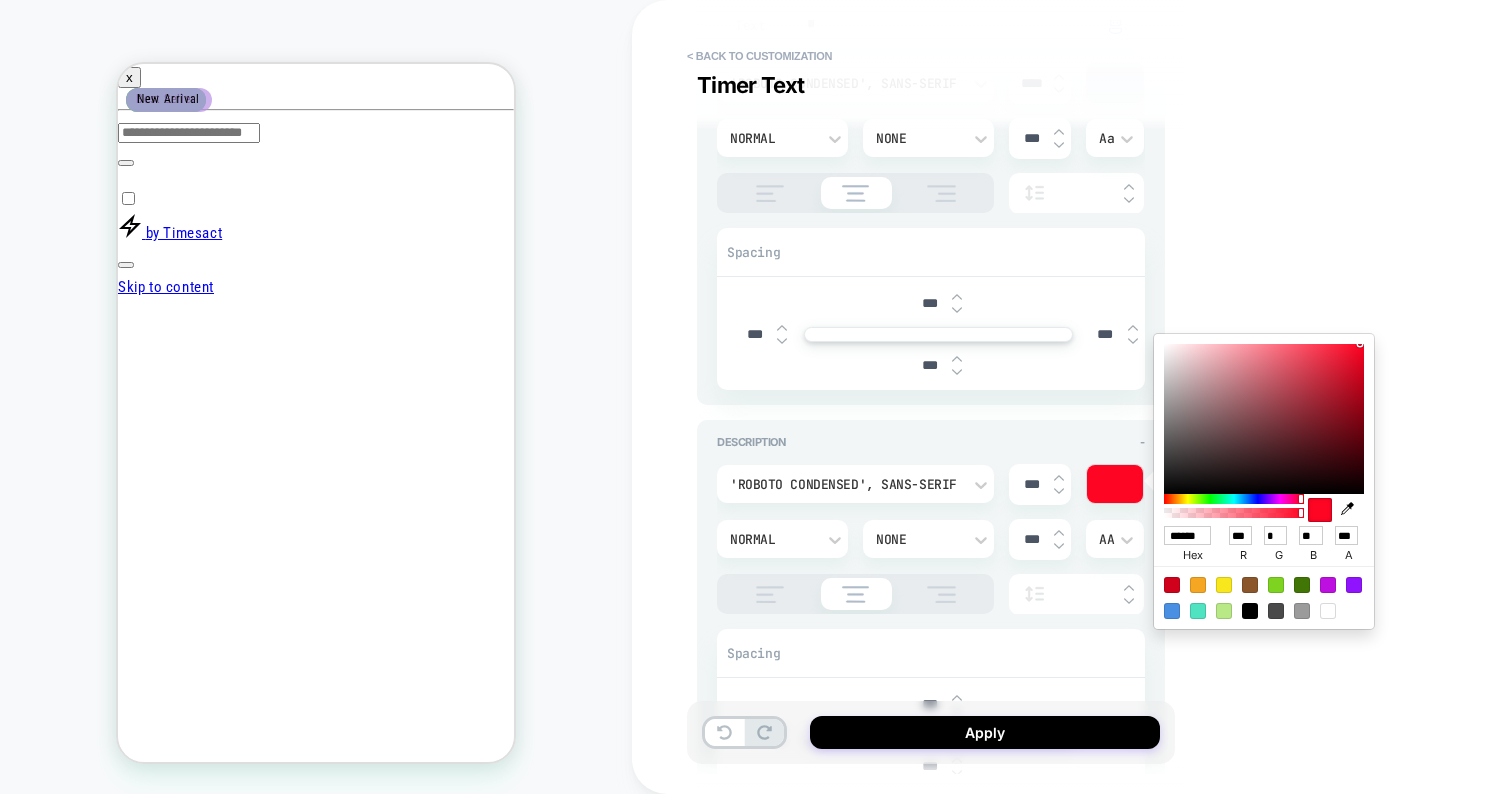 type on "*" 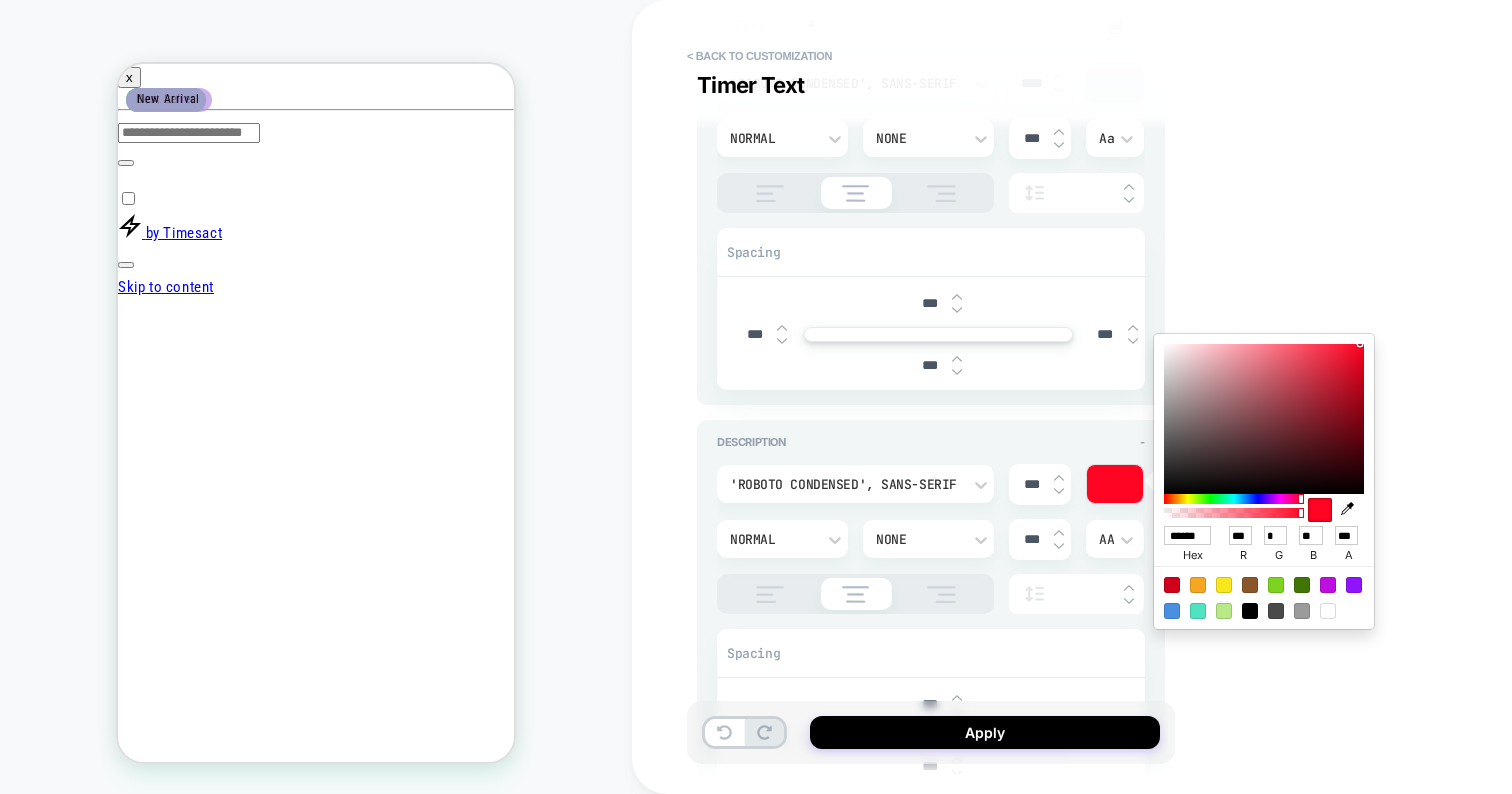 type on "******" 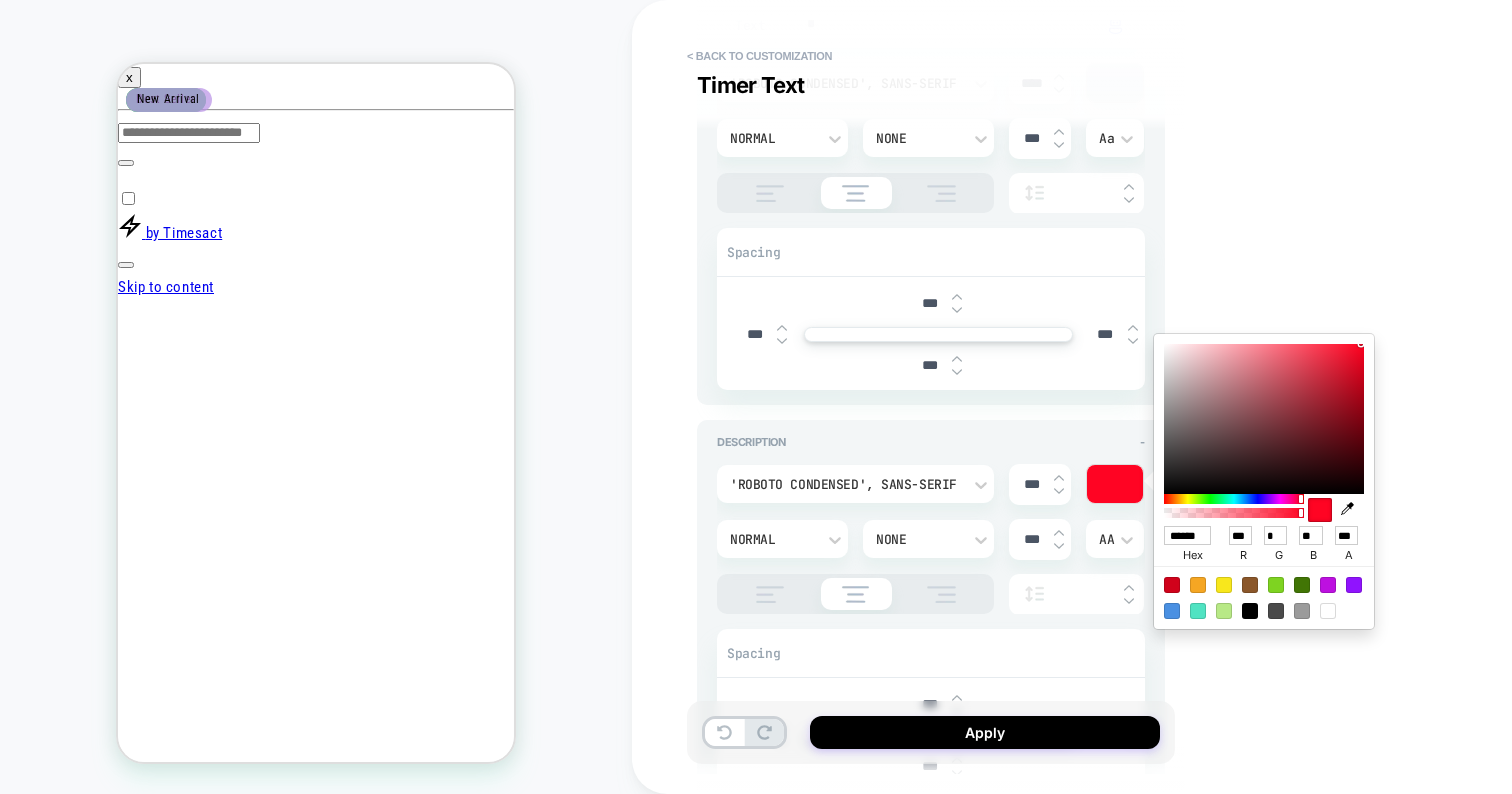 click on "**********" at bounding box center (1072, 397) 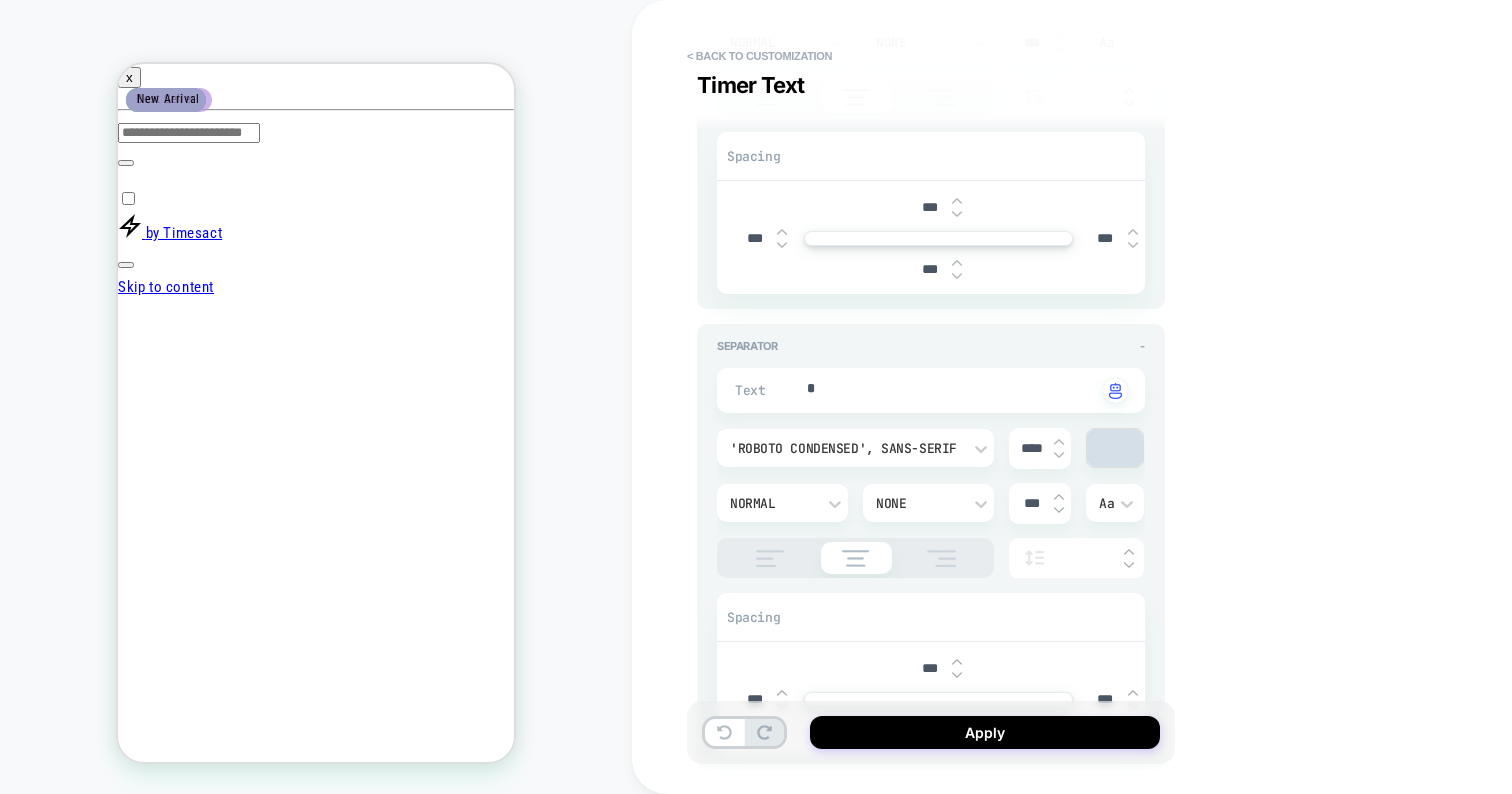 scroll, scrollTop: 762, scrollLeft: 0, axis: vertical 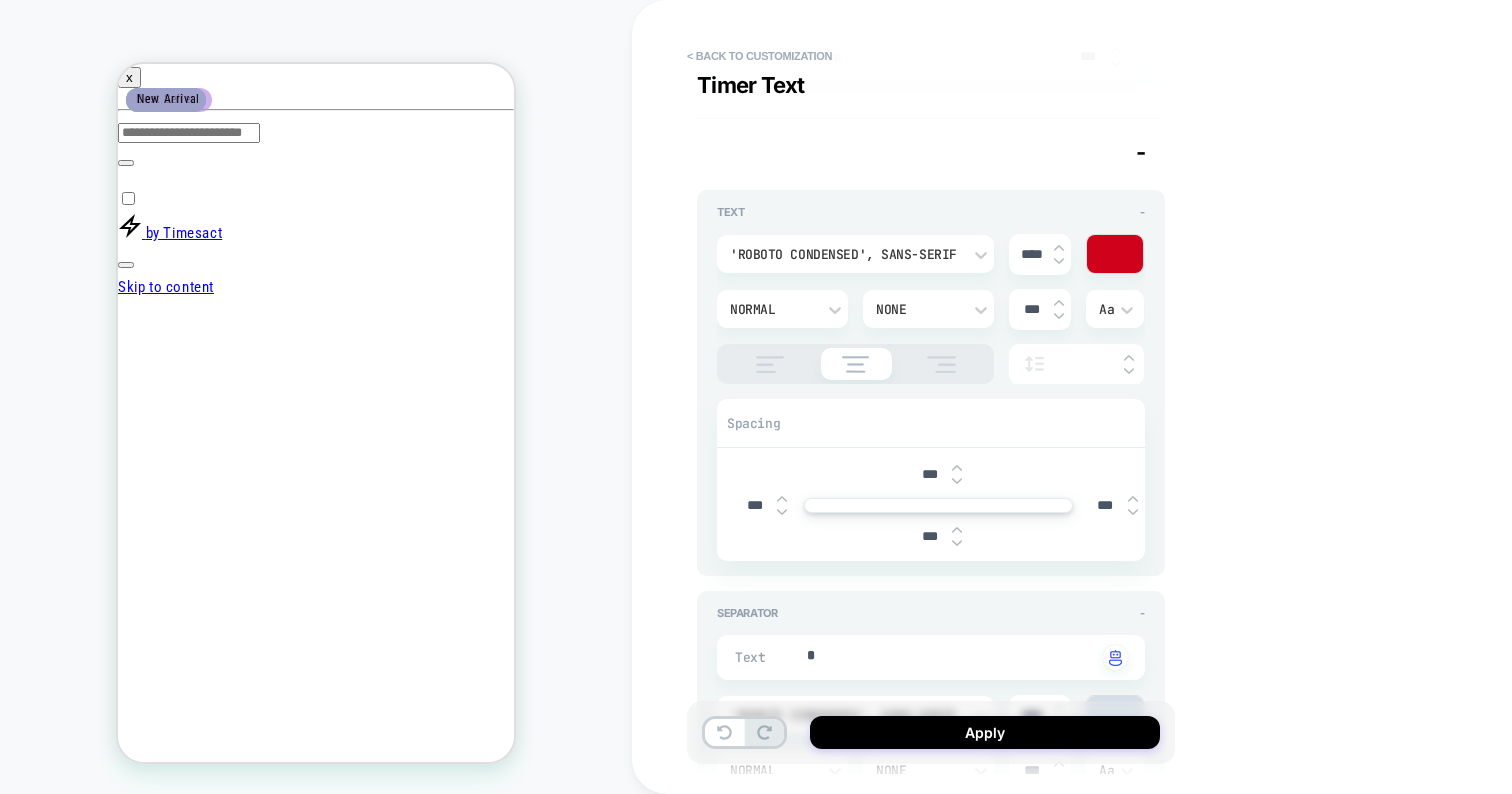 click at bounding box center (1115, 254) 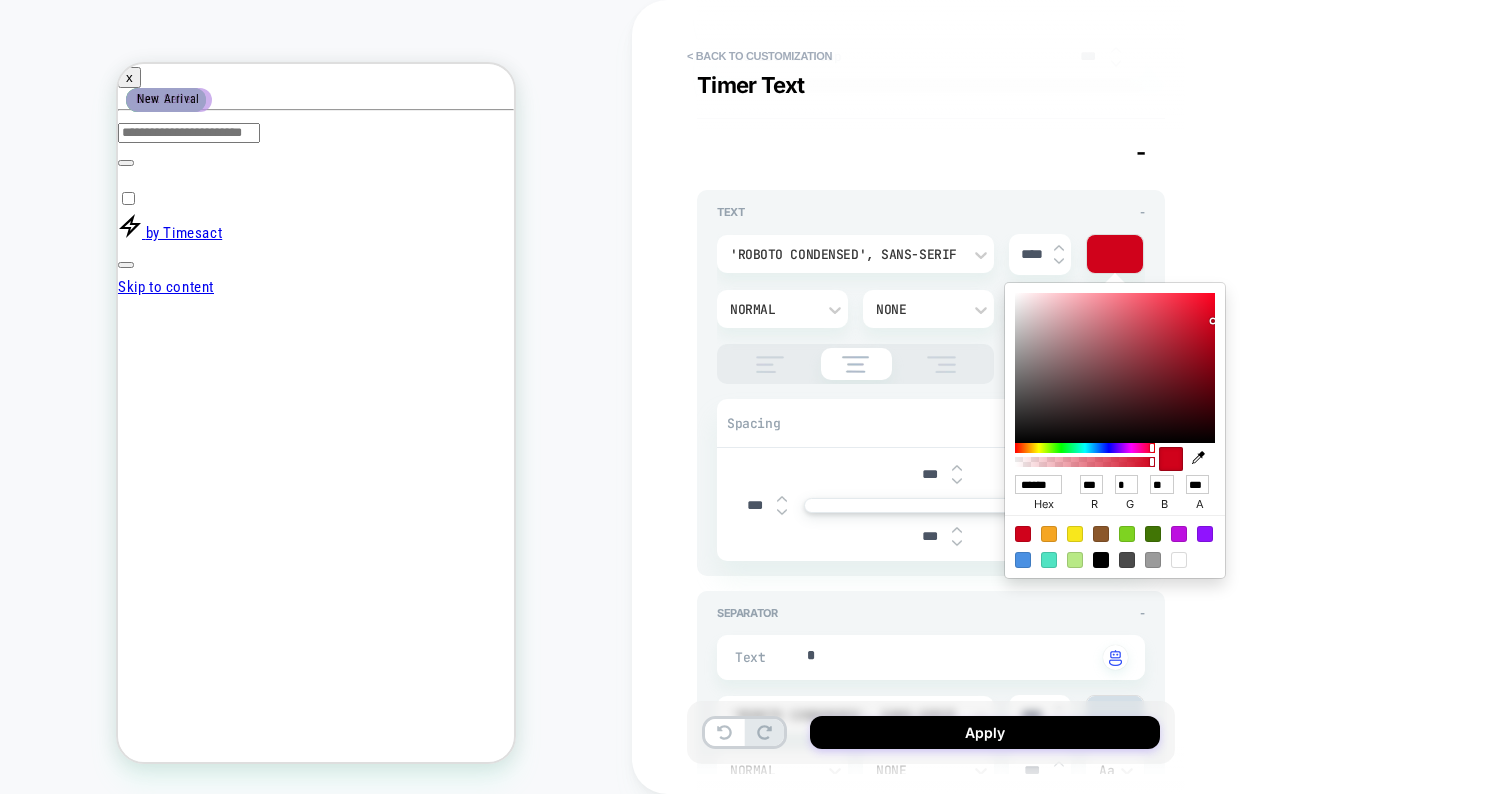 type on "*" 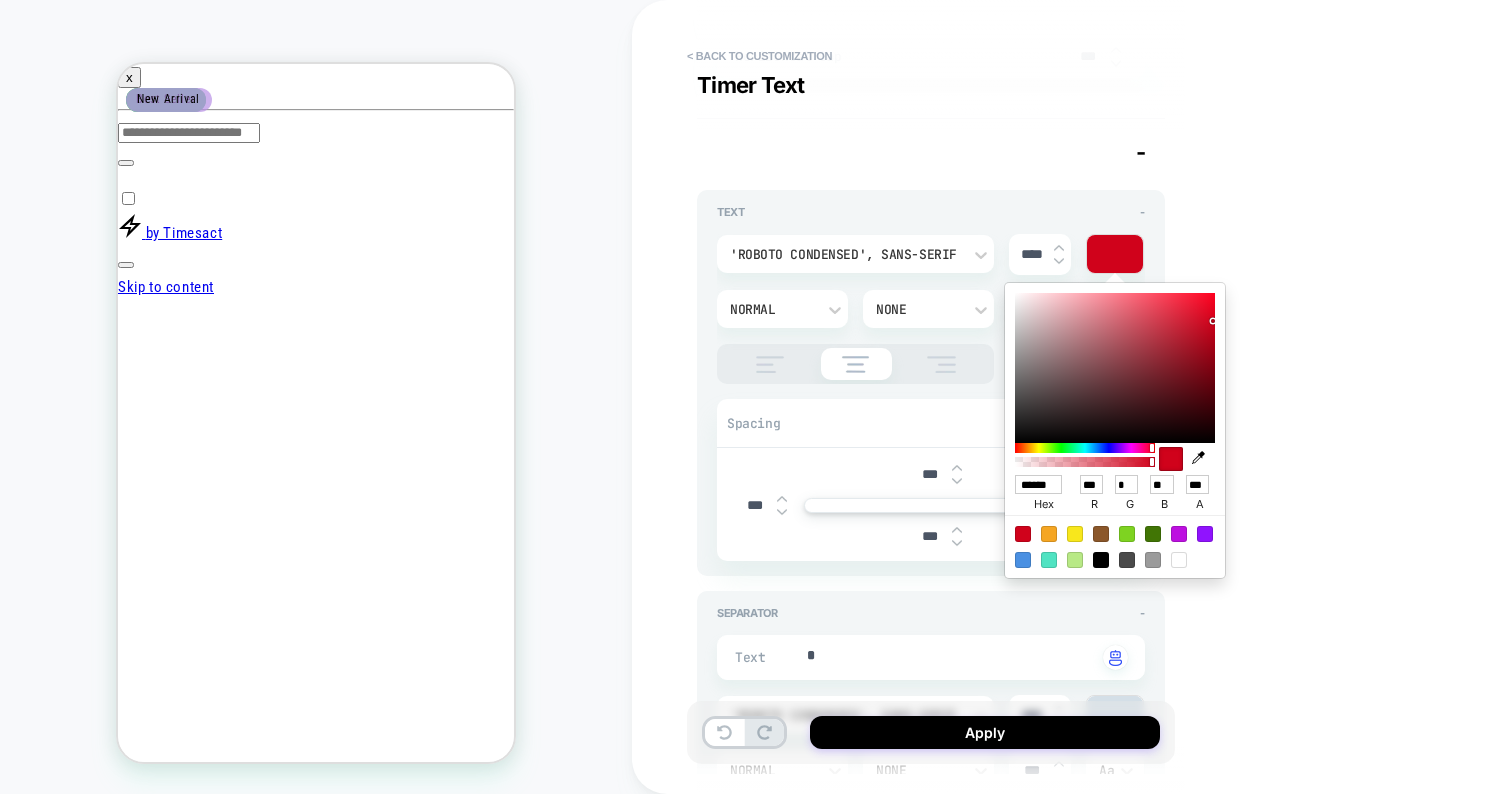 type on "******" 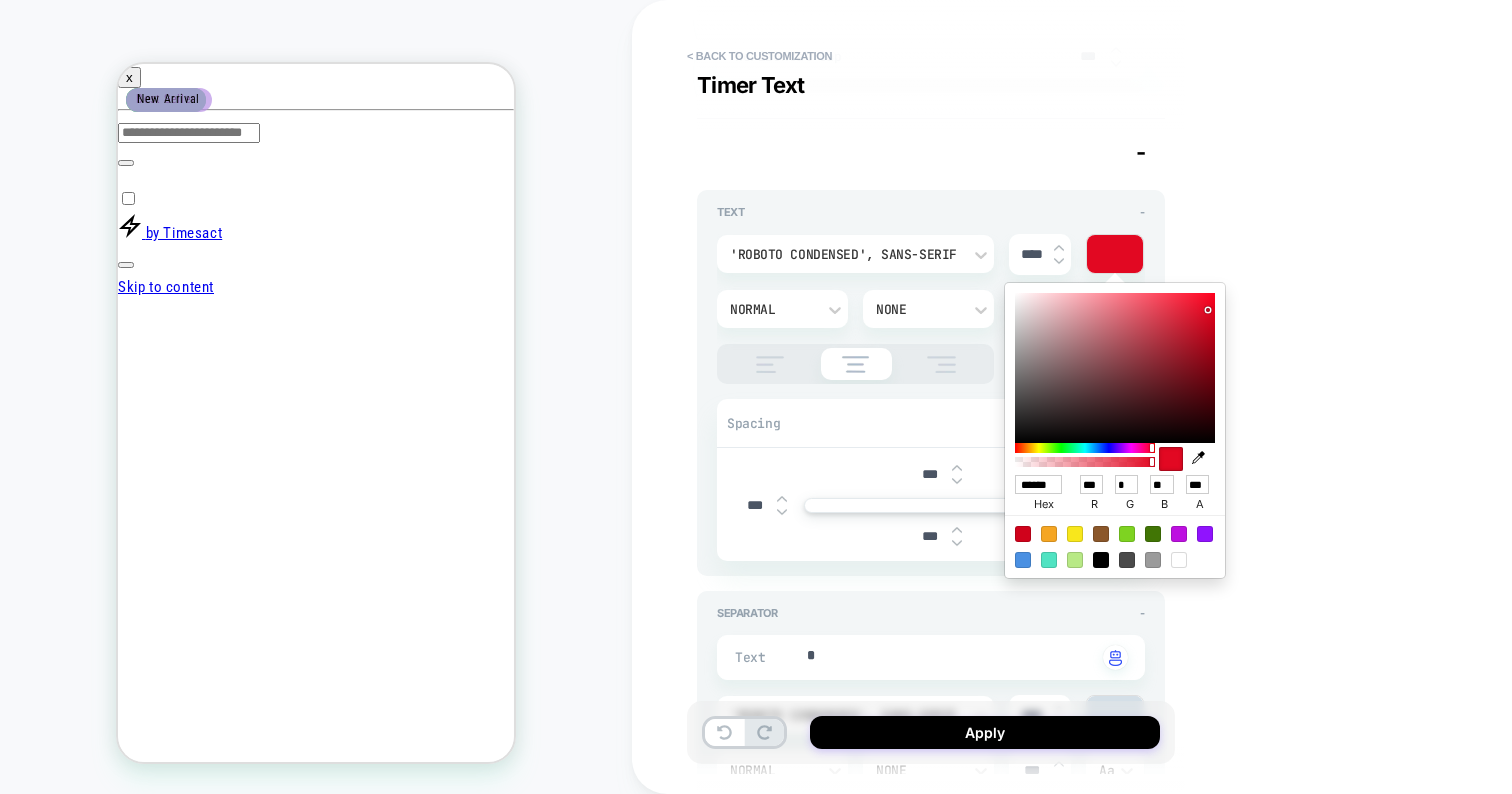 type on "*" 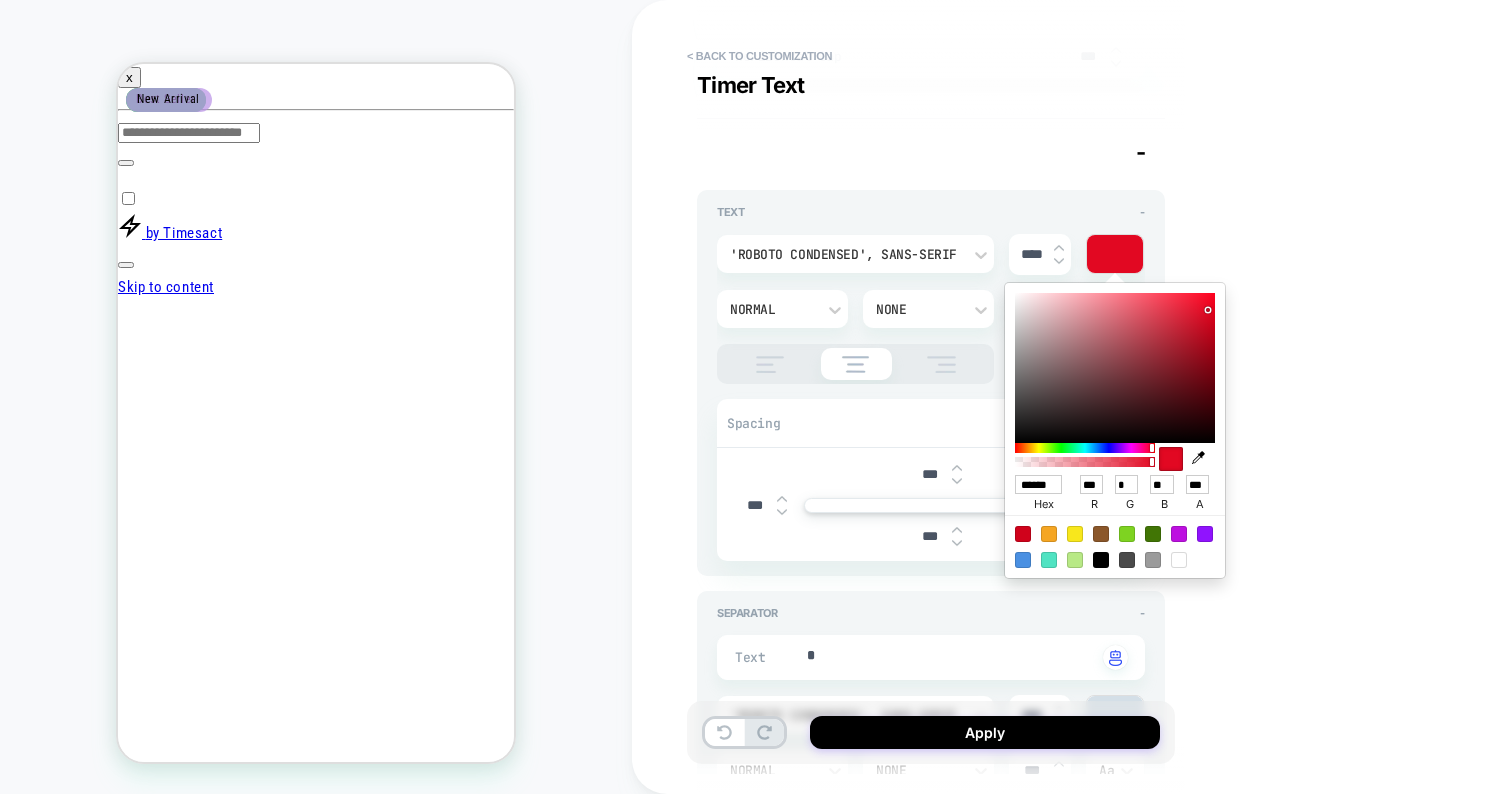 type on "******" 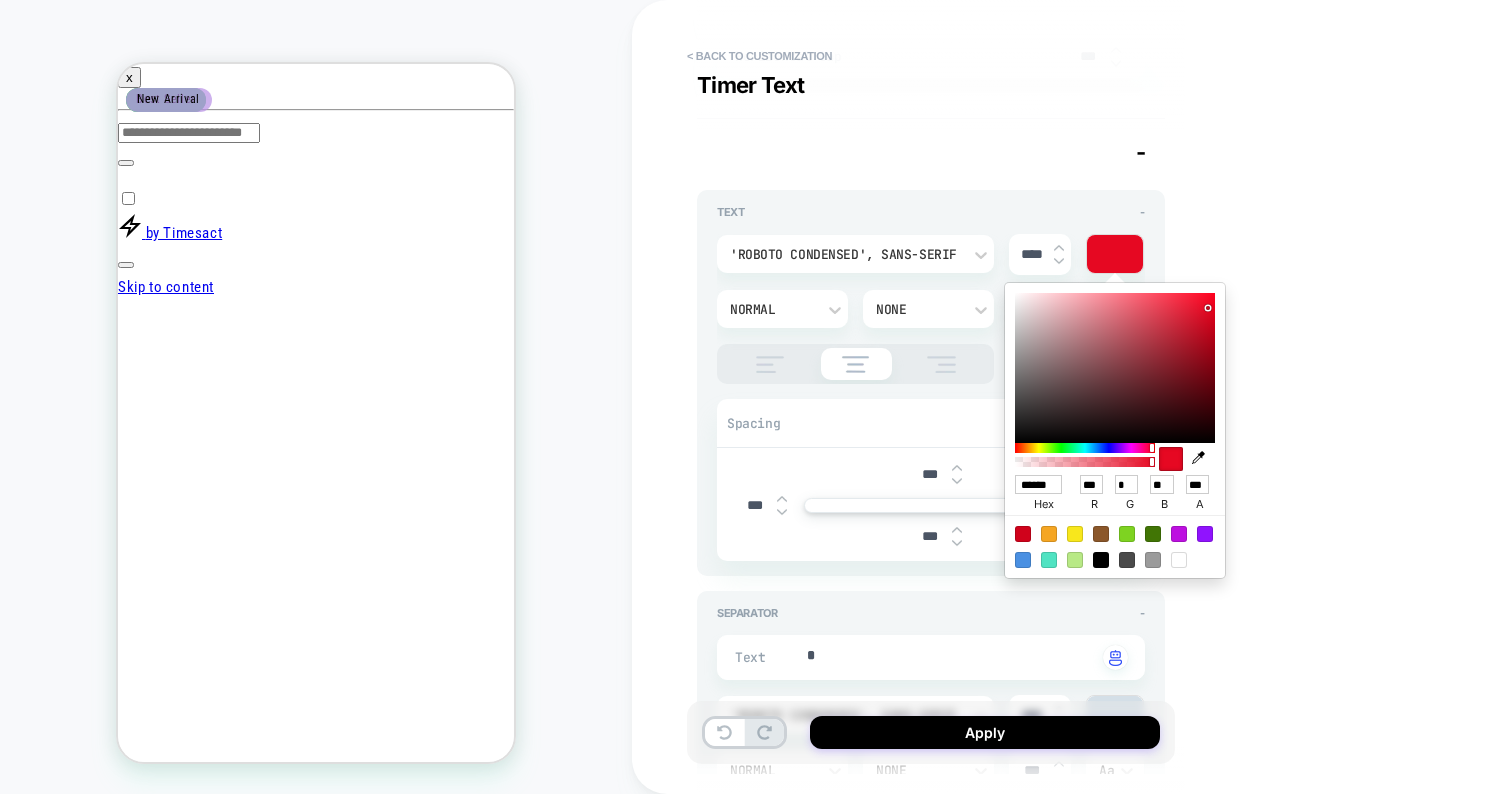type on "*" 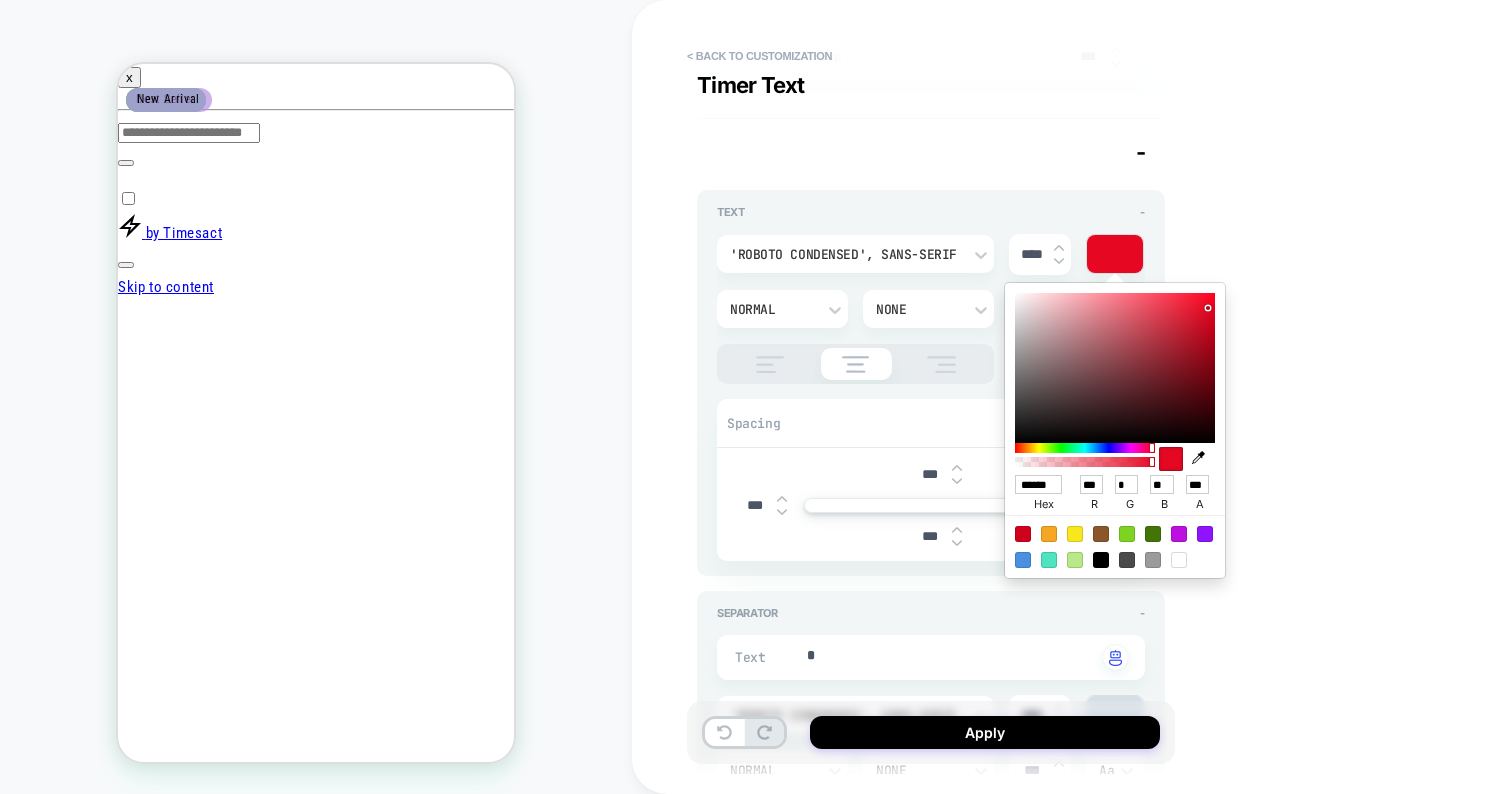 type on "******" 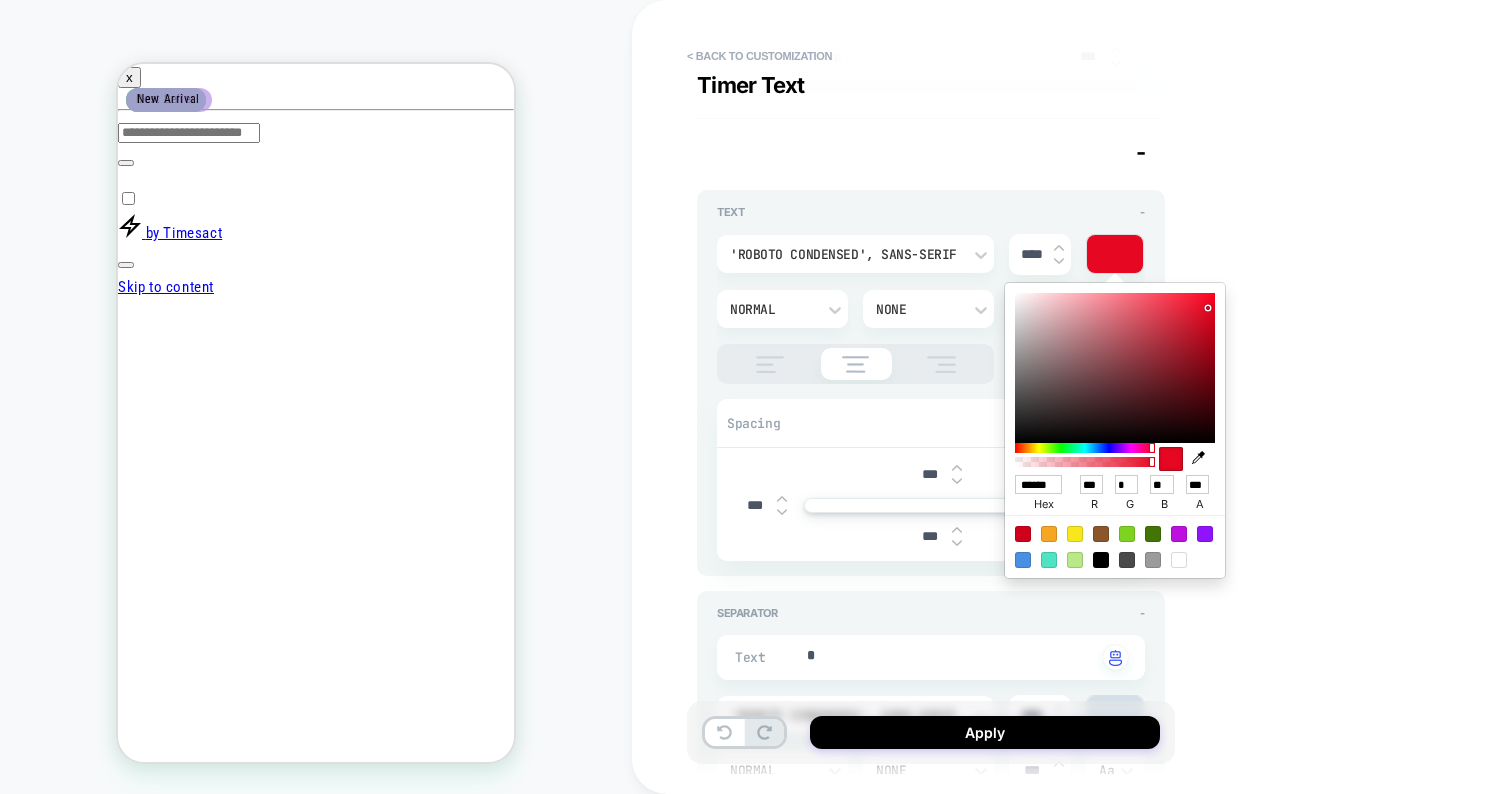 type on "*" 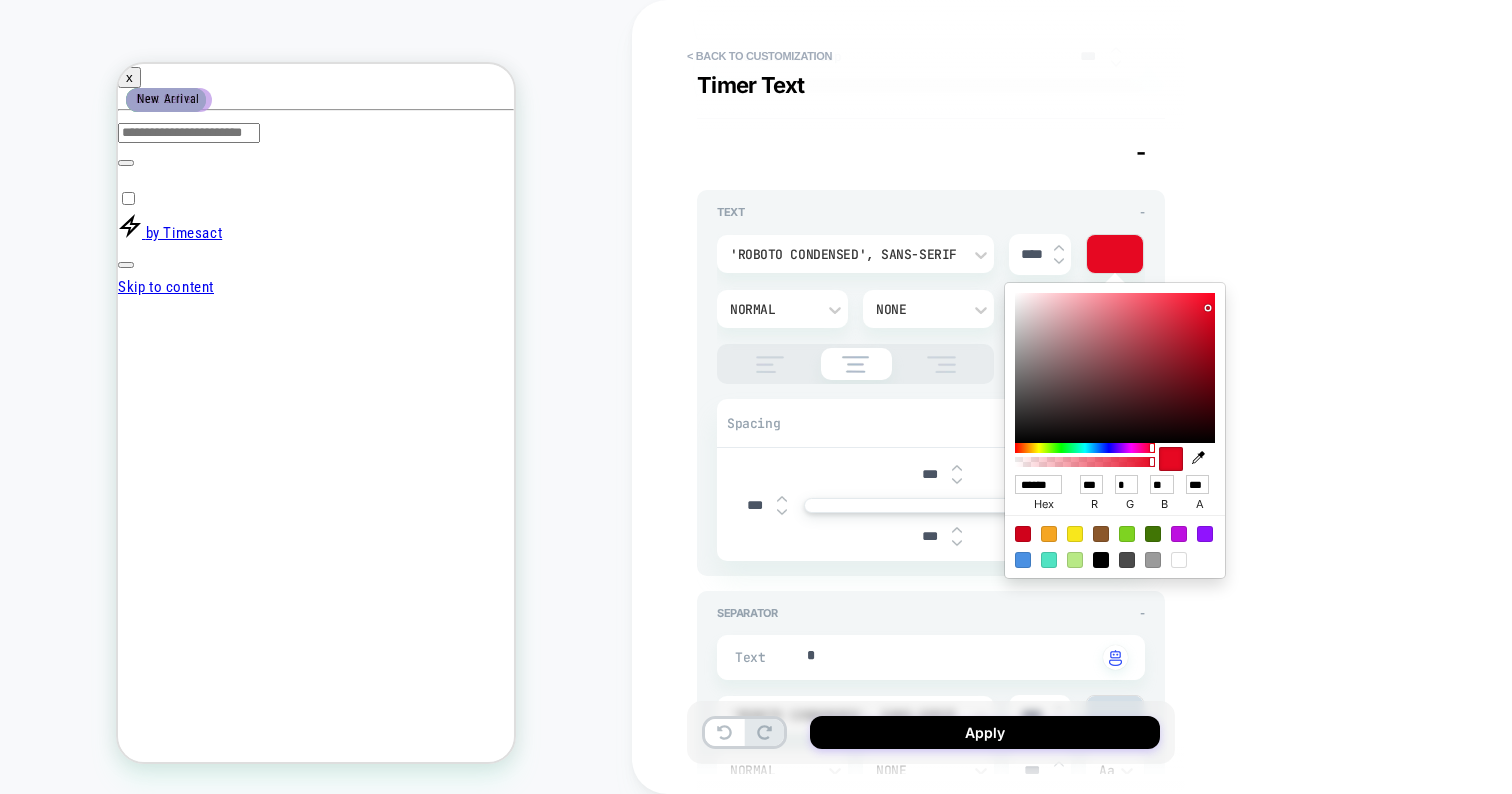 type on "******" 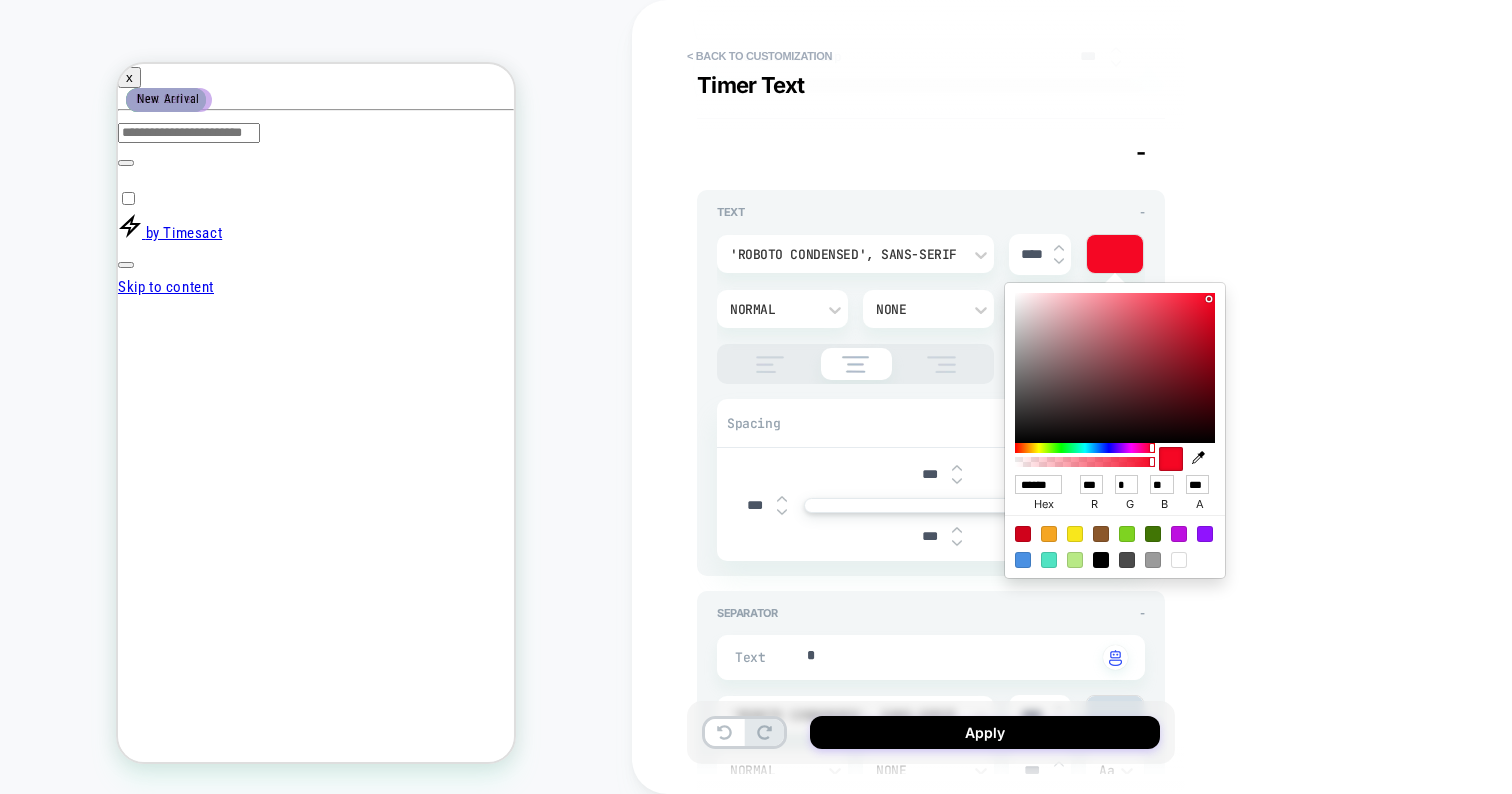 type on "*" 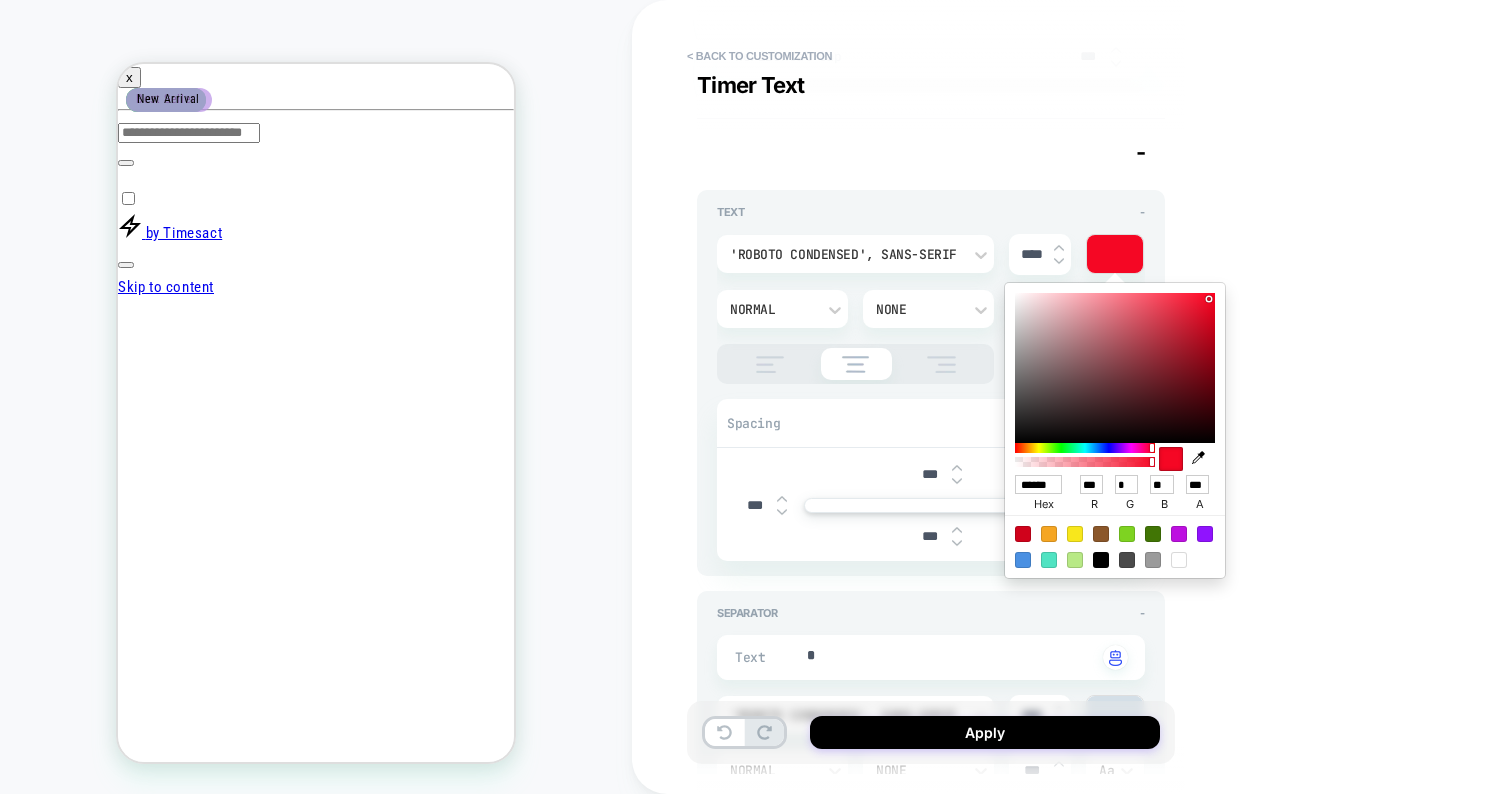 type on "******" 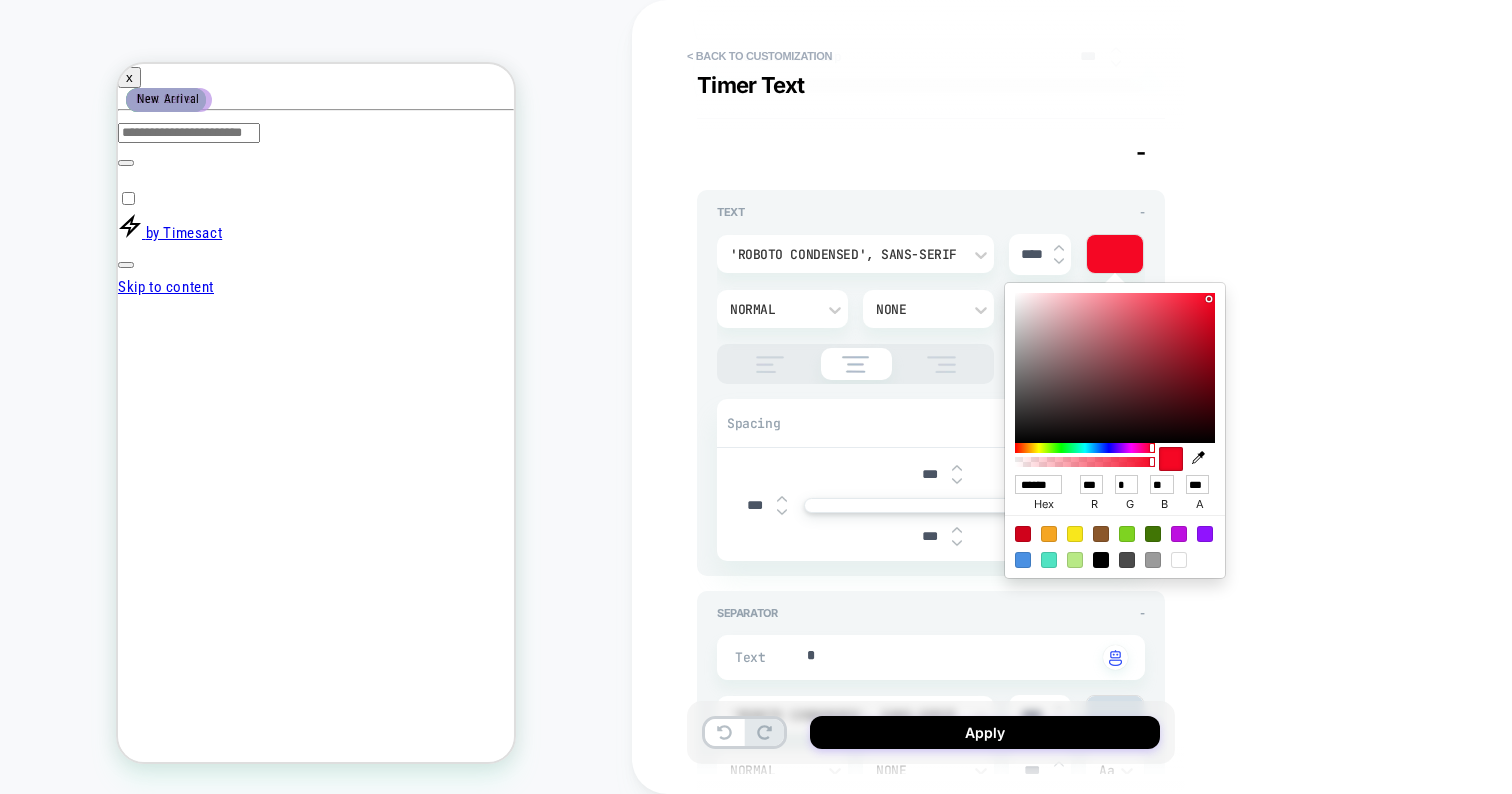 type on "*" 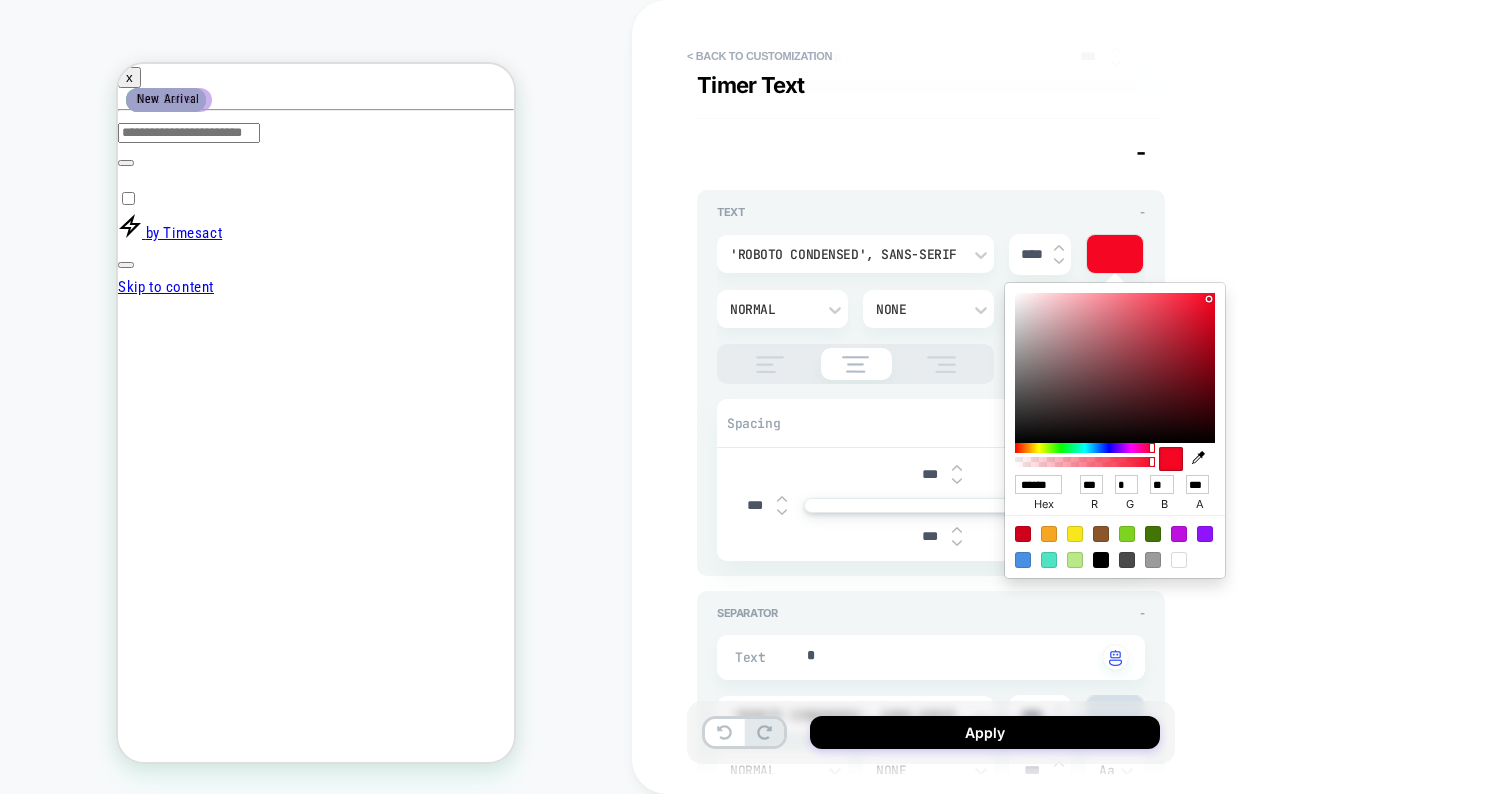 type on "******" 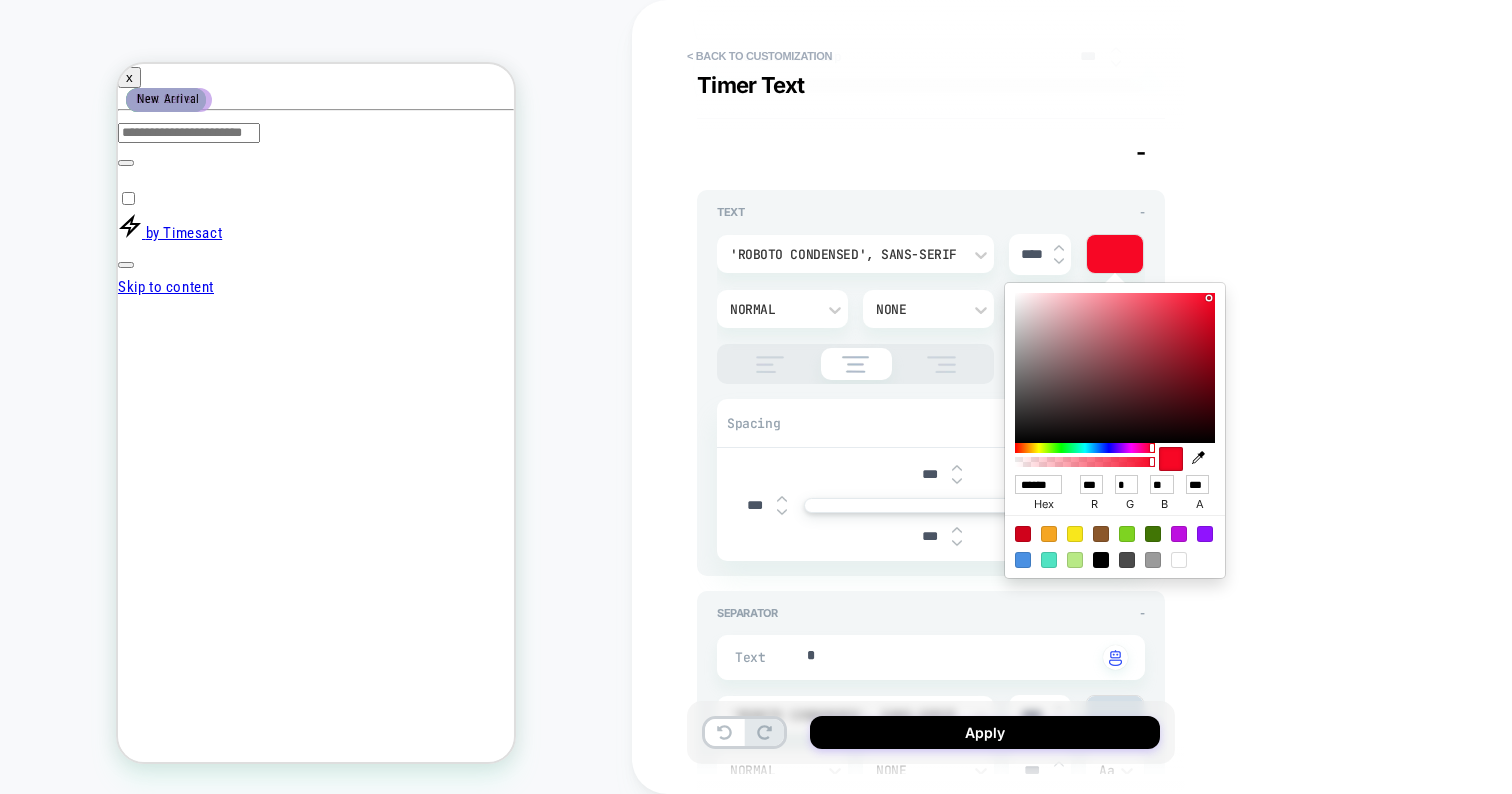 click on "**********" at bounding box center (1072, 397) 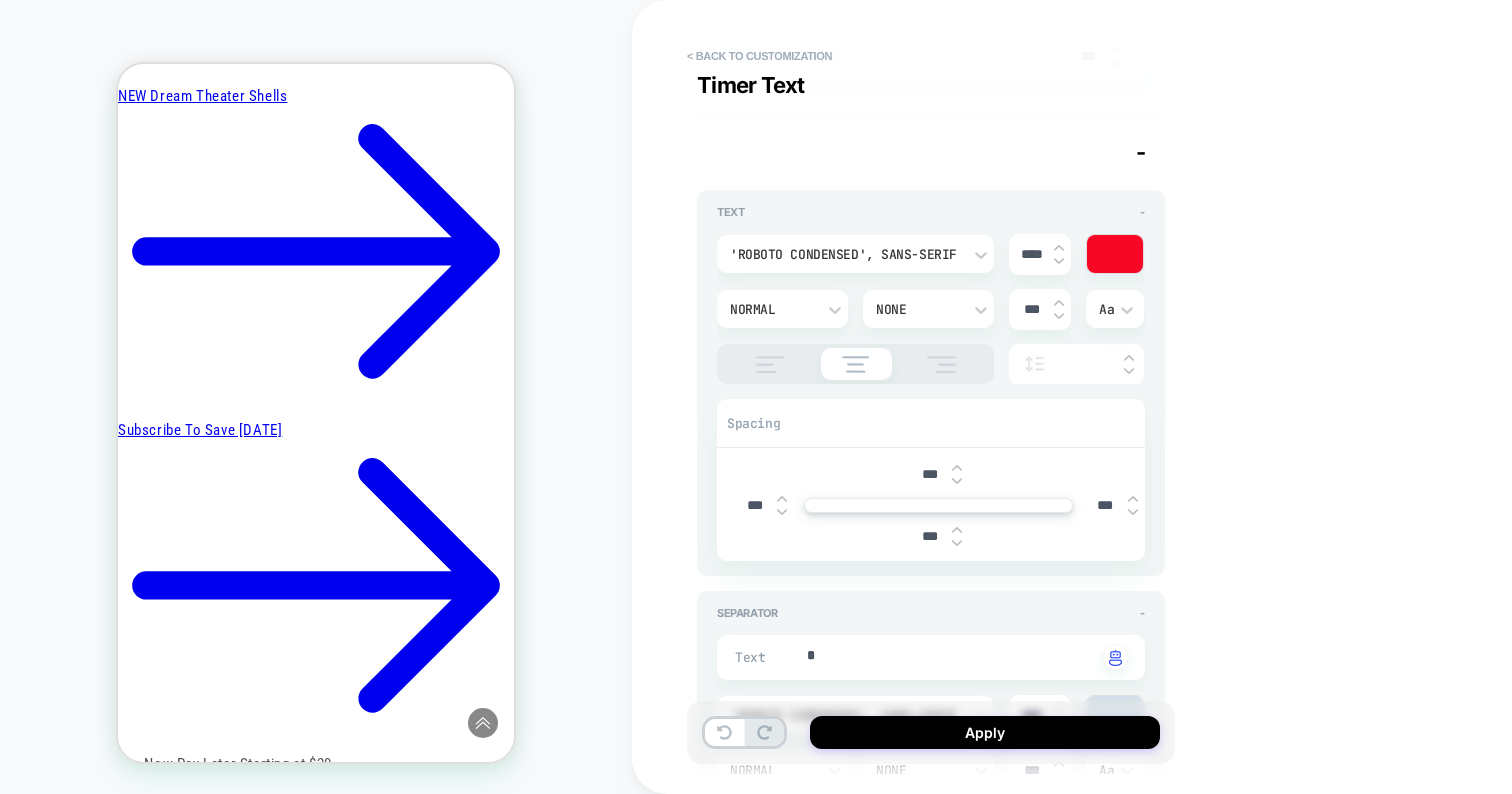 scroll, scrollTop: 1203, scrollLeft: 0, axis: vertical 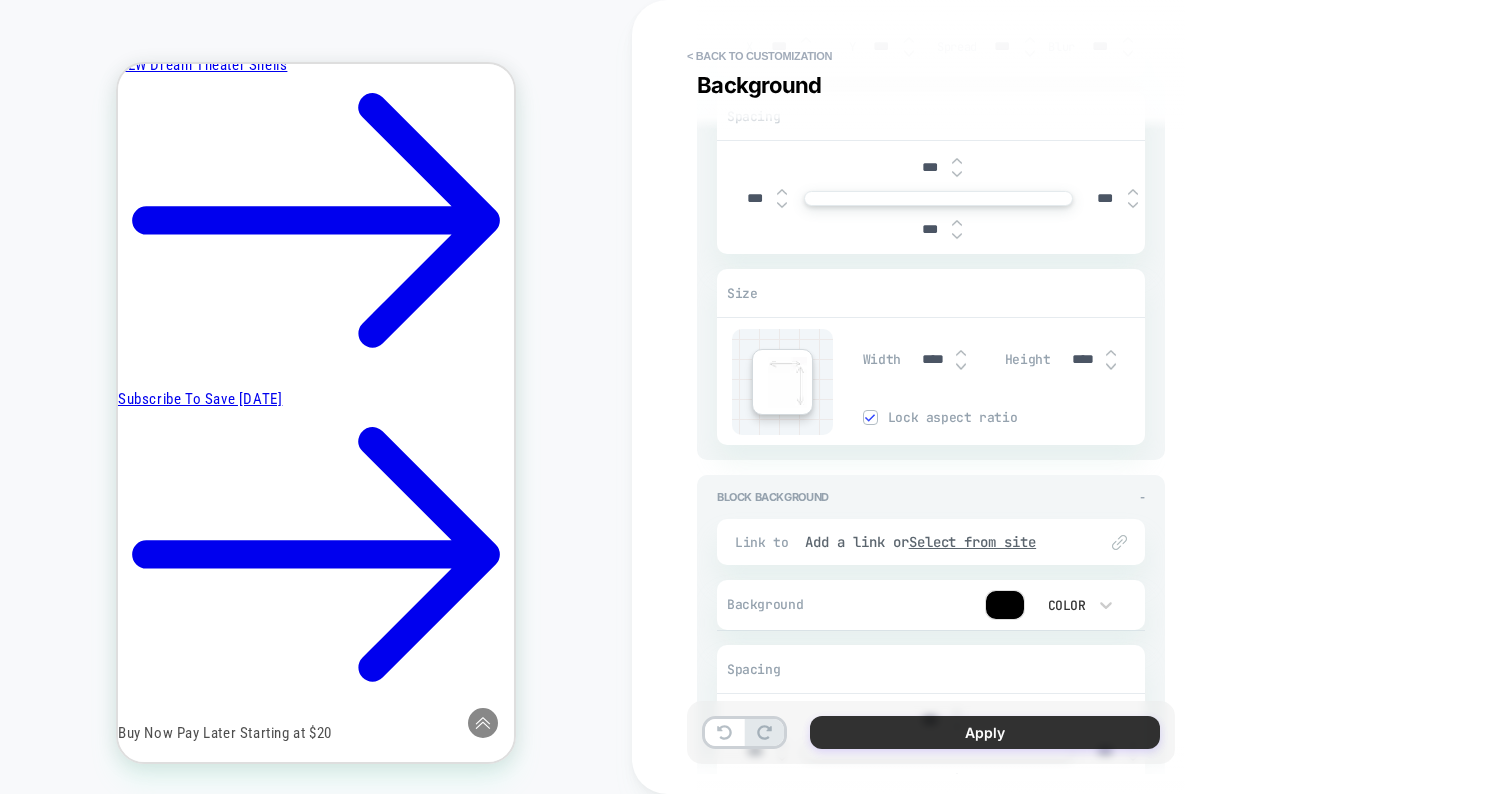 click on "Apply" at bounding box center [985, 732] 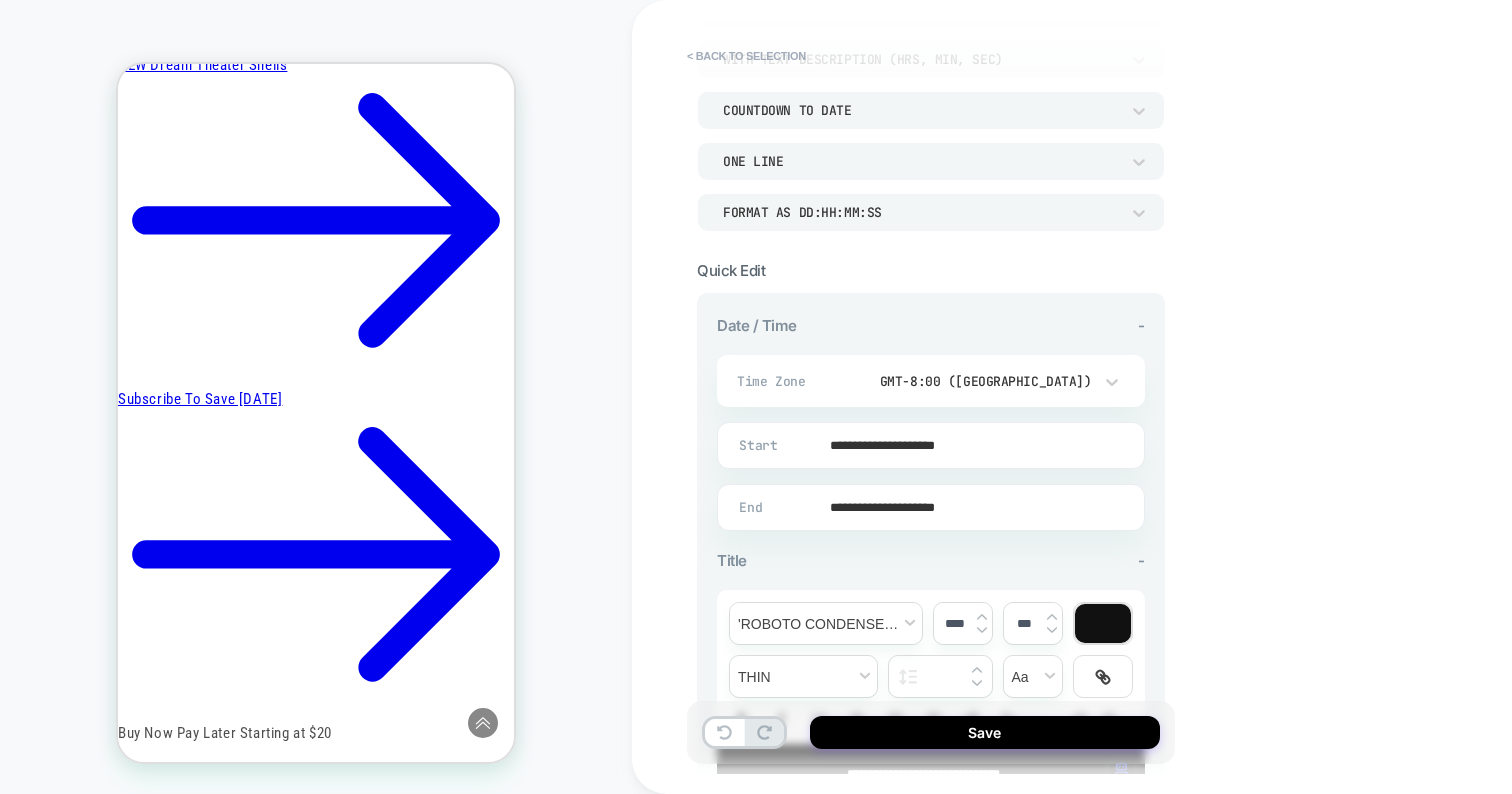 scroll, scrollTop: 0, scrollLeft: 0, axis: both 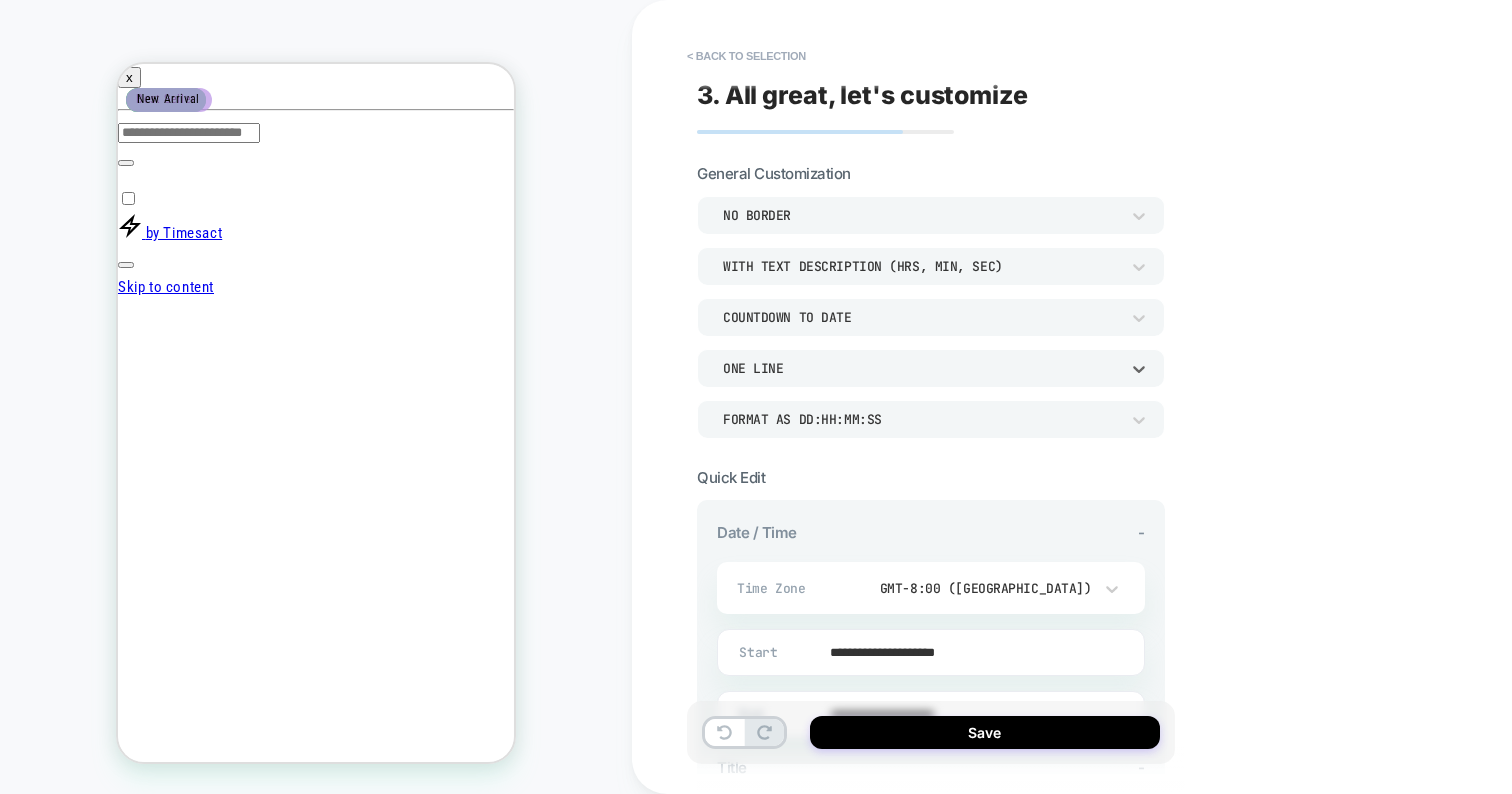 click on "ONE LINE" at bounding box center [921, 368] 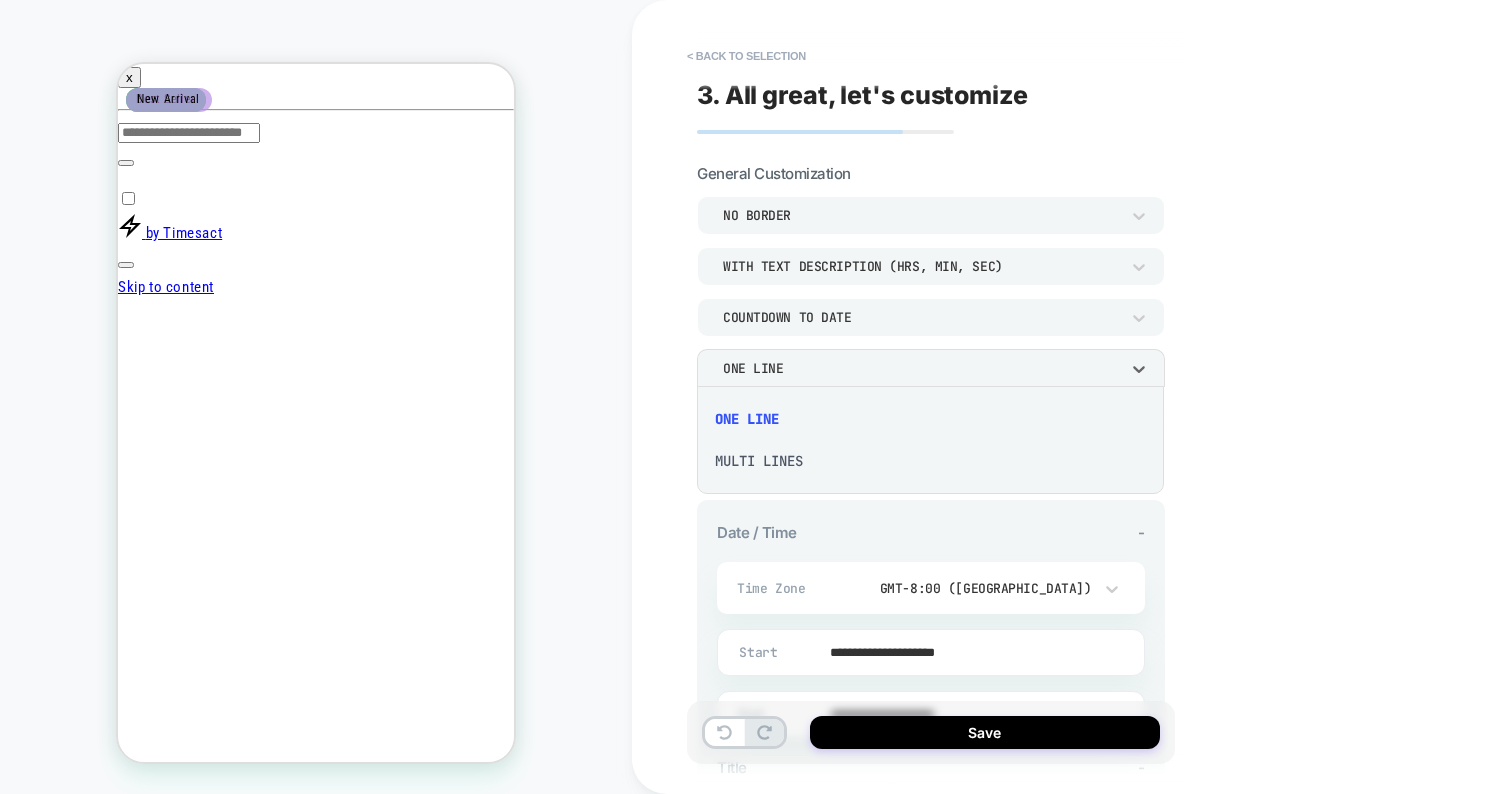 click at bounding box center [756, 397] 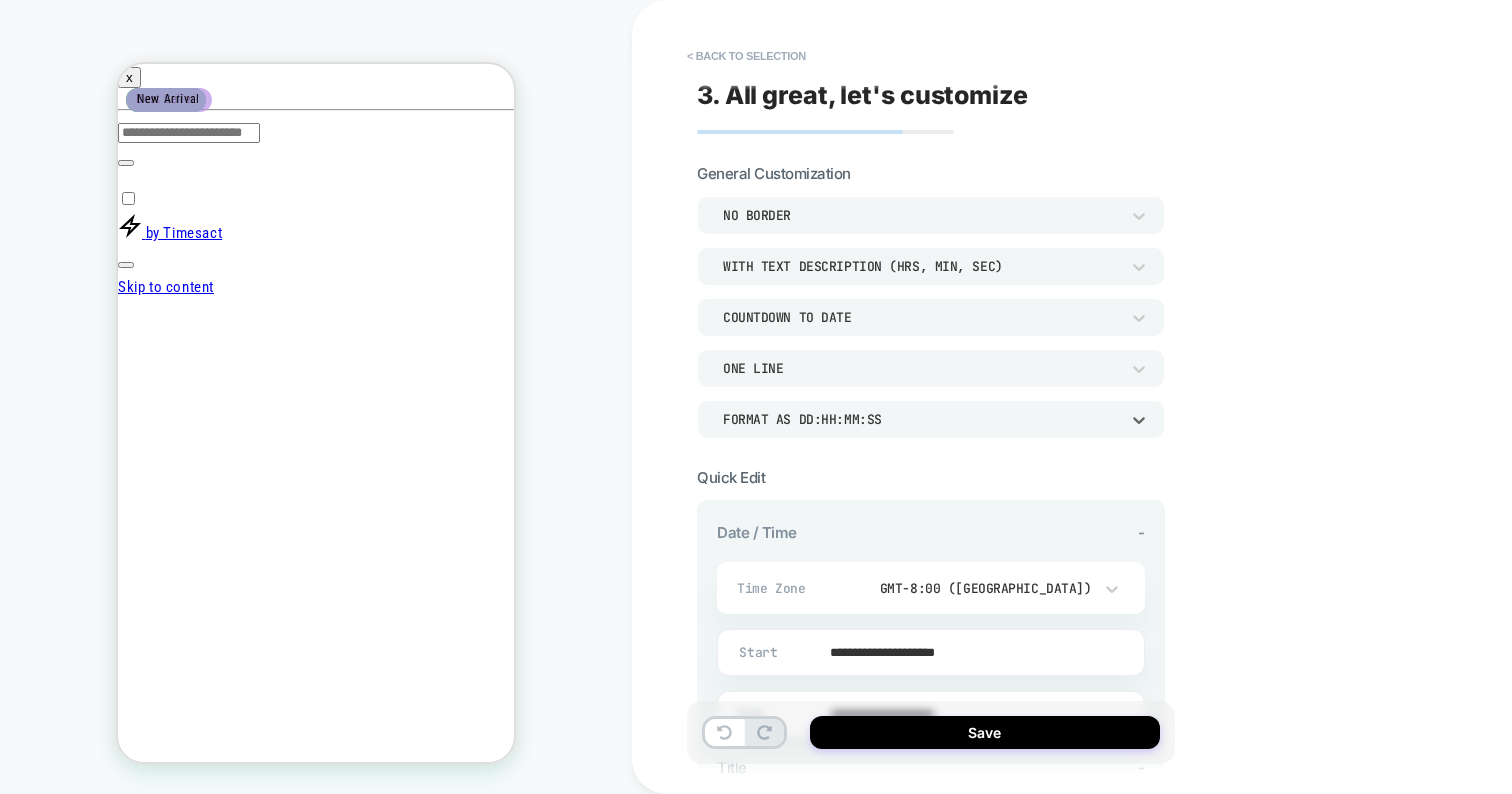 click on "Format as DD:HH:MM:SS" at bounding box center [921, 419] 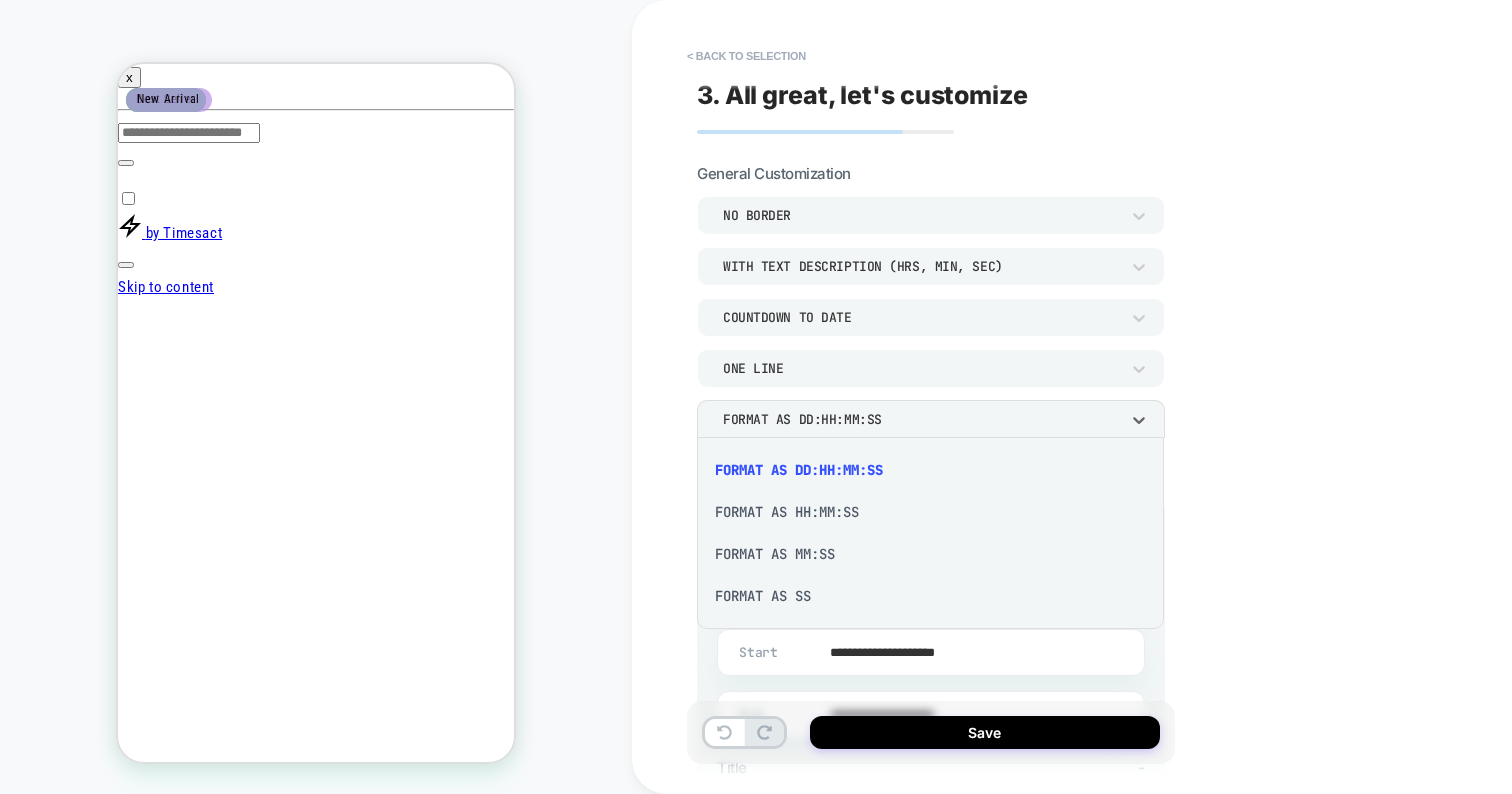 click at bounding box center [756, 397] 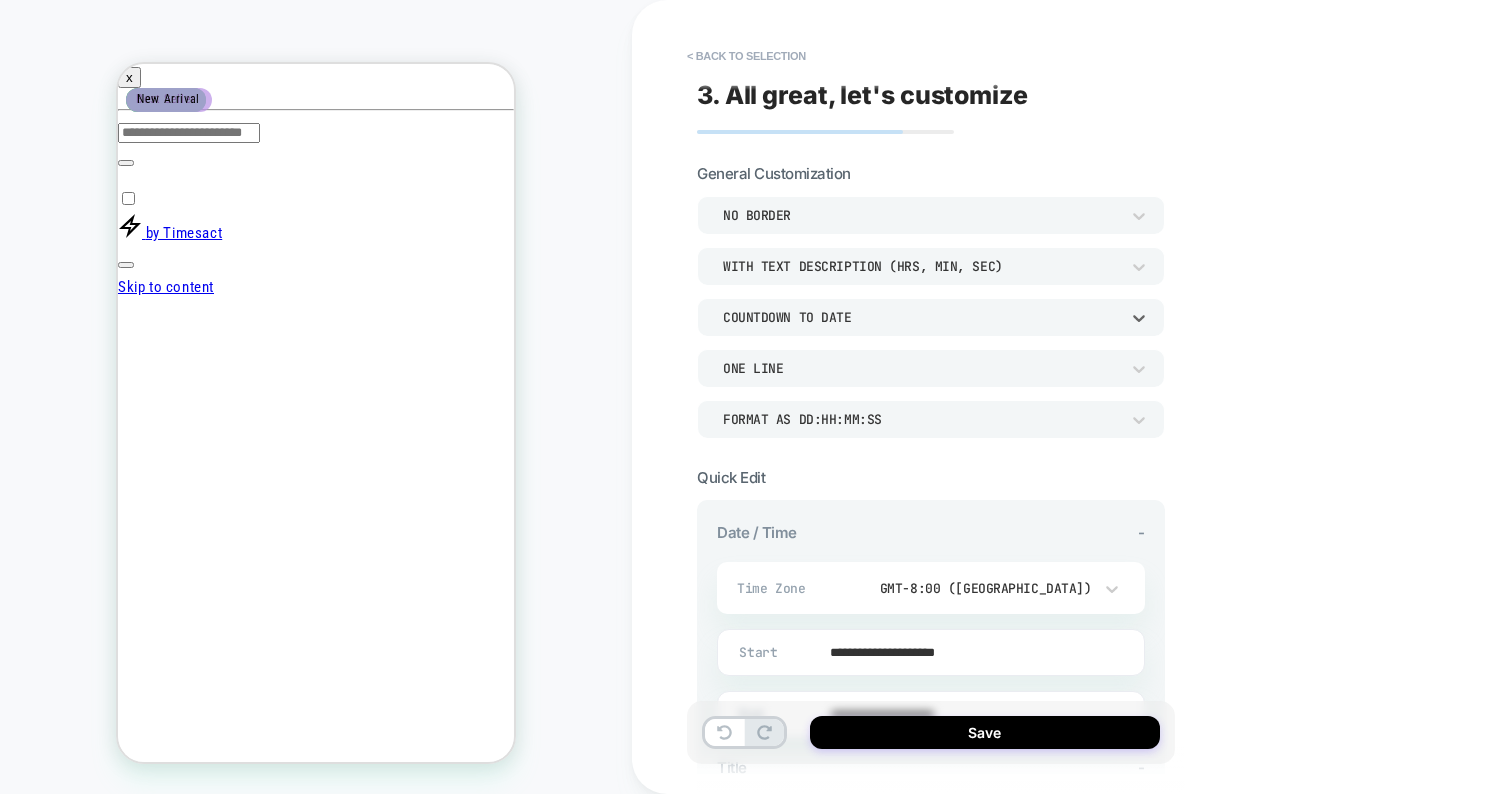 click on "COUNTDOWN TO DATE" at bounding box center [931, 317] 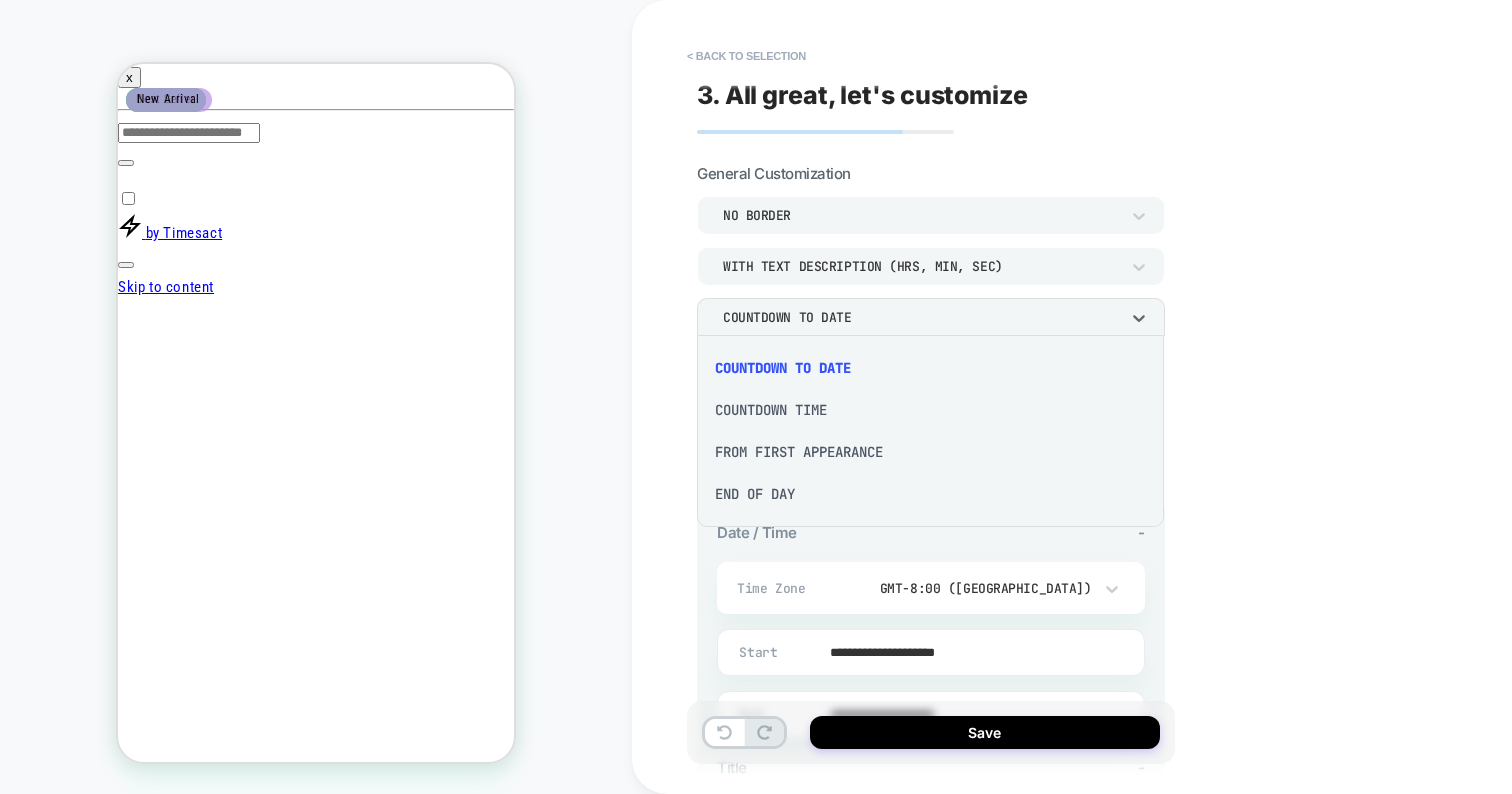 click on "COUNTDOWN TIME" at bounding box center (930, 410) 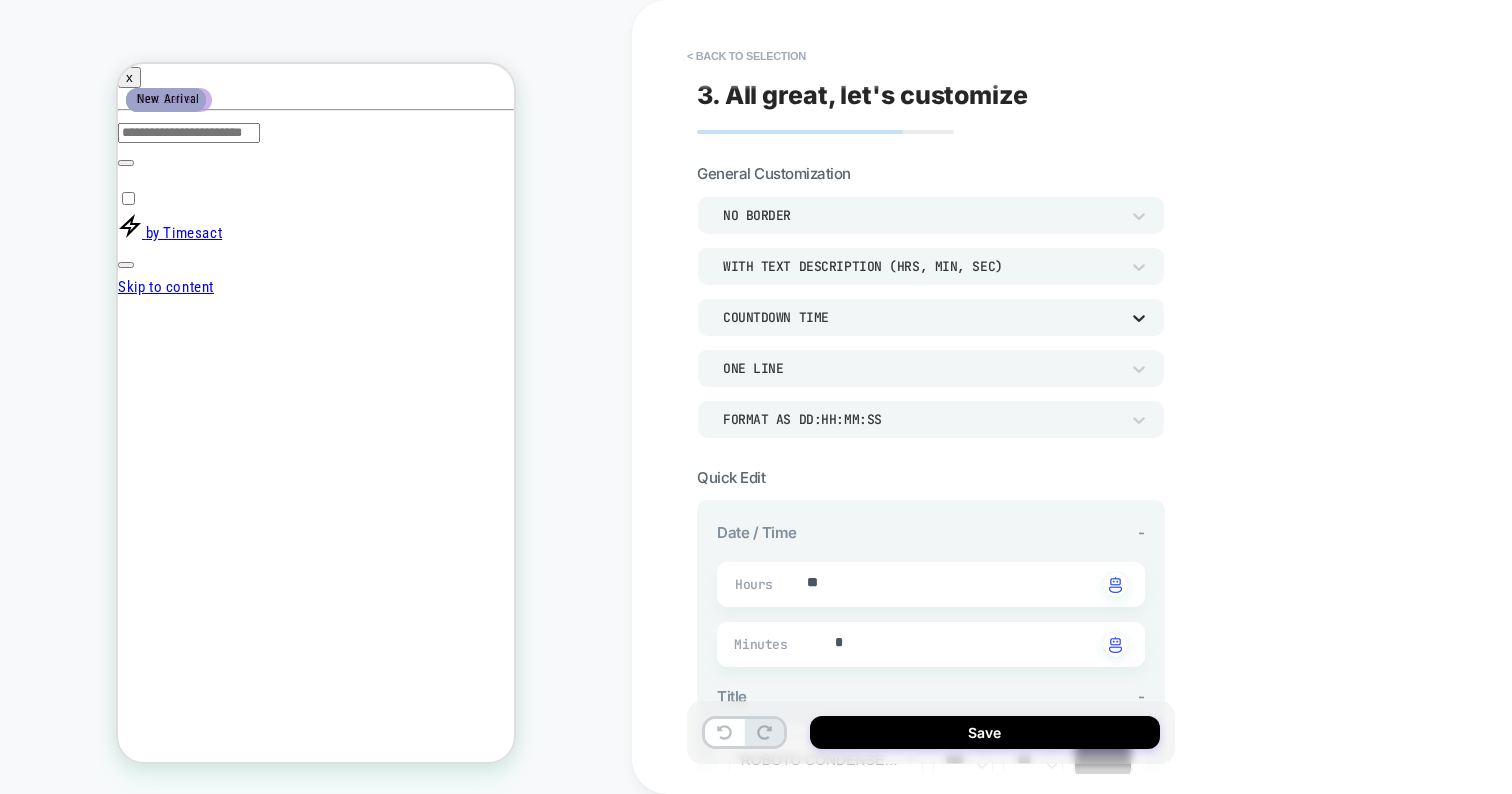 click 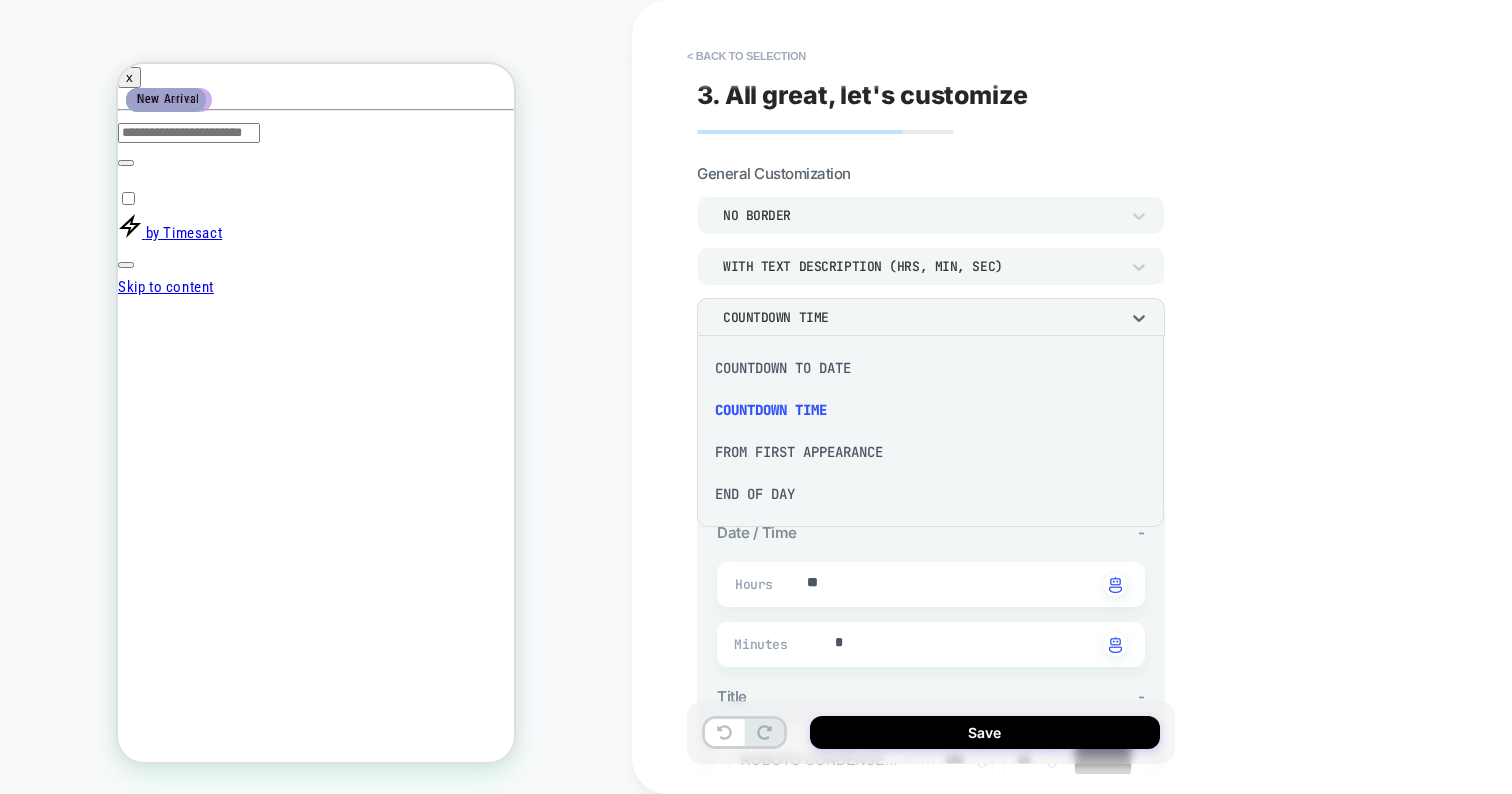 click on "COUNTDOWN TO DATE" at bounding box center [930, 368] 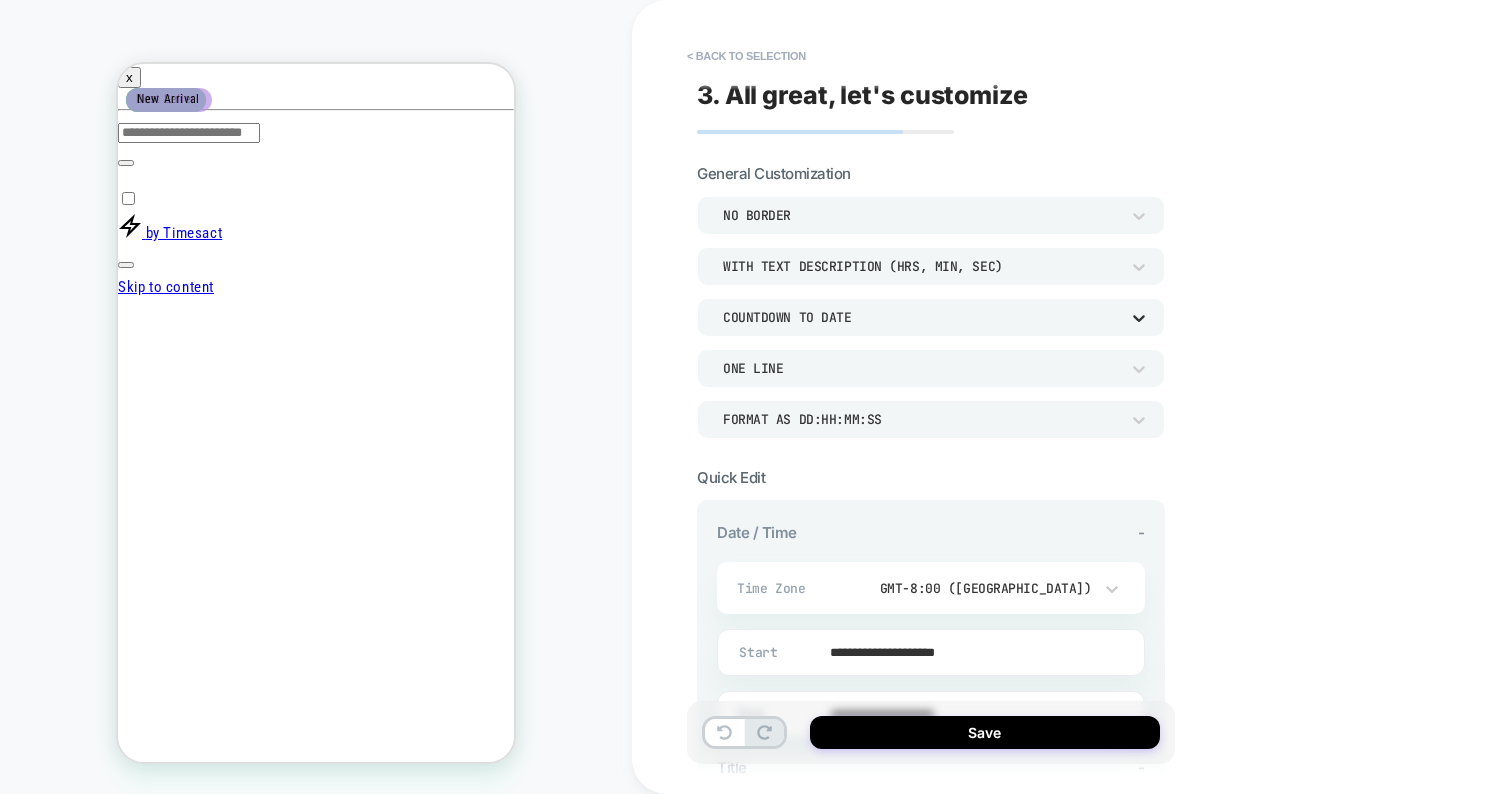 click 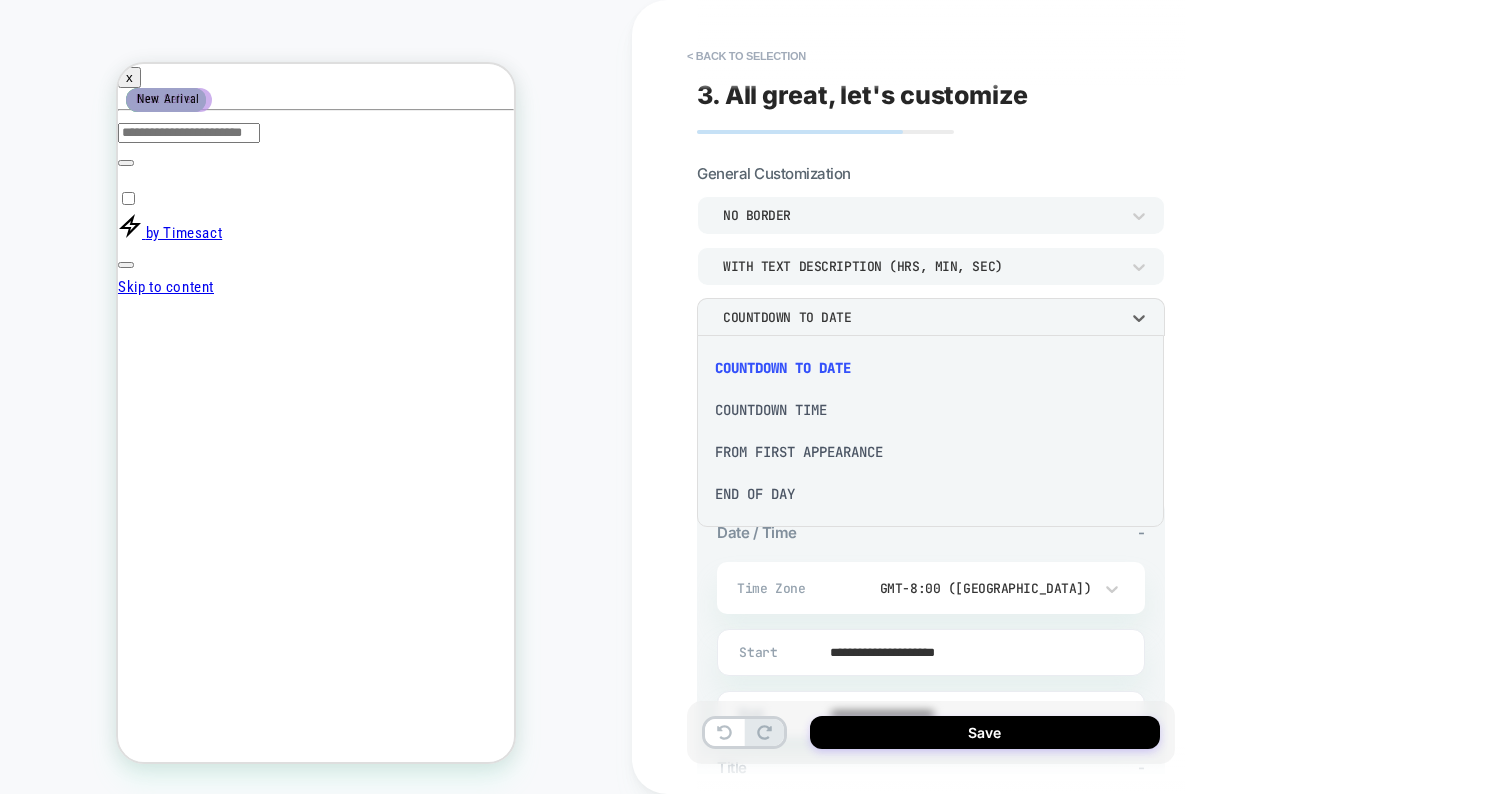 click on "FROM FIRST APPEARANCE" at bounding box center (930, 452) 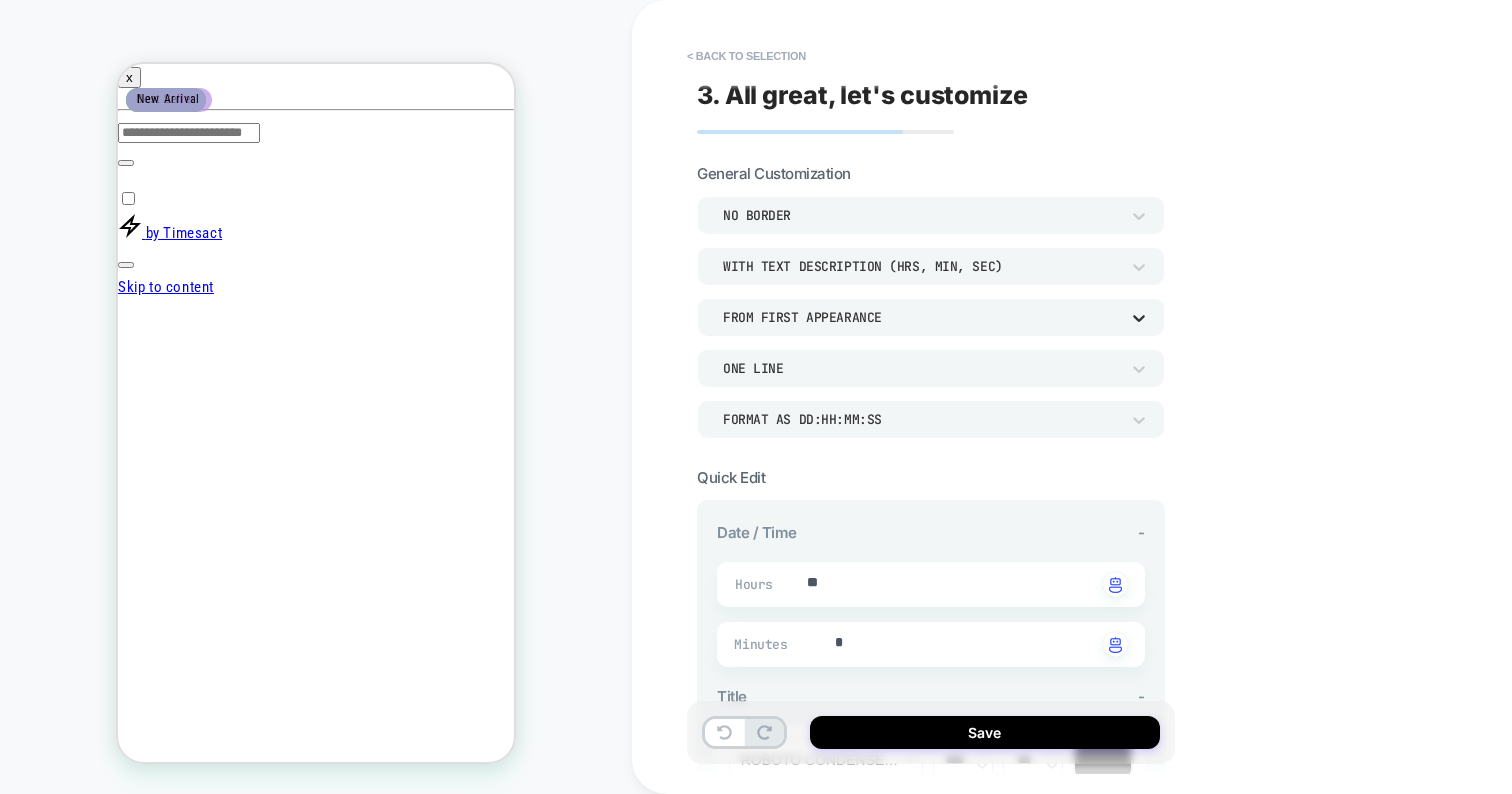 click 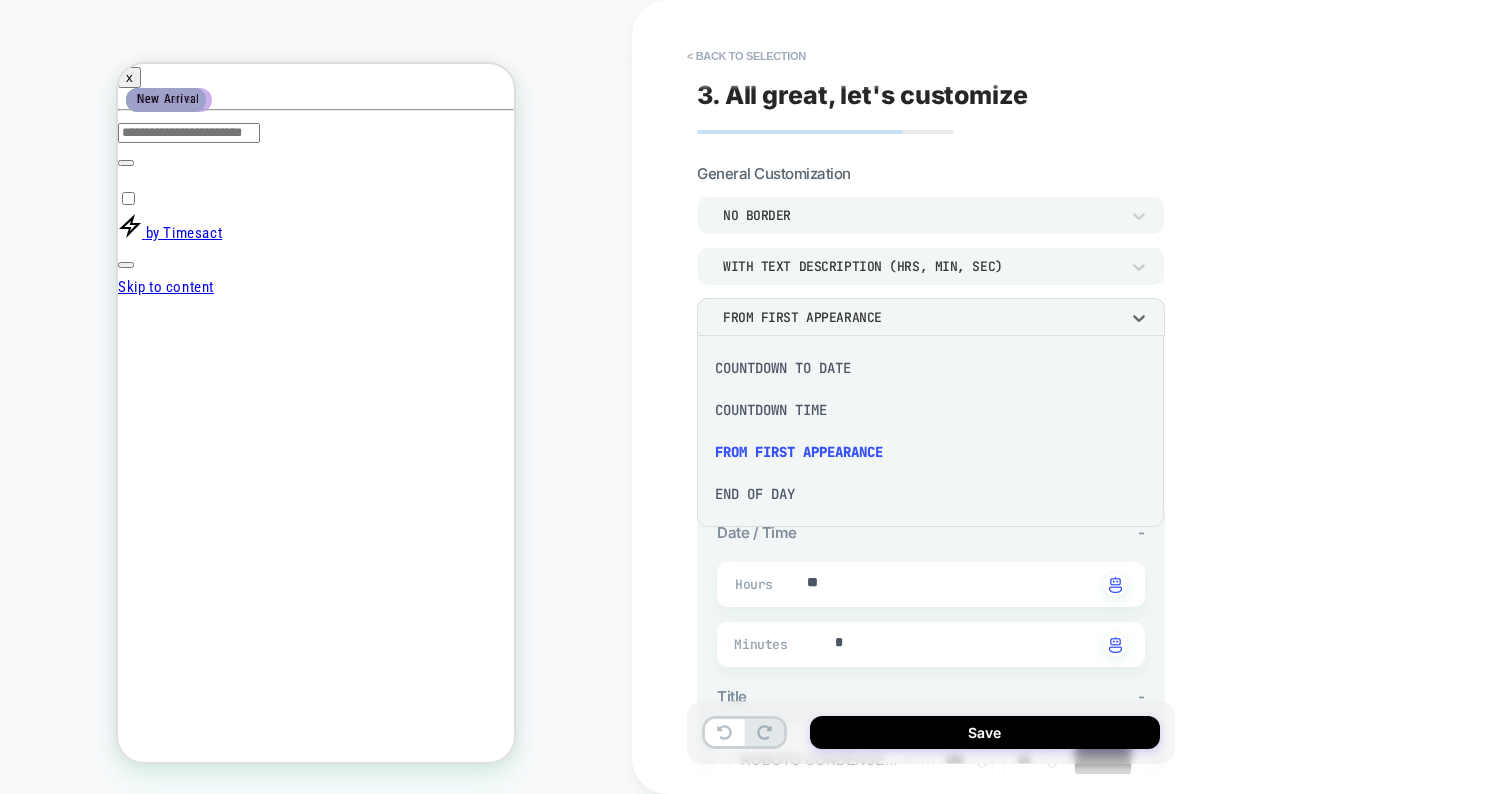 click on "END OF DAY" at bounding box center [930, 494] 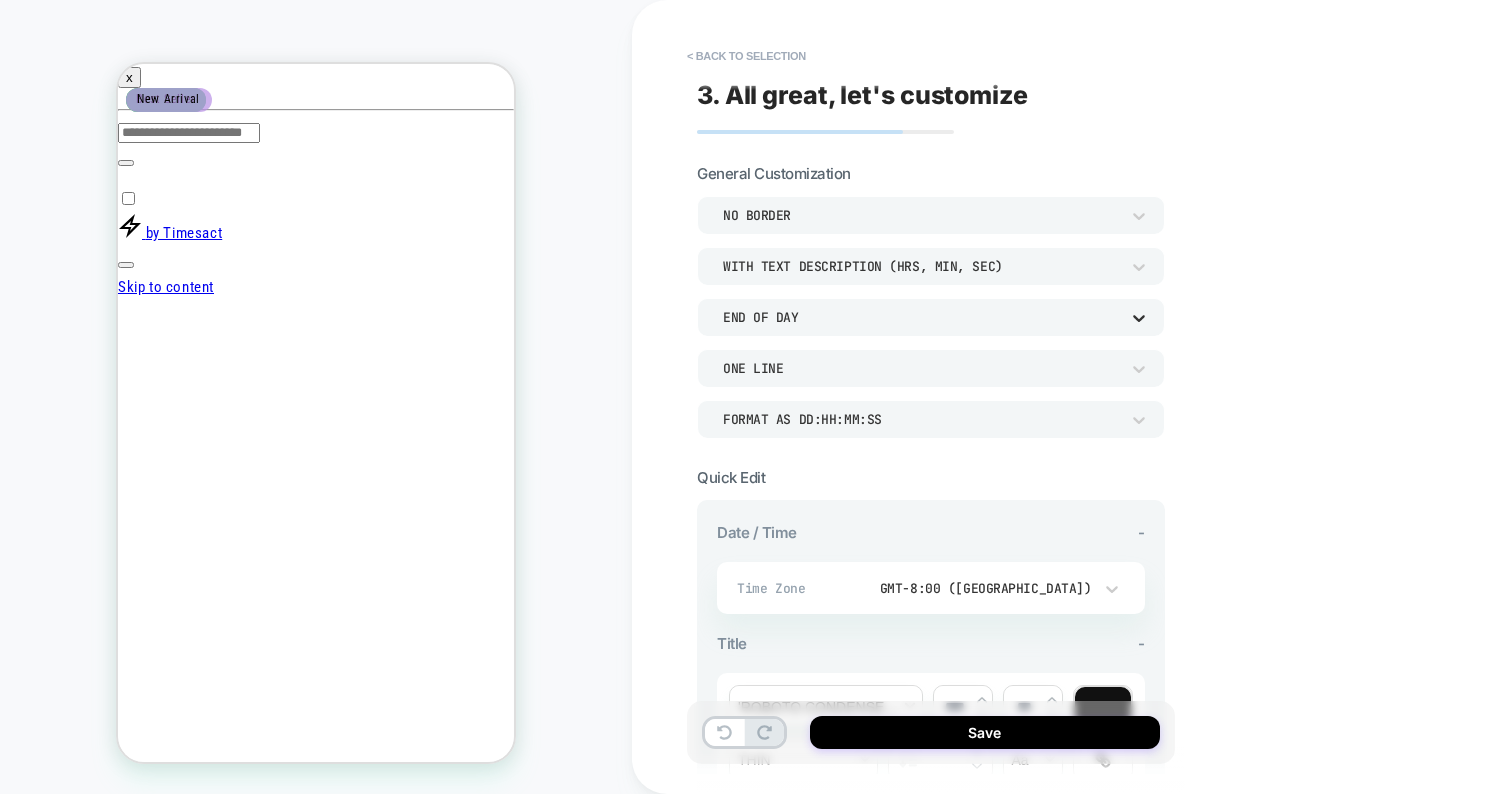click 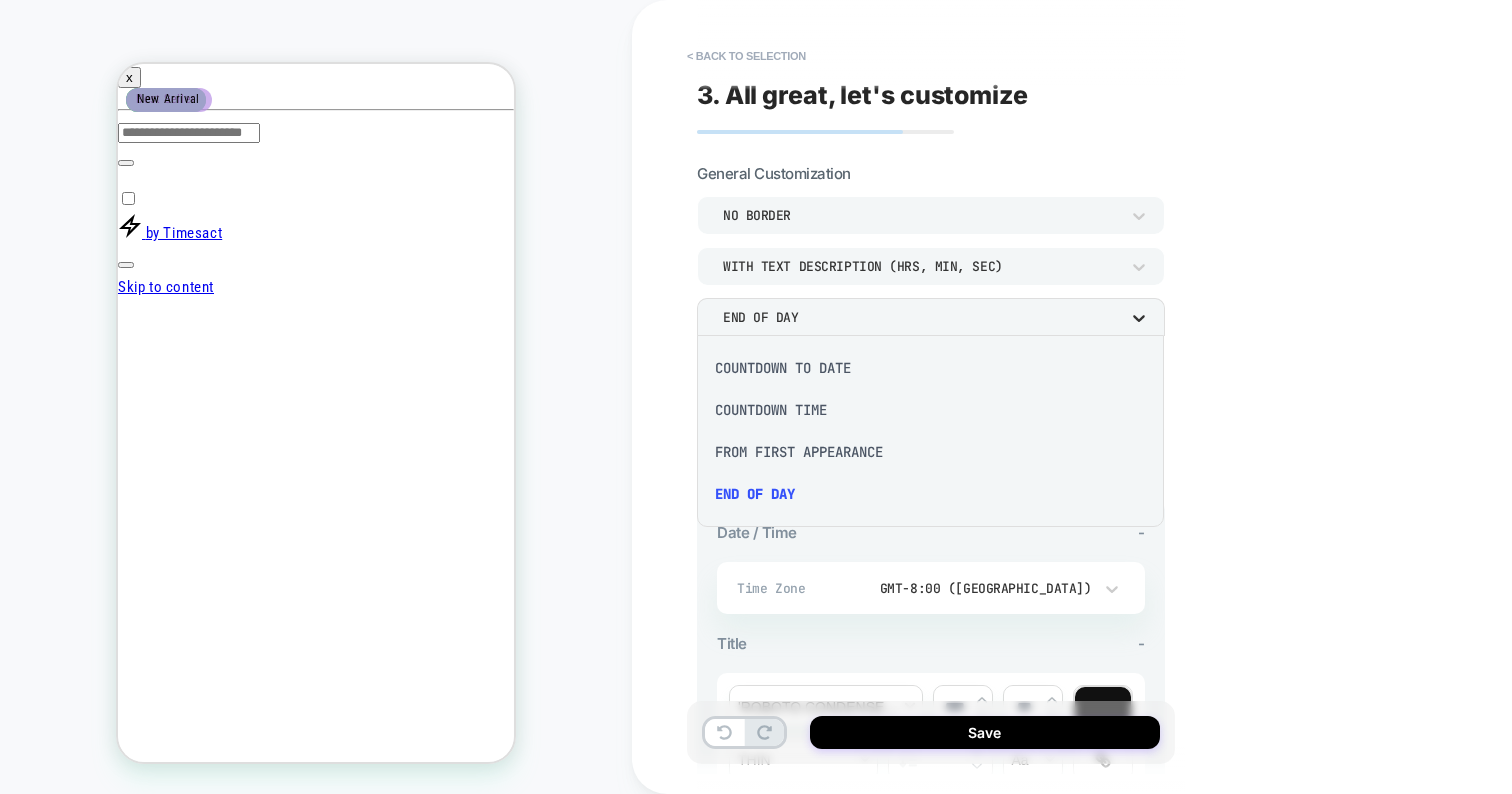 click at bounding box center (756, 397) 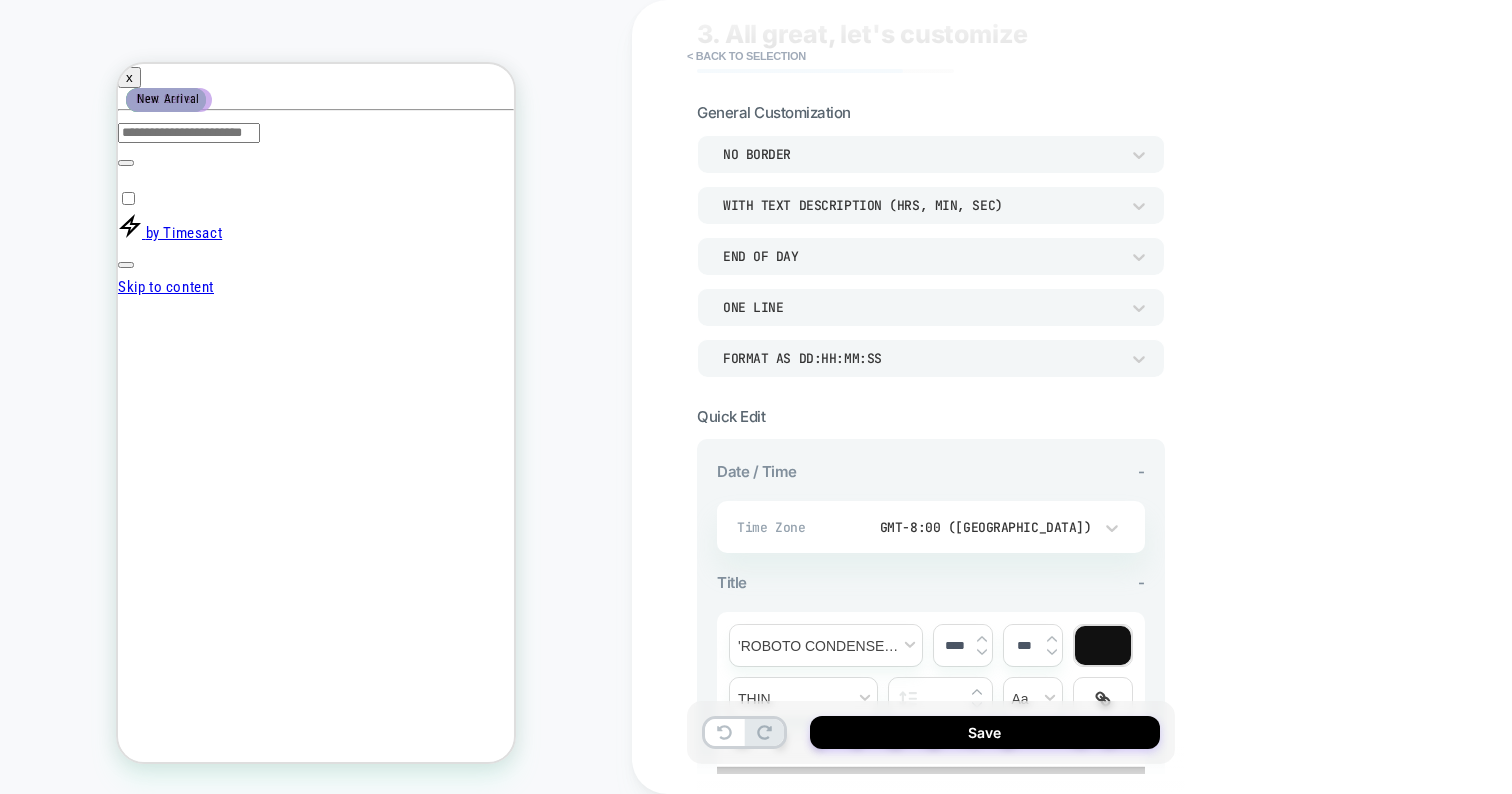scroll, scrollTop: 0, scrollLeft: 0, axis: both 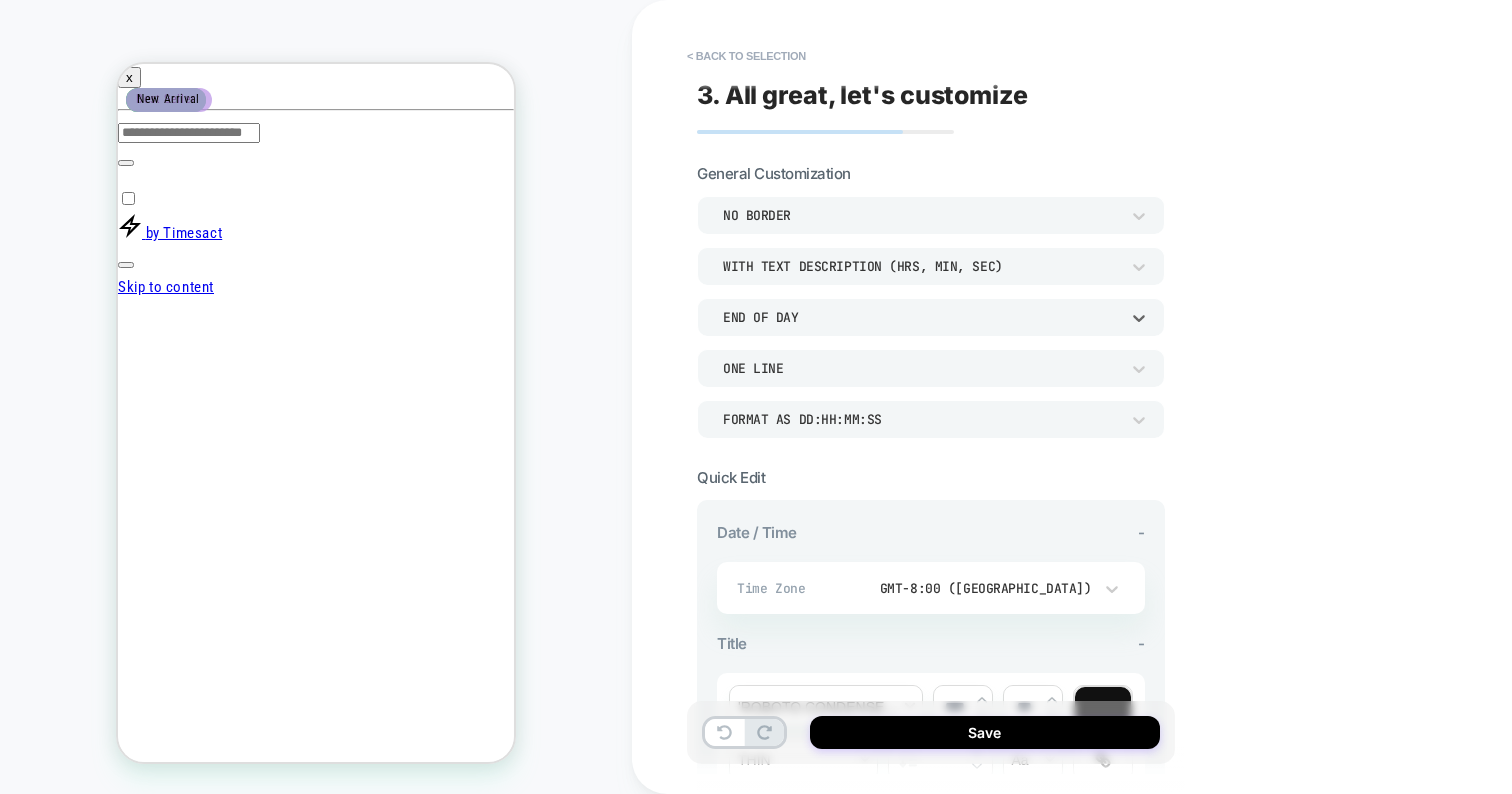 click on "END OF DAY" at bounding box center (921, 317) 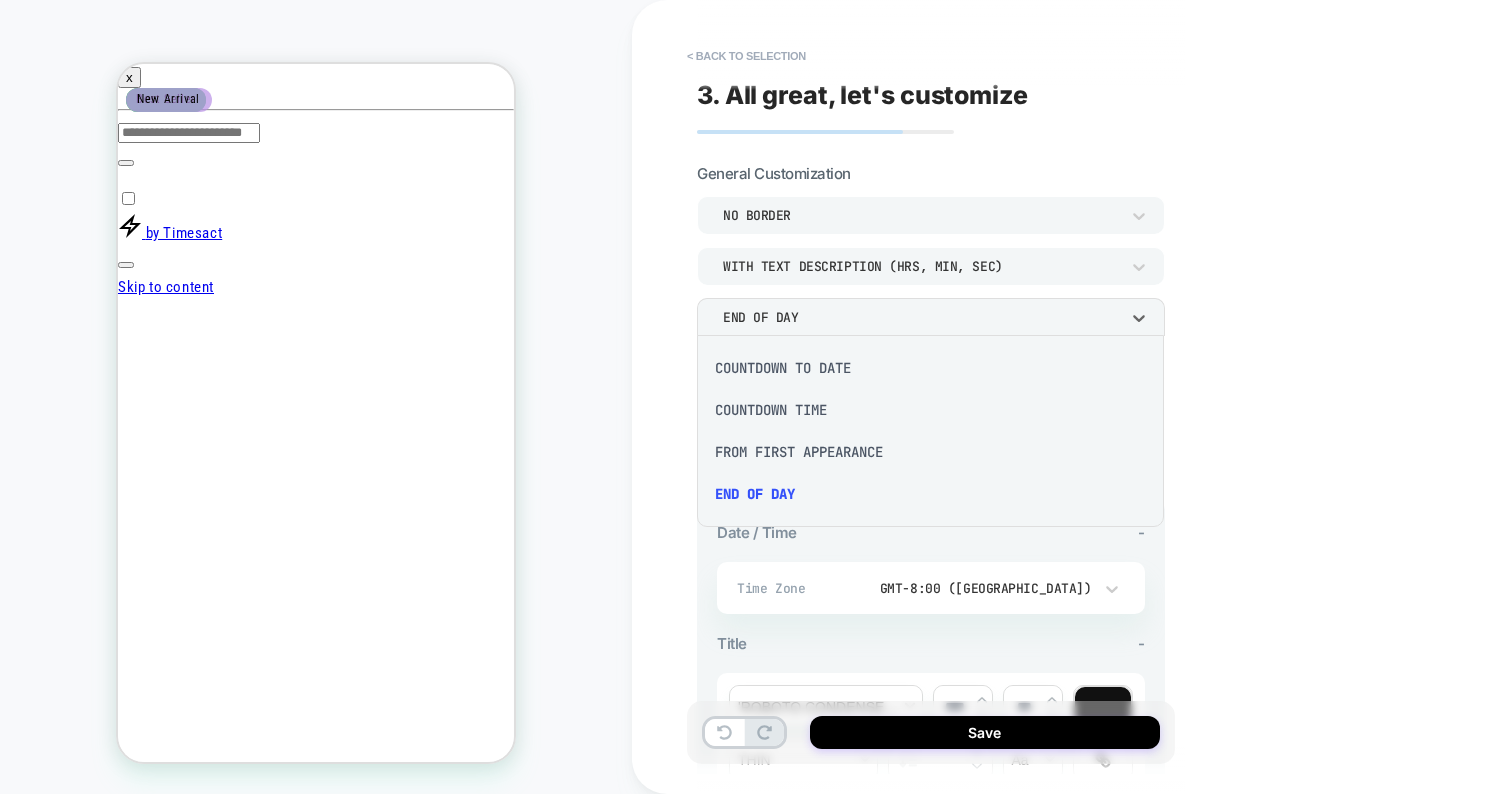 click on "COUNTDOWN TIME" at bounding box center [930, 410] 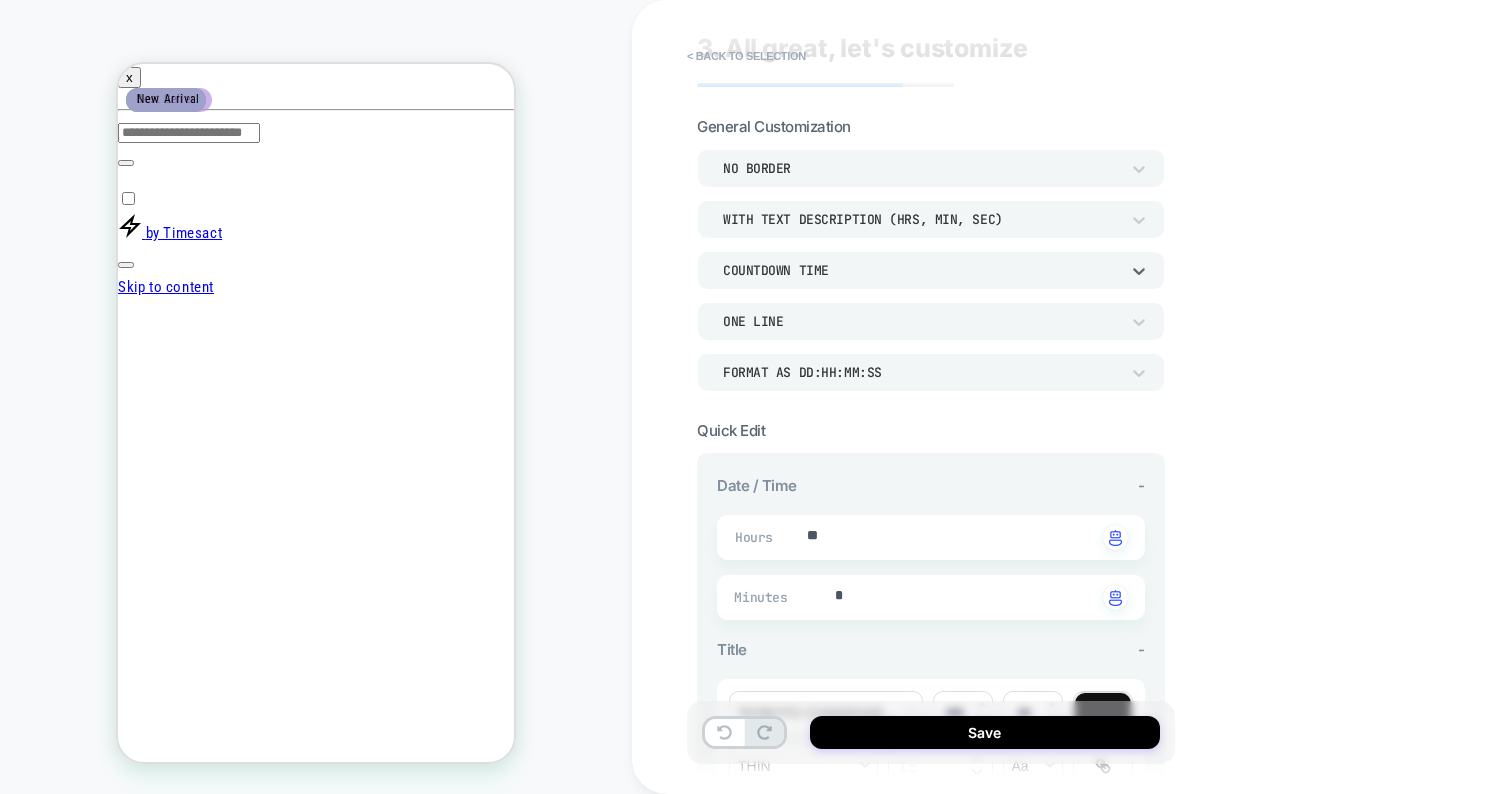 scroll, scrollTop: 0, scrollLeft: 0, axis: both 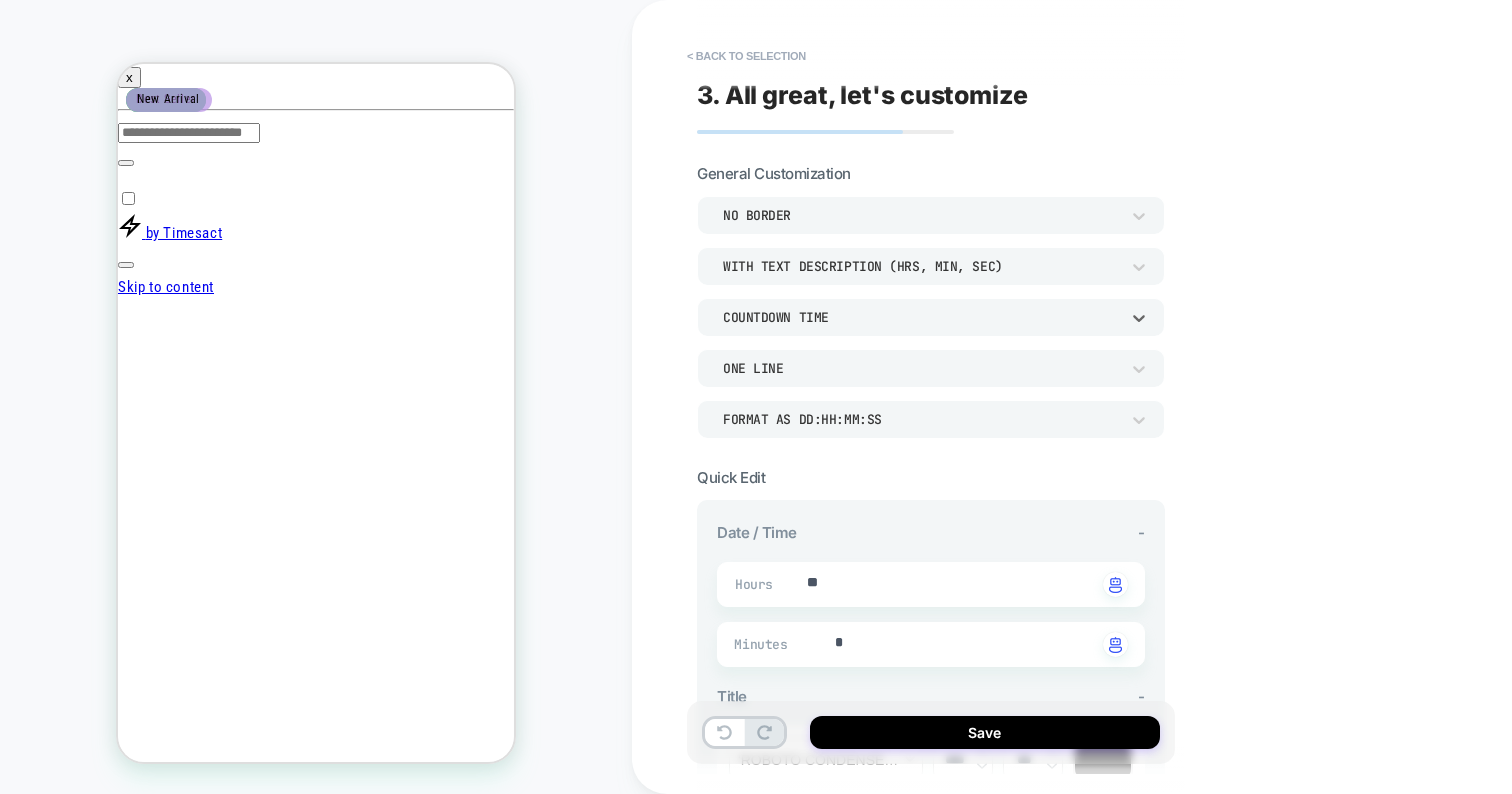 click on "COUNTDOWN TIME" at bounding box center (921, 317) 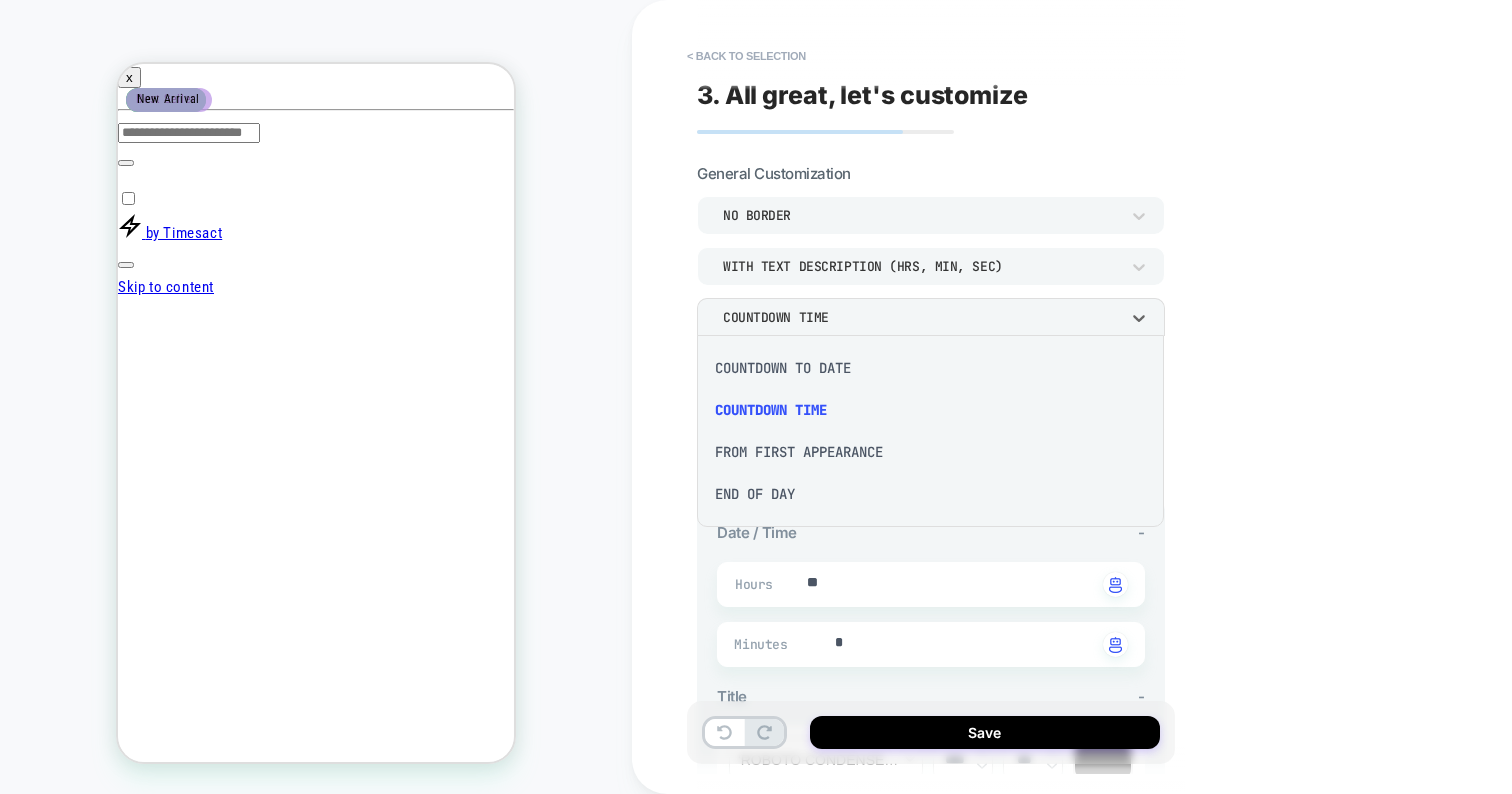 click on "END OF DAY" at bounding box center (930, 494) 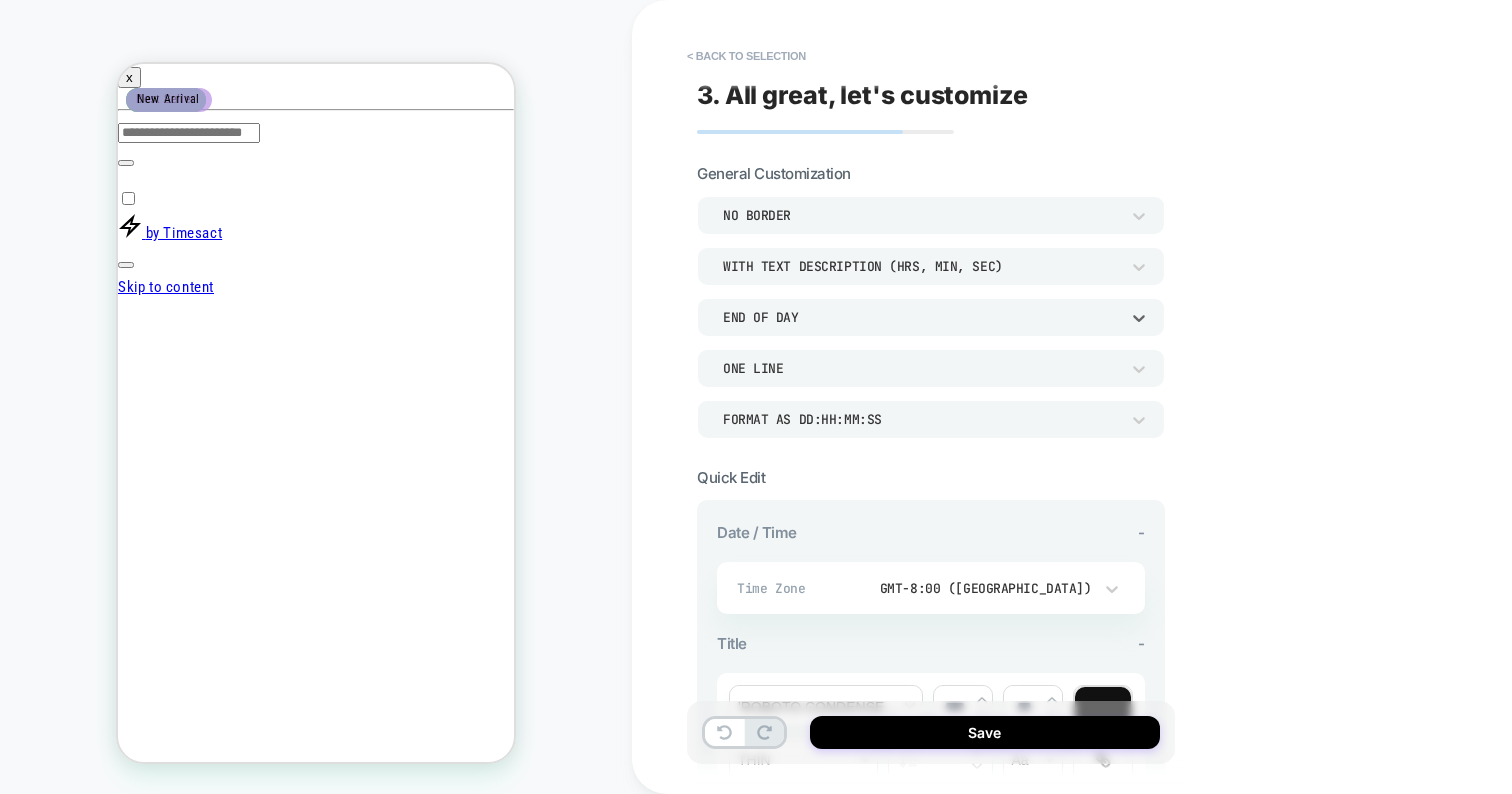 click on "END OF DAY" at bounding box center [921, 317] 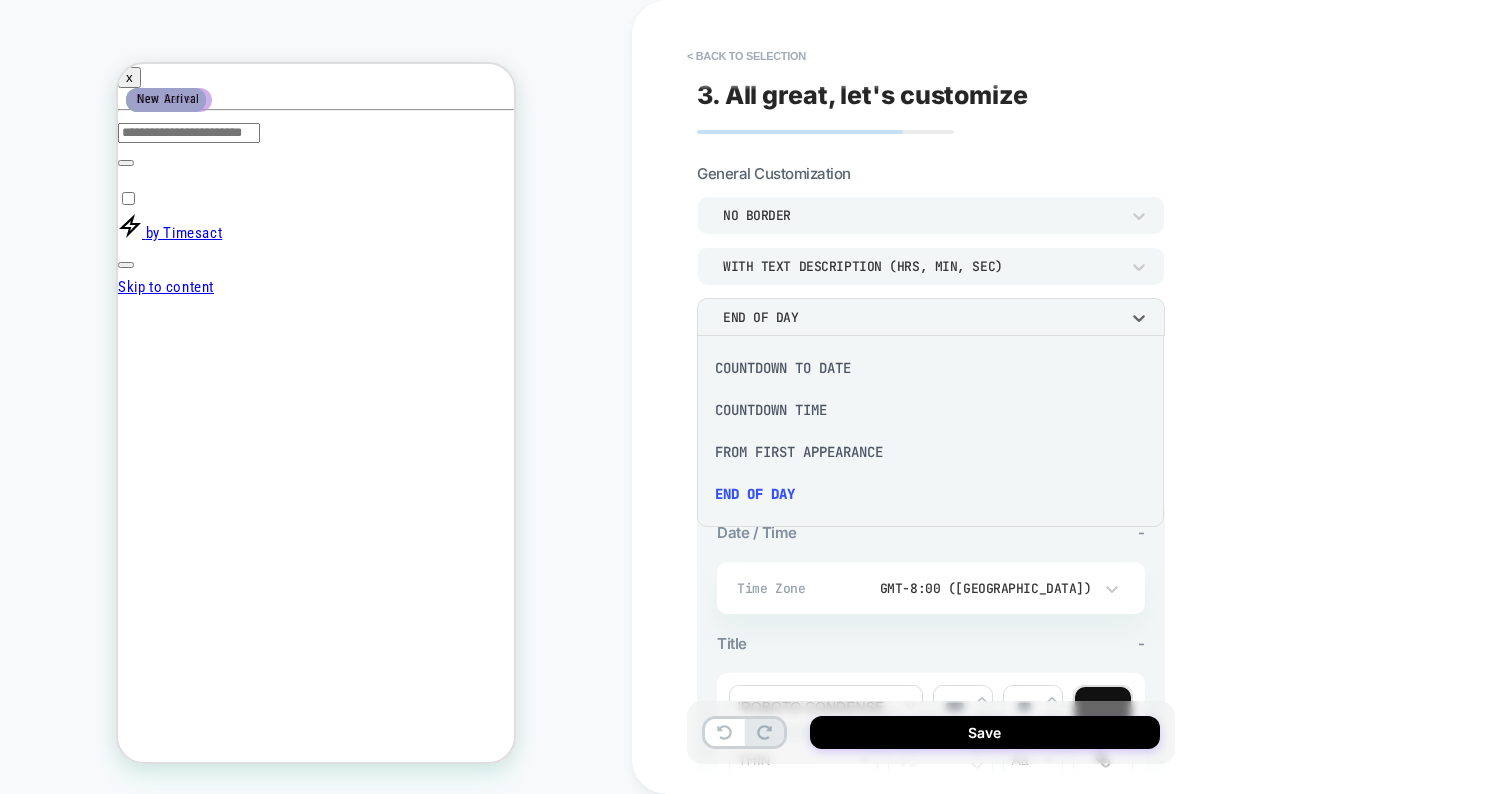 click on "FROM FIRST APPEARANCE" at bounding box center (930, 452) 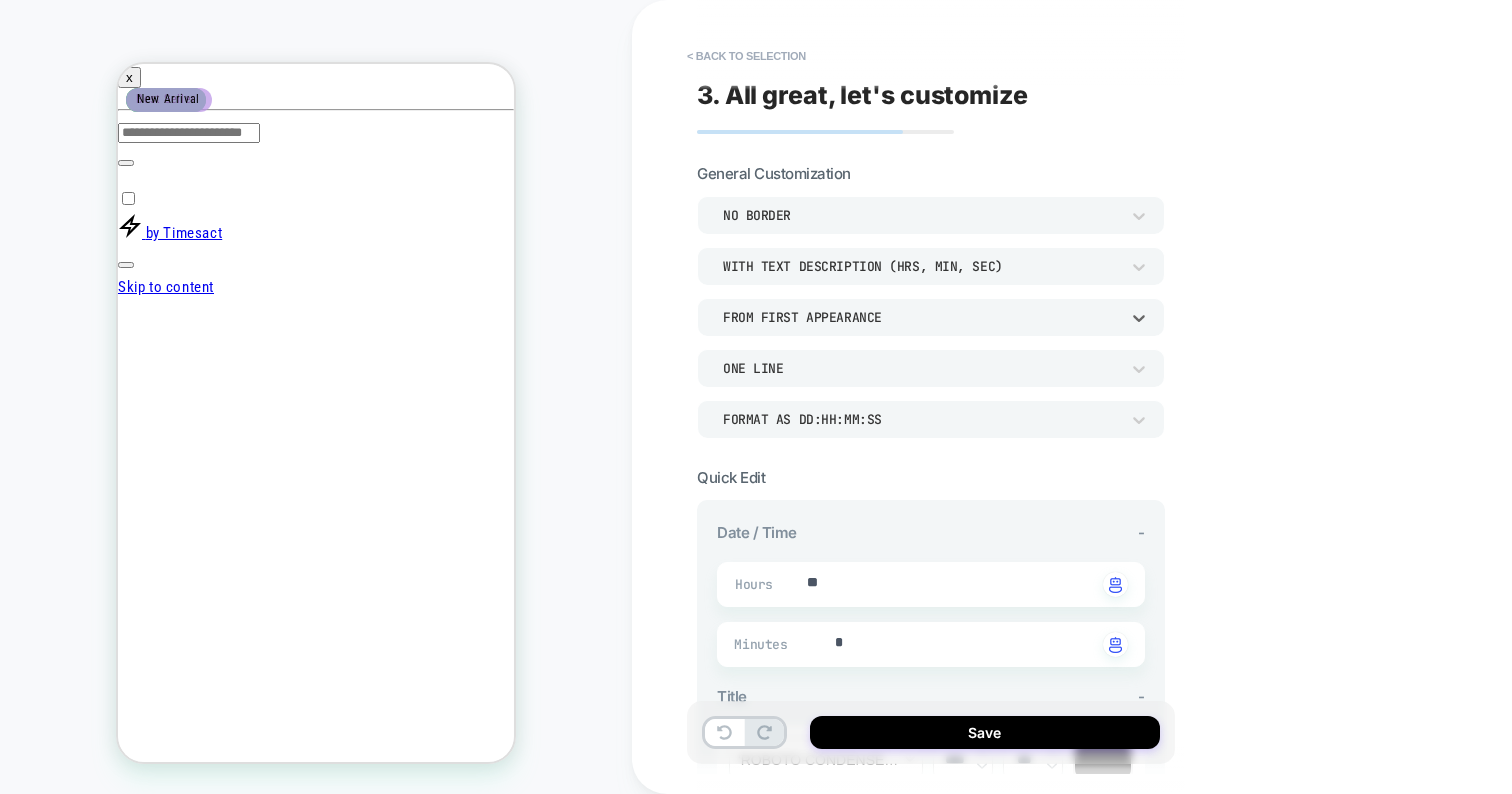 click on "FROM FIRST APPEARANCE" at bounding box center [931, 317] 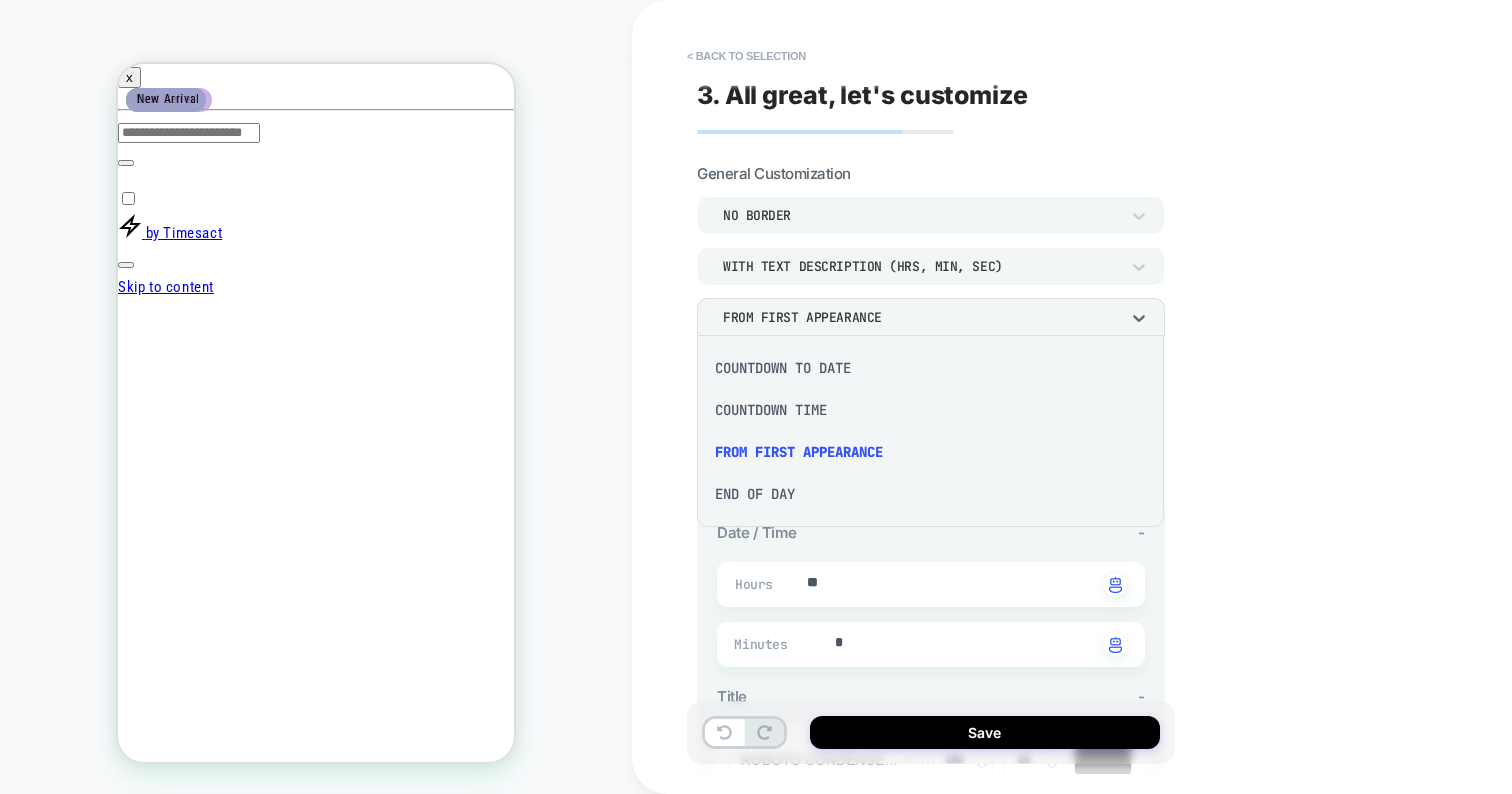 click on "COUNTDOWN TIME" at bounding box center (930, 410) 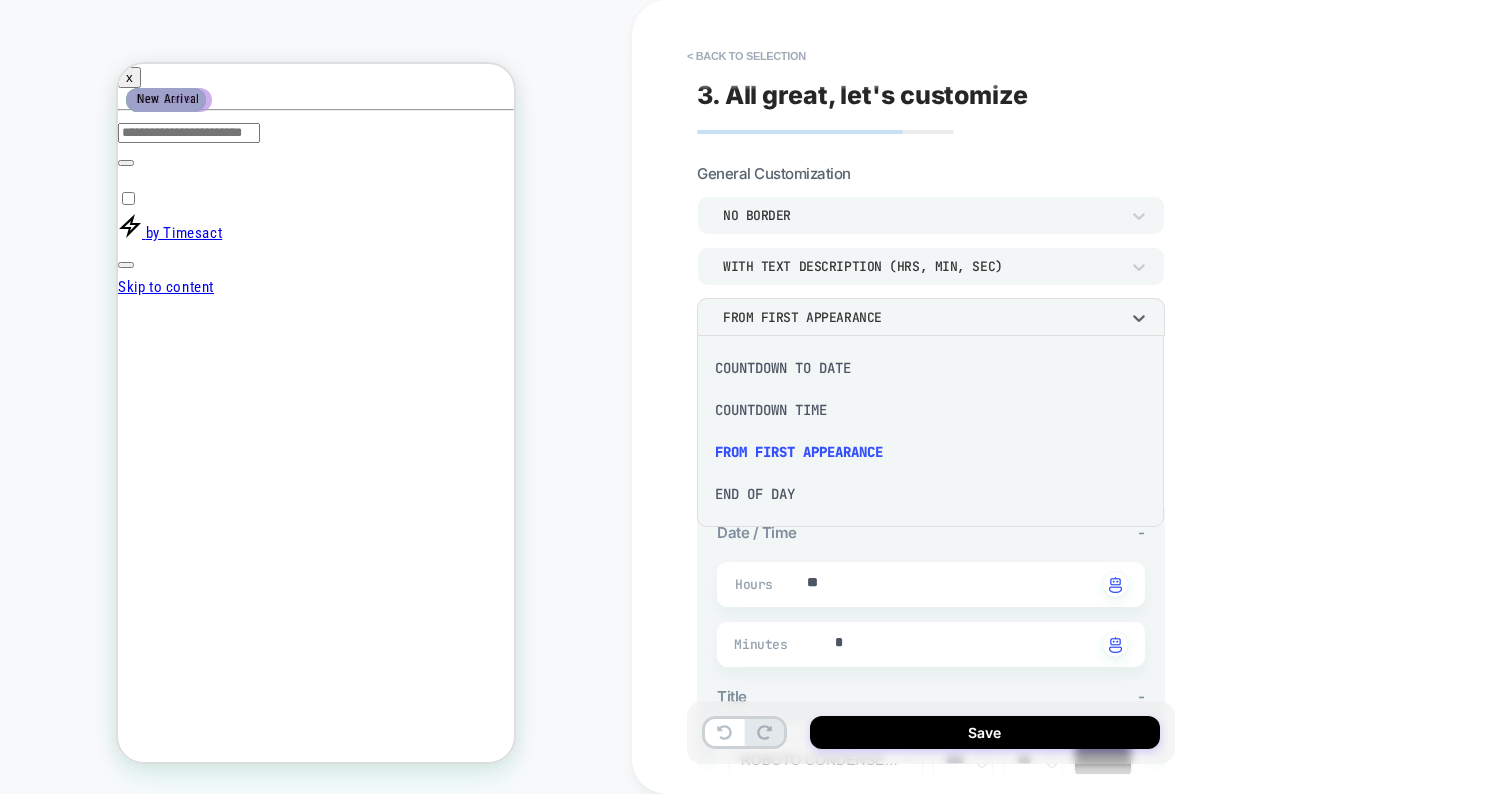 type on "*" 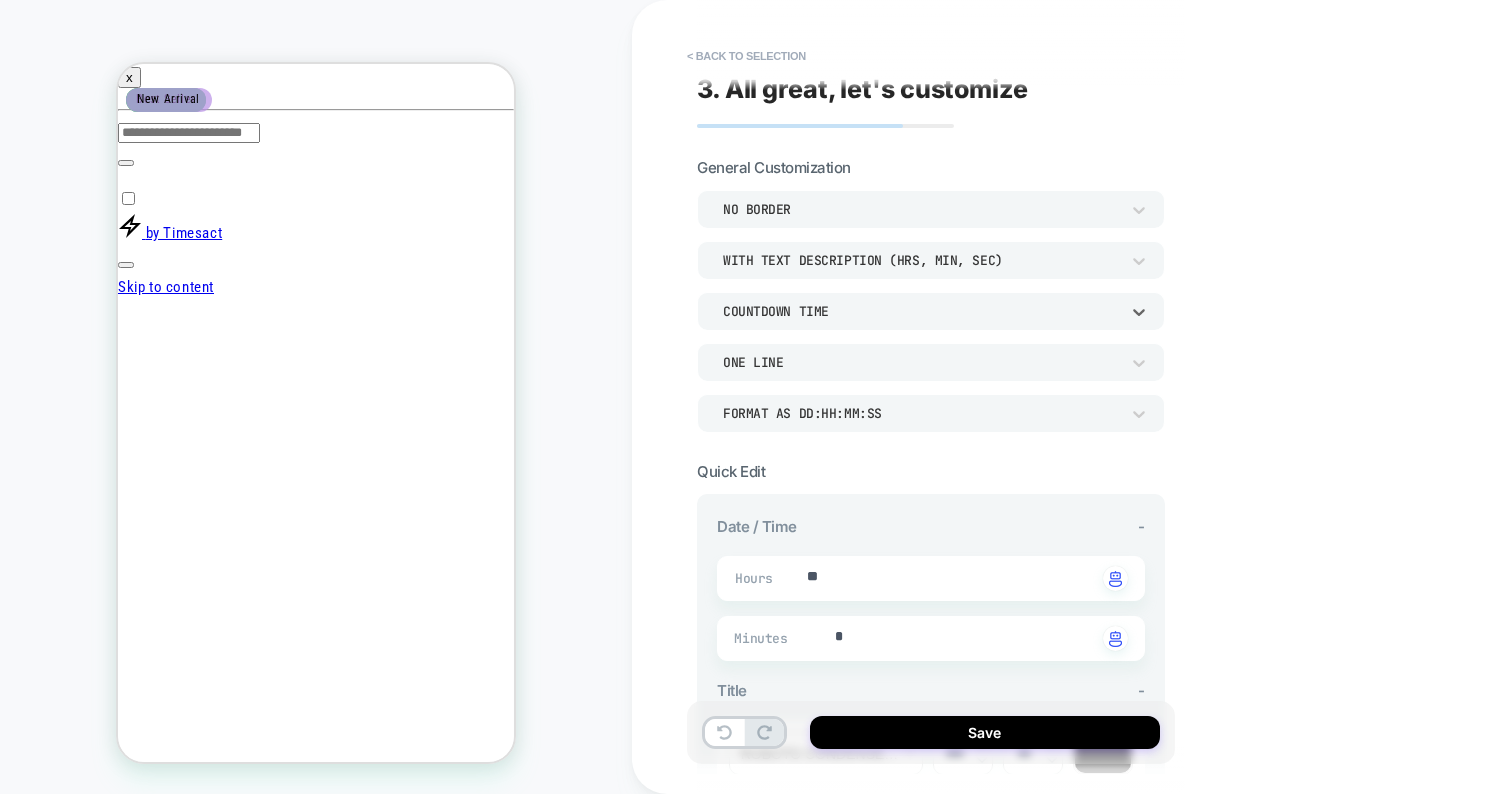 scroll, scrollTop: 0, scrollLeft: 0, axis: both 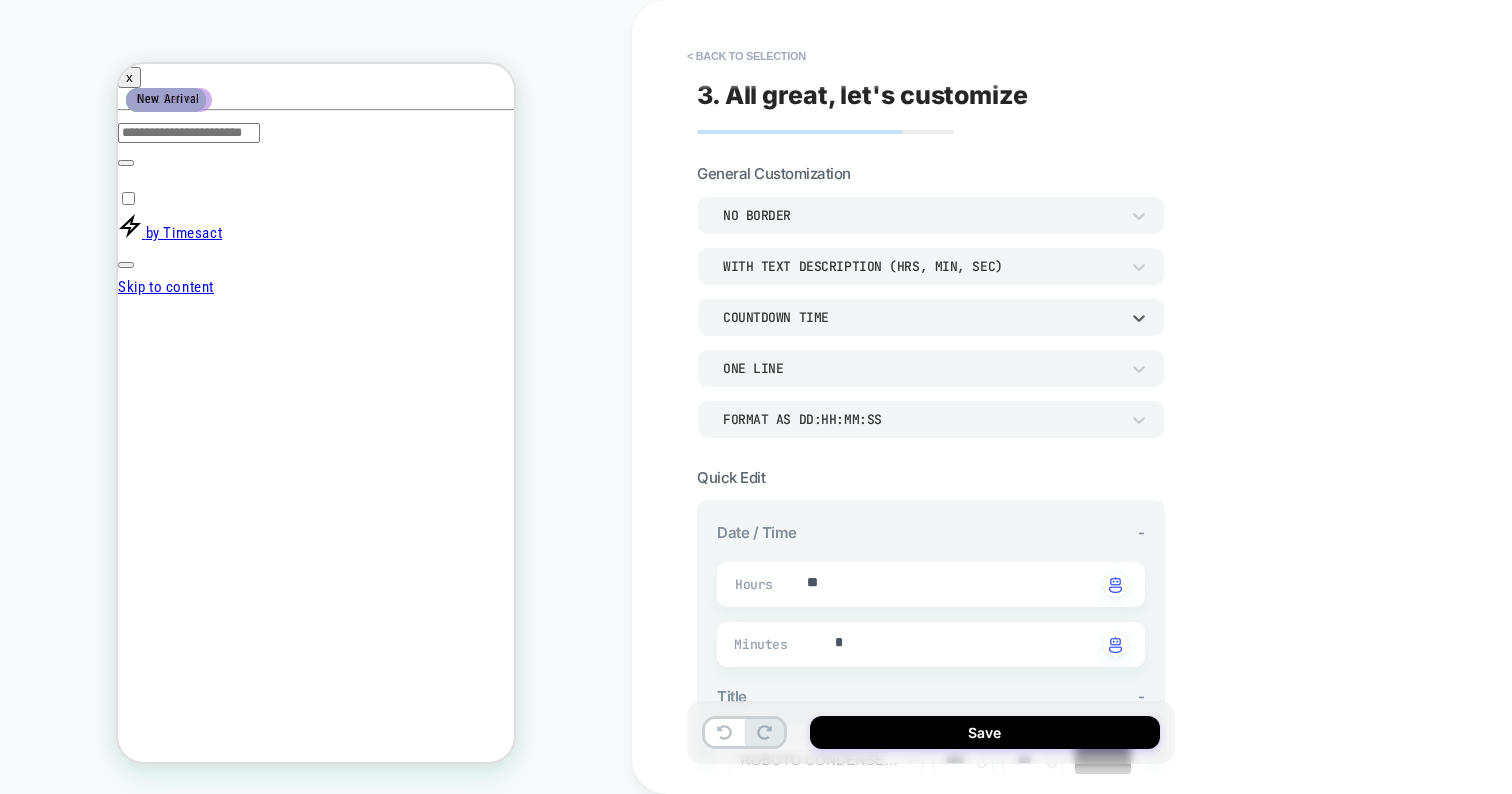 click on "COUNTDOWN TIME" at bounding box center (931, 317) 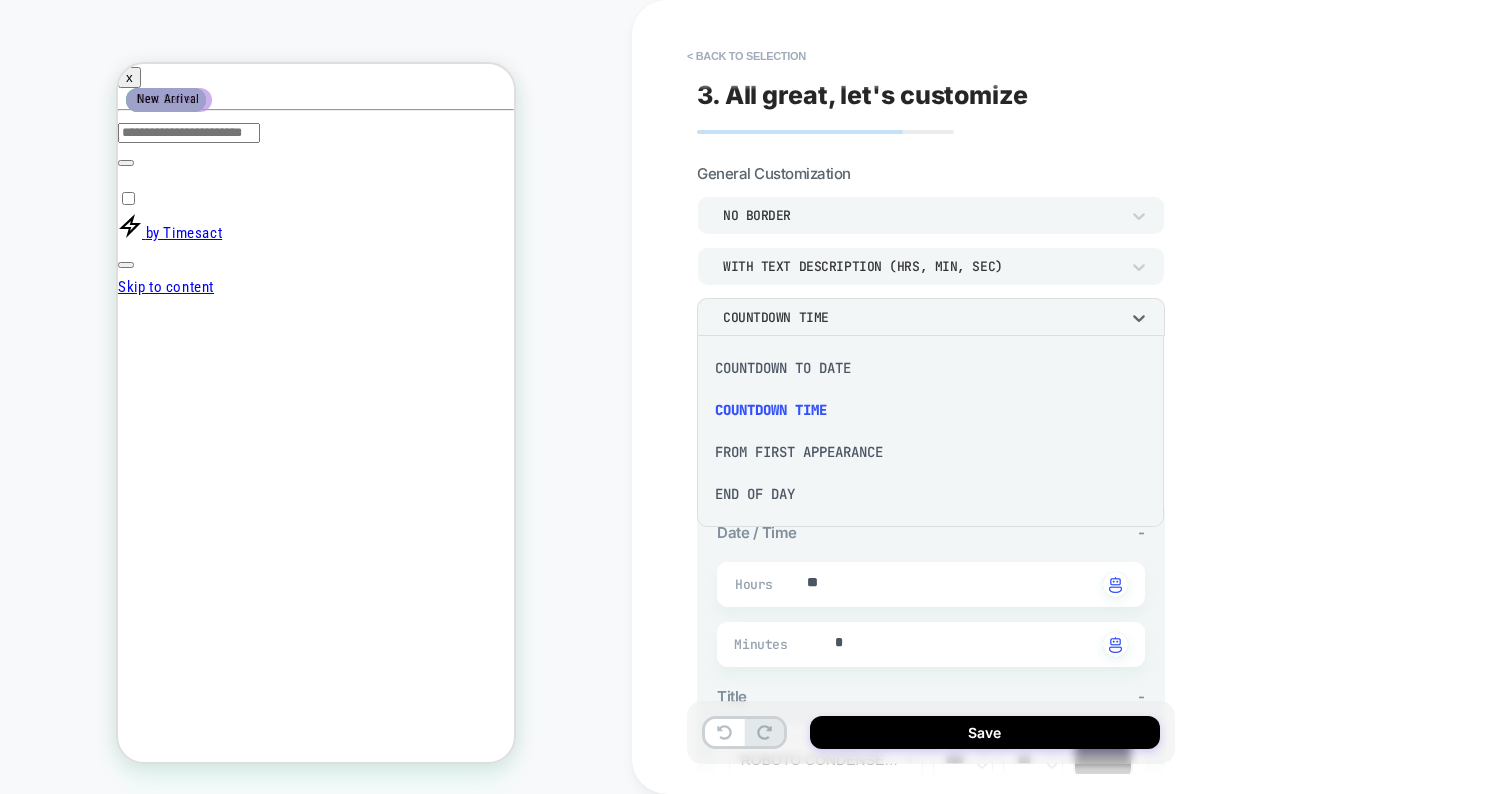 click on "COUNTDOWN TO DATE" at bounding box center [930, 368] 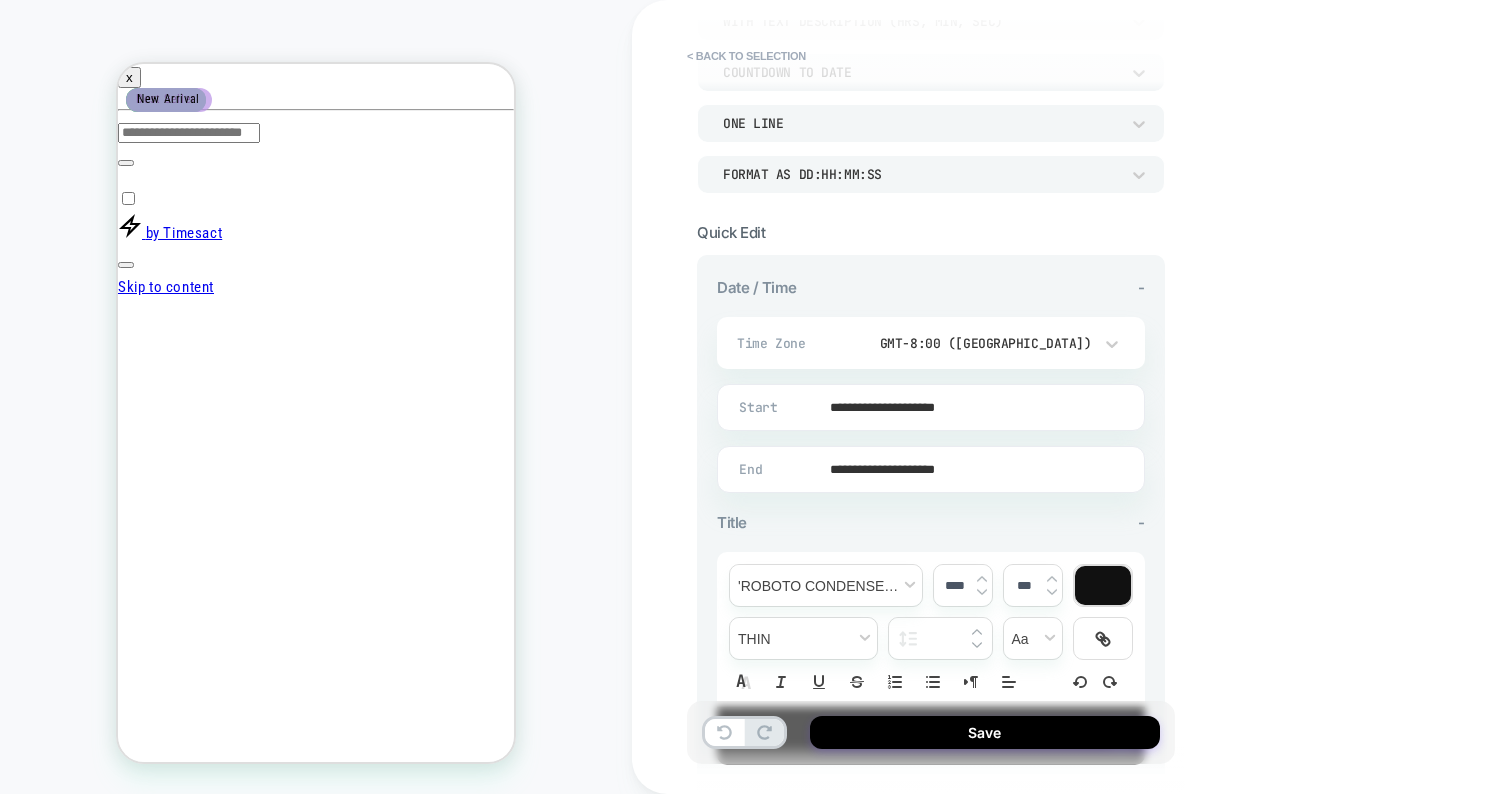 scroll, scrollTop: 247, scrollLeft: 0, axis: vertical 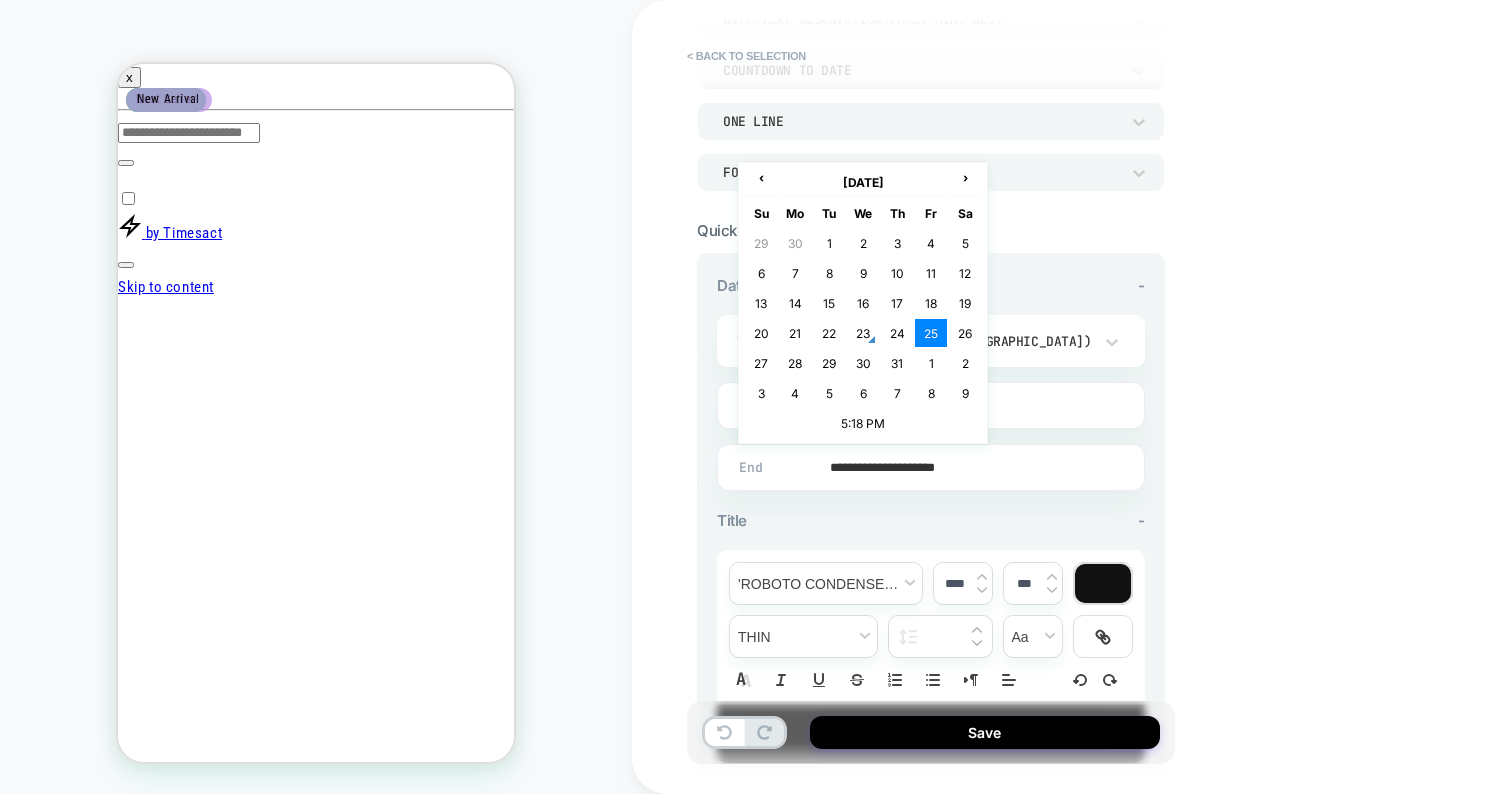 click on "**********" at bounding box center (927, 467) 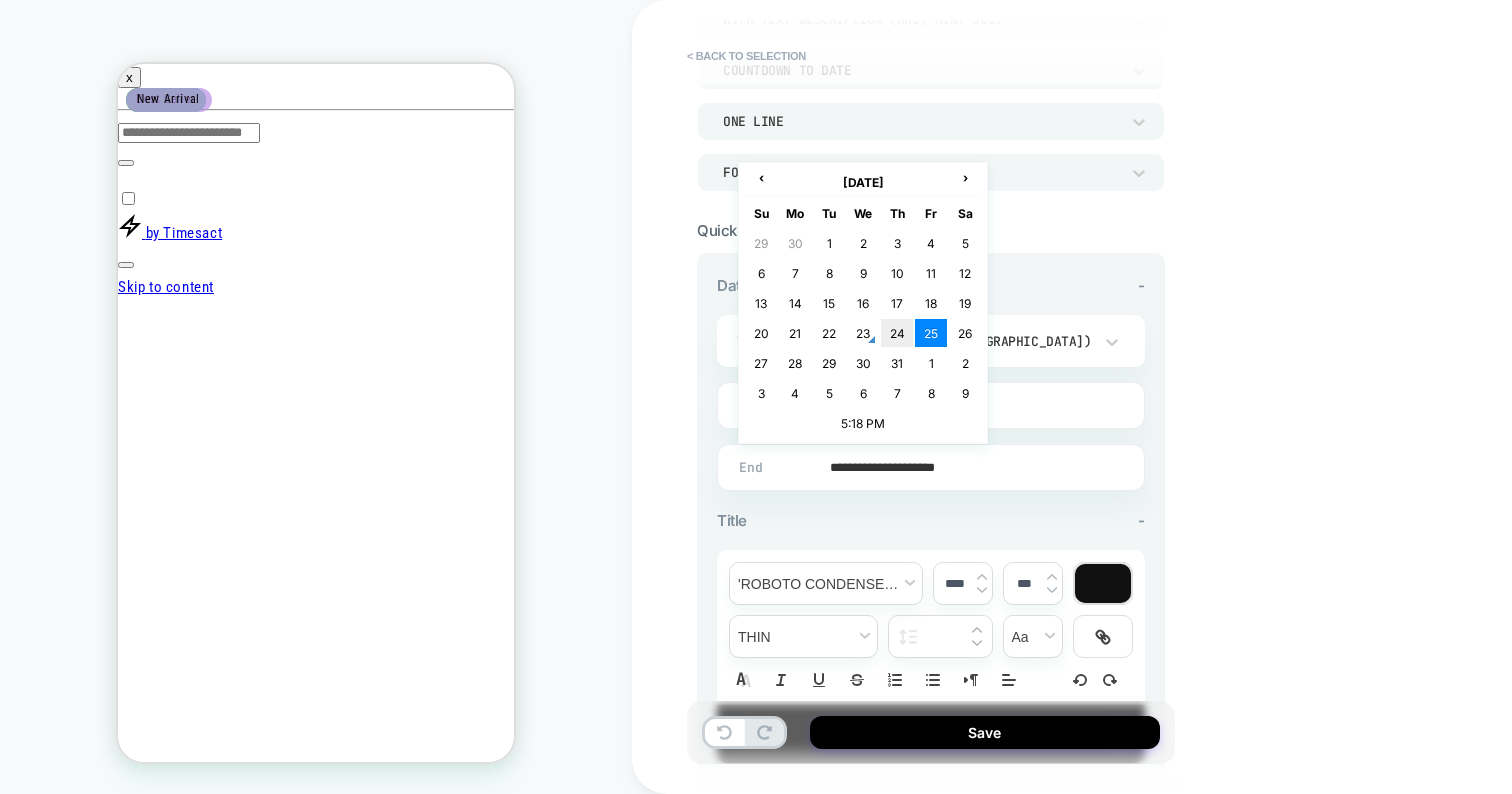 click on "24" at bounding box center (897, 333) 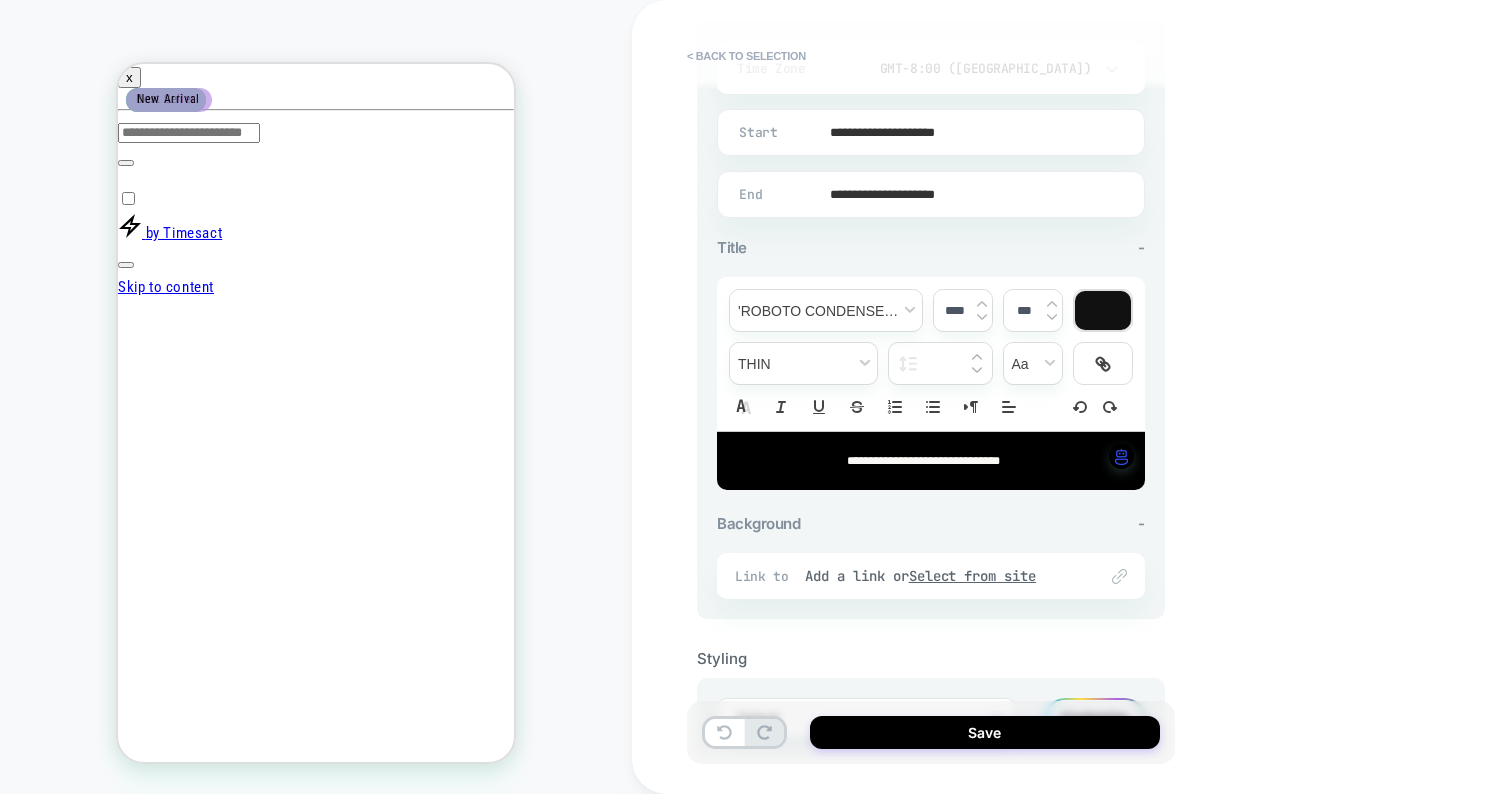 scroll, scrollTop: 609, scrollLeft: 0, axis: vertical 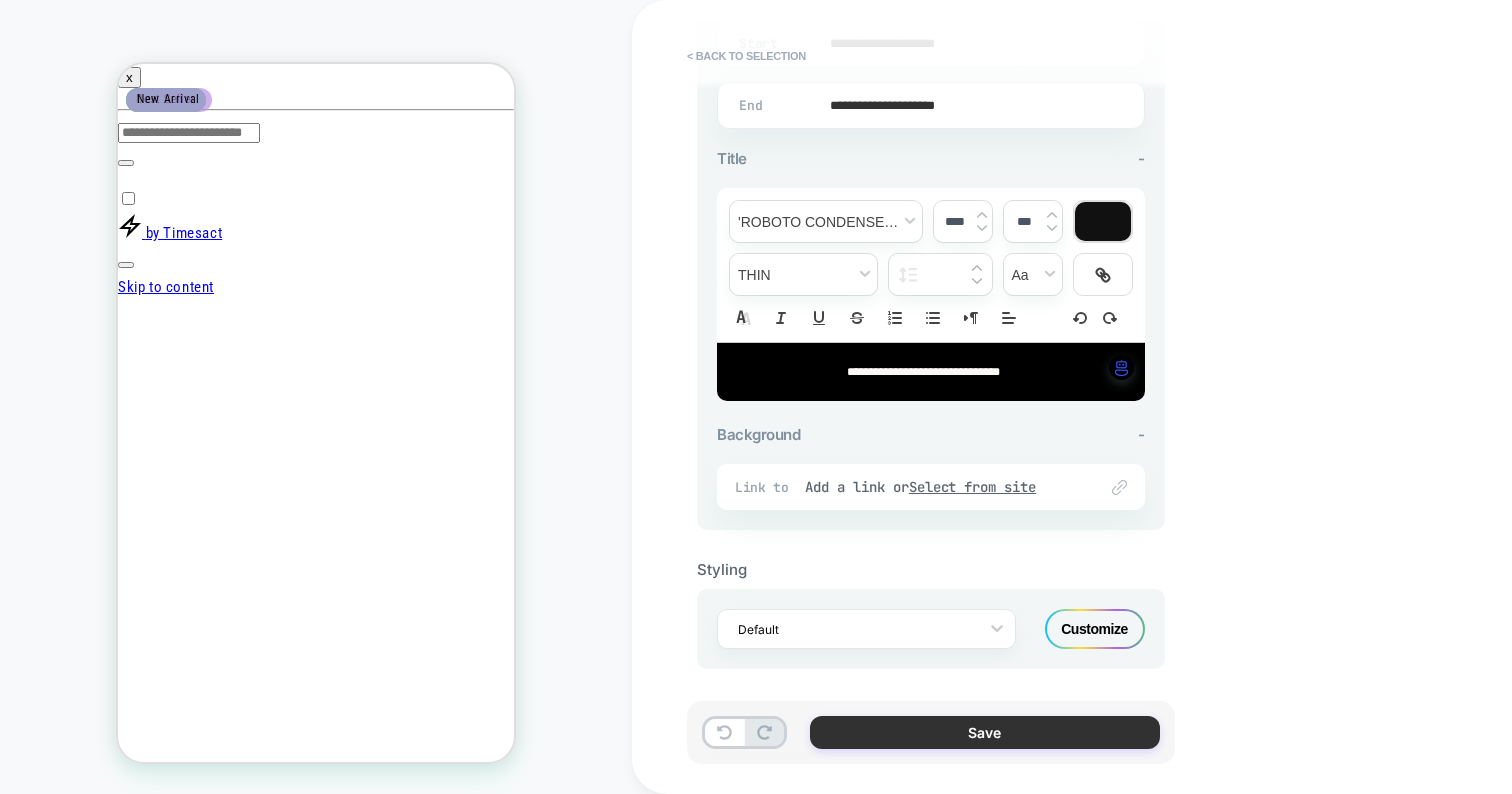 click on "Save" at bounding box center (985, 732) 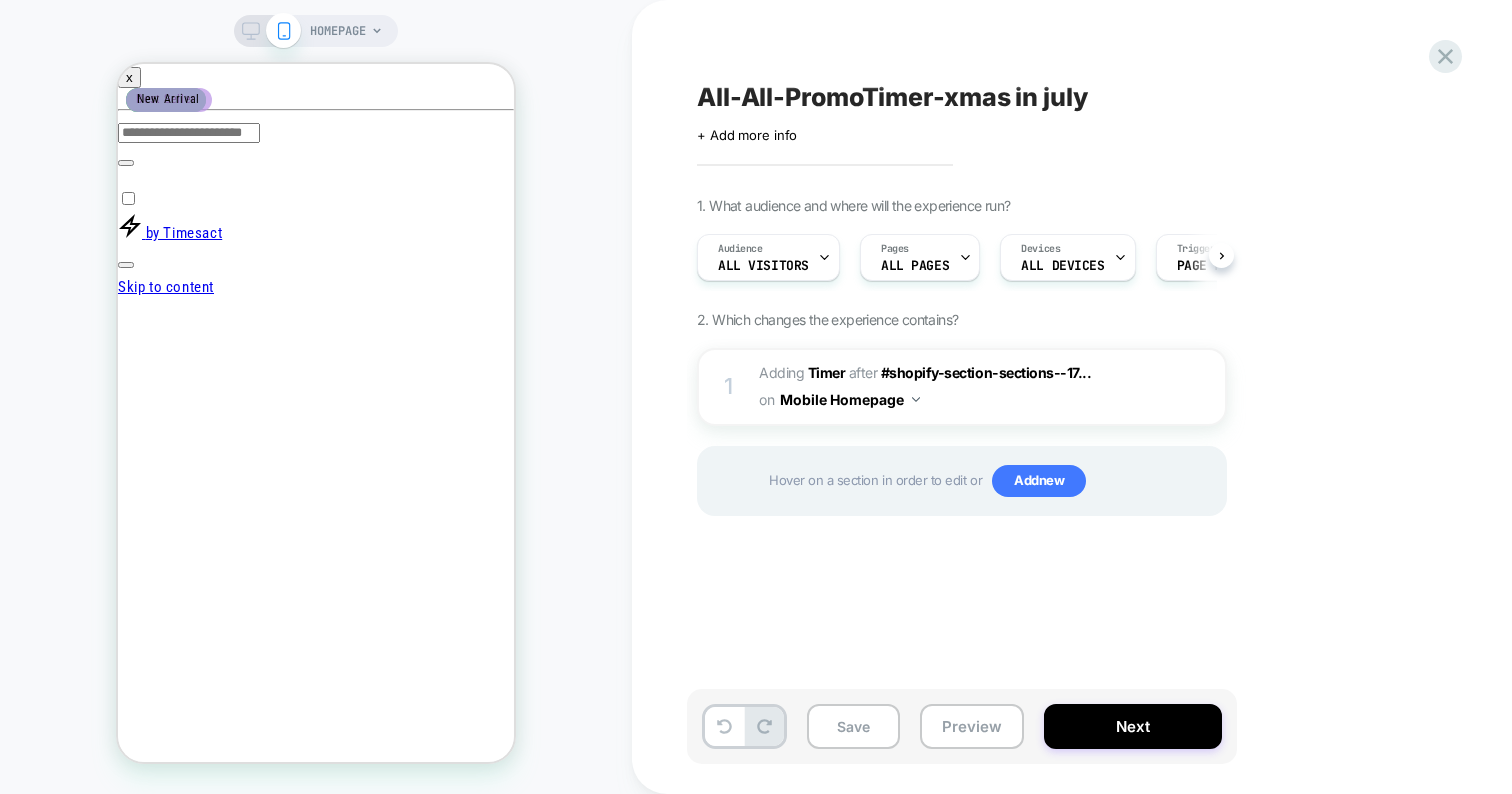 scroll, scrollTop: 0, scrollLeft: 1, axis: horizontal 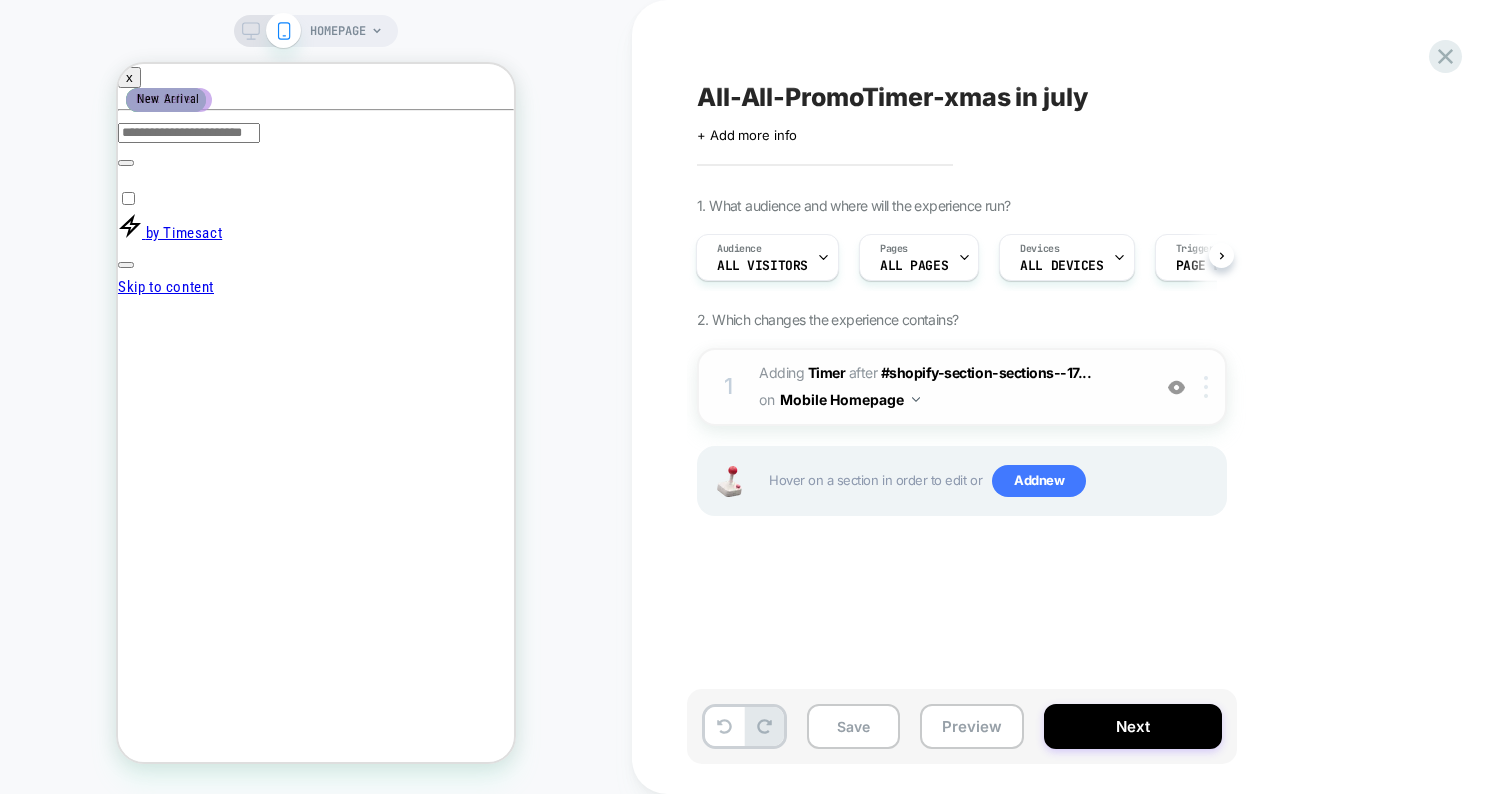 click at bounding box center [1209, 387] 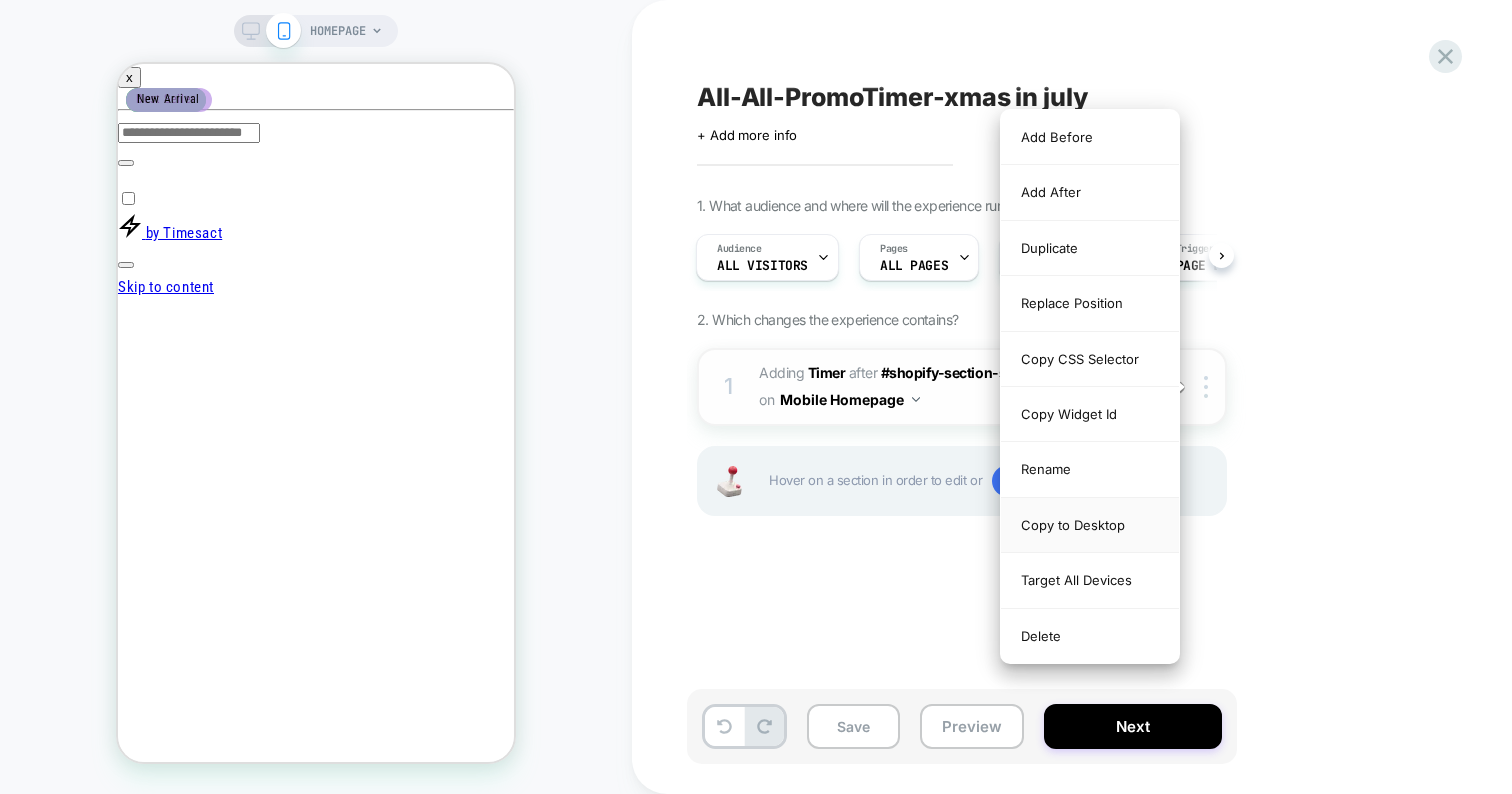 click on "Copy to   Desktop" at bounding box center [1090, 525] 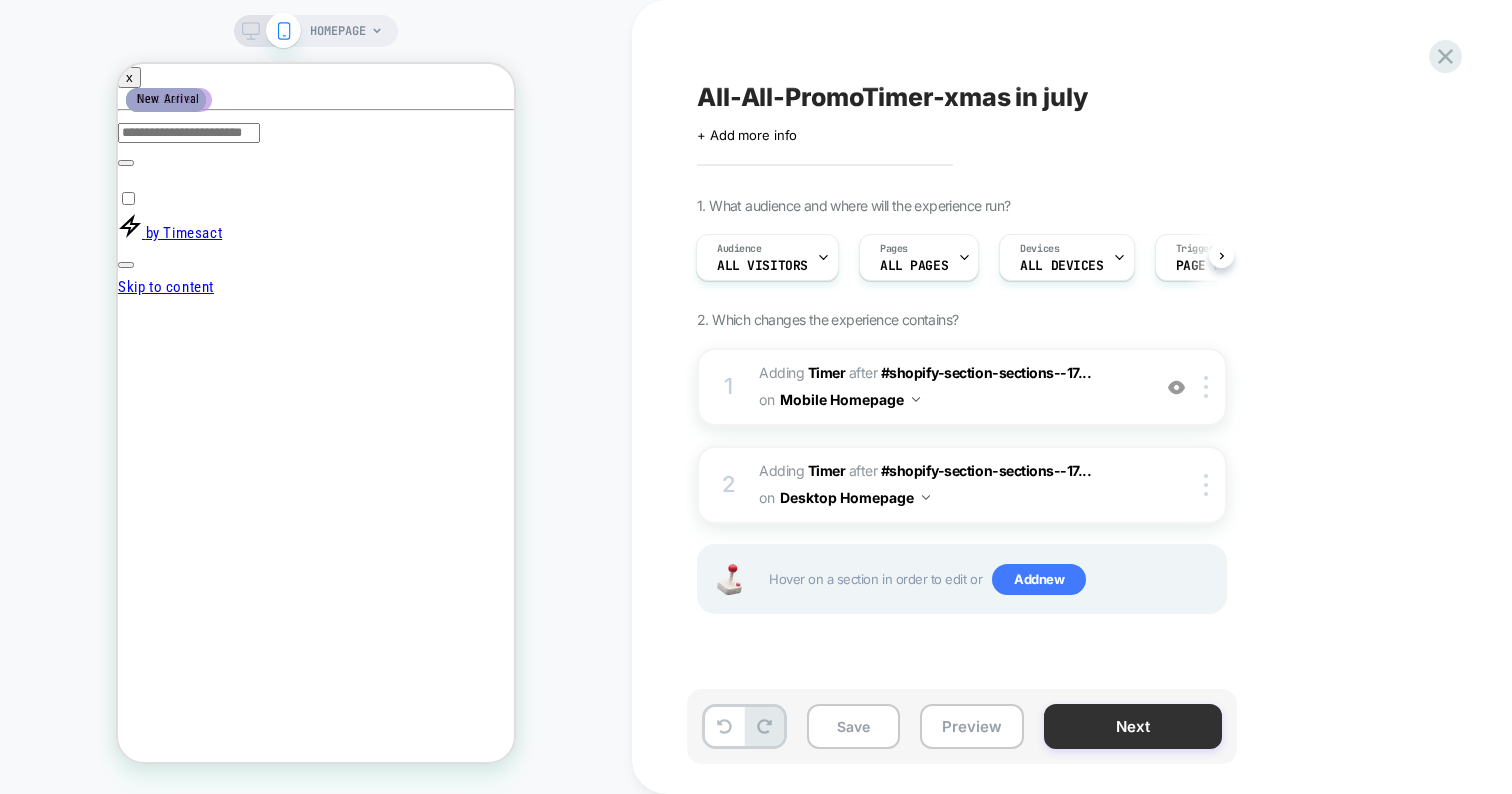 click on "Next" at bounding box center [1133, 726] 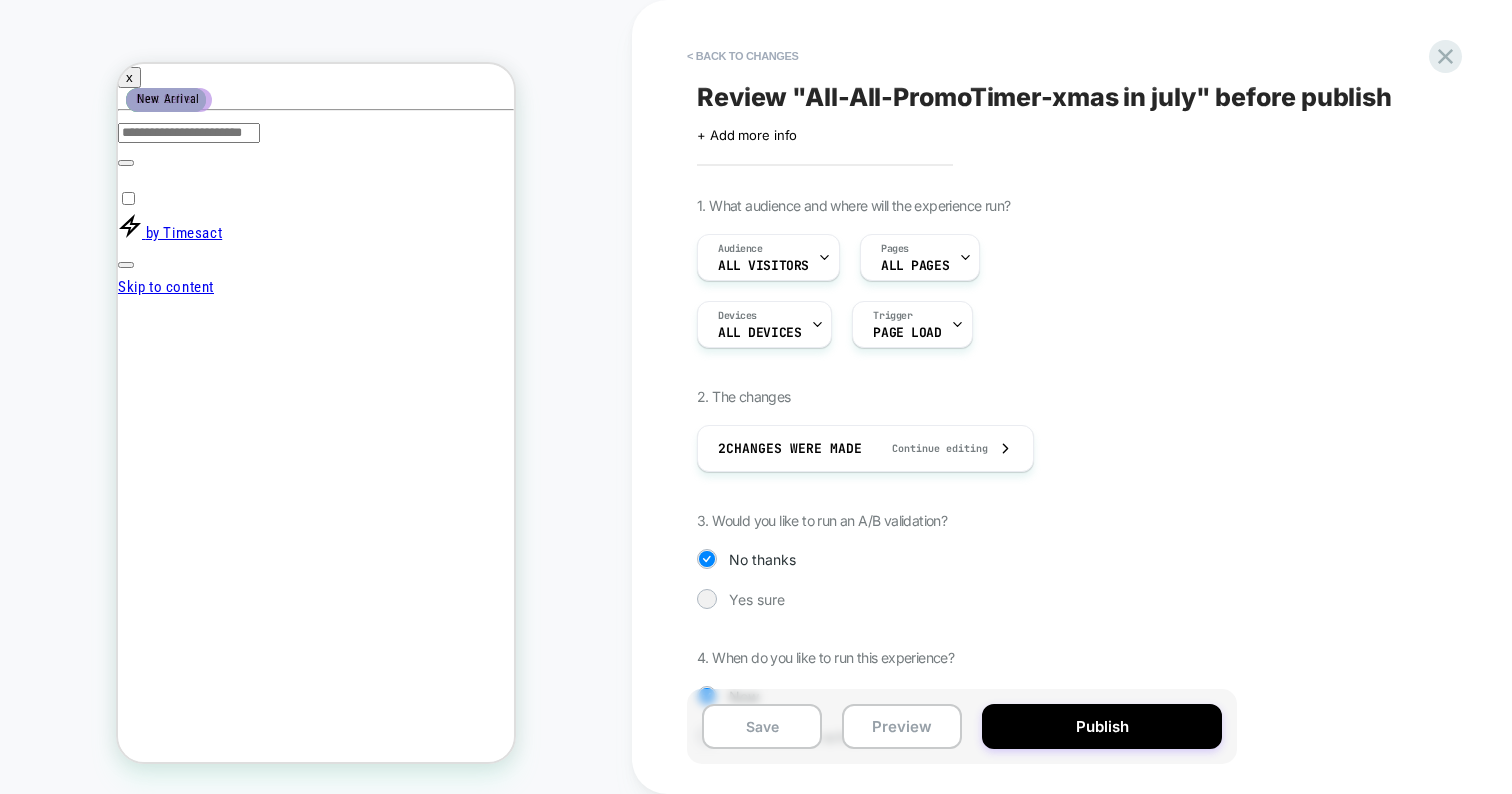 drag, startPoint x: 1118, startPoint y: 722, endPoint x: 1157, endPoint y: 448, distance: 276.76163 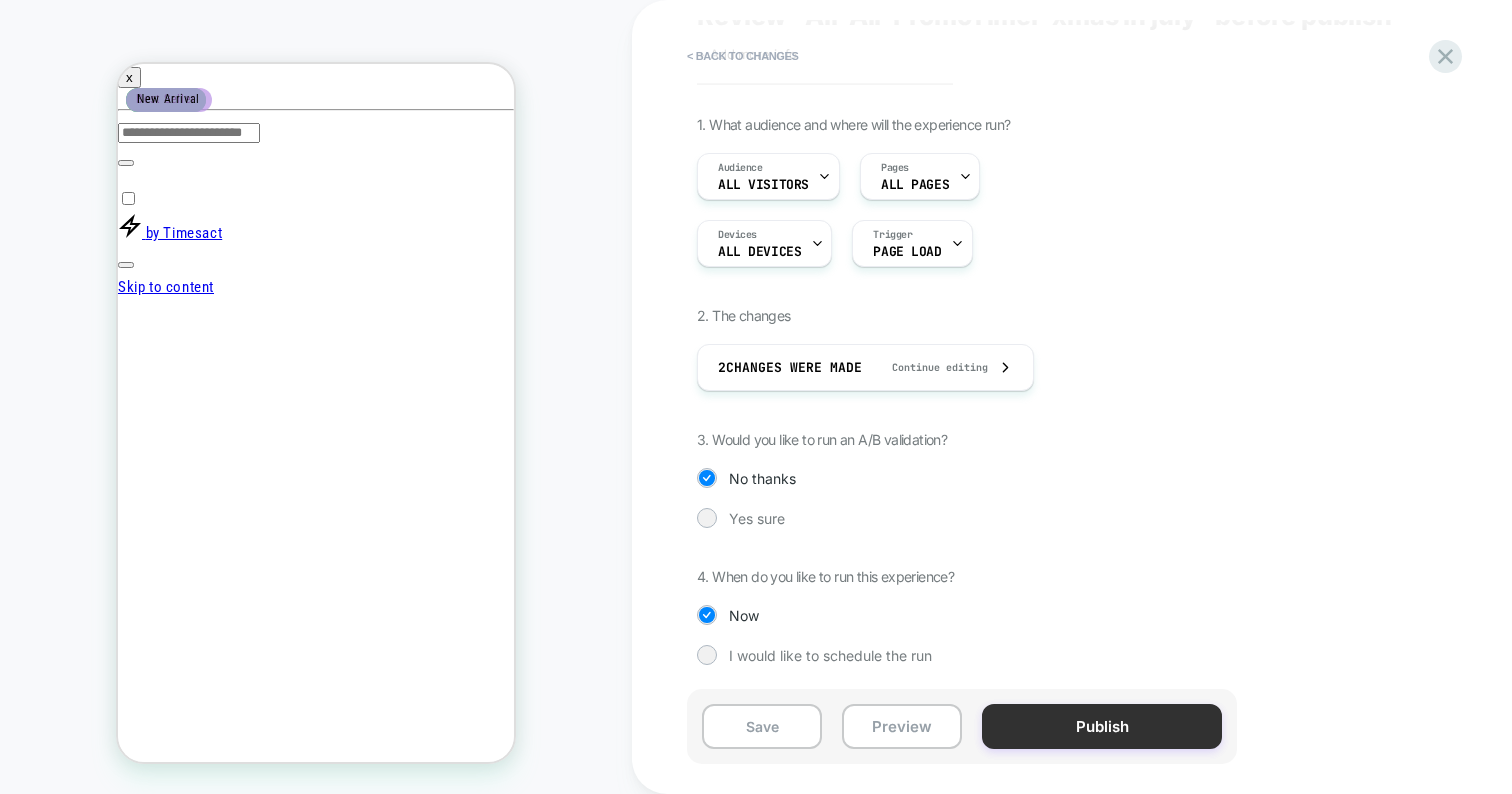 click on "Publish" at bounding box center (1102, 726) 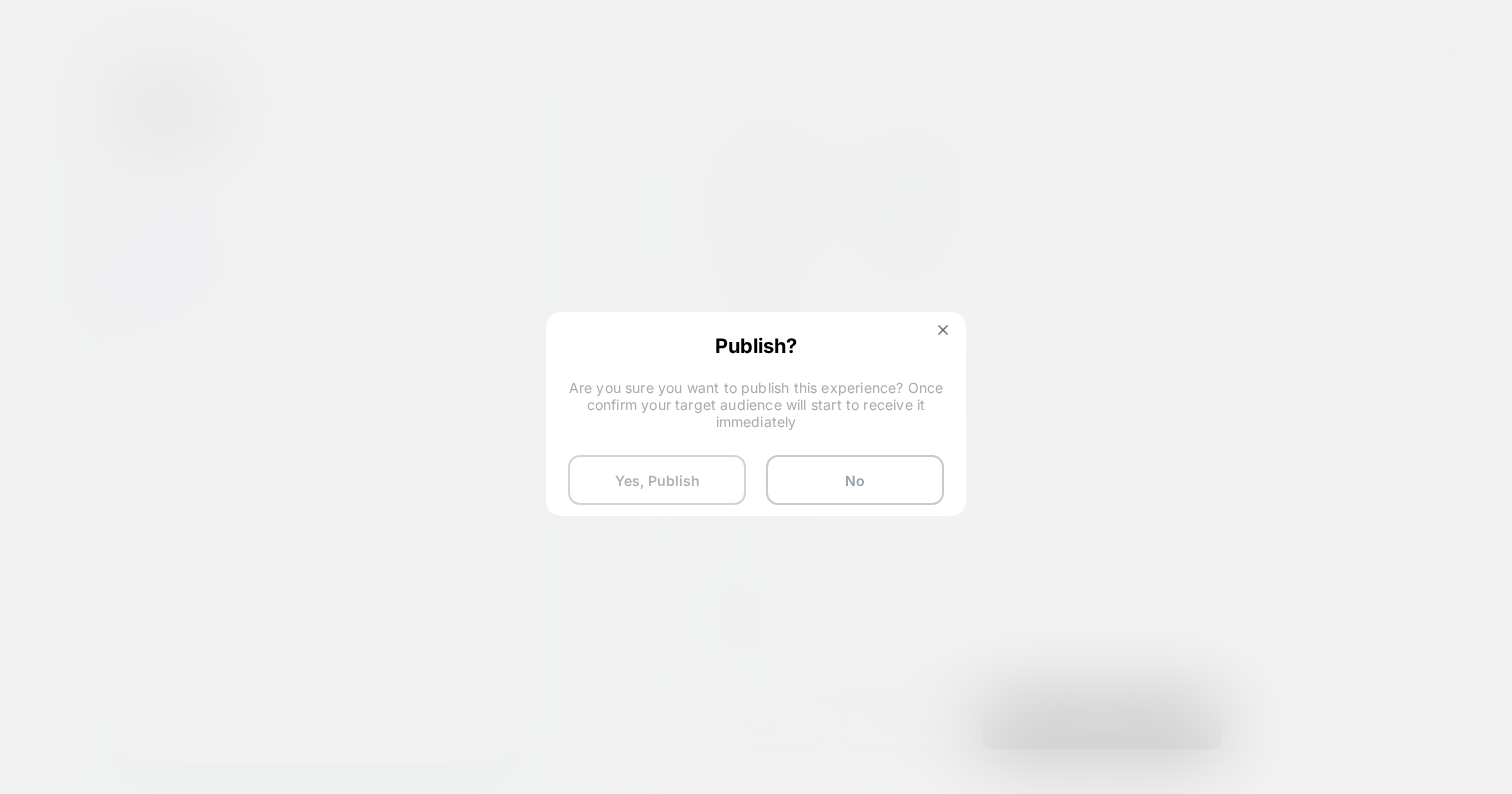 click on "Yes, Publish" at bounding box center (657, 480) 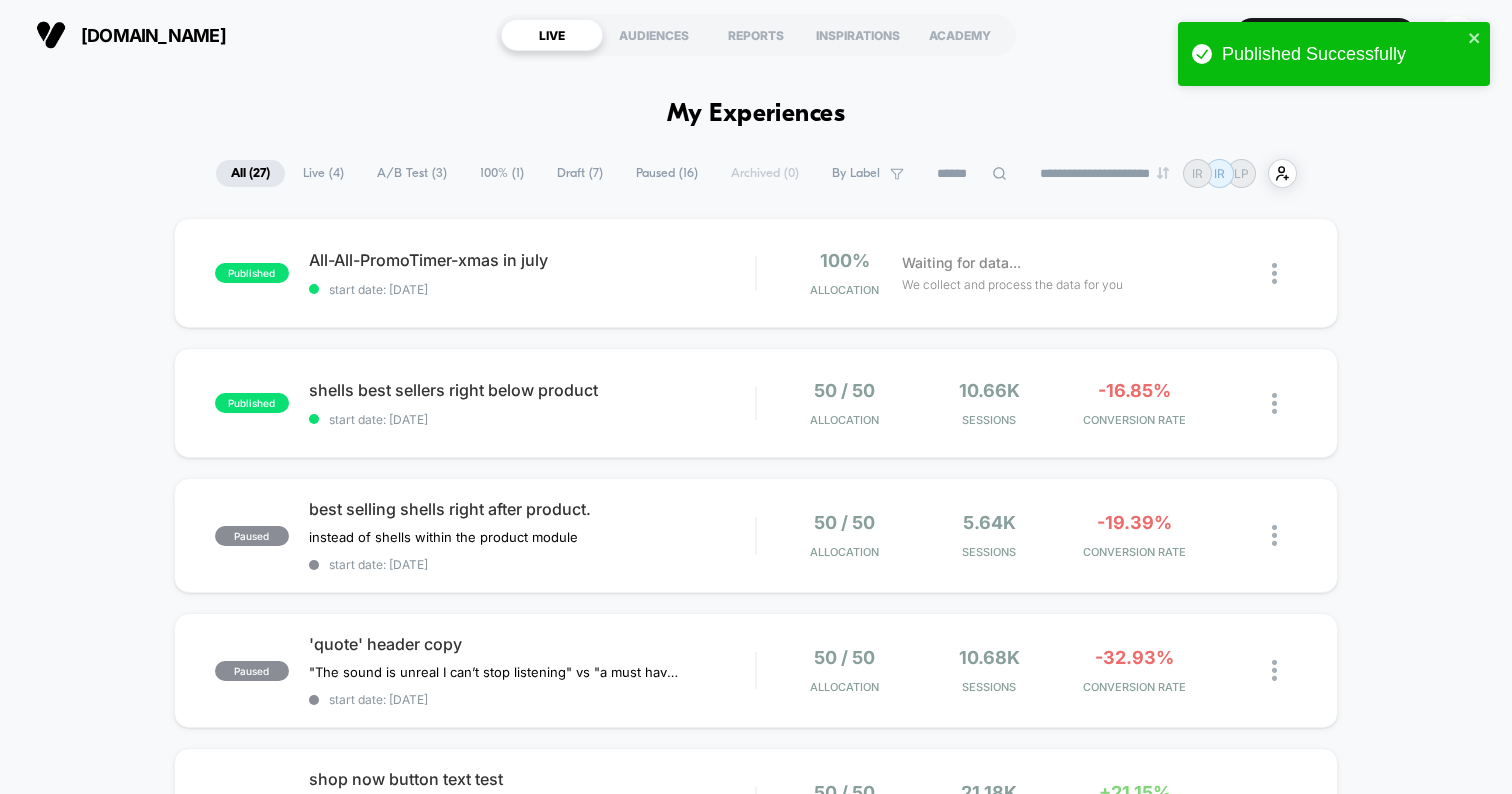 scroll, scrollTop: 0, scrollLeft: 0, axis: both 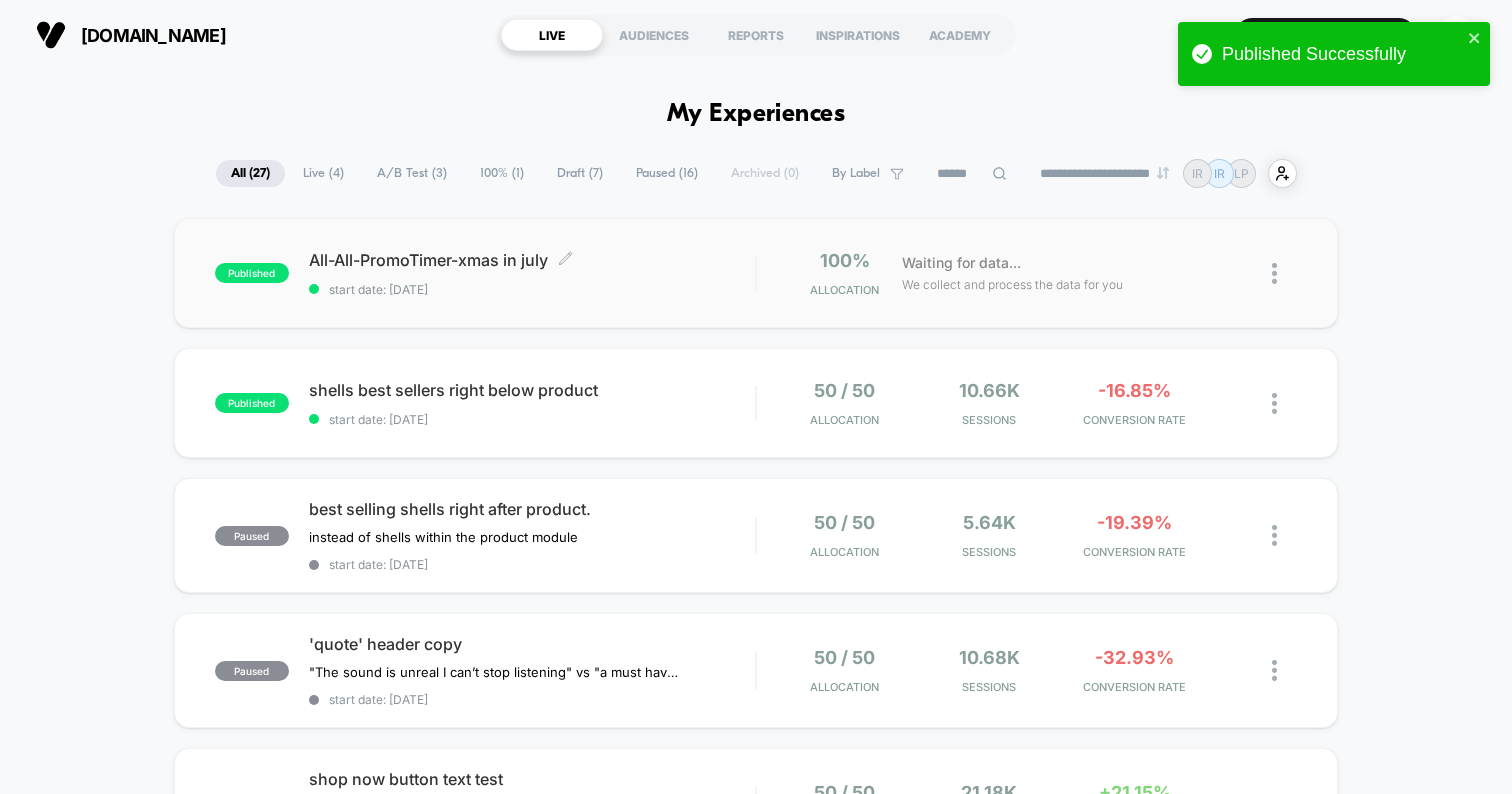 click on "All-All-PromoTimer-xmas in july Click to edit experience details" at bounding box center [532, 260] 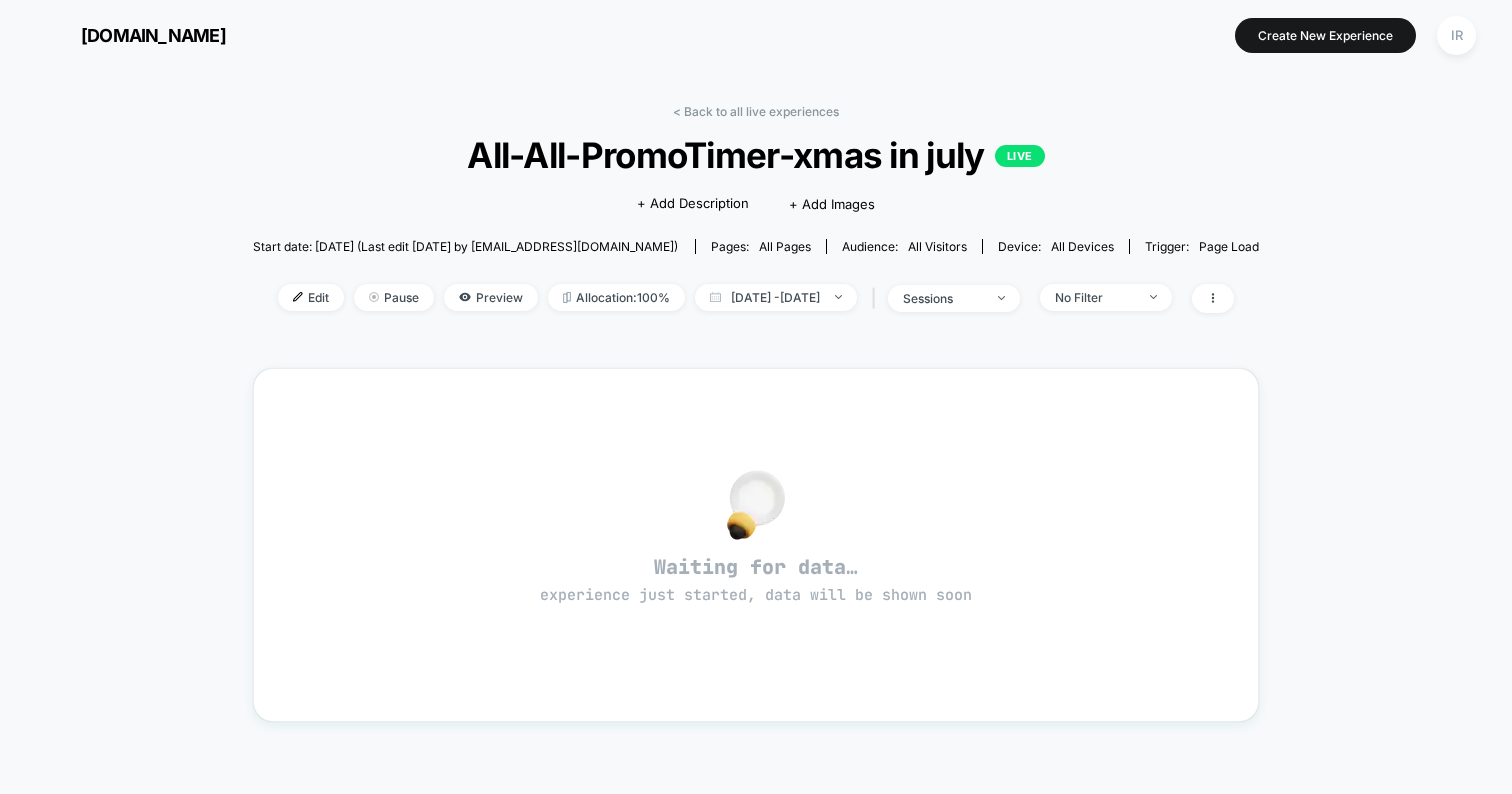 scroll, scrollTop: 0, scrollLeft: 0, axis: both 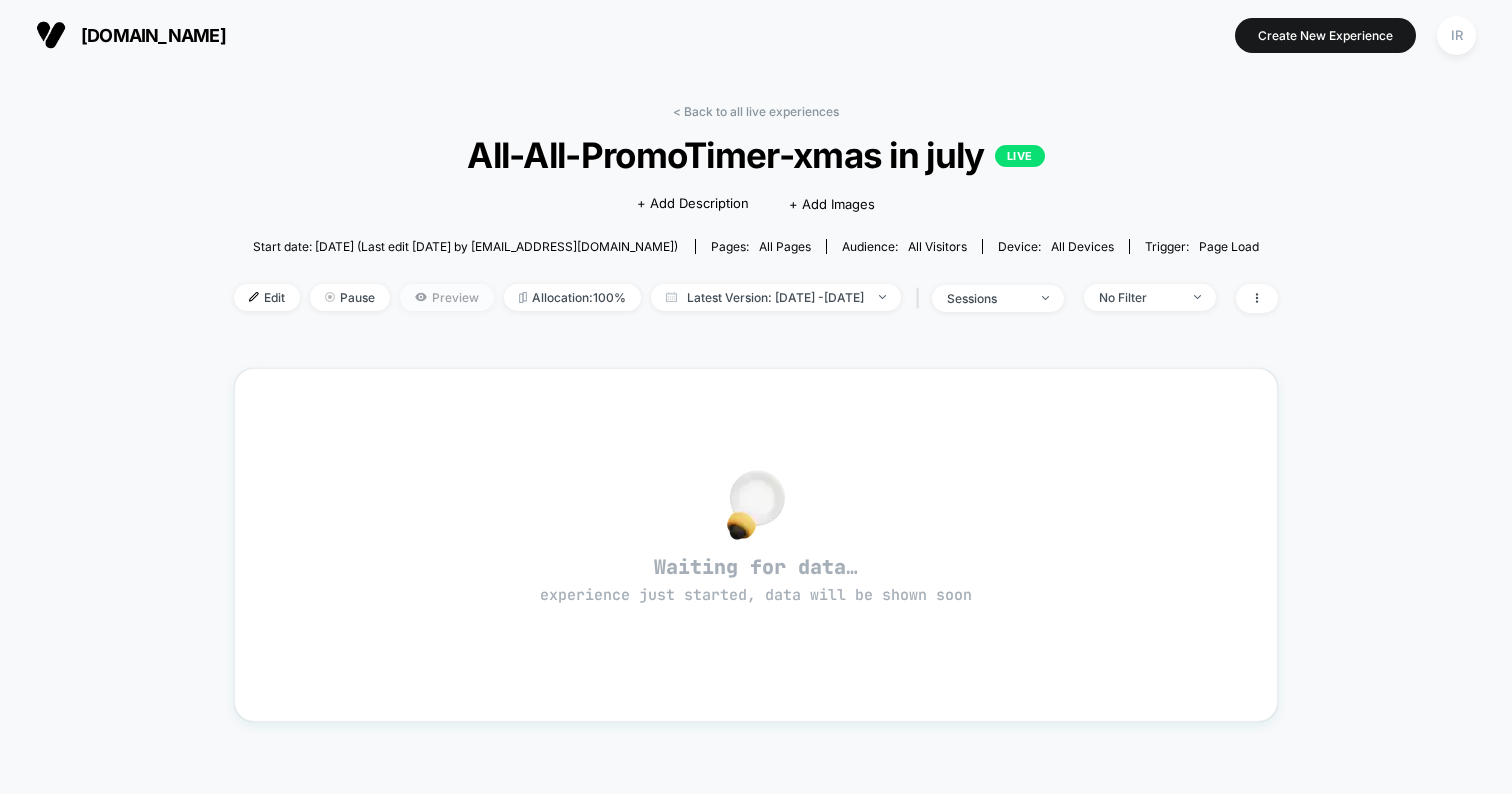 click on "Preview" at bounding box center [447, 297] 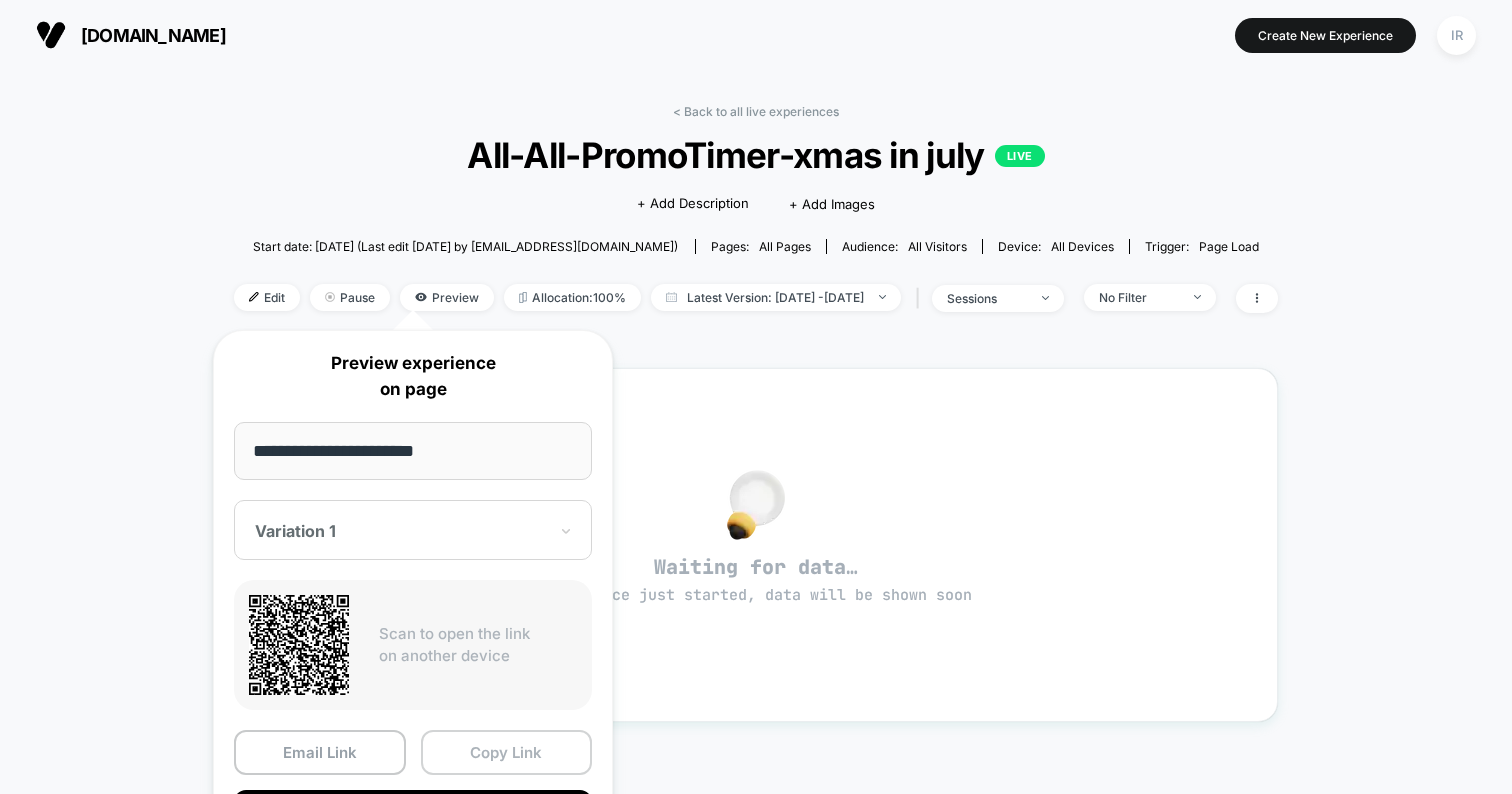 click on "Copy Link" at bounding box center (507, 752) 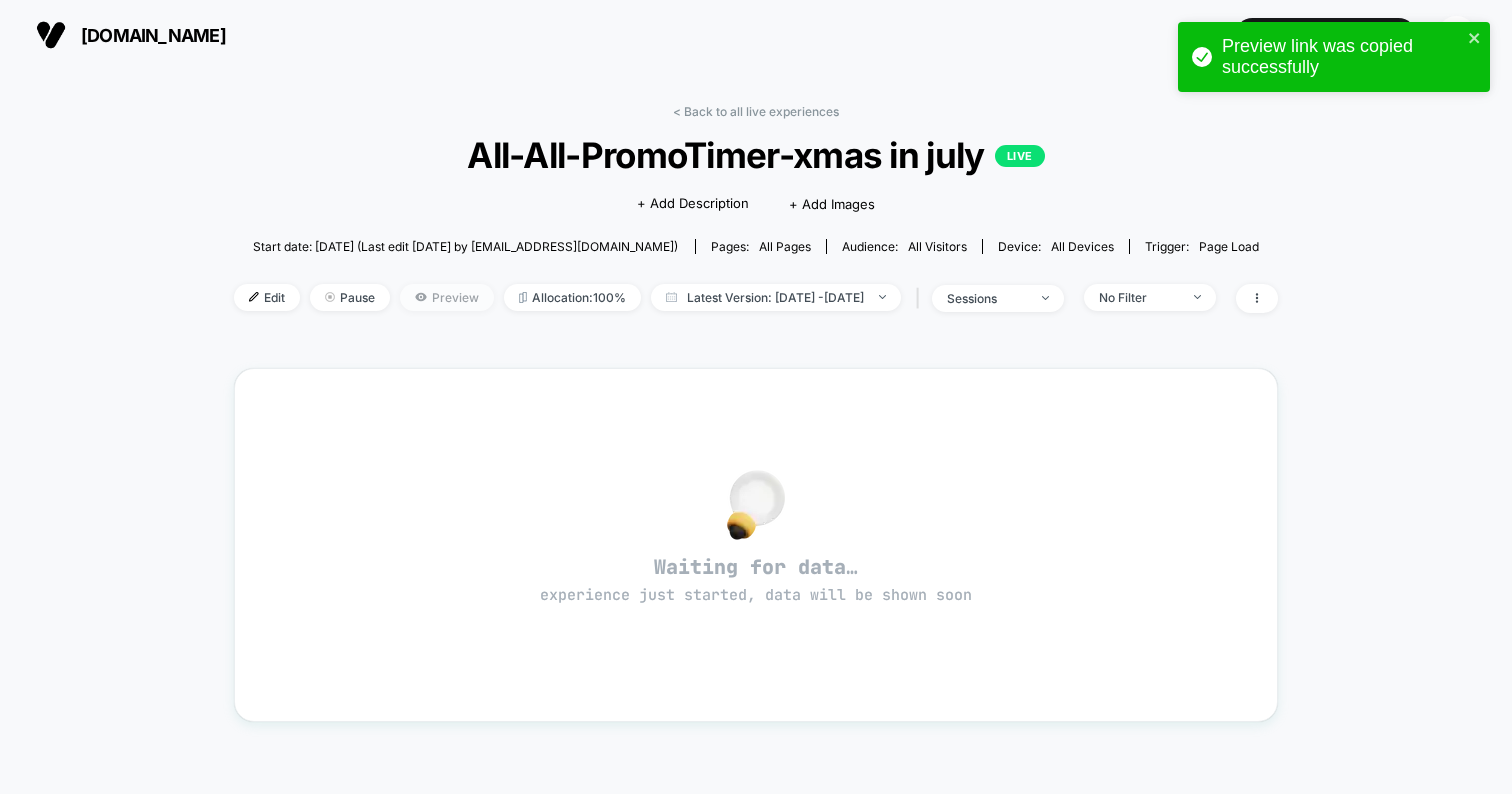 click on "Preview" at bounding box center (447, 297) 